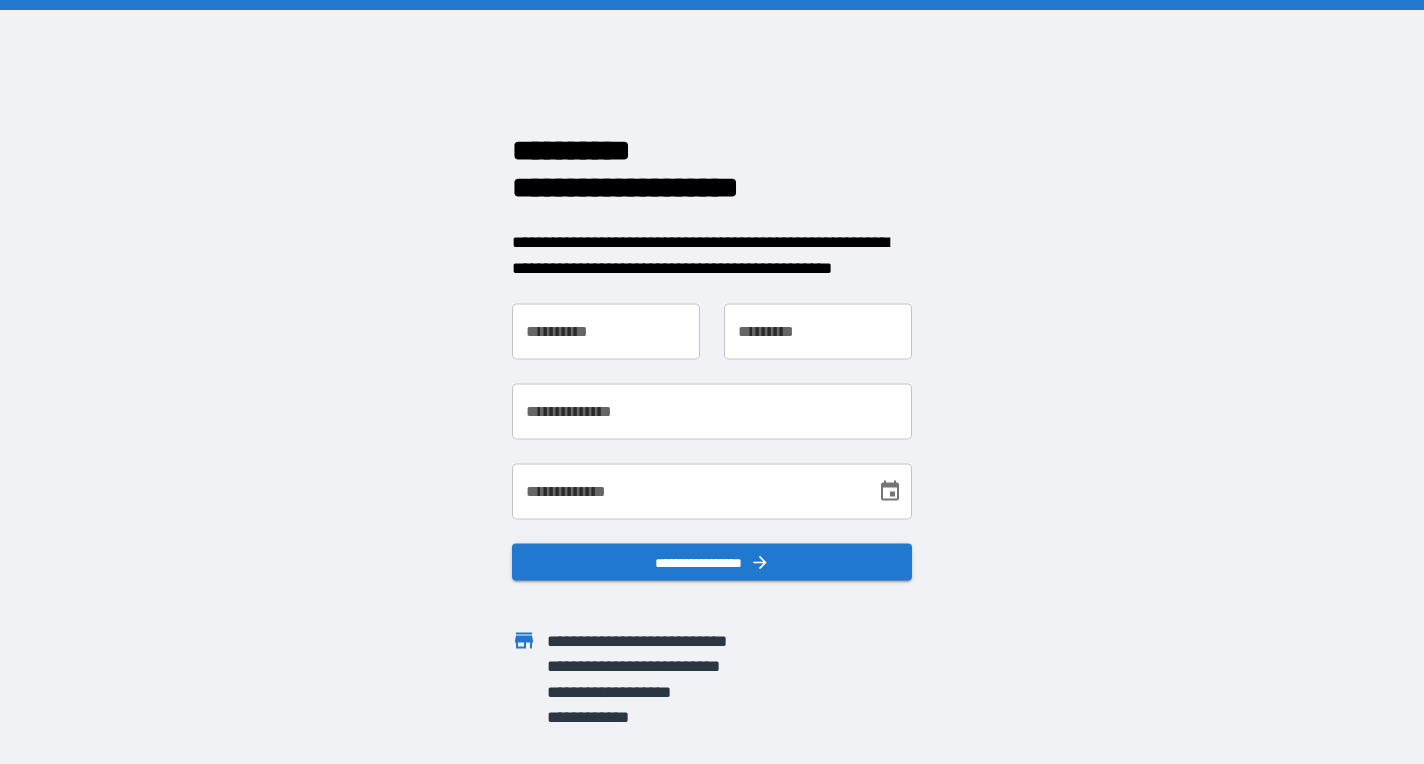 scroll, scrollTop: 0, scrollLeft: 0, axis: both 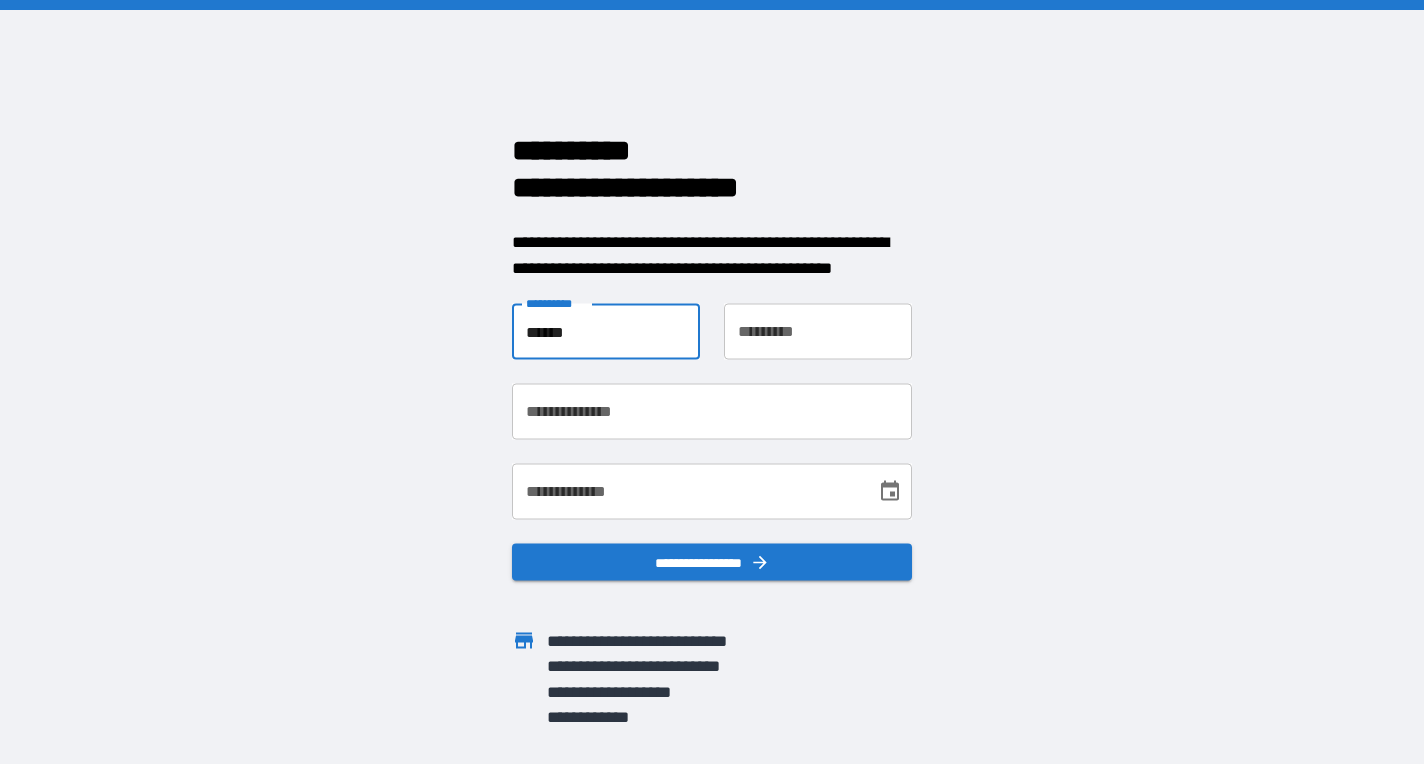 type on "******" 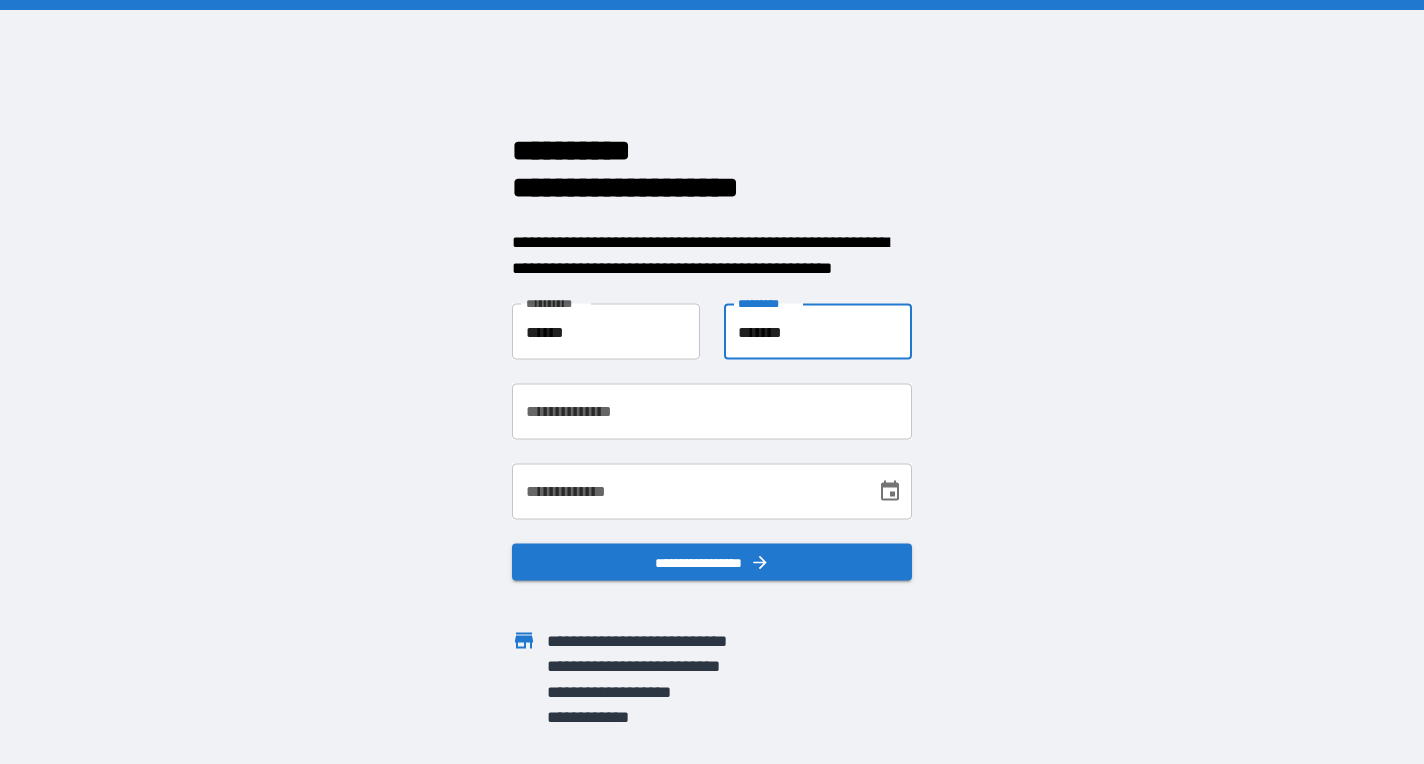 type on "*******" 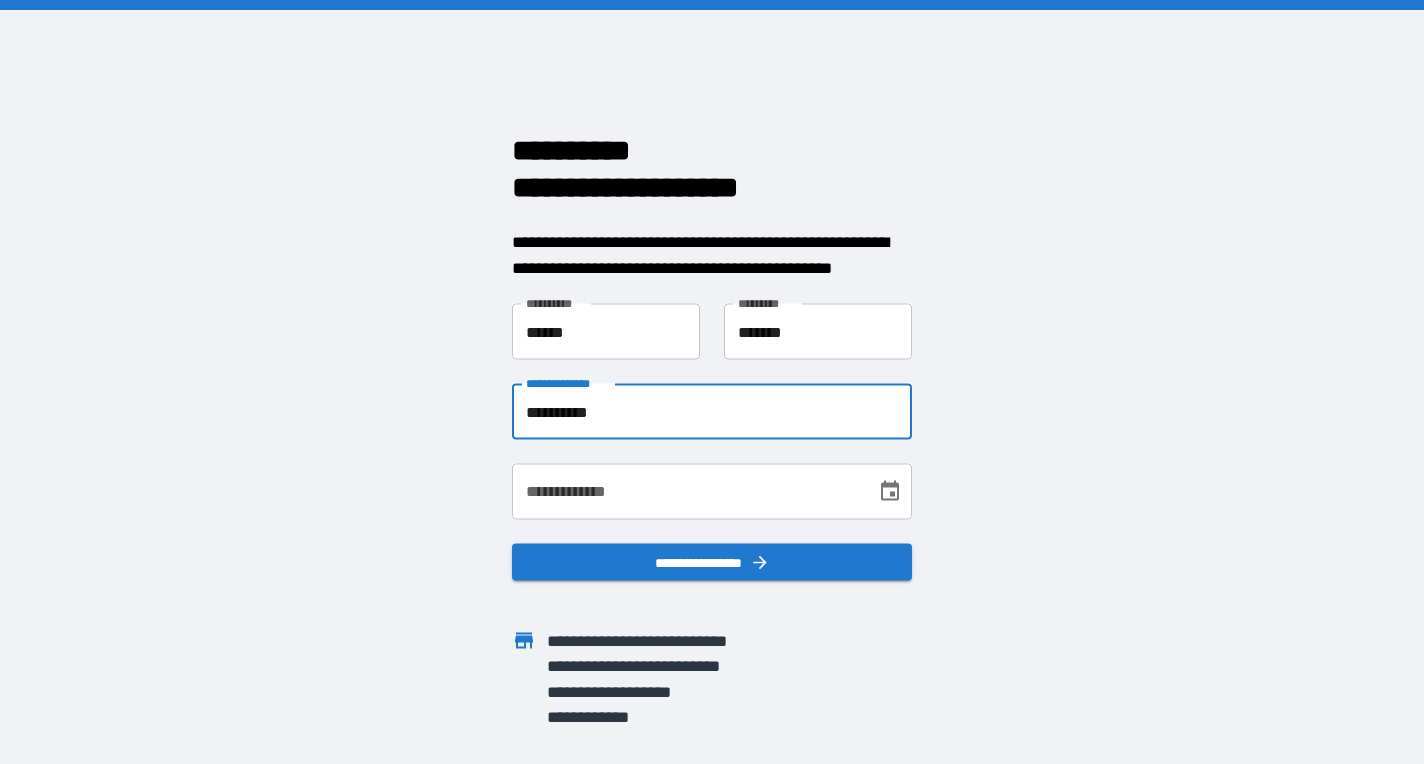 type on "**********" 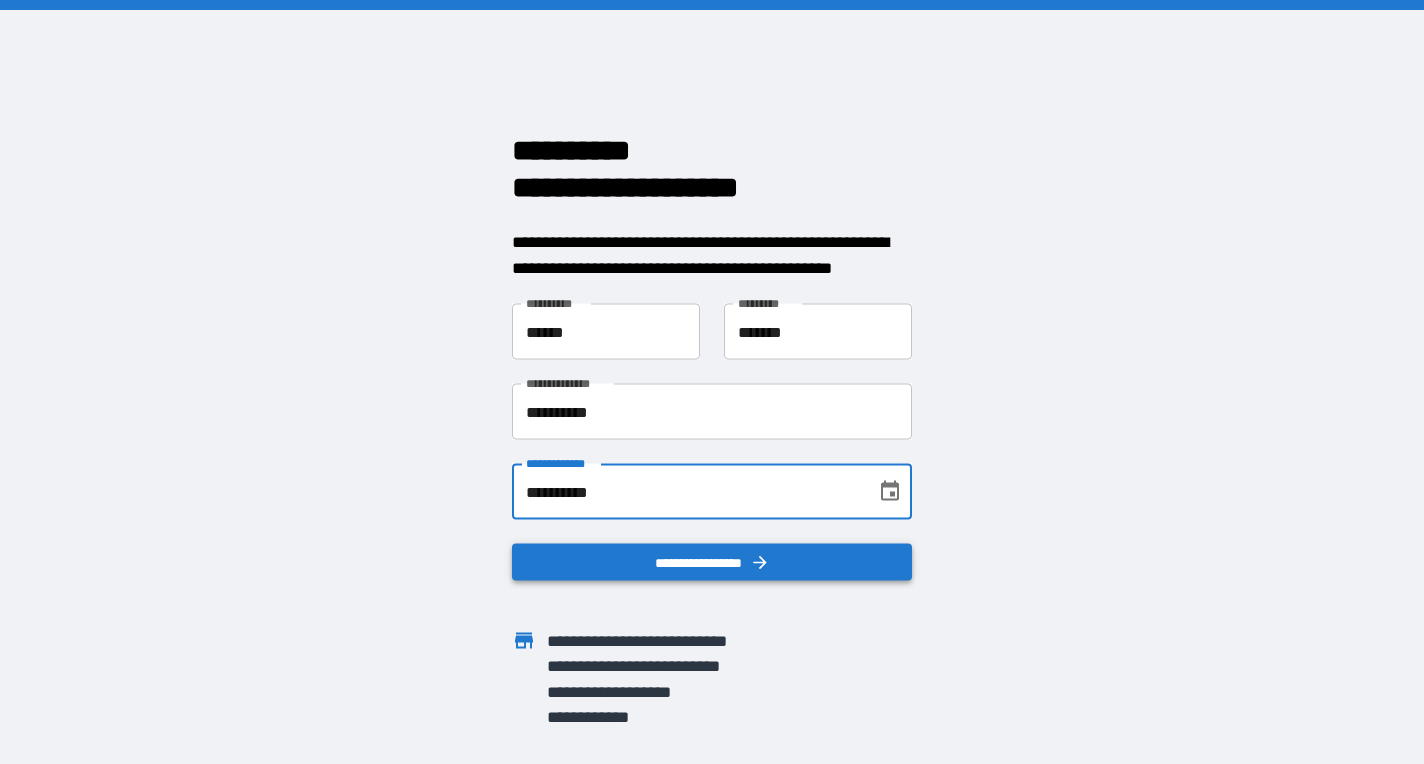 type on "**********" 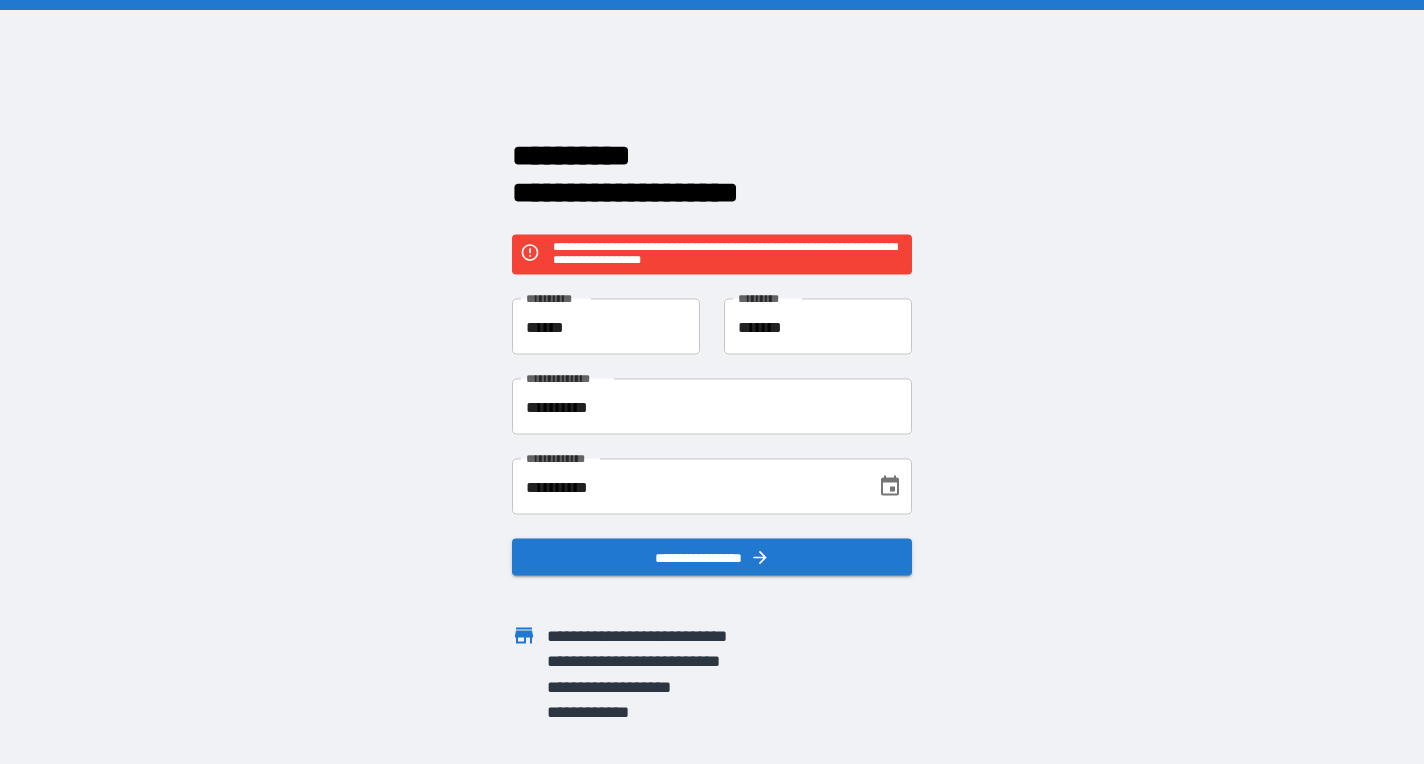 click on "**********" at bounding box center (687, 487) 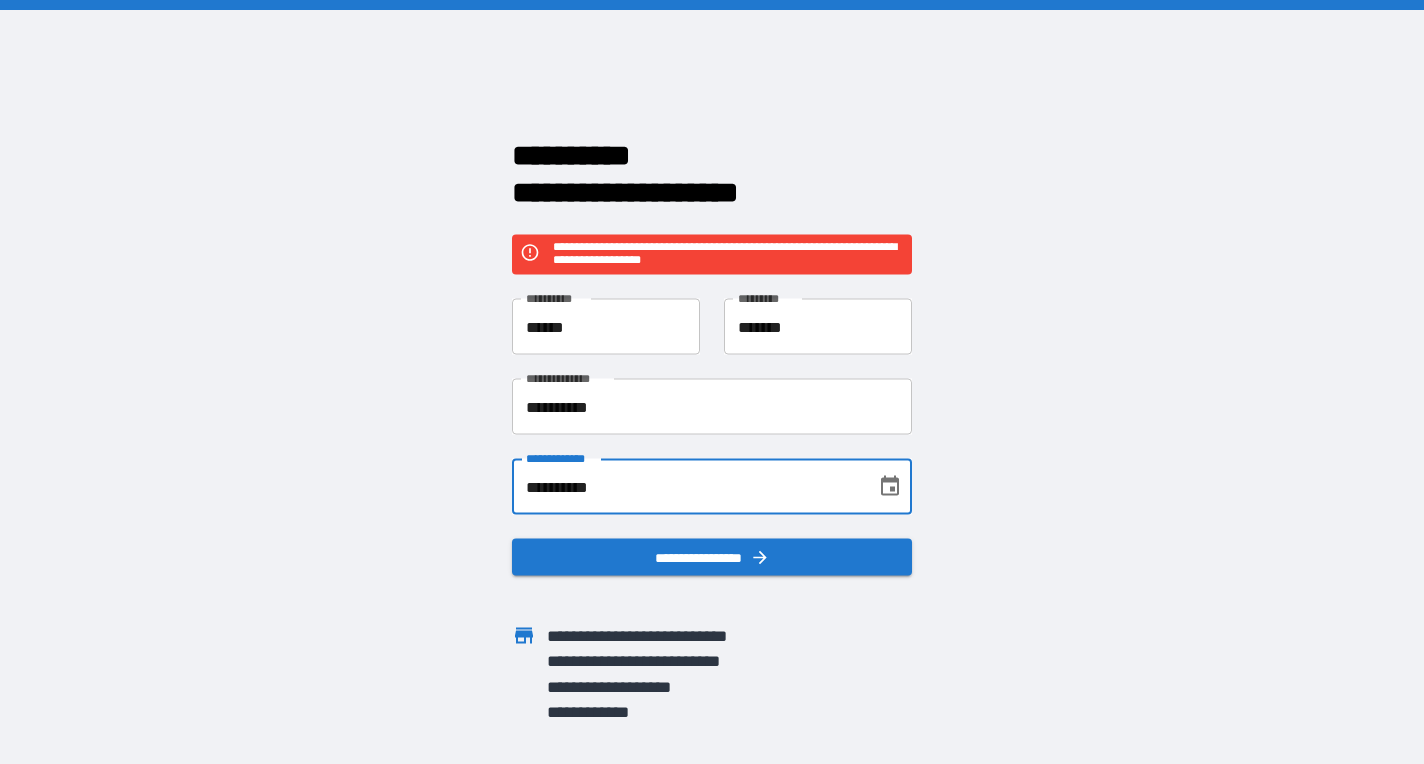 drag, startPoint x: 623, startPoint y: 485, endPoint x: 478, endPoint y: 487, distance: 145.0138 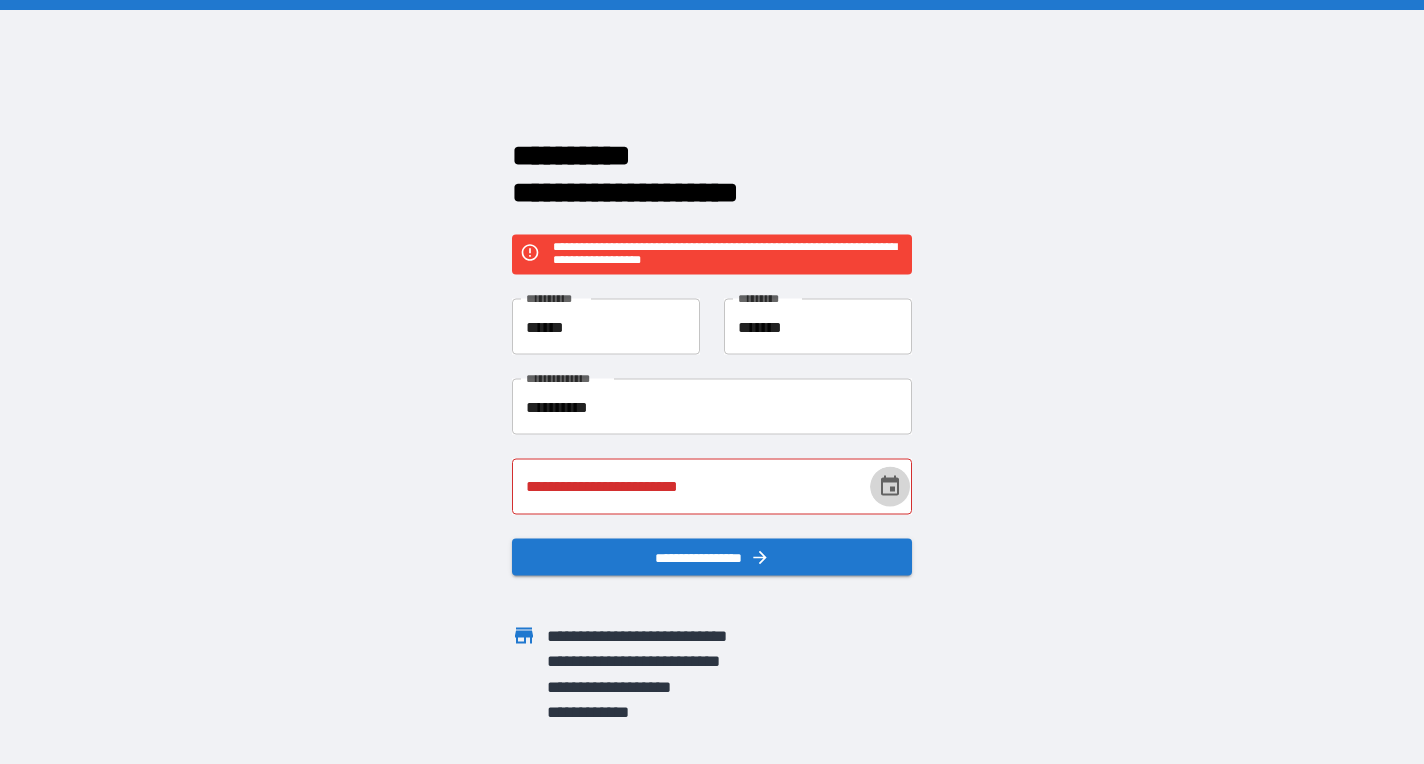 click 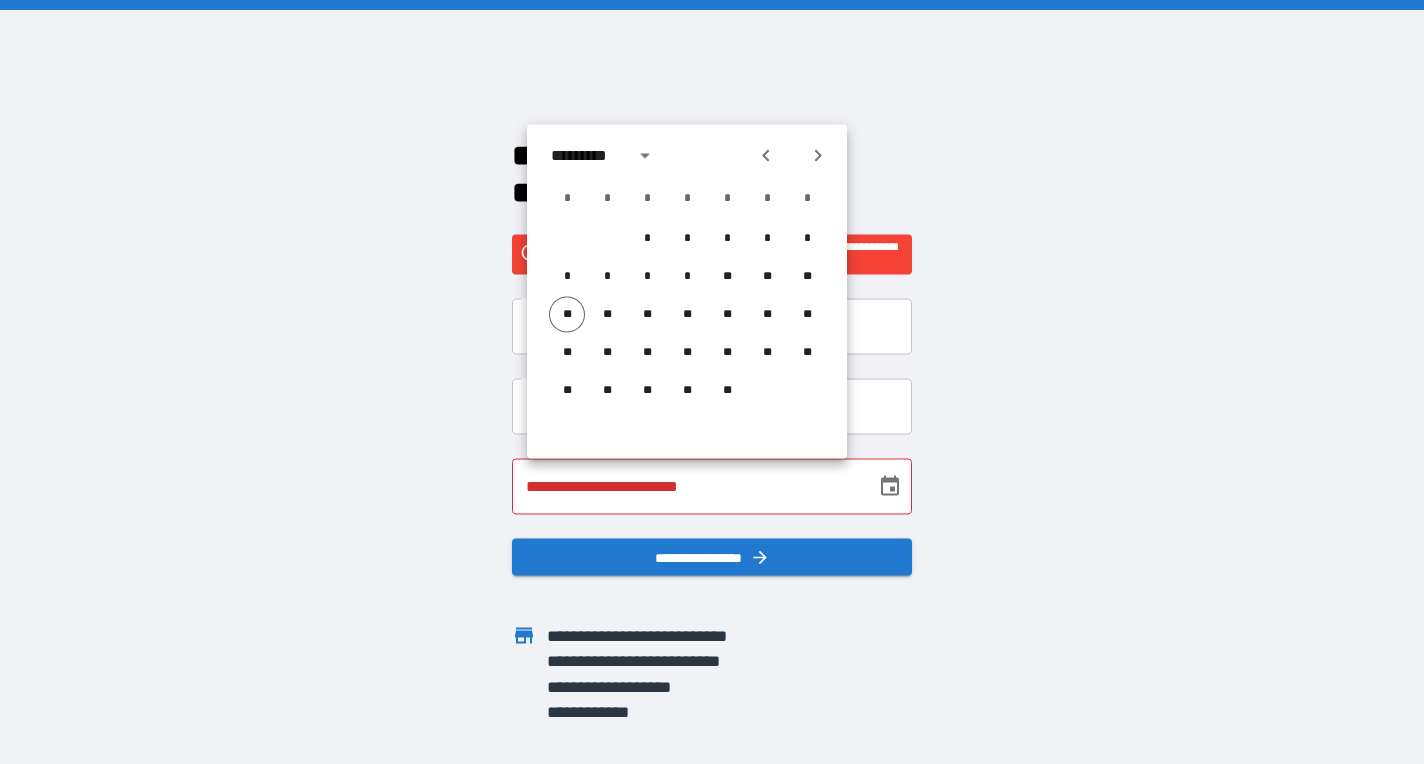 click 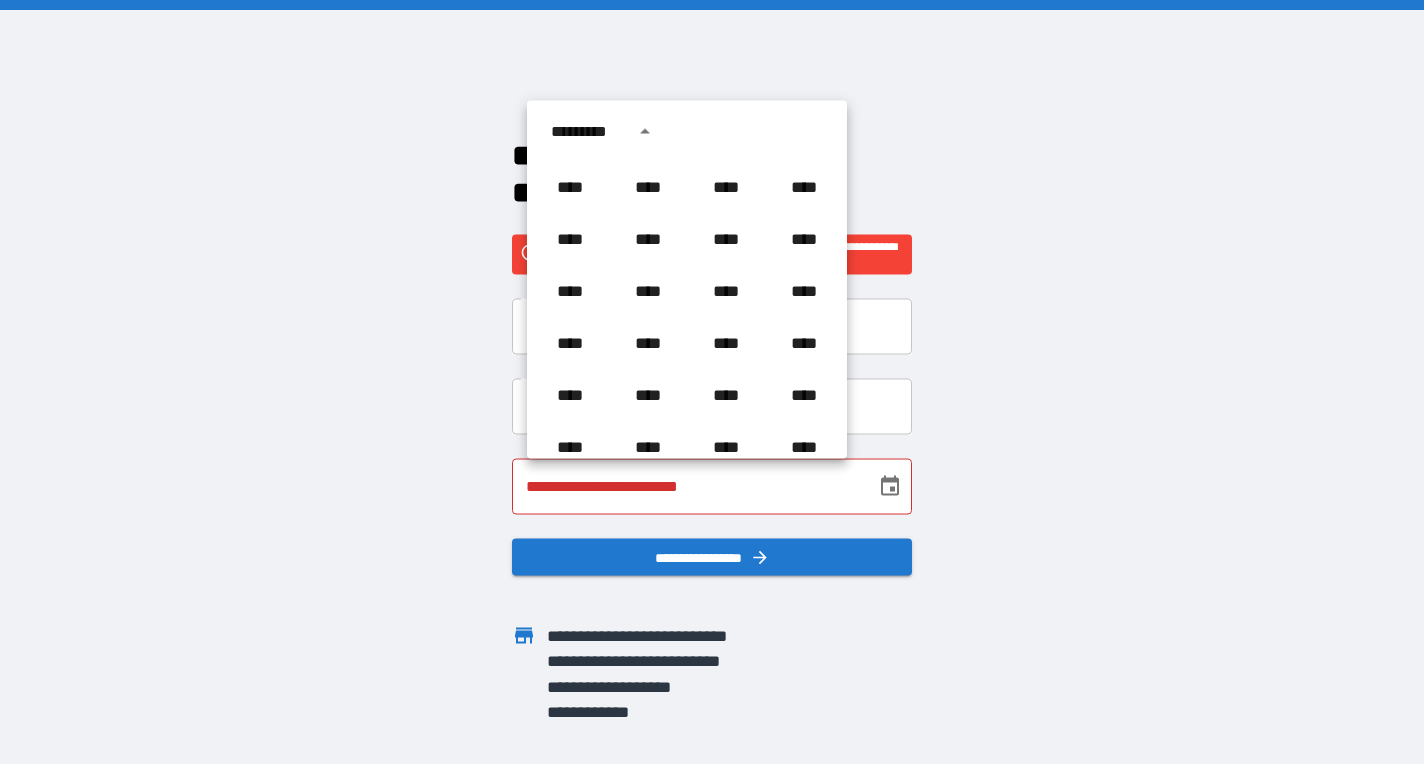 scroll, scrollTop: 723, scrollLeft: 0, axis: vertical 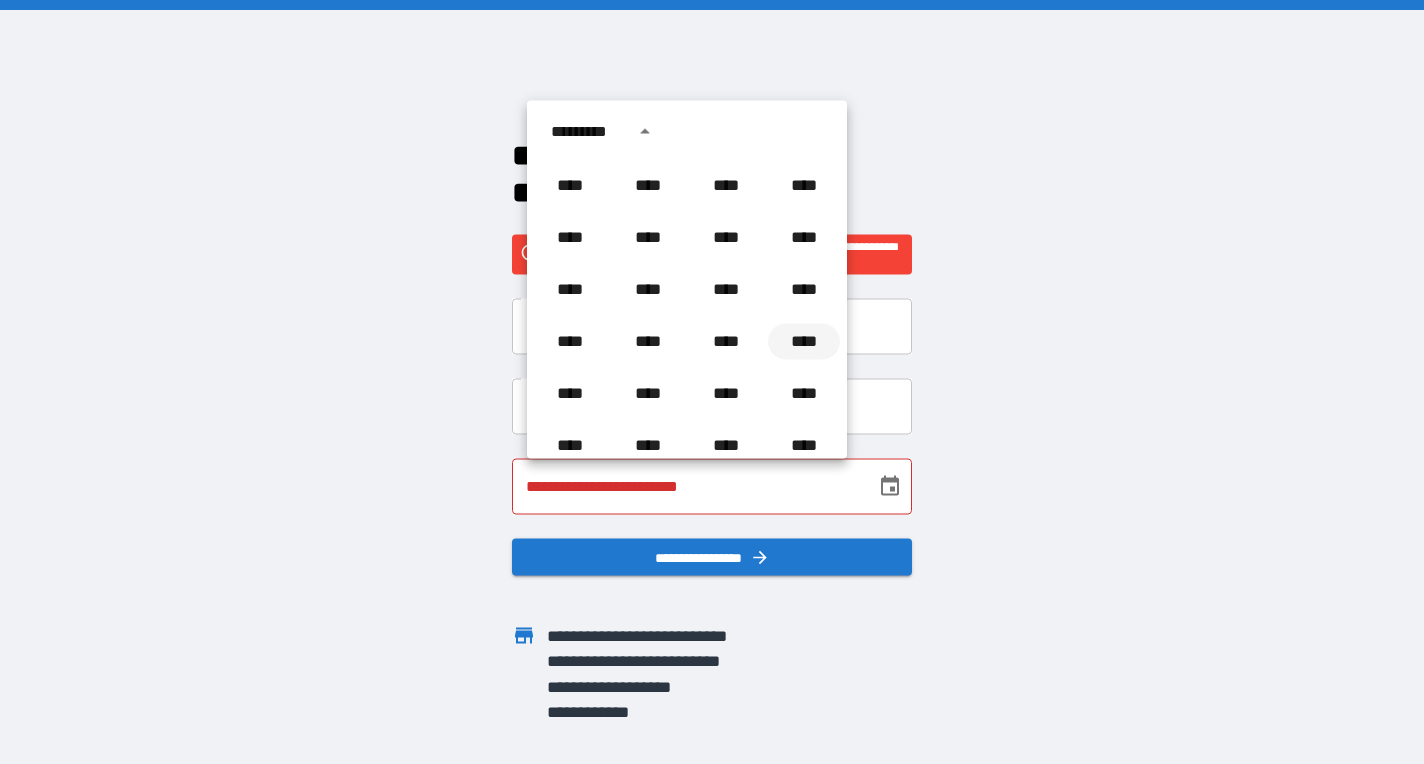 click on "****" at bounding box center [804, 342] 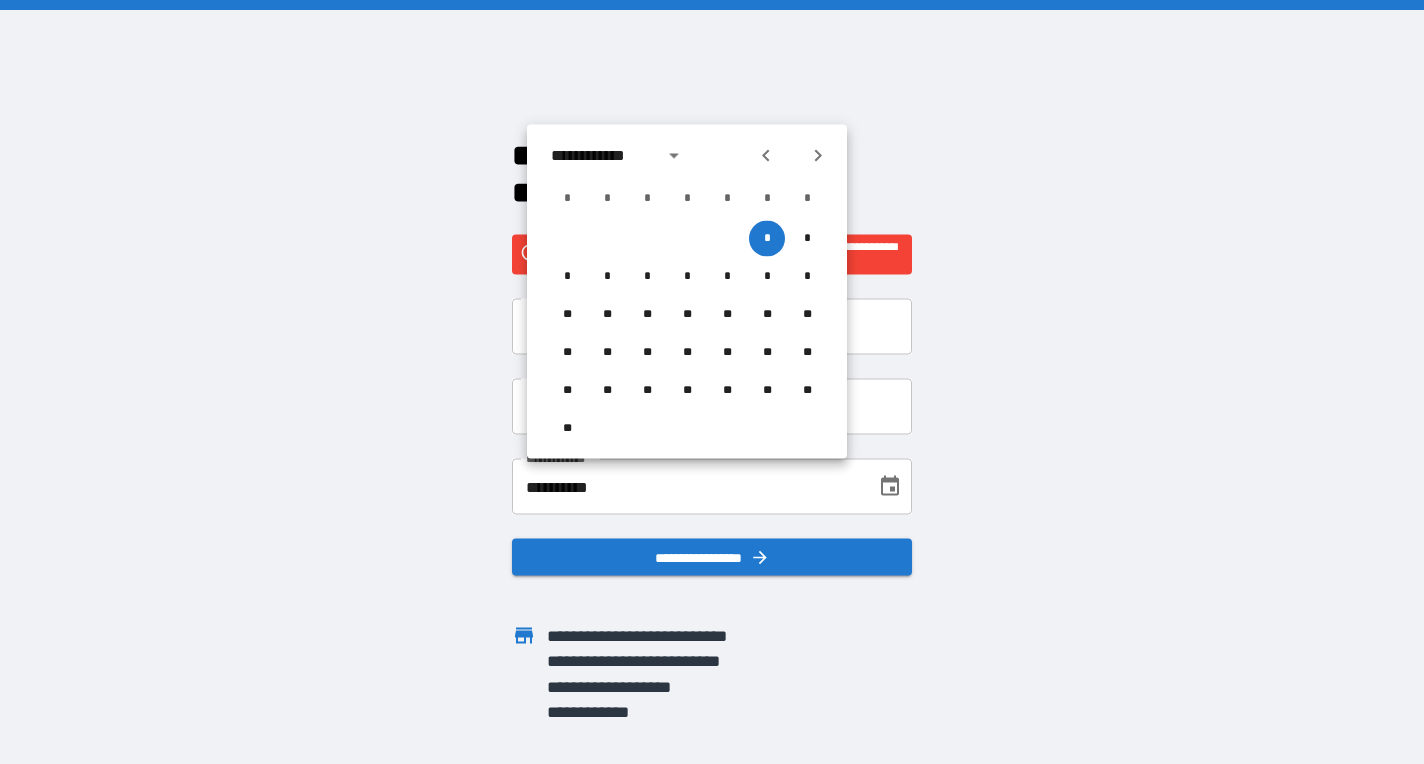 click 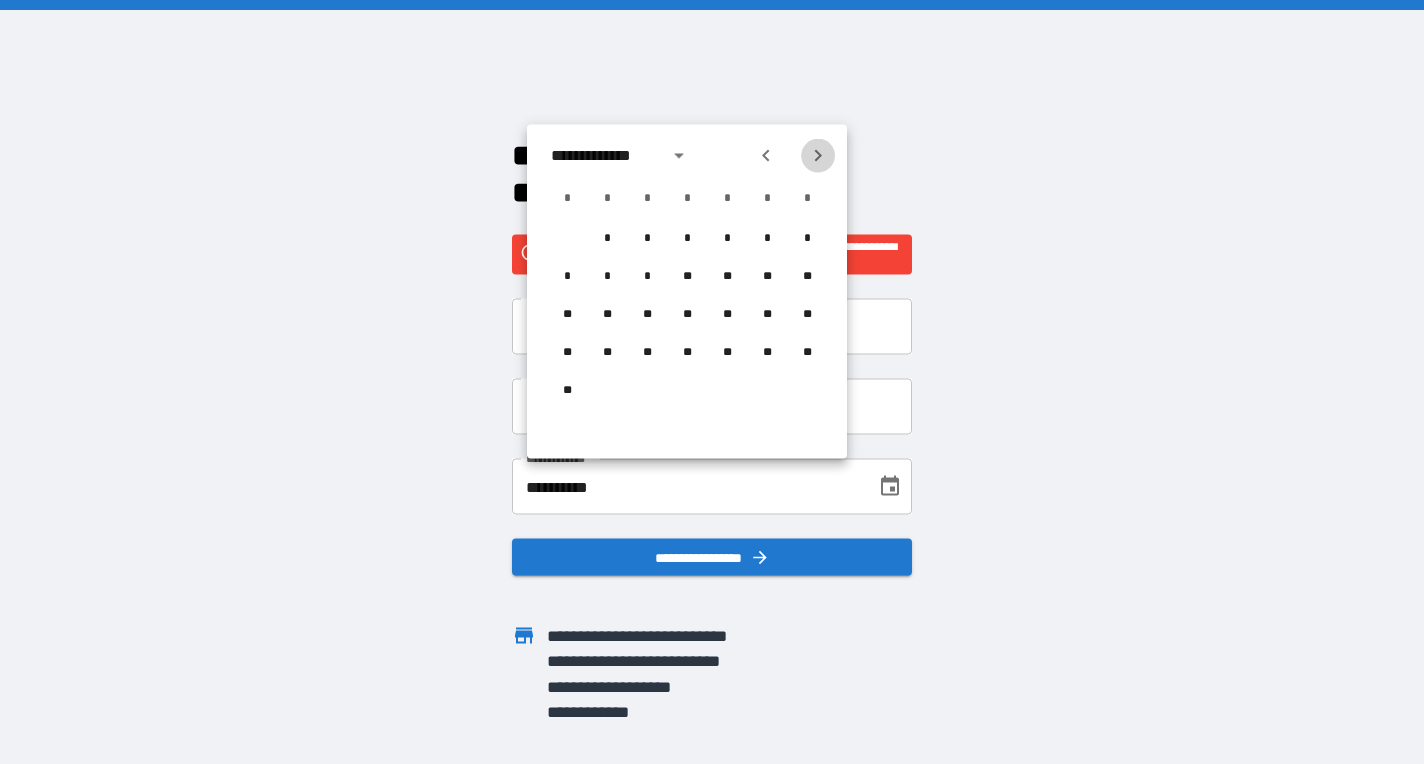 click 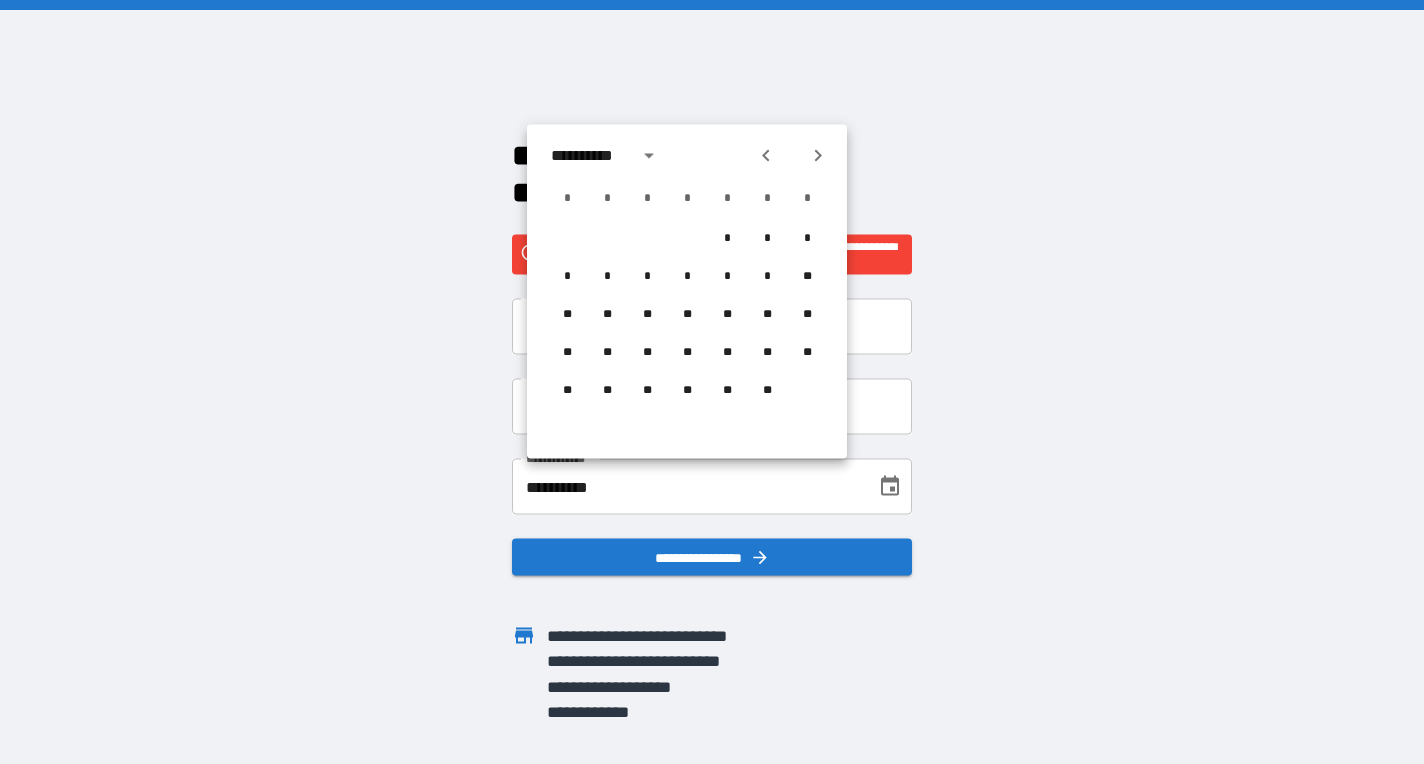 click 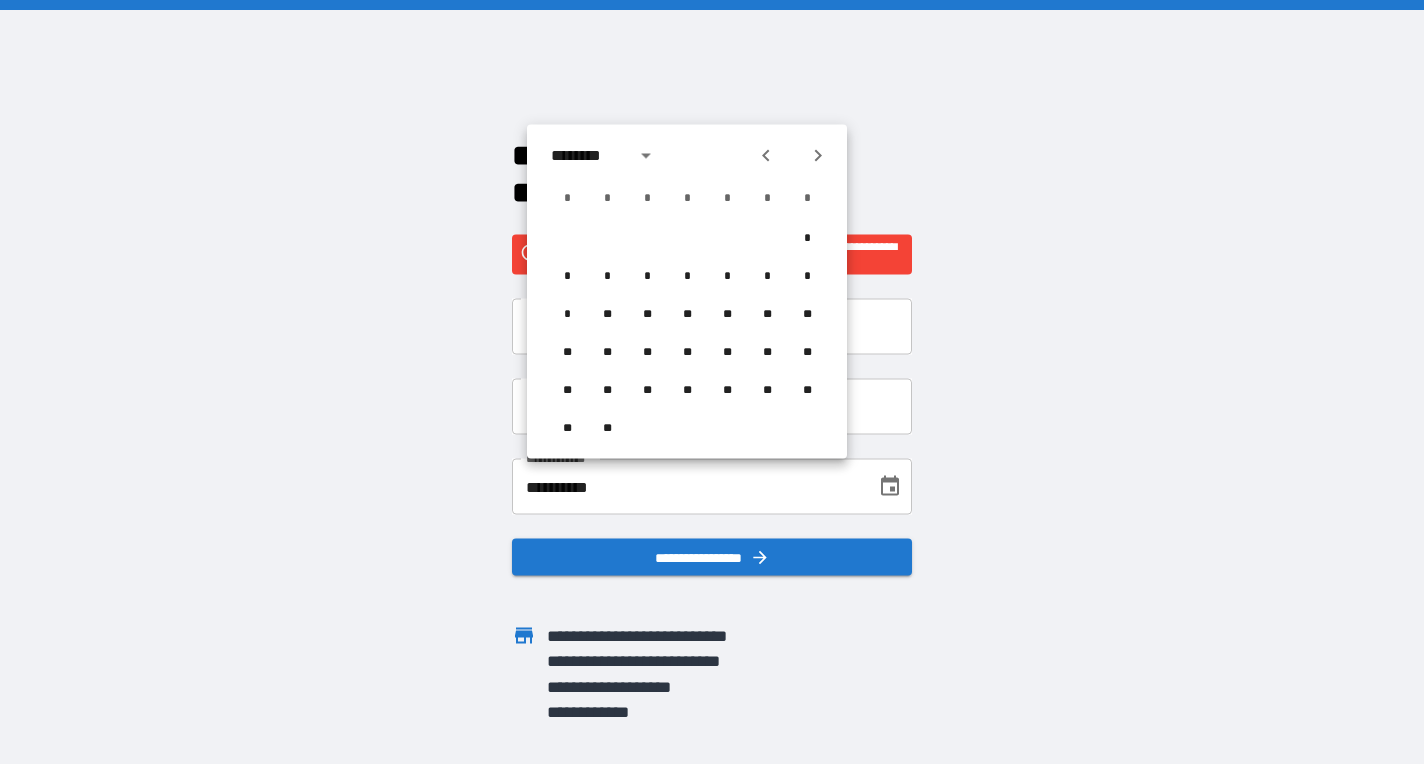 click 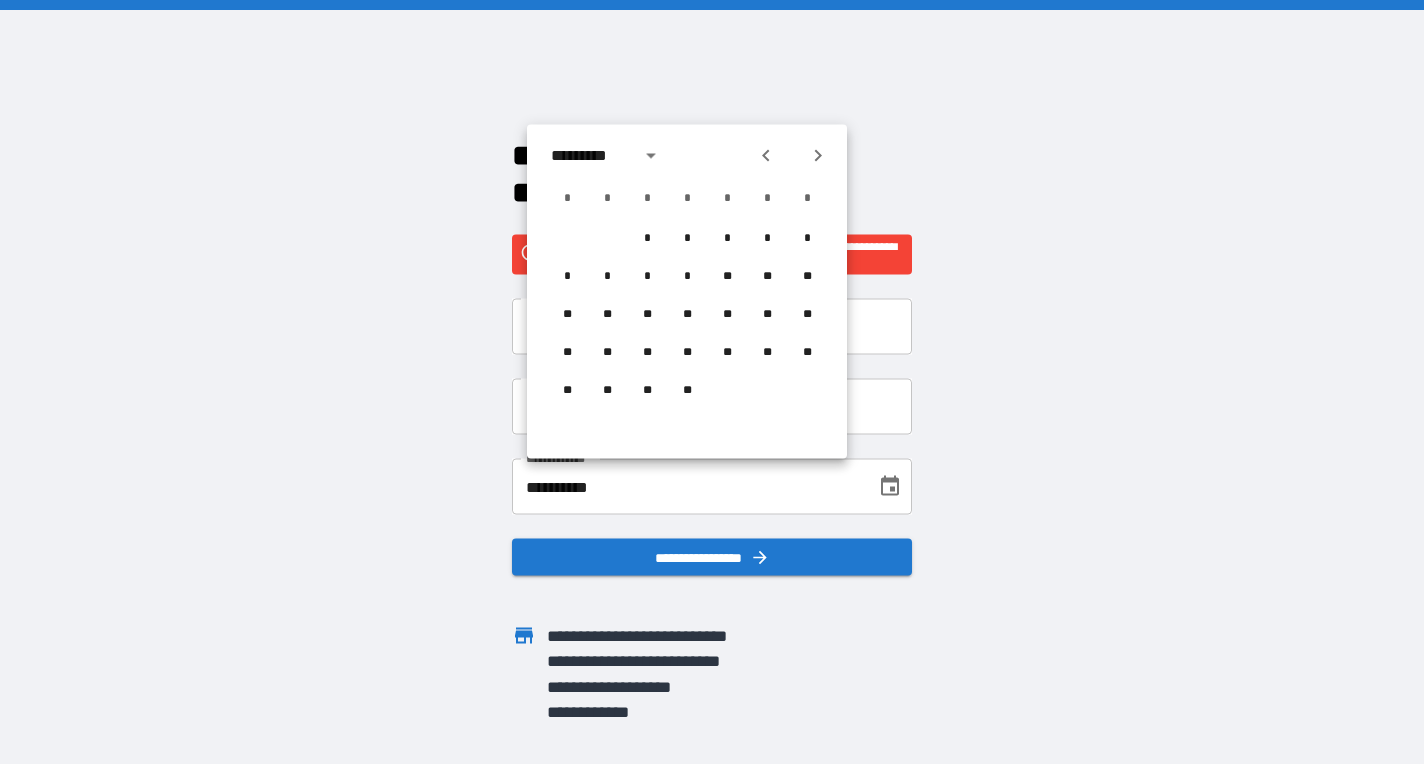click 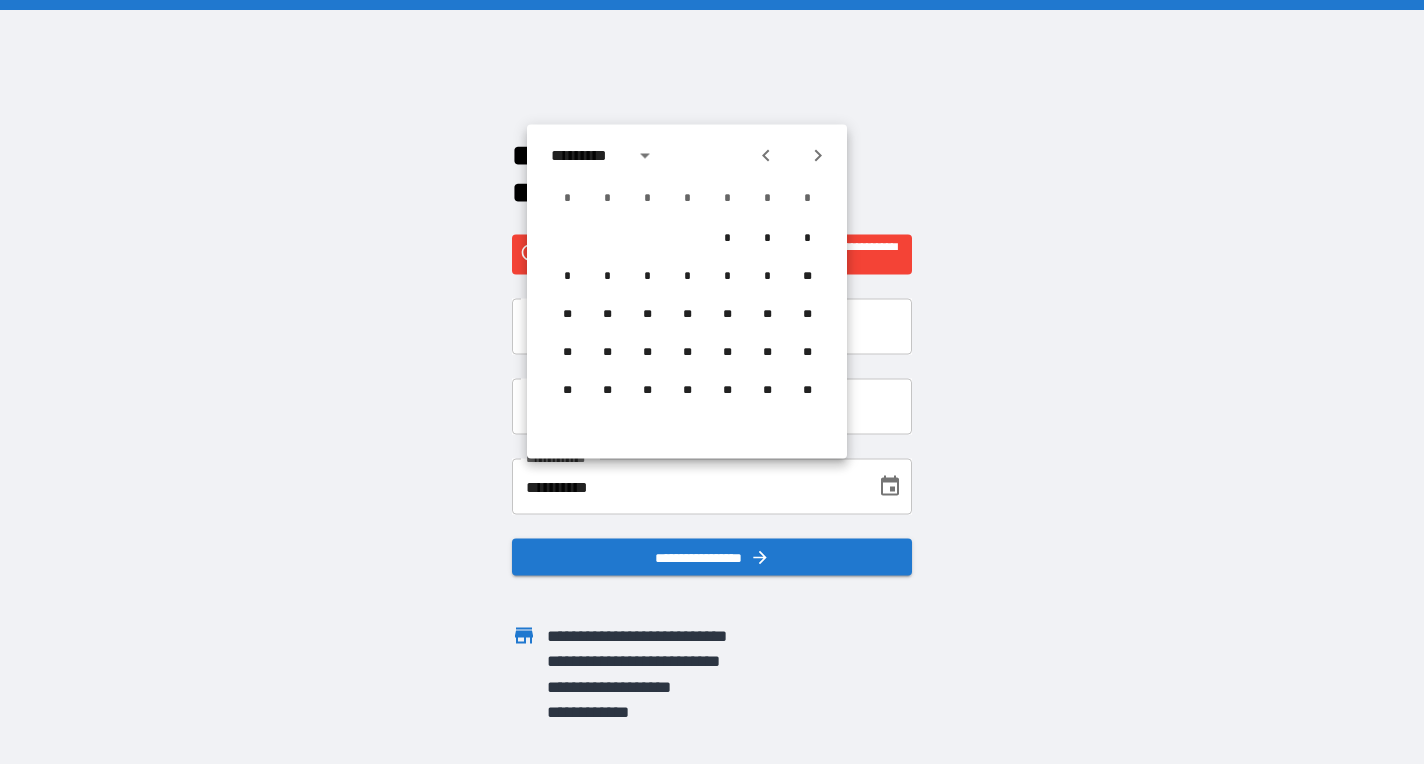 click 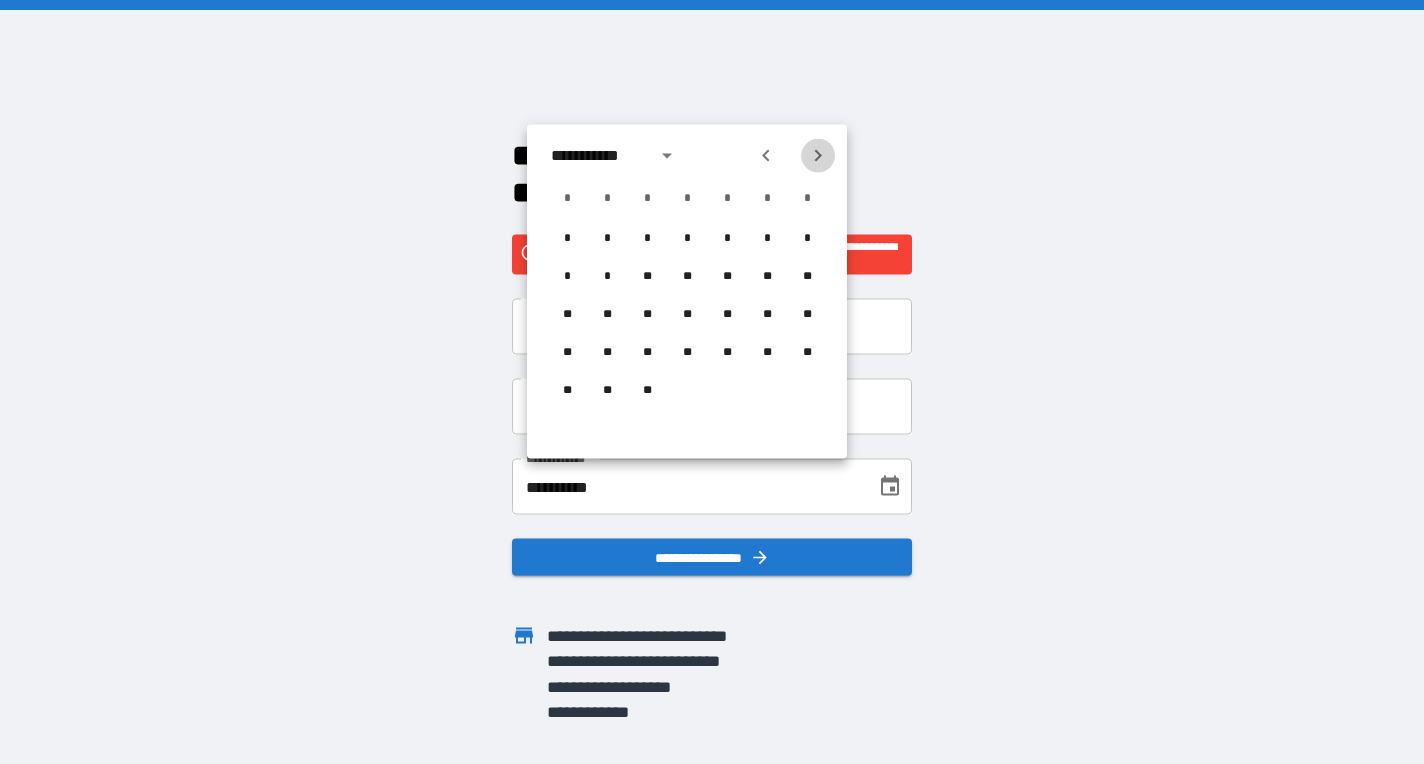 click 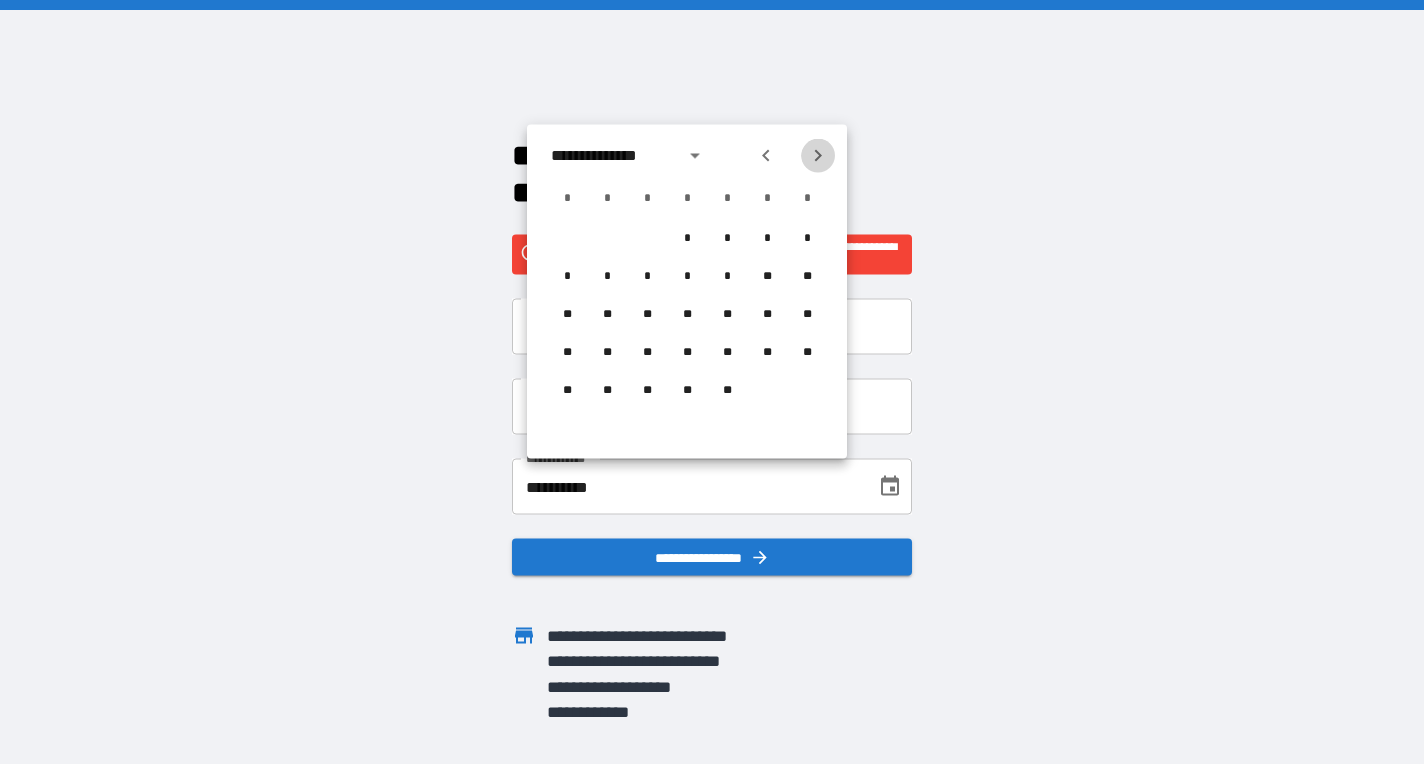 click 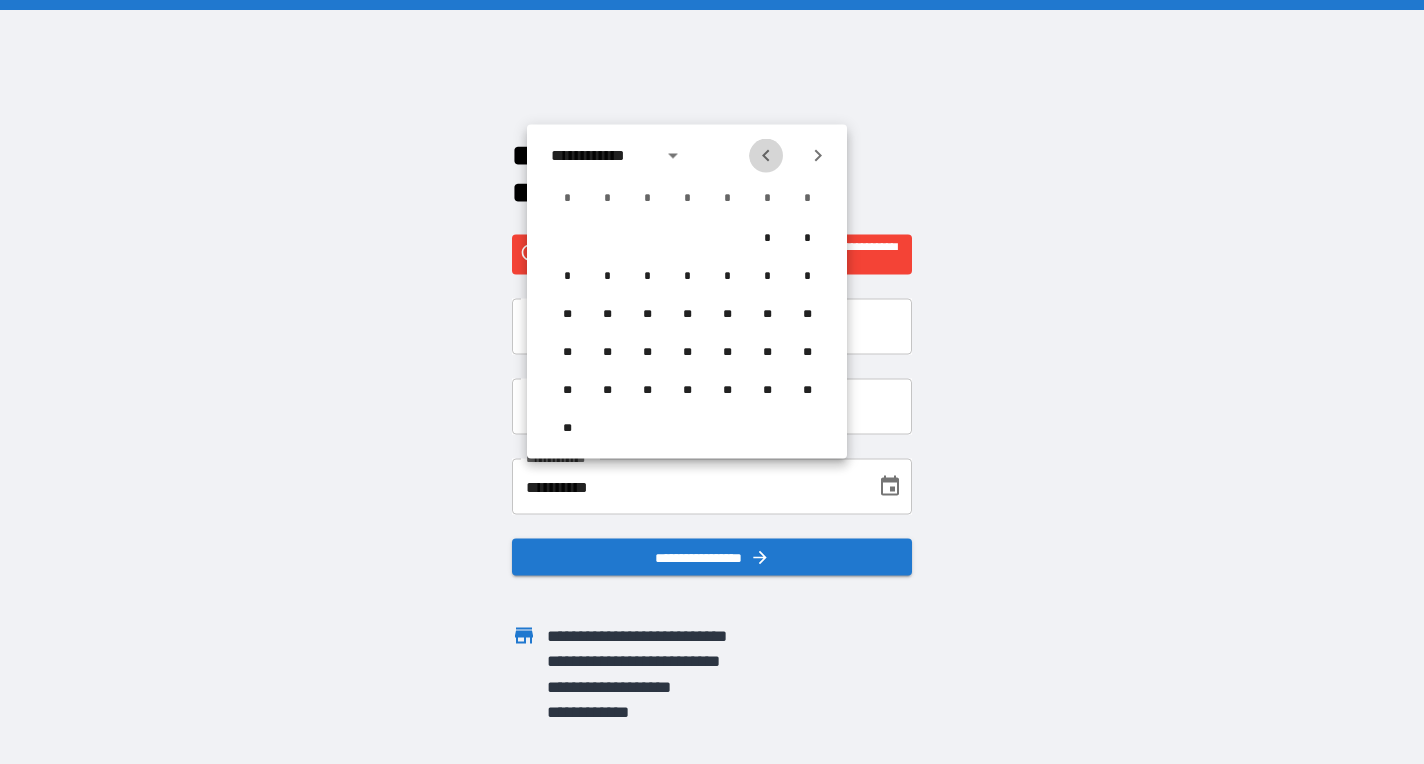 click 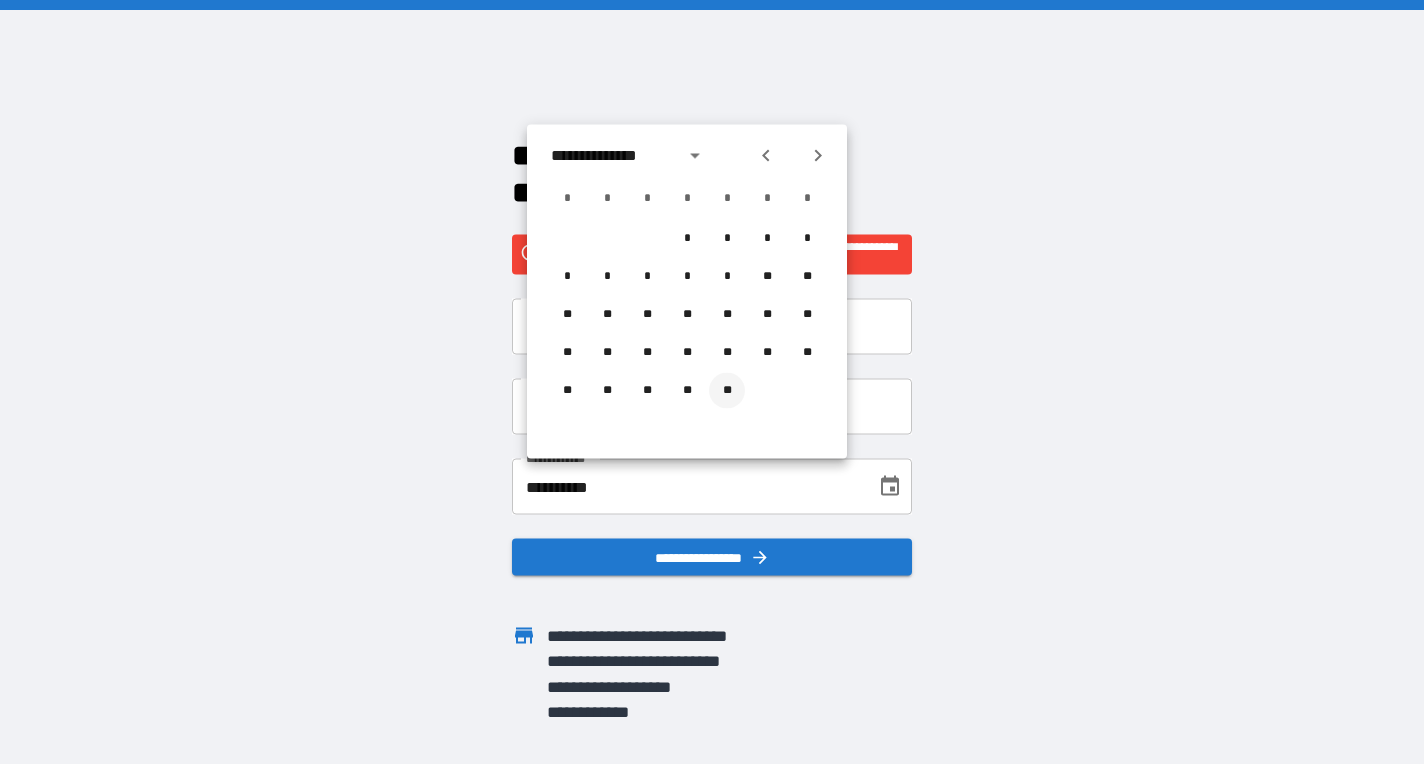 click on "**" at bounding box center [727, 391] 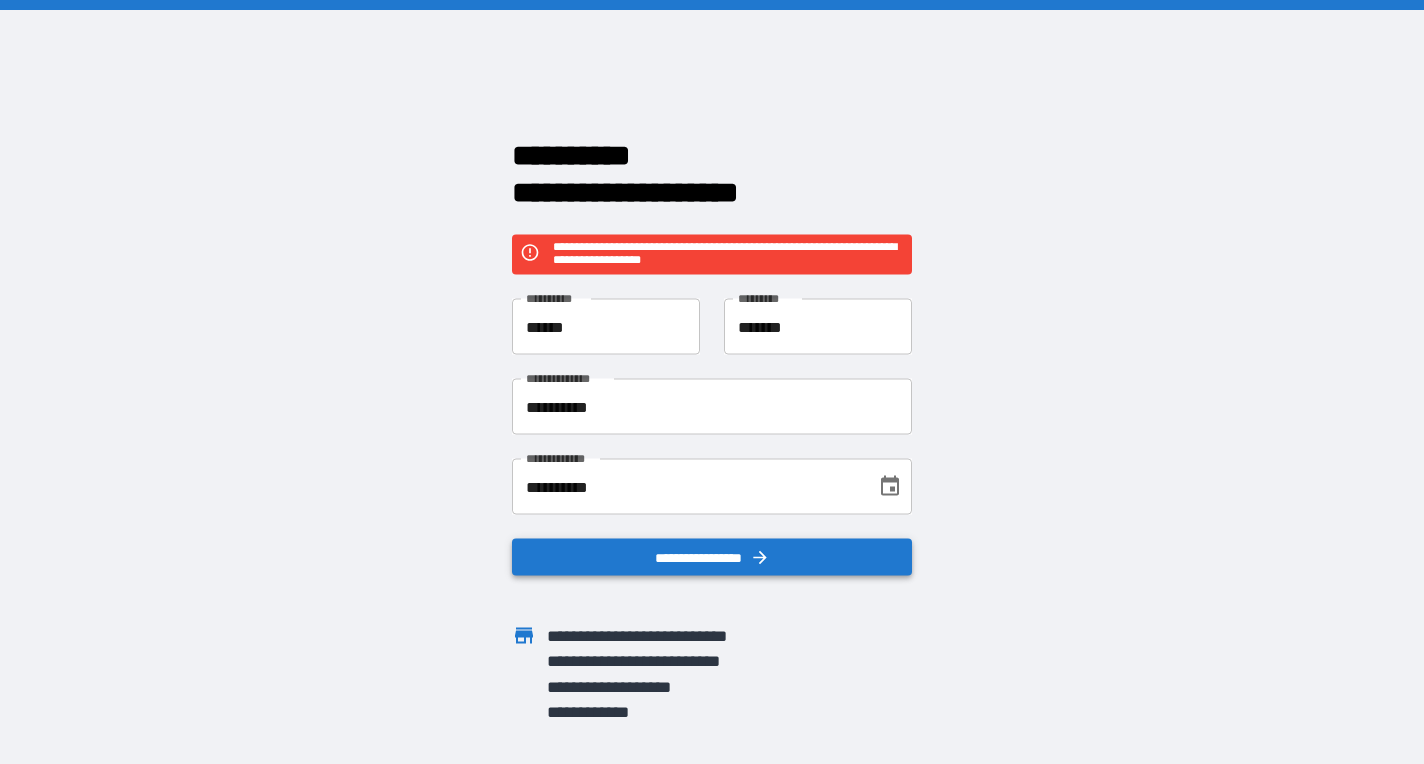 click on "**********" at bounding box center [712, 557] 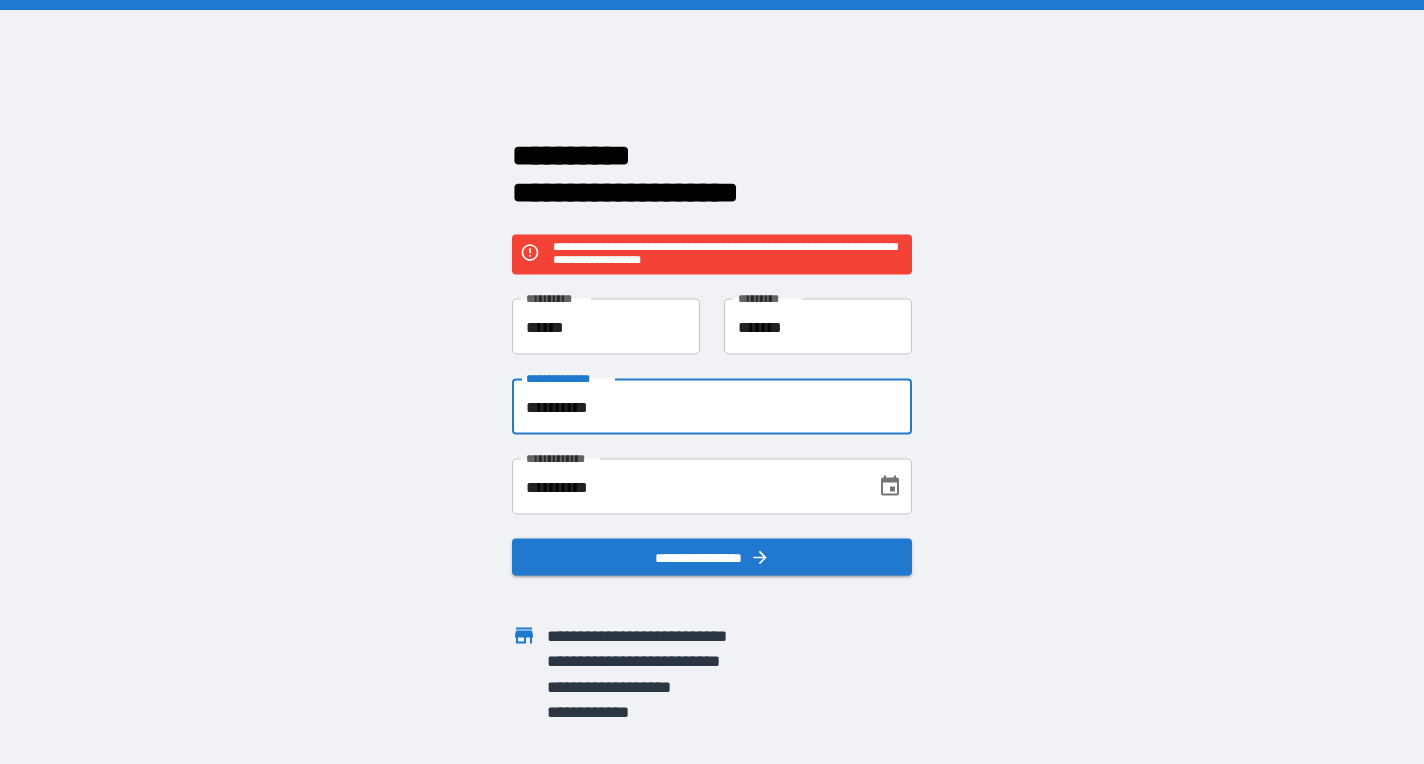 drag, startPoint x: 631, startPoint y: 408, endPoint x: 475, endPoint y: 405, distance: 156.02884 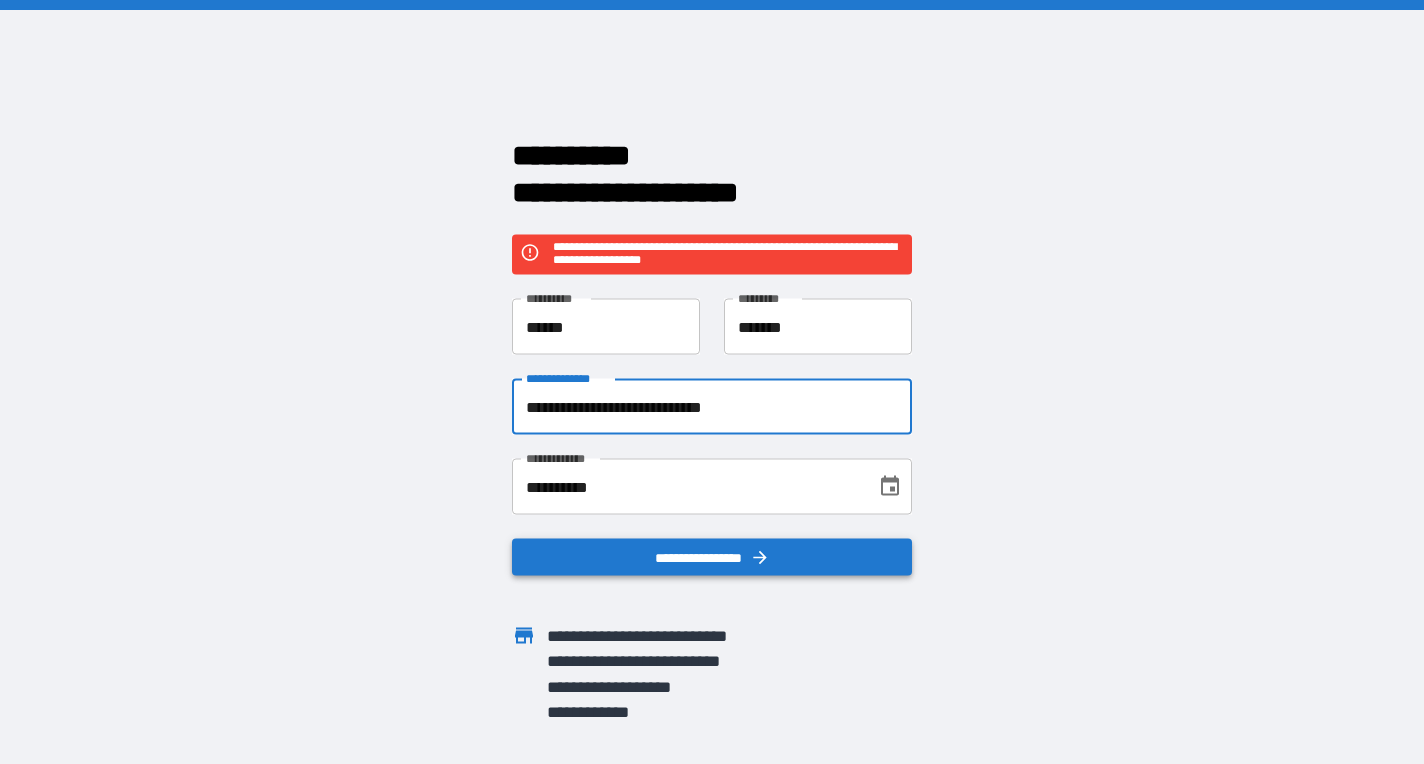 type on "**********" 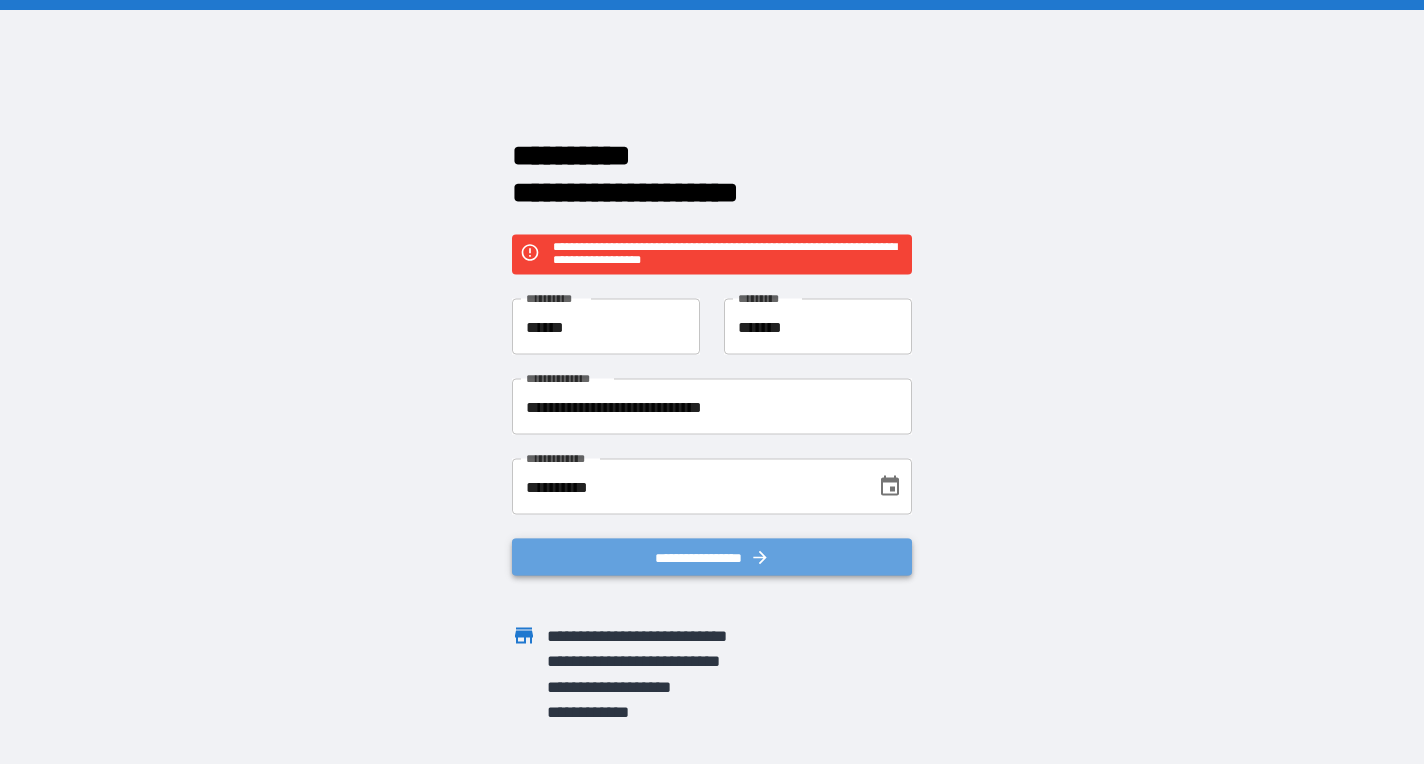 click on "**********" at bounding box center [712, 557] 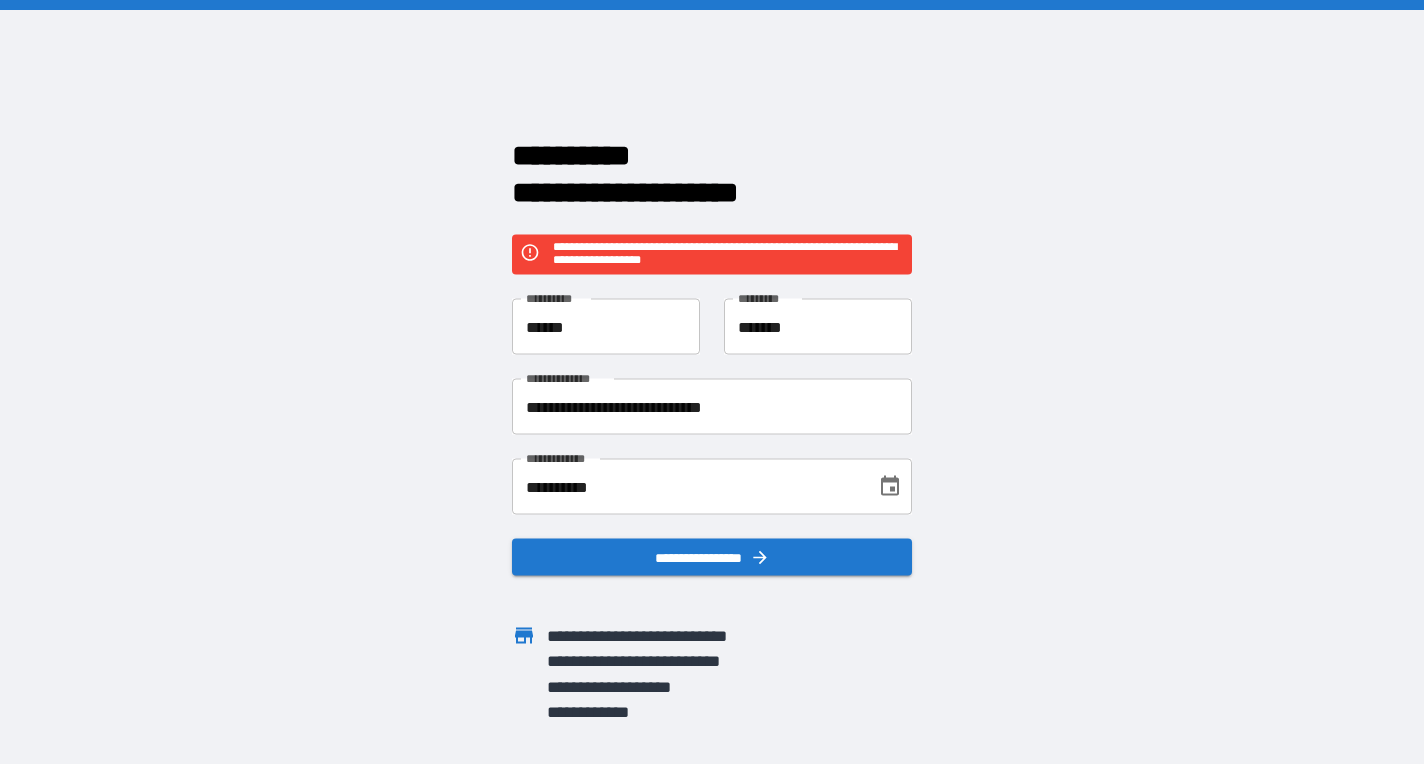click on "*******" at bounding box center [818, 327] 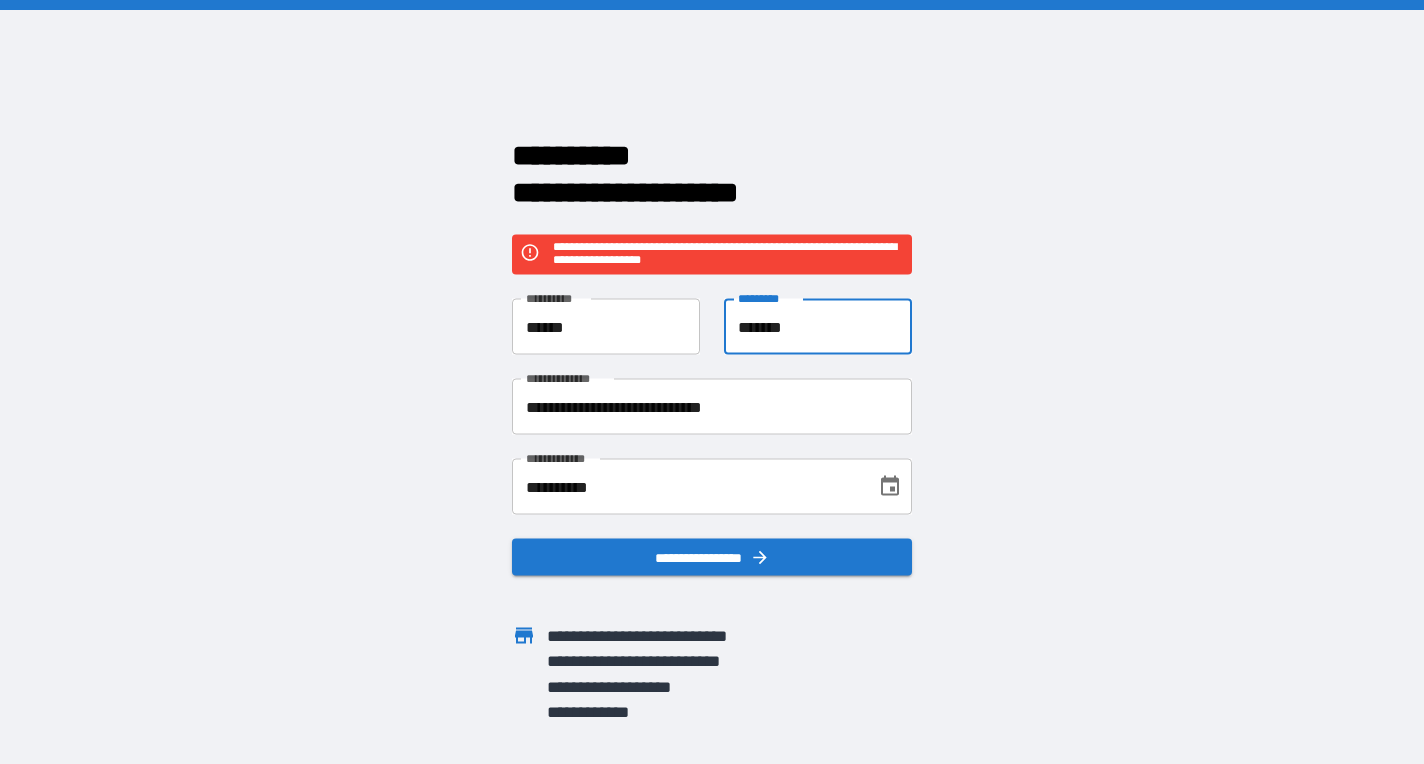 type on "*******" 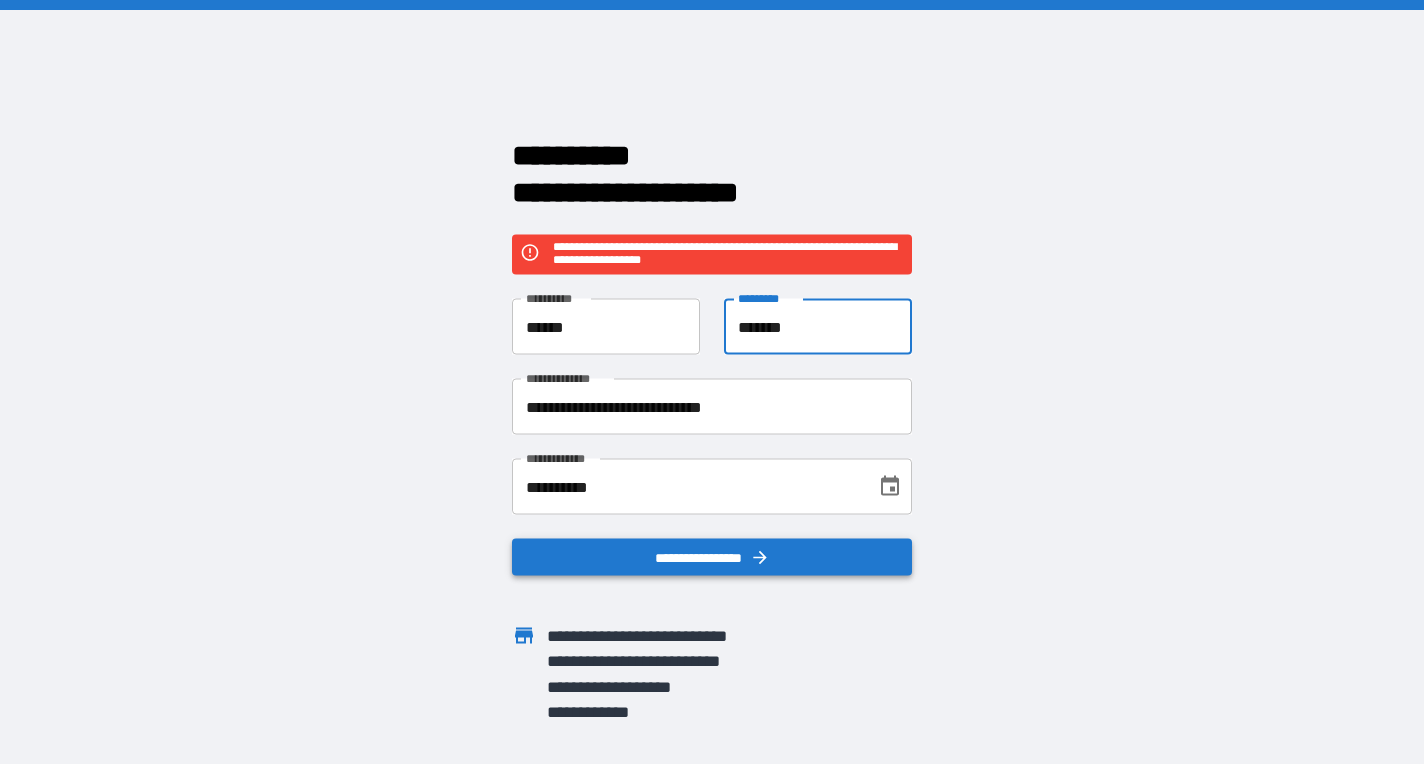 click on "**********" at bounding box center (712, 557) 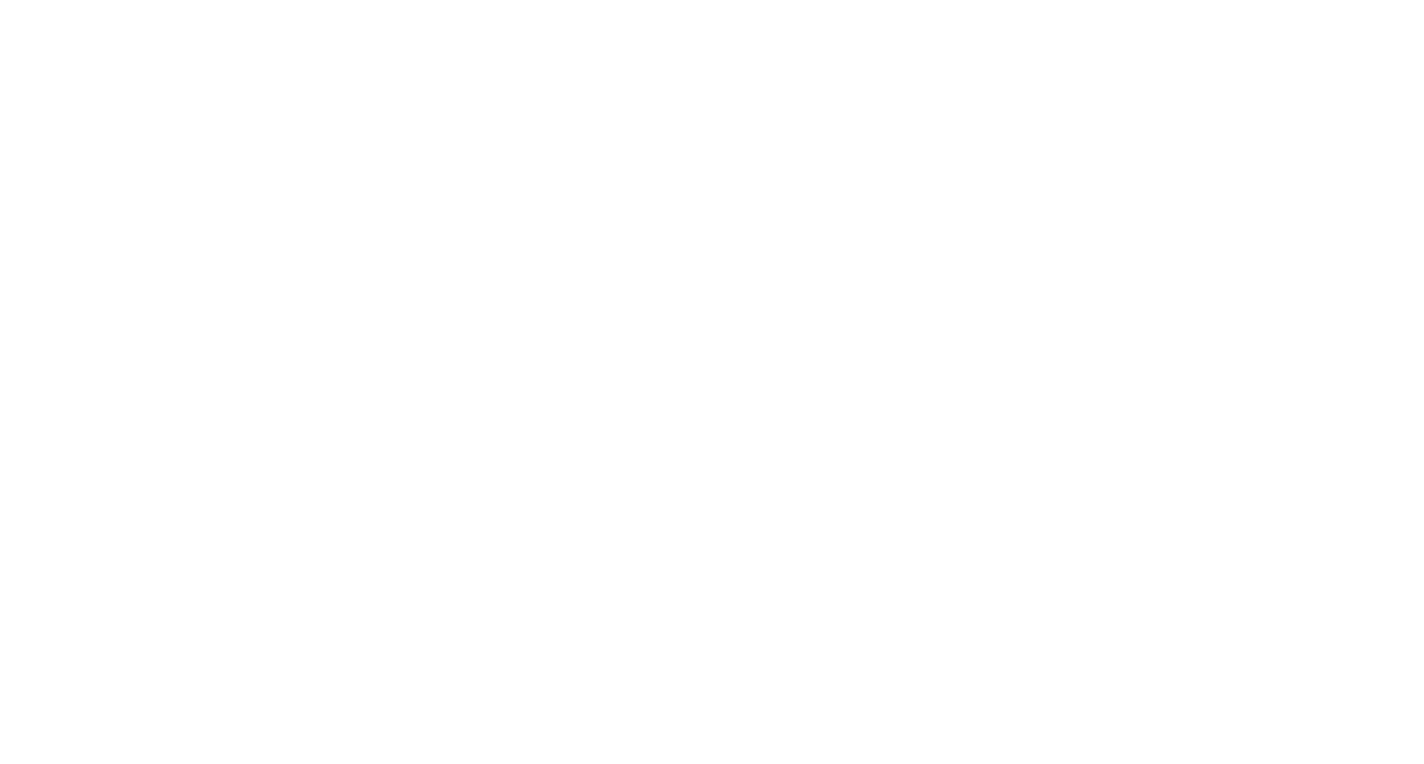scroll, scrollTop: 0, scrollLeft: 0, axis: both 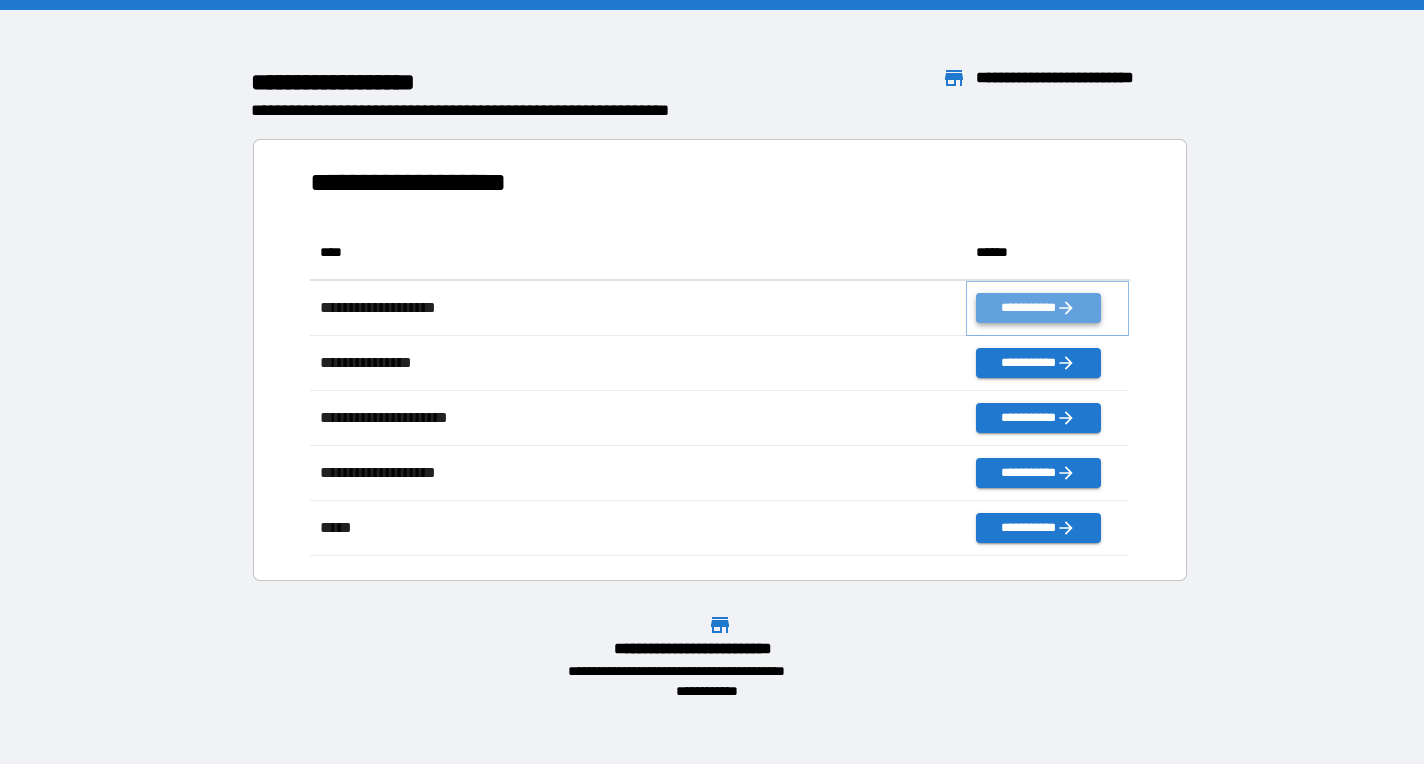 click on "**********" at bounding box center [1038, 308] 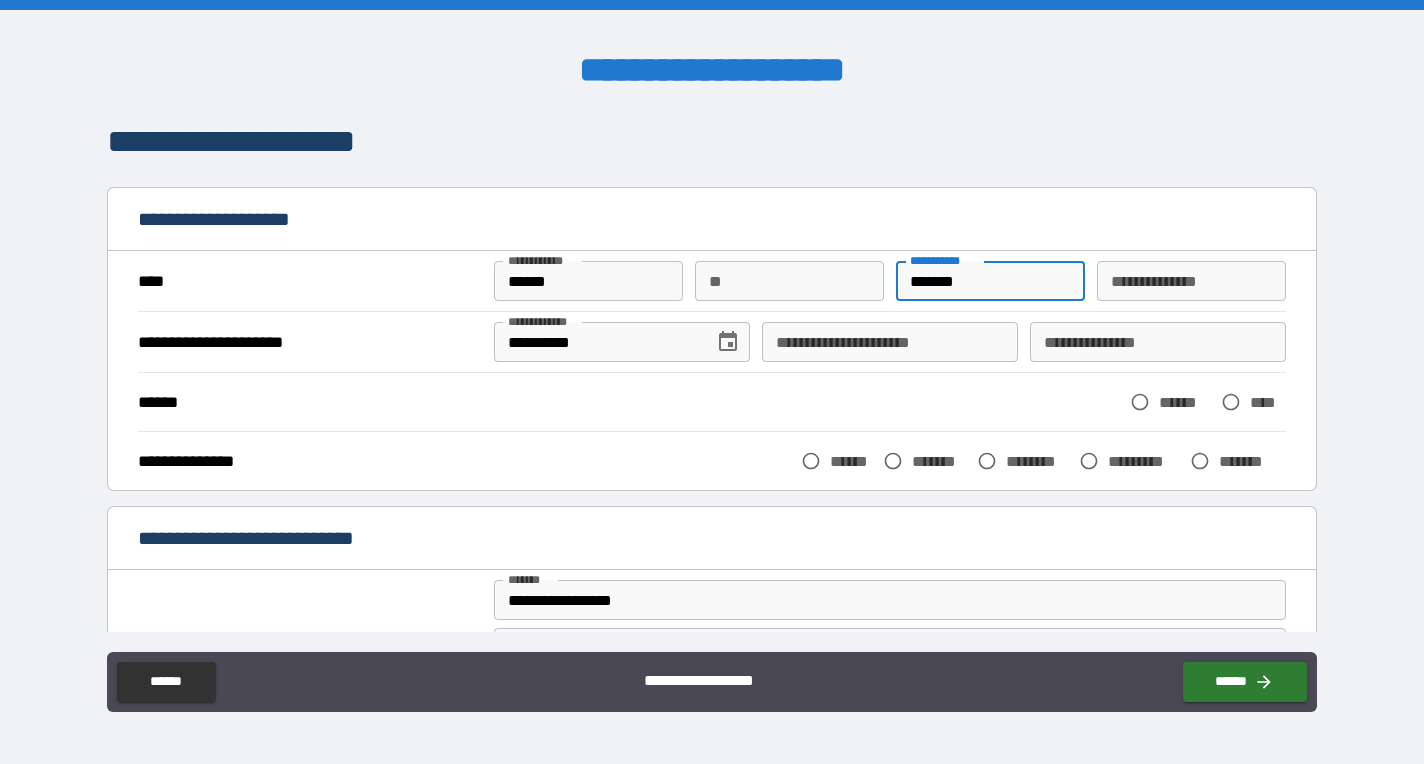 type on "*******" 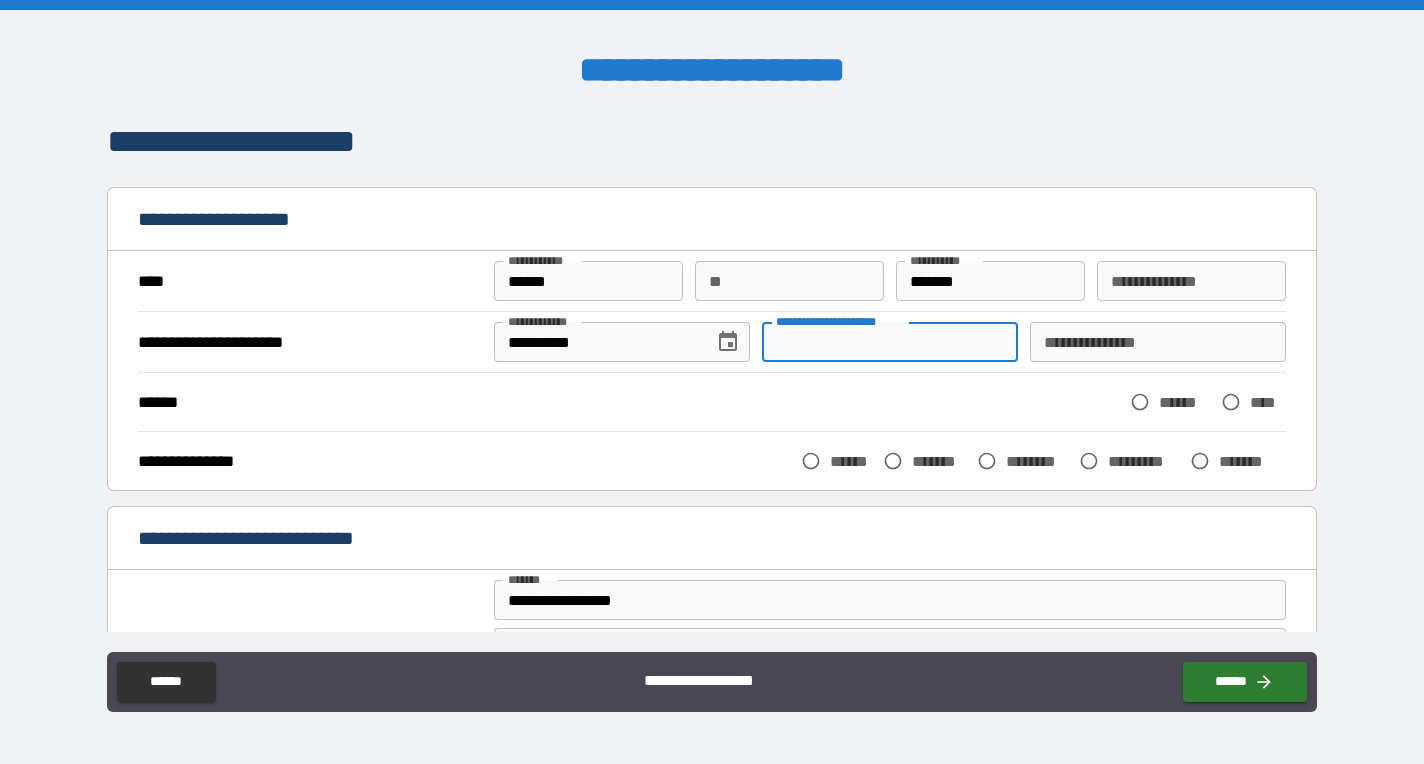 click on "**********" at bounding box center (890, 342) 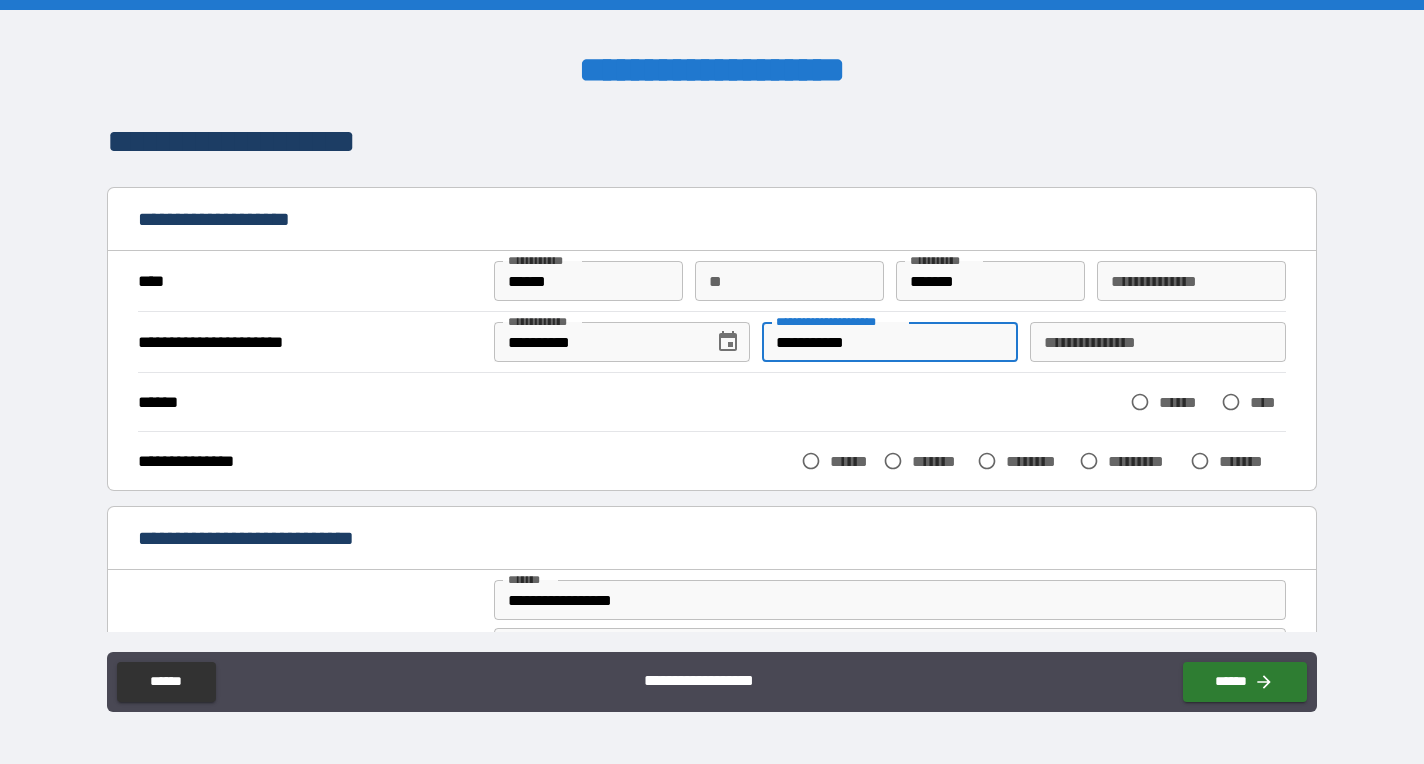 click on "**********" at bounding box center [890, 342] 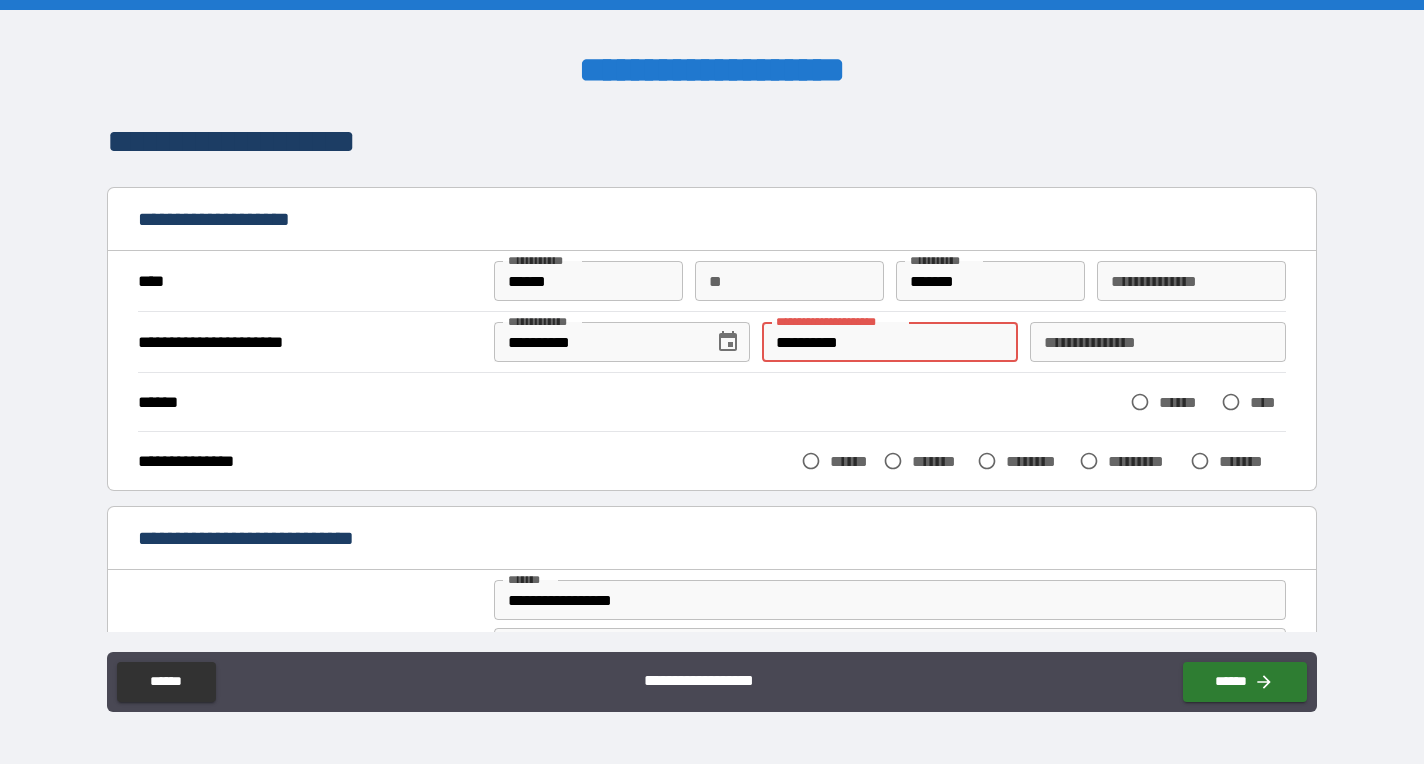 type on "**********" 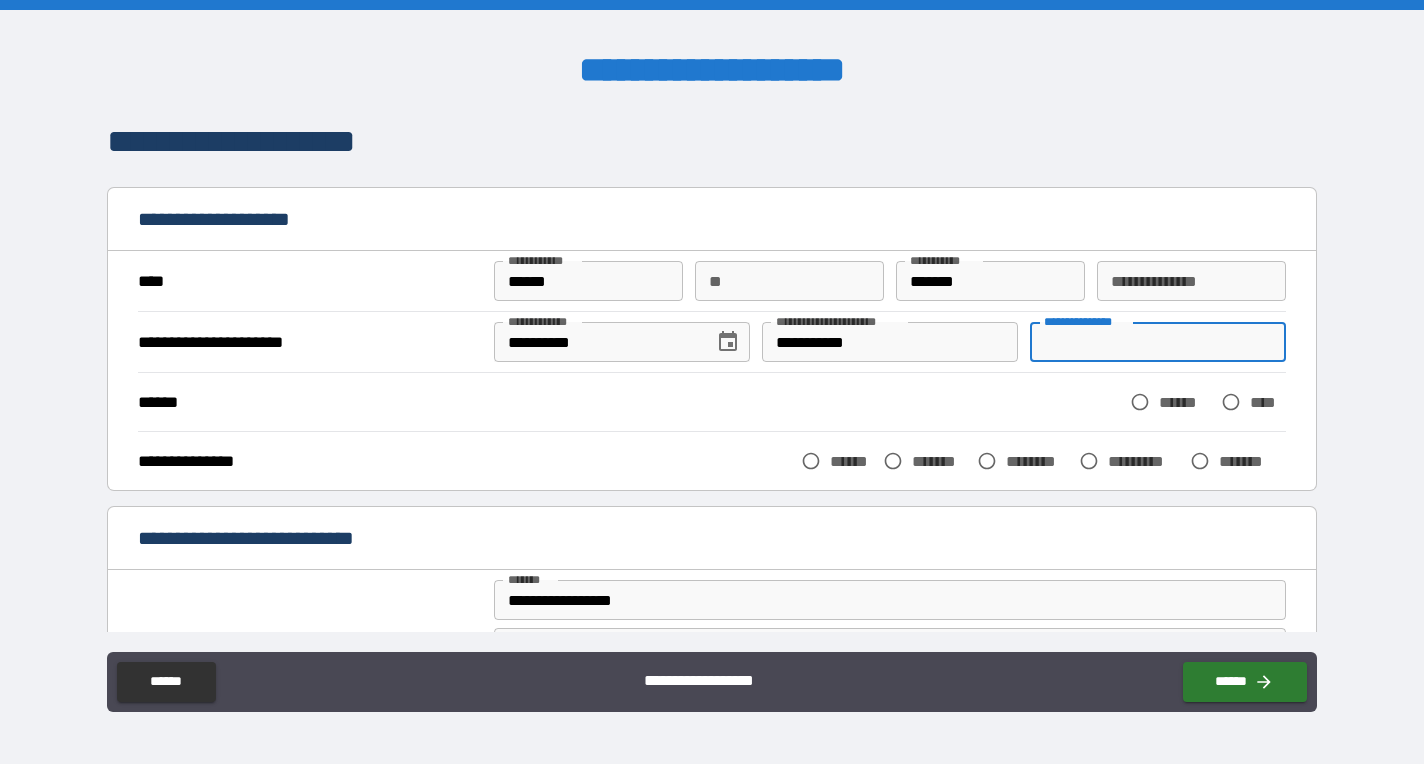 click on "**********" at bounding box center (1158, 342) 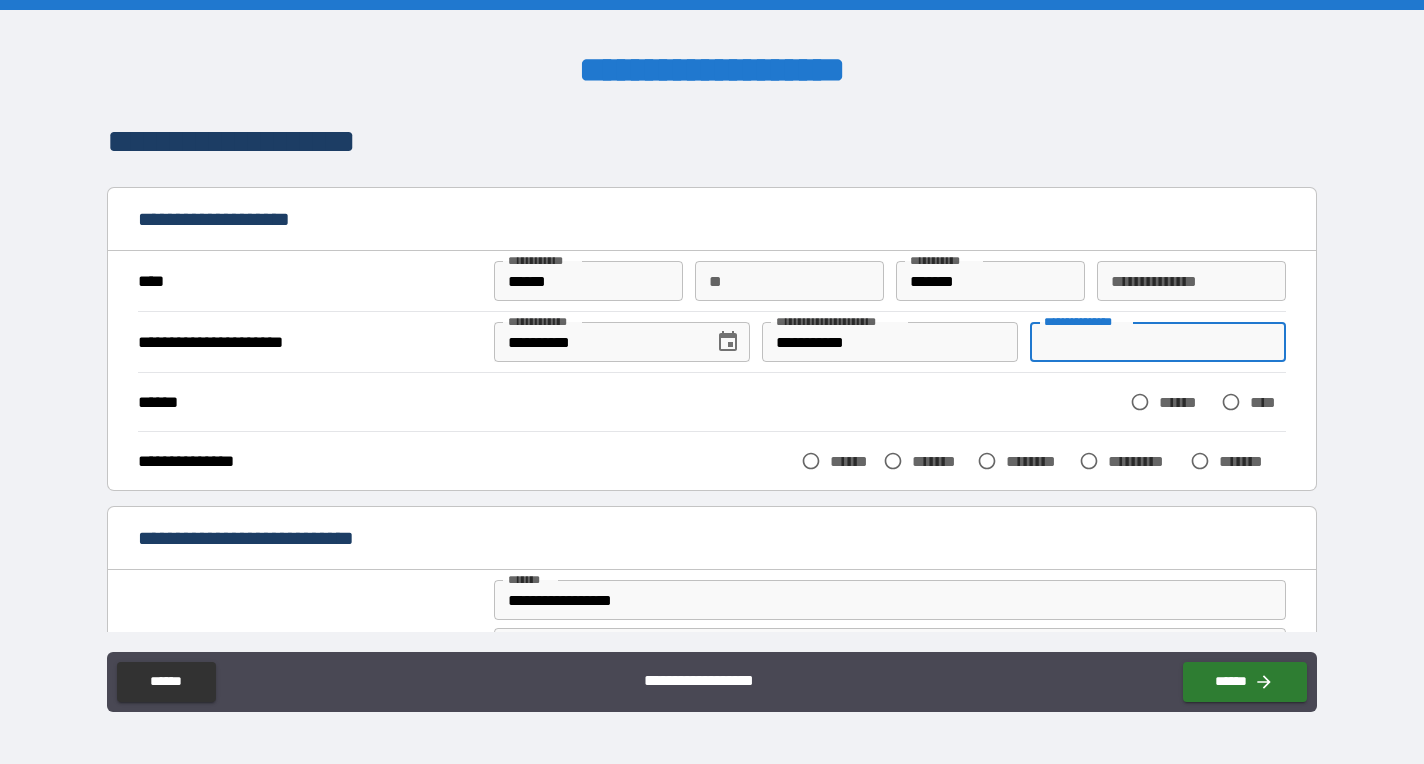 type on "*" 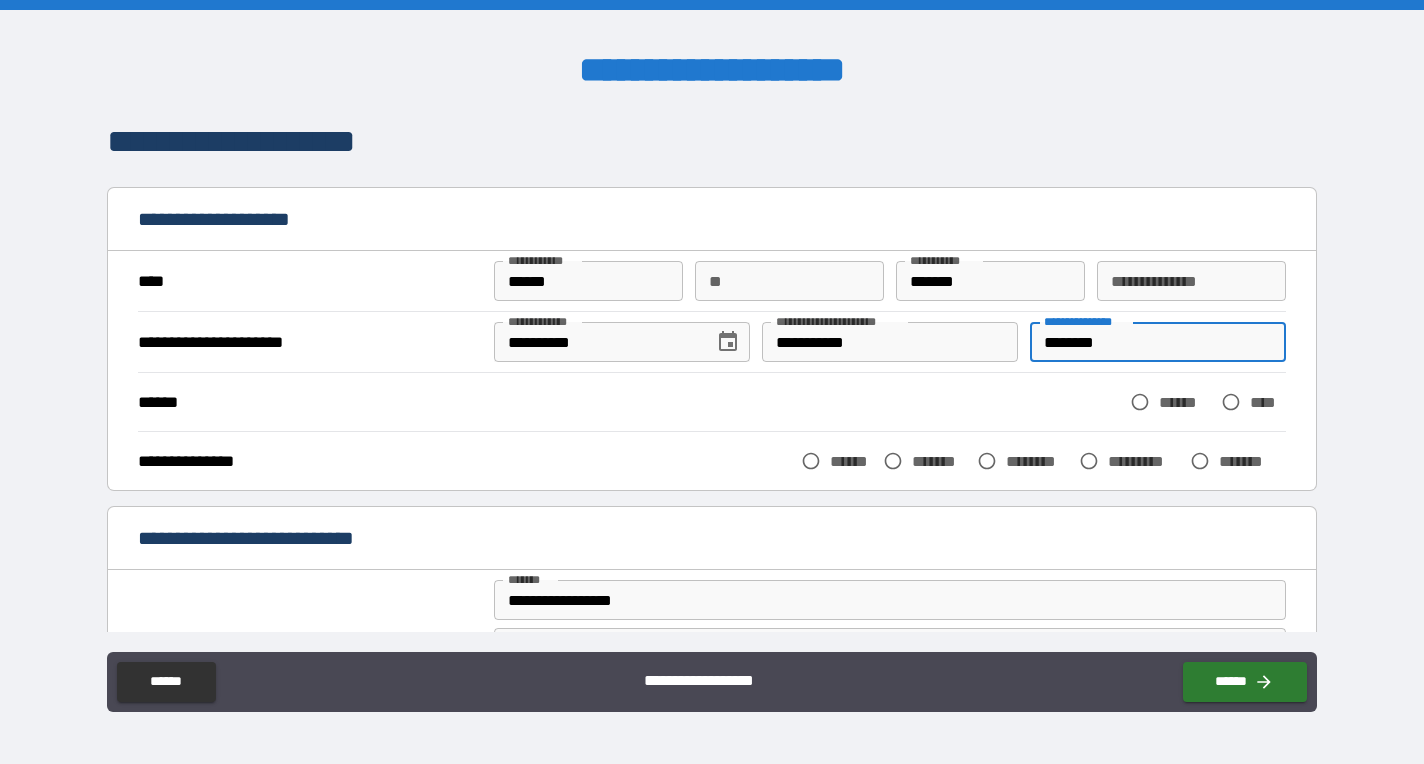 type on "********" 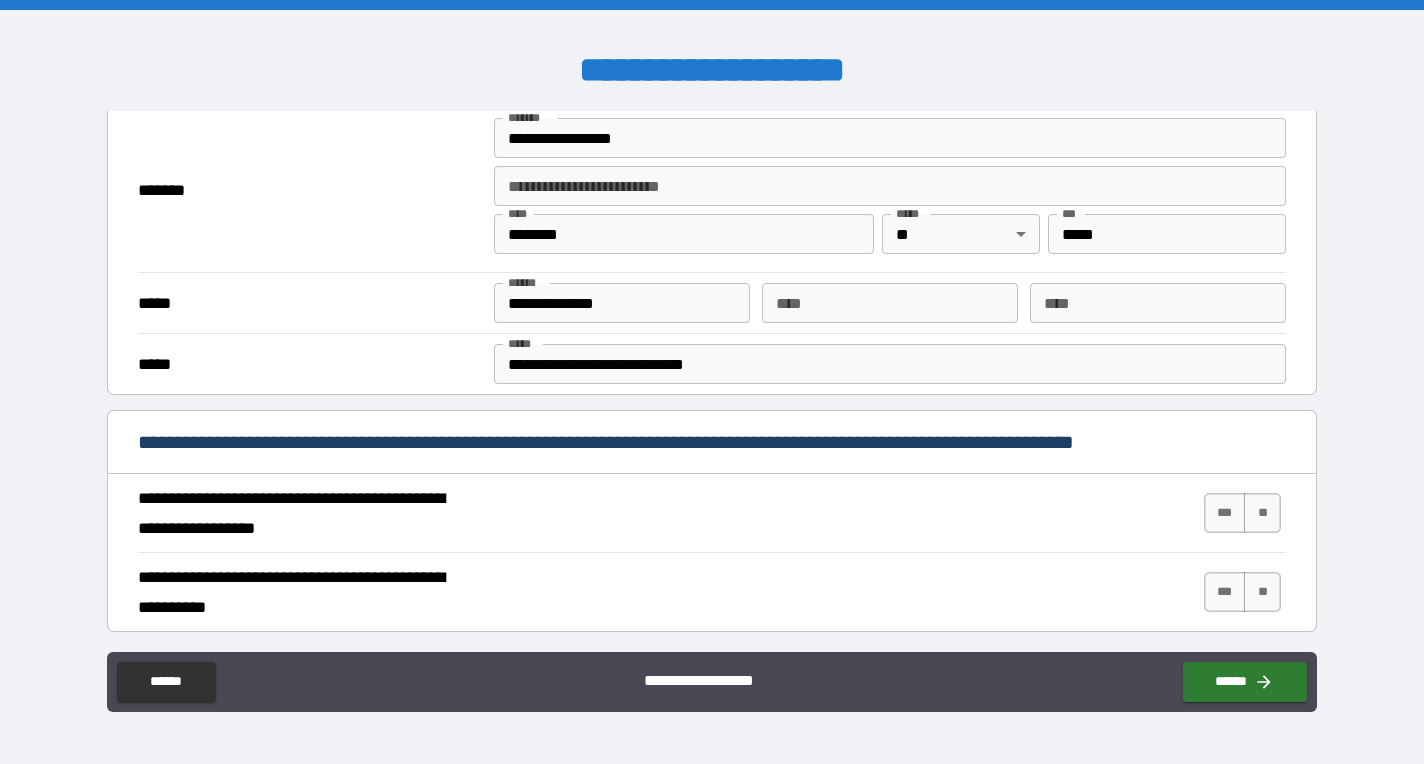 scroll, scrollTop: 499, scrollLeft: 0, axis: vertical 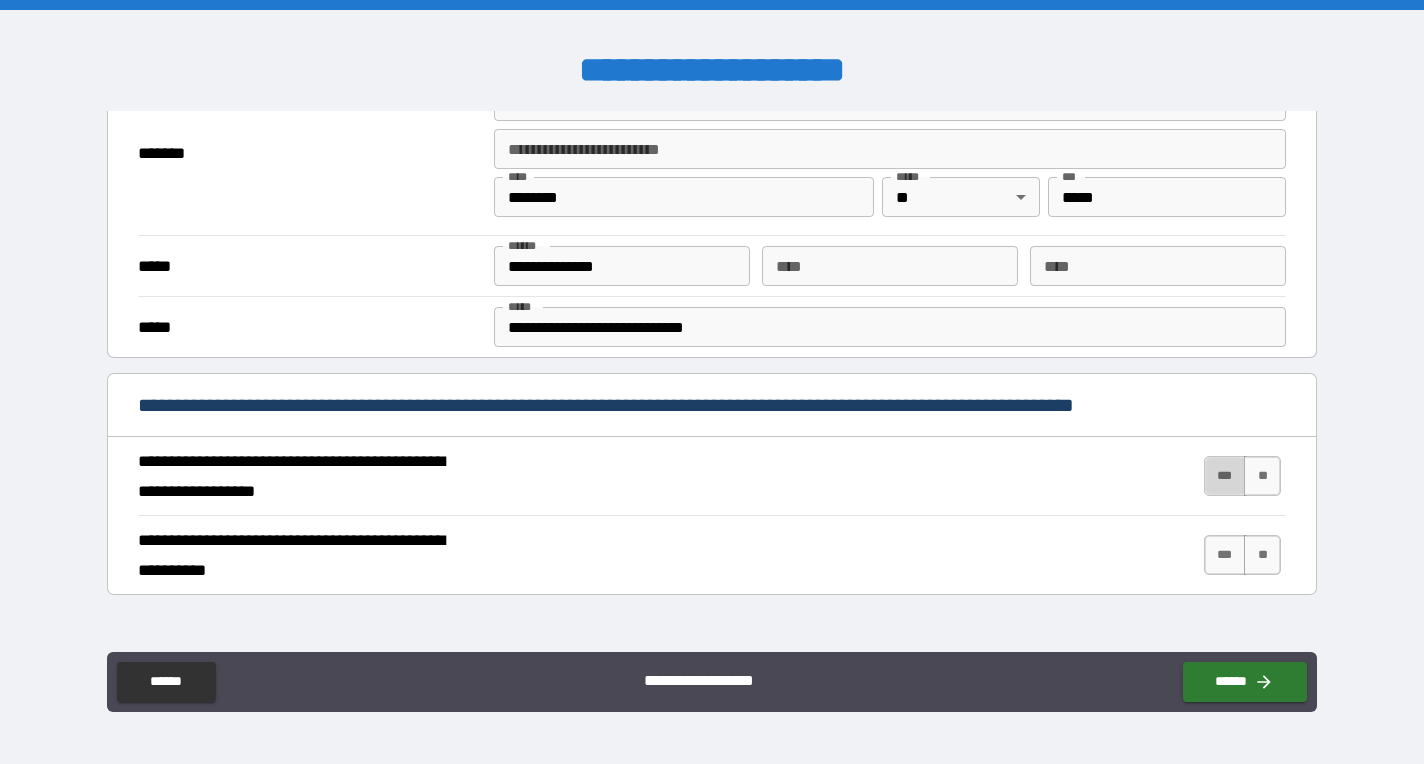 click on "***" at bounding box center (1225, 476) 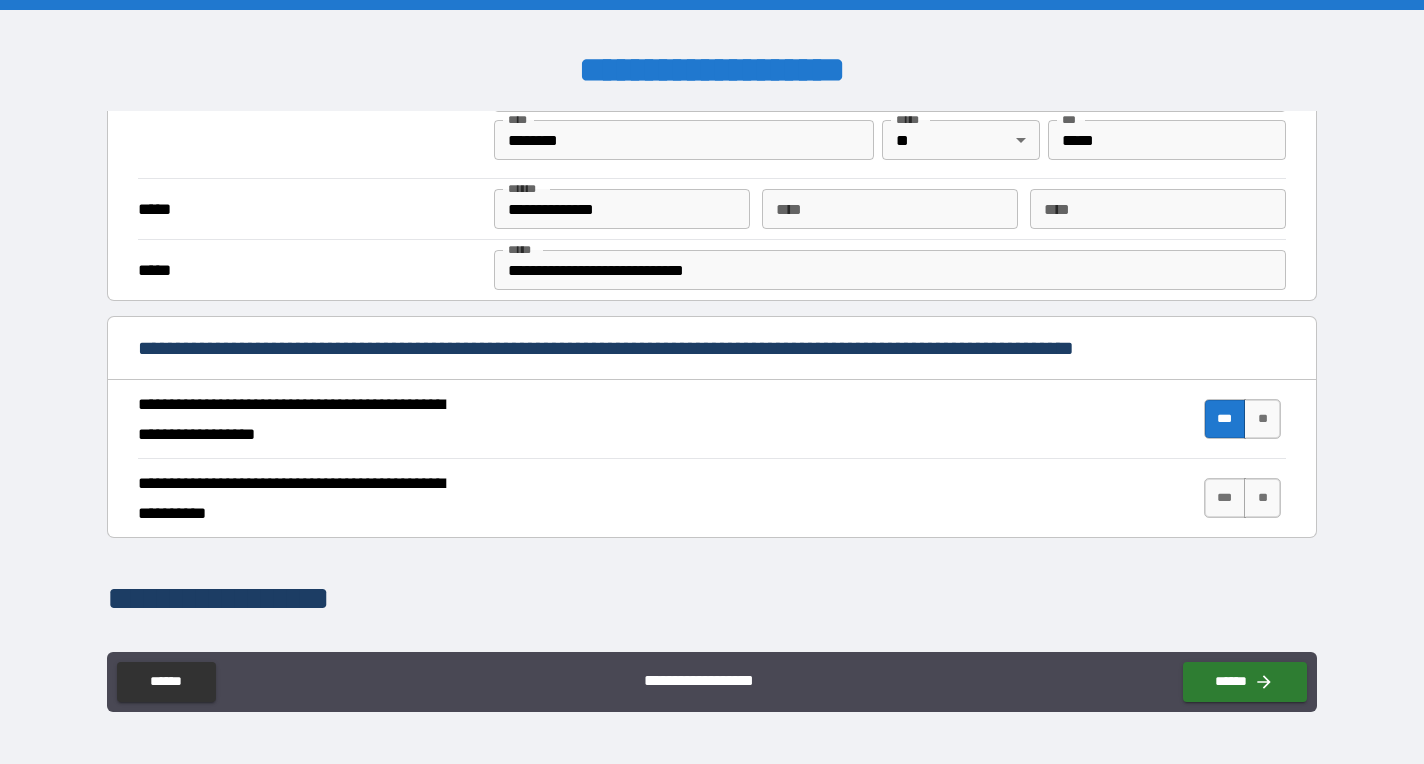 scroll, scrollTop: 565, scrollLeft: 0, axis: vertical 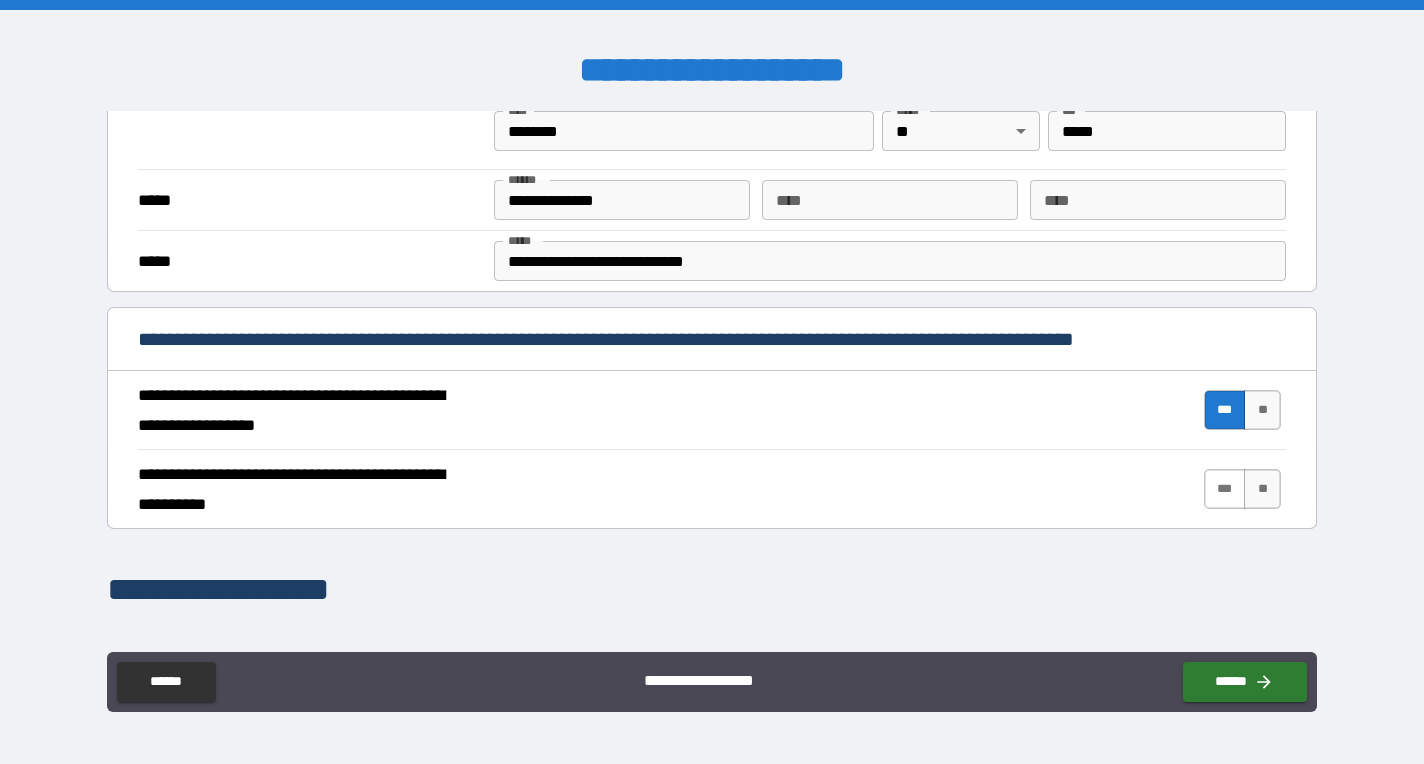 click on "***" at bounding box center [1225, 489] 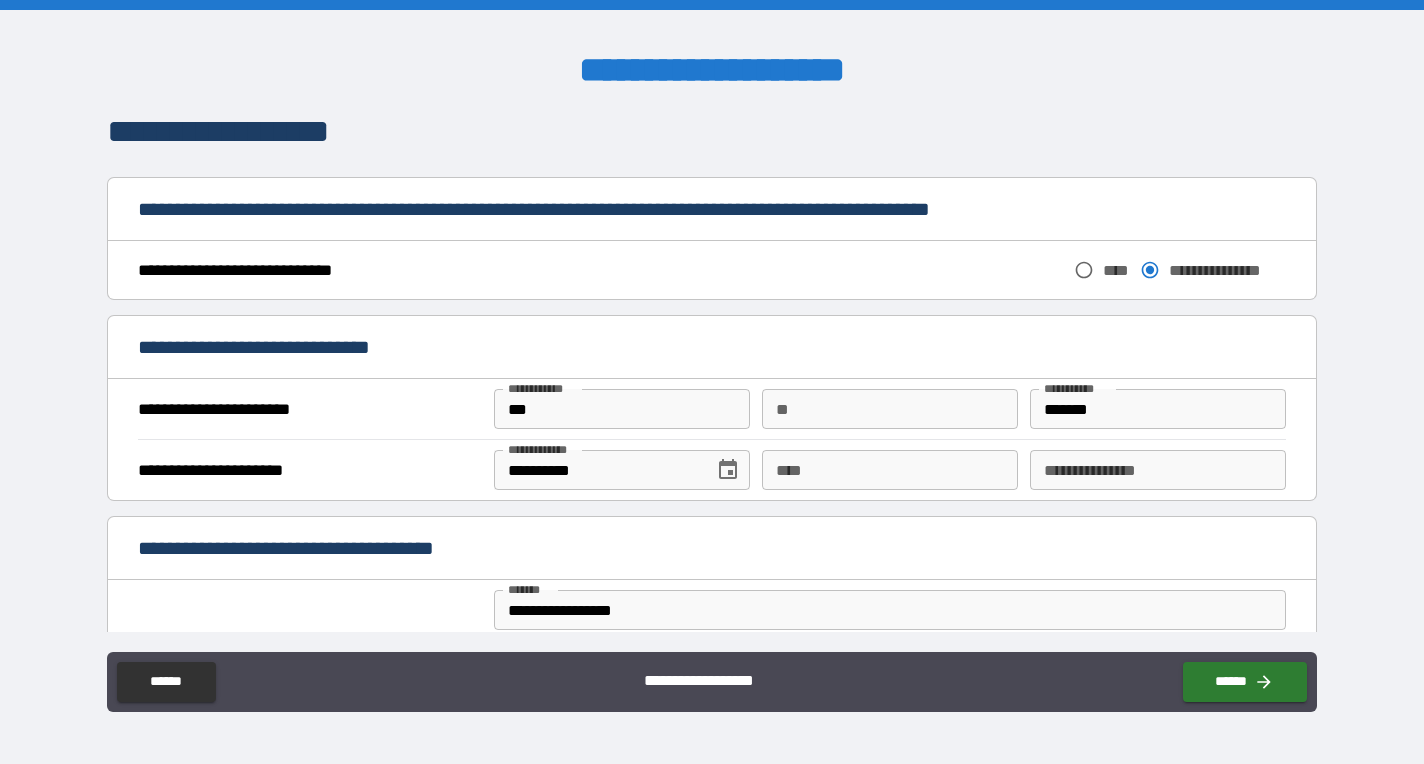scroll, scrollTop: 1027, scrollLeft: 0, axis: vertical 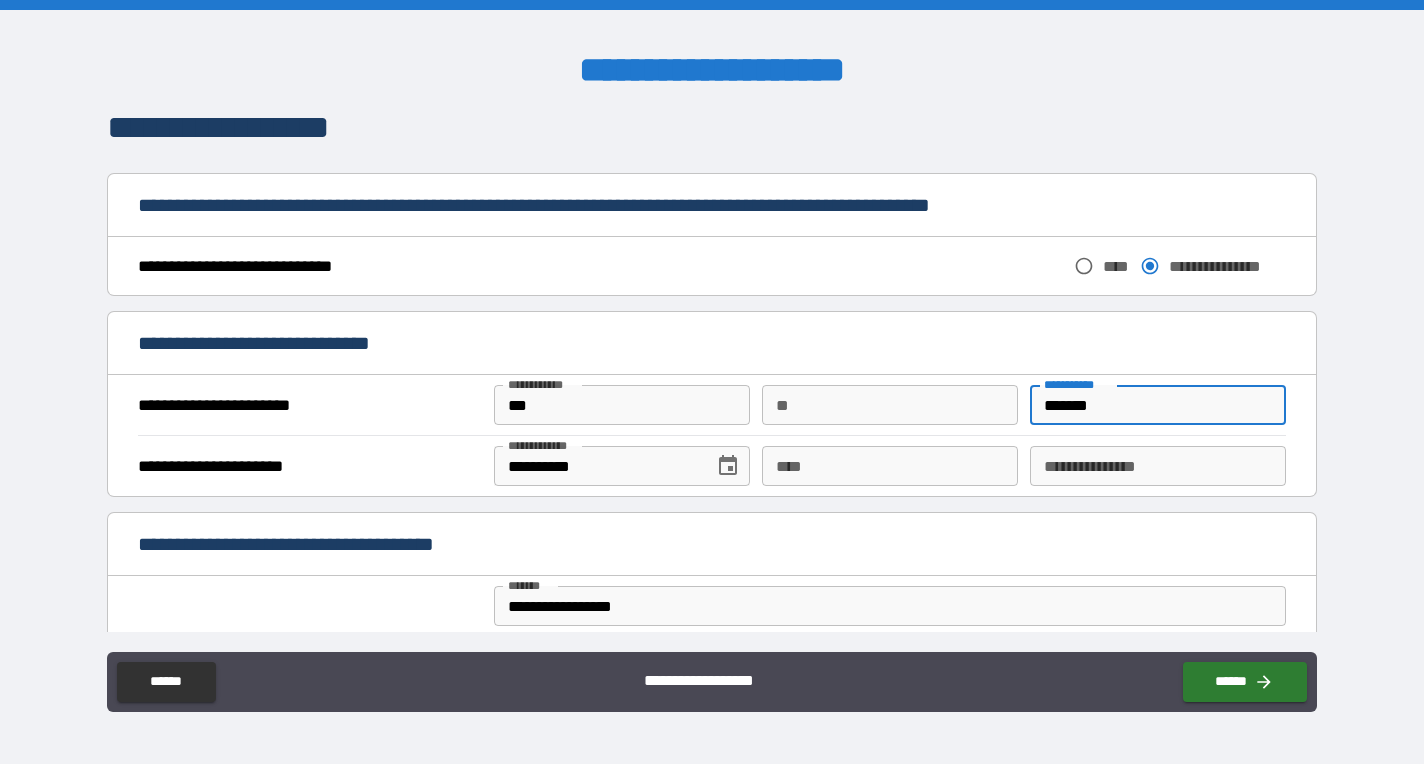 type on "*******" 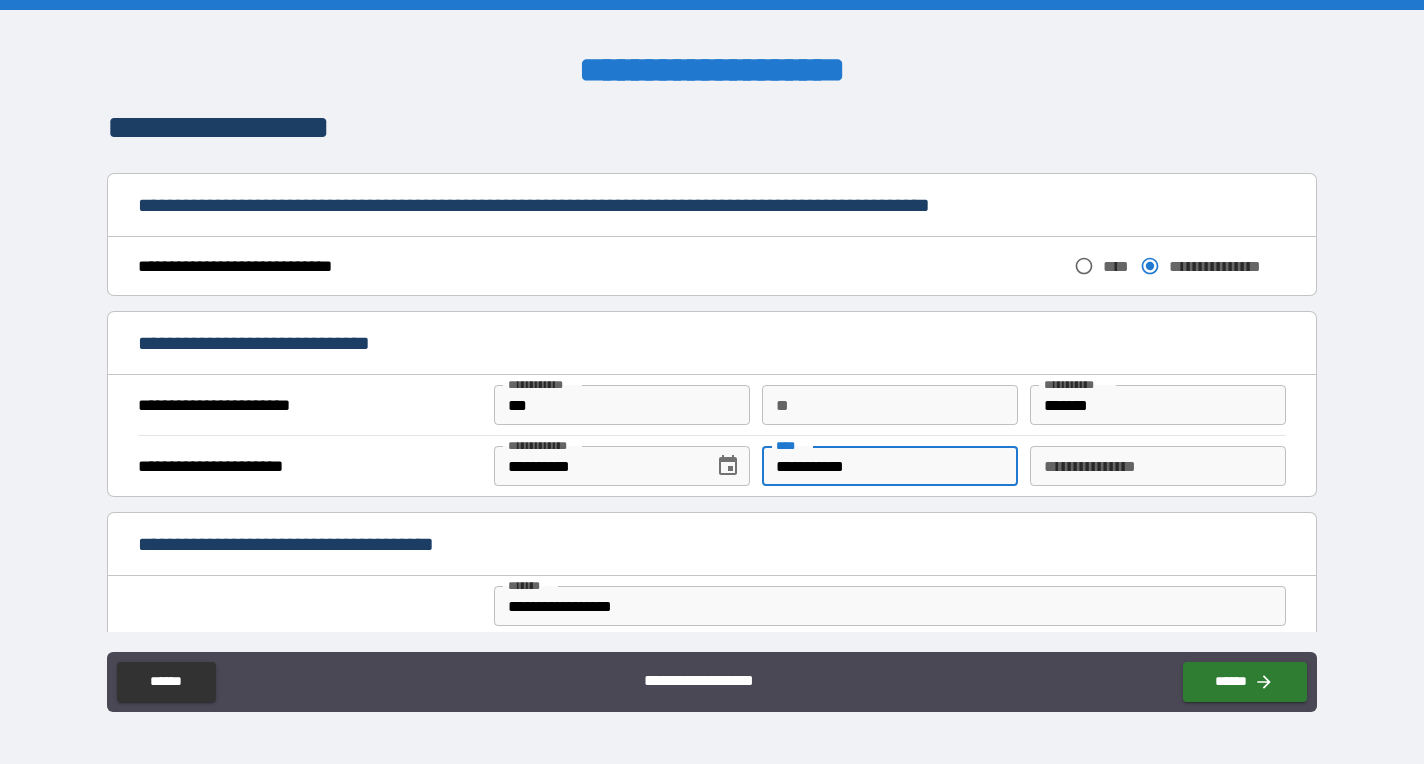type on "**********" 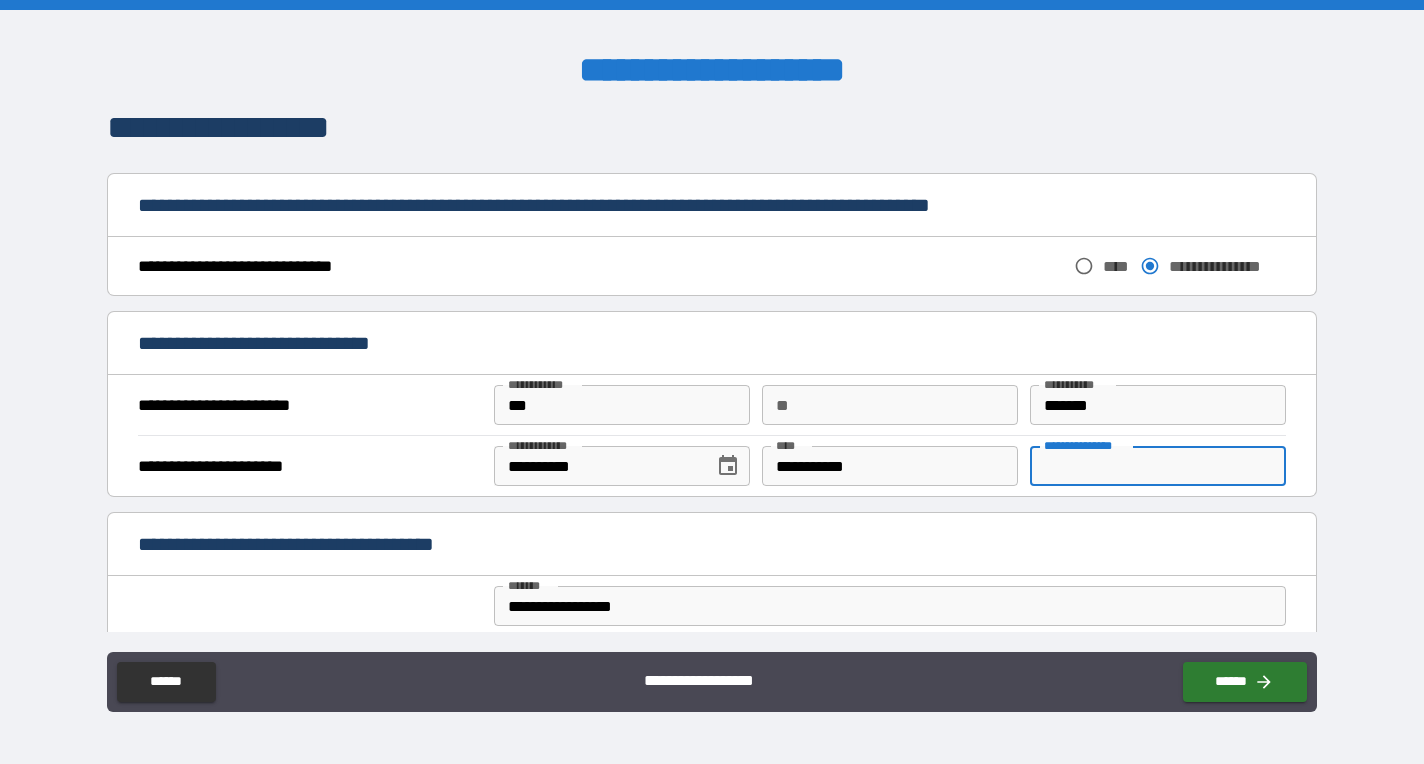 click on "**********" at bounding box center (1158, 466) 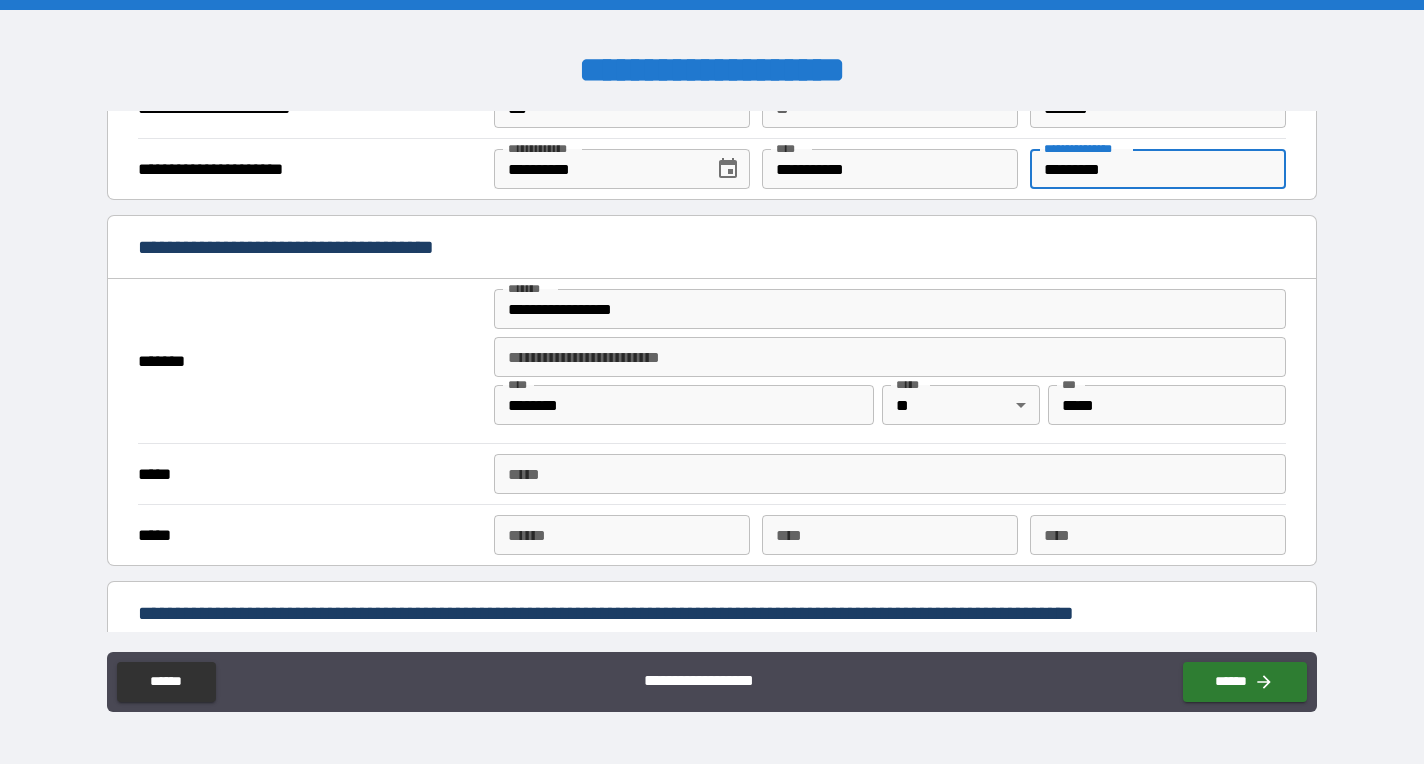 scroll, scrollTop: 1369, scrollLeft: 0, axis: vertical 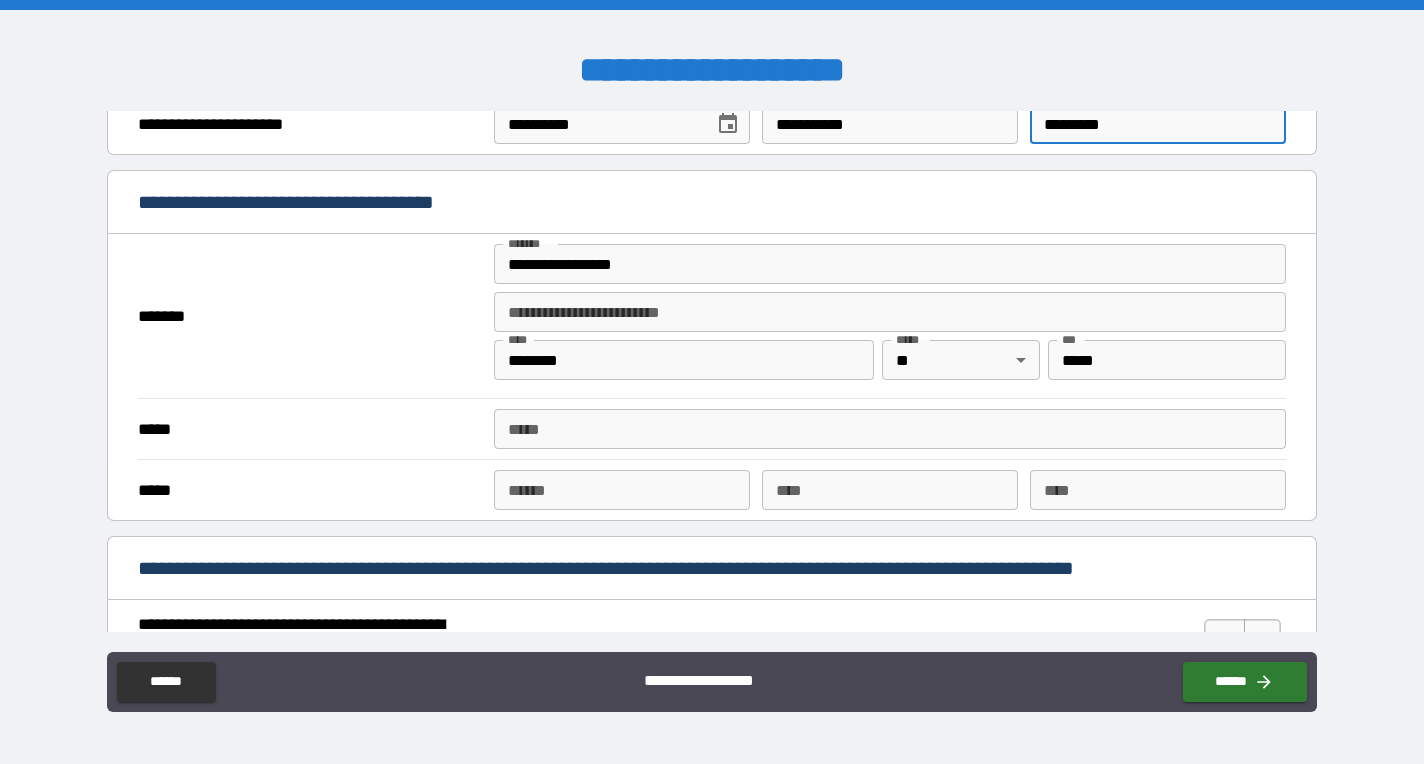 type on "*********" 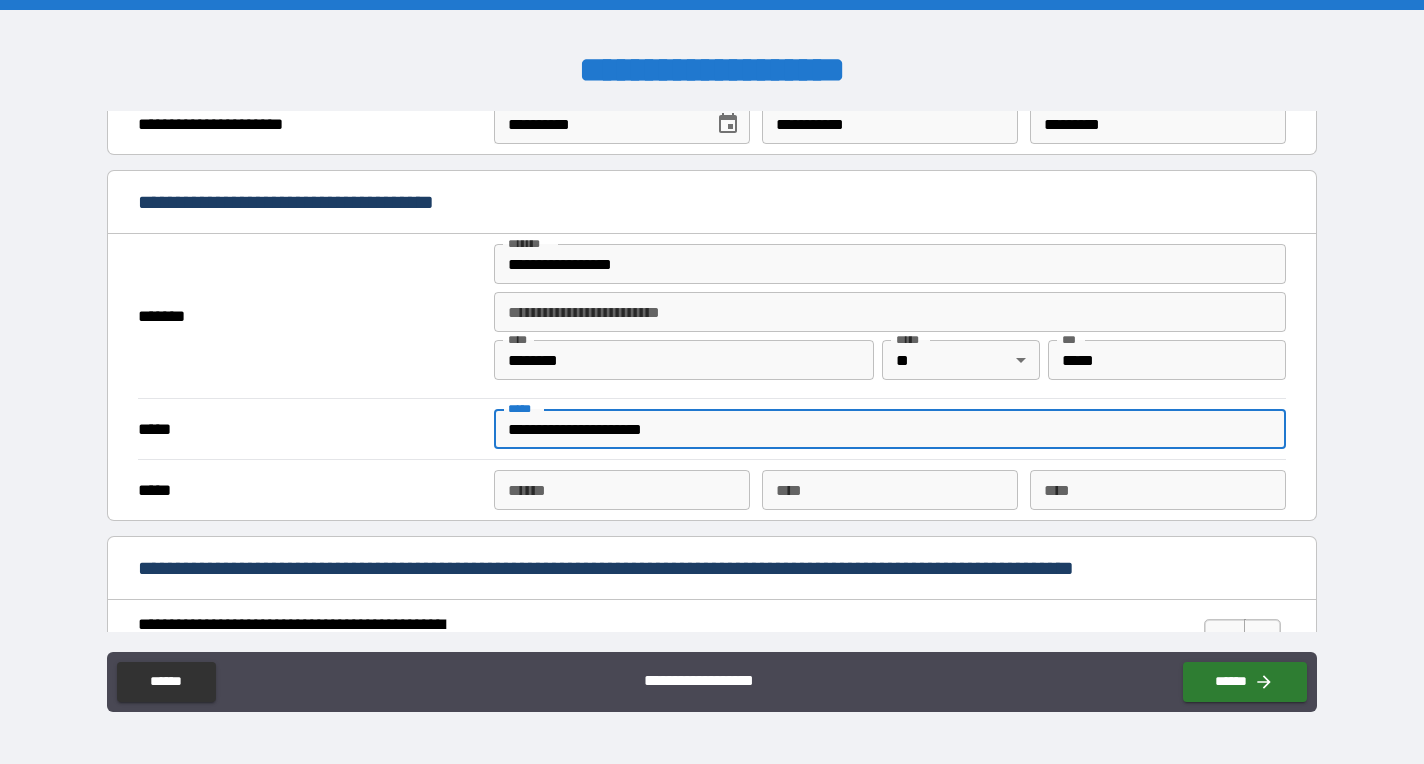 type on "**********" 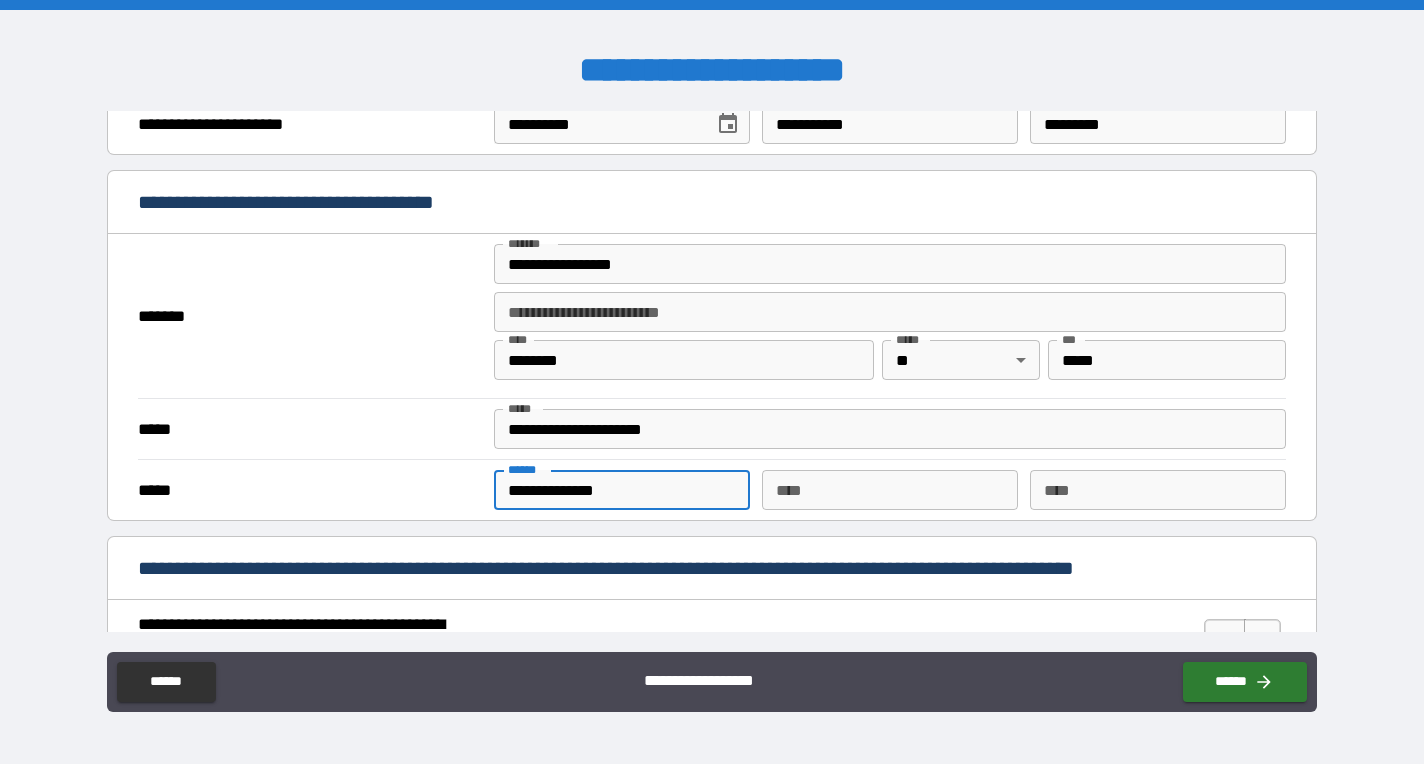 type on "**********" 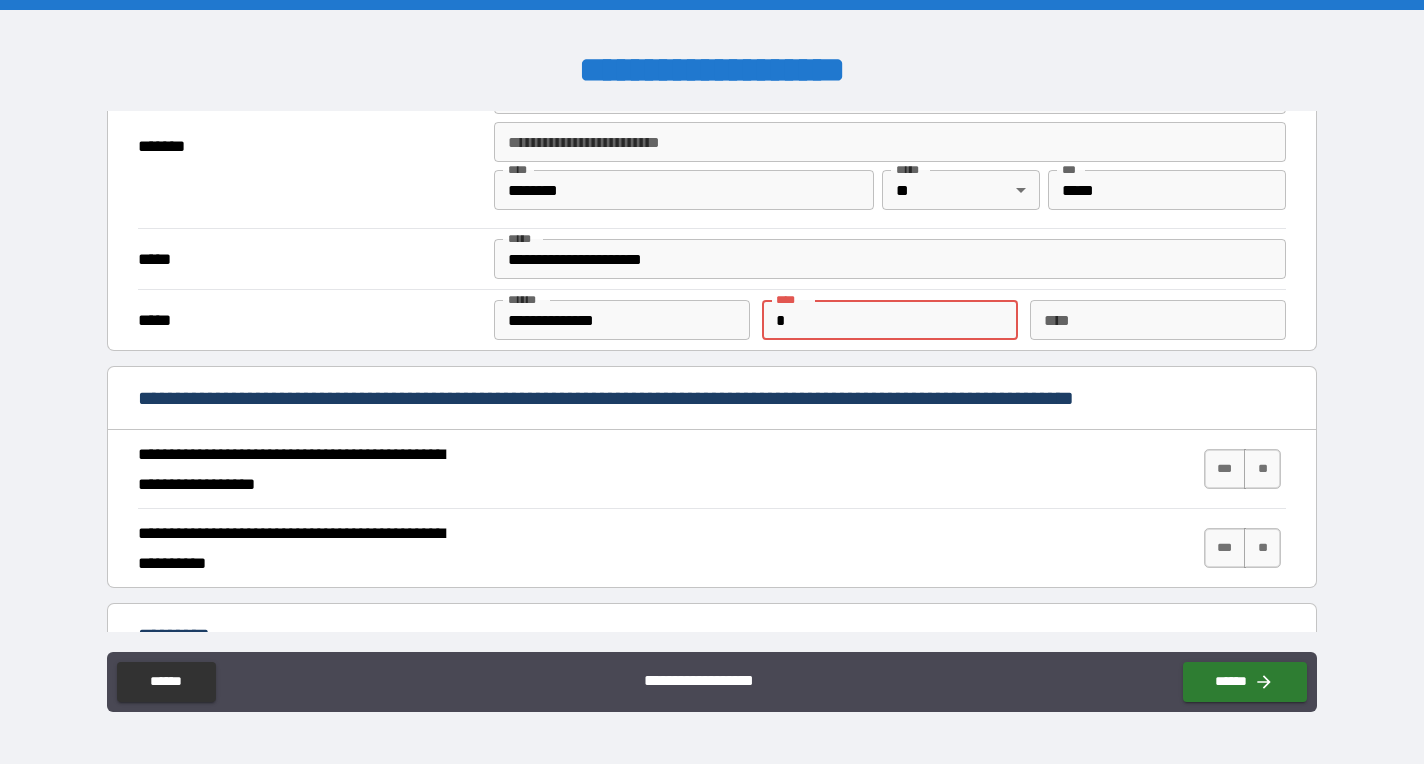 scroll, scrollTop: 1653, scrollLeft: 0, axis: vertical 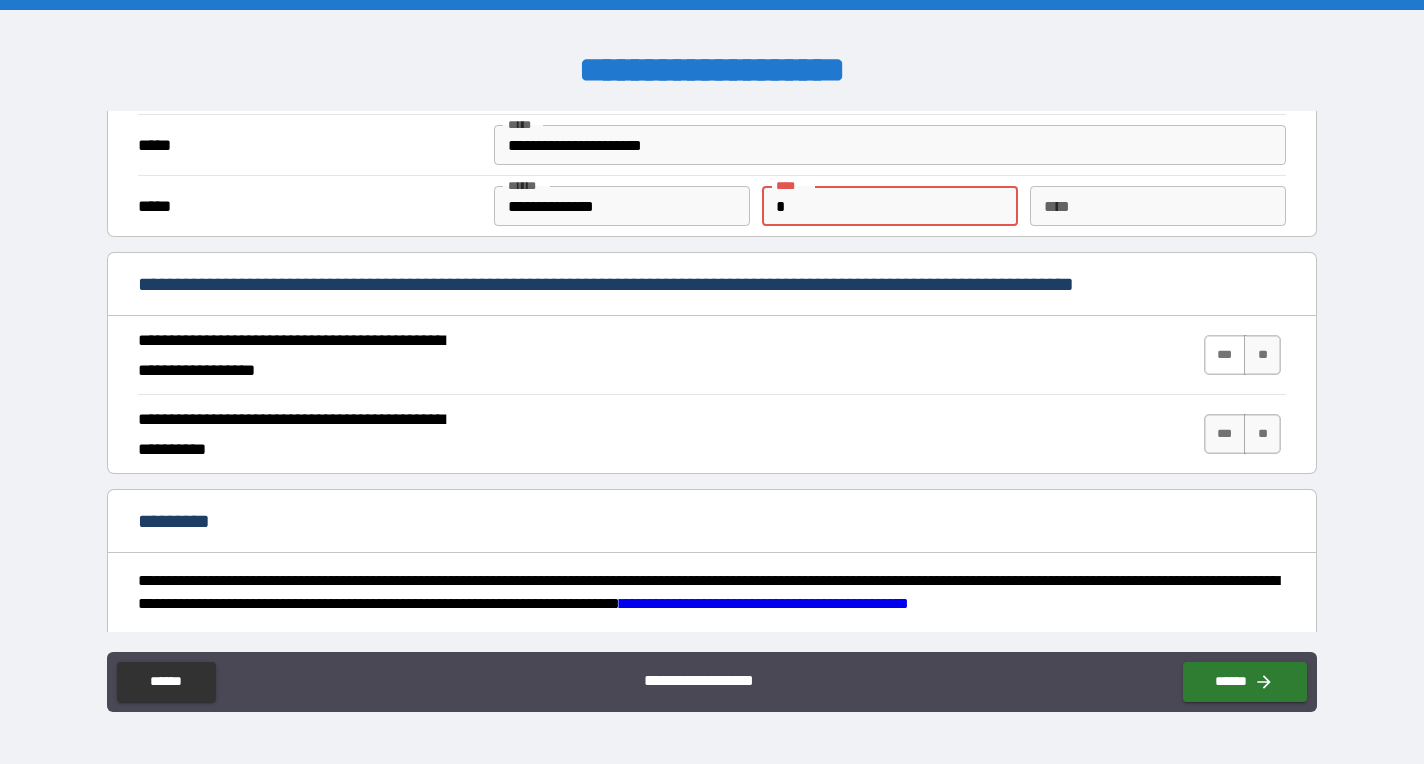 type 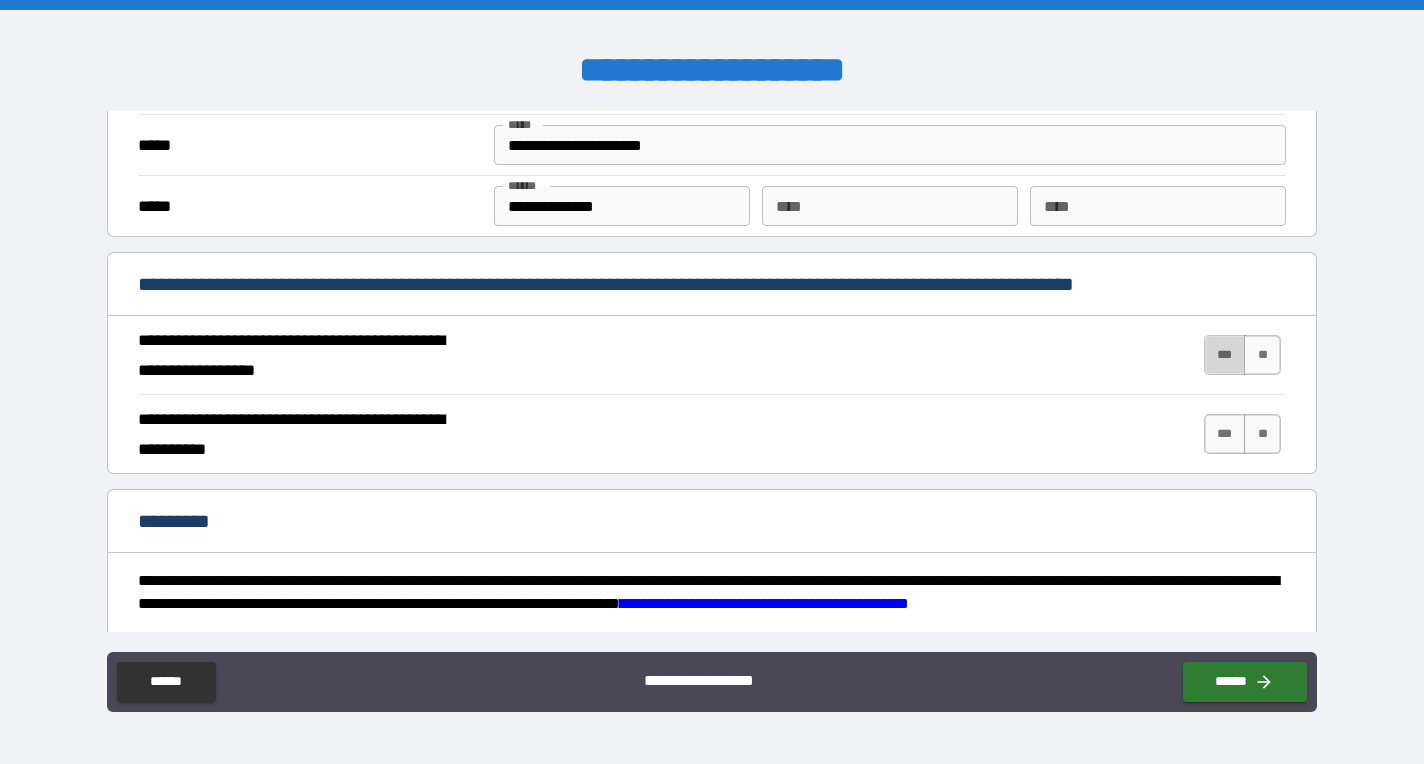 click on "***" at bounding box center [1225, 355] 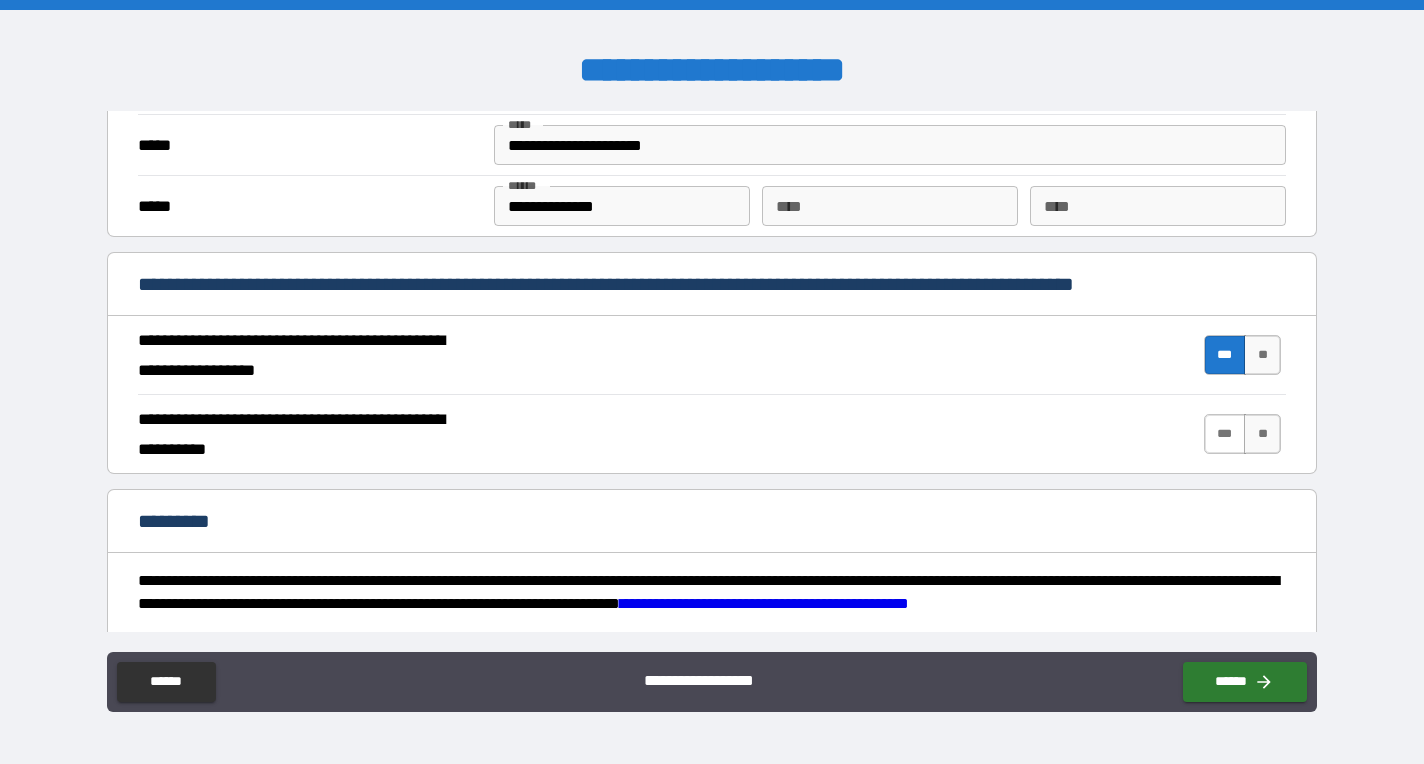 click on "***" at bounding box center [1225, 434] 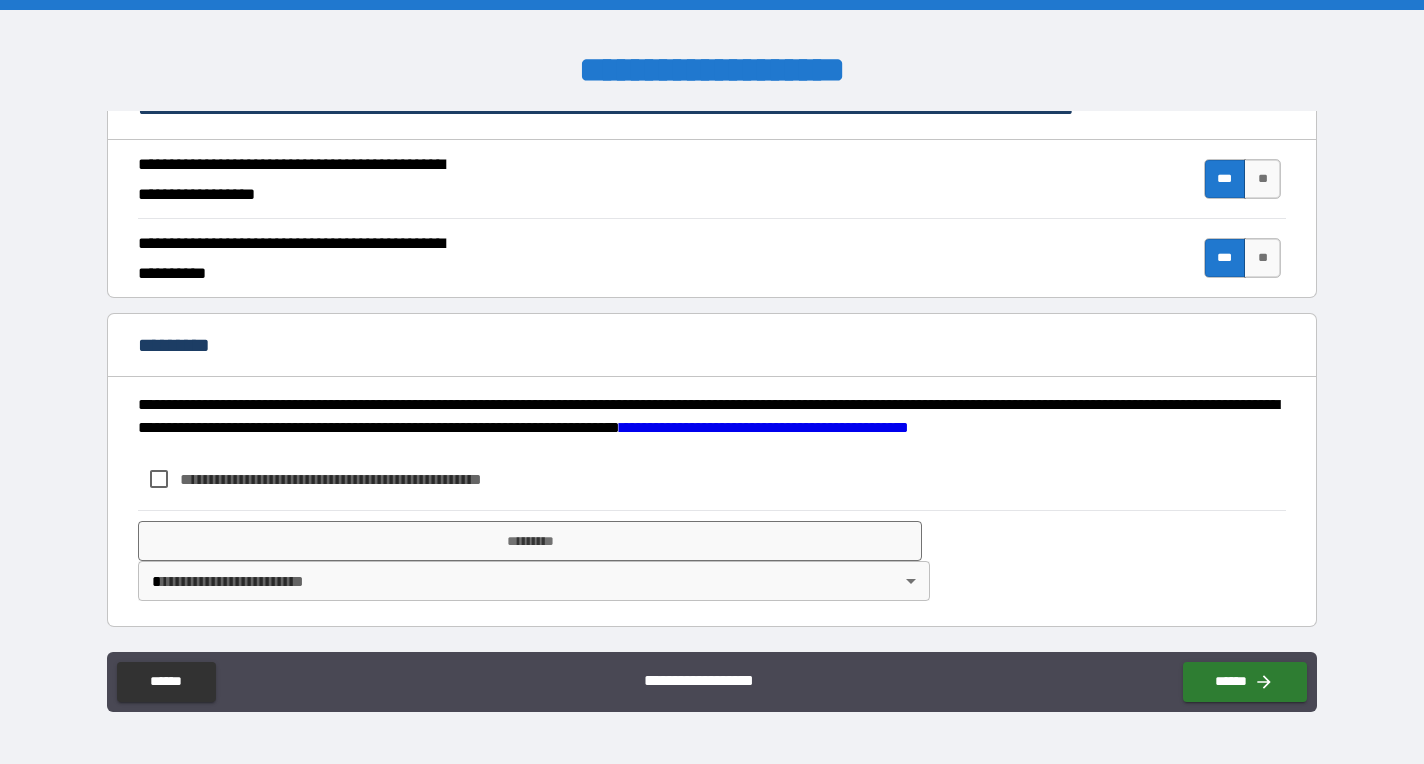 scroll, scrollTop: 1829, scrollLeft: 0, axis: vertical 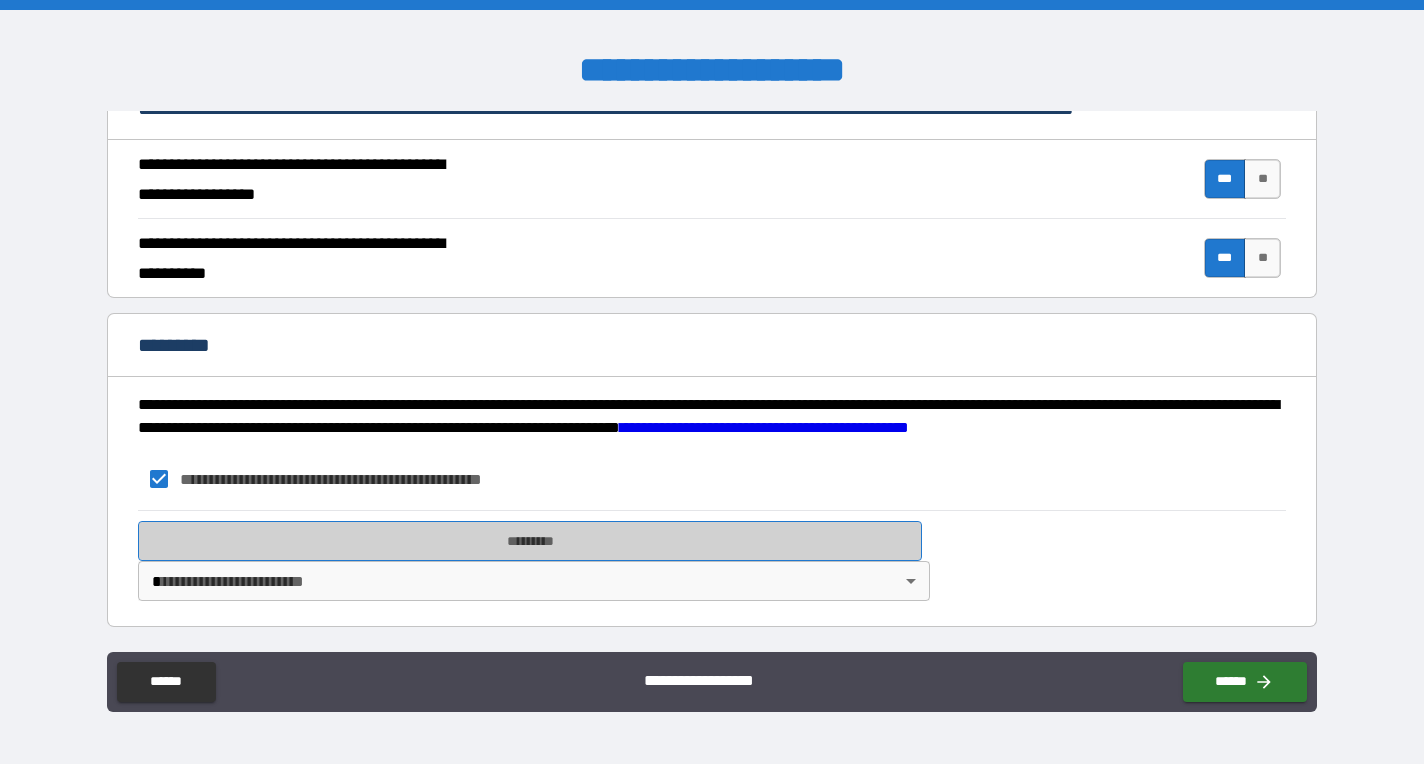 click on "*********" at bounding box center [530, 541] 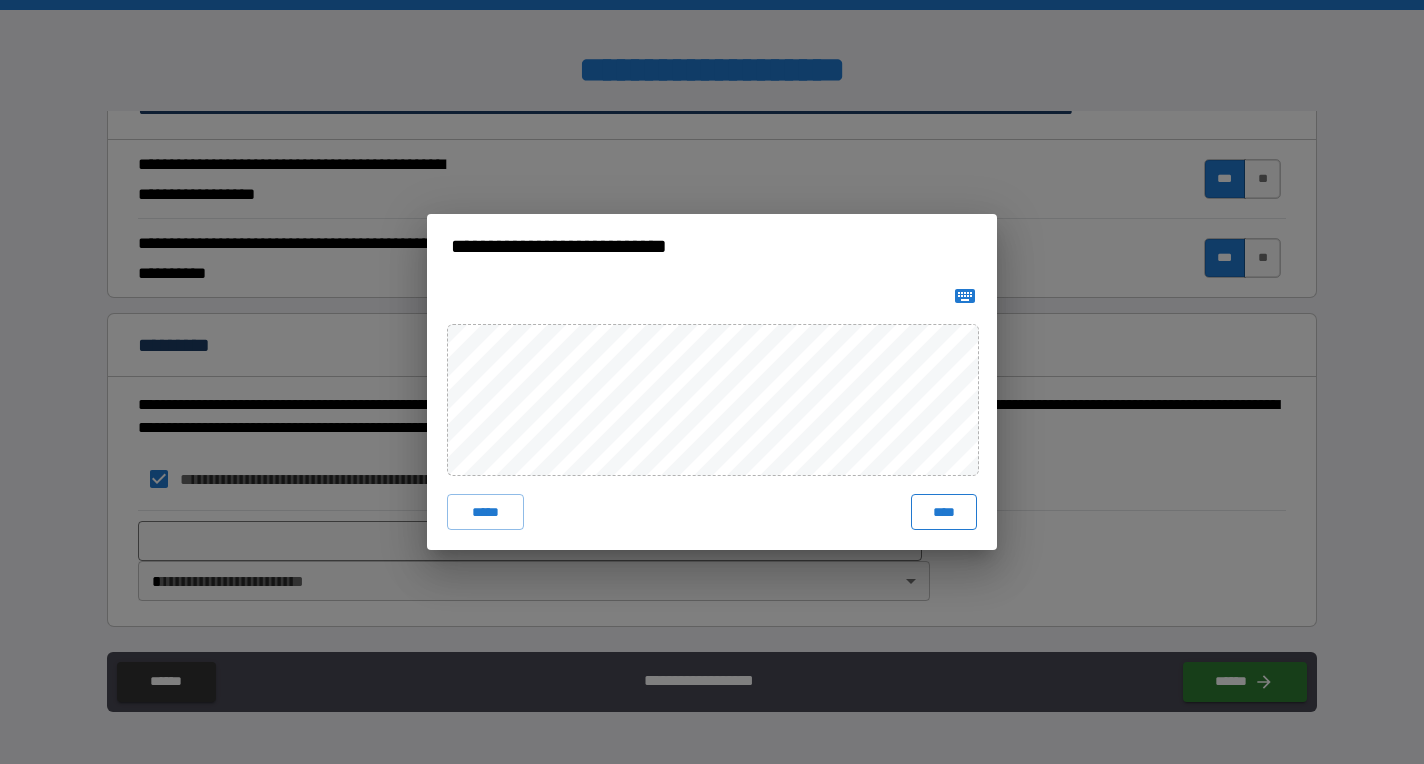 click on "****" at bounding box center (944, 512) 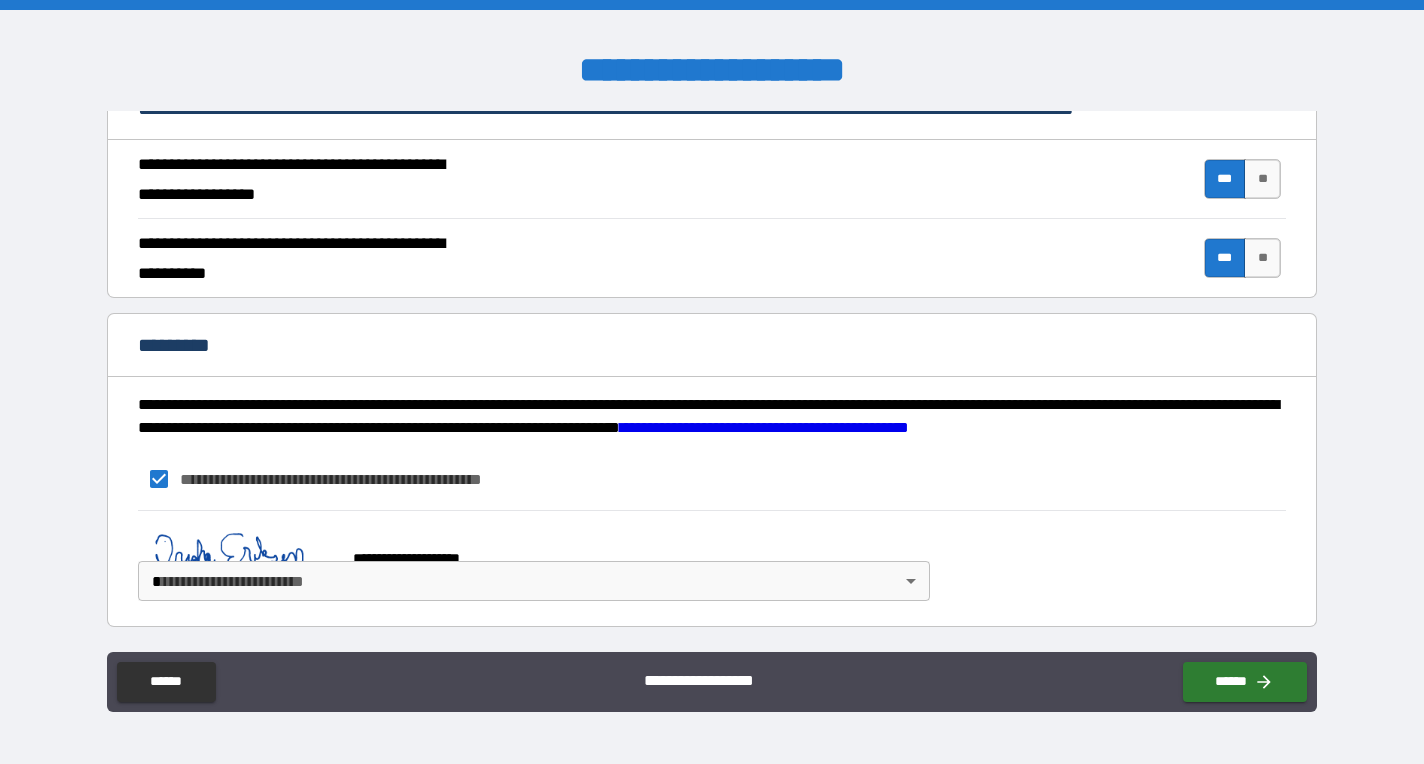 scroll, scrollTop: 1819, scrollLeft: 0, axis: vertical 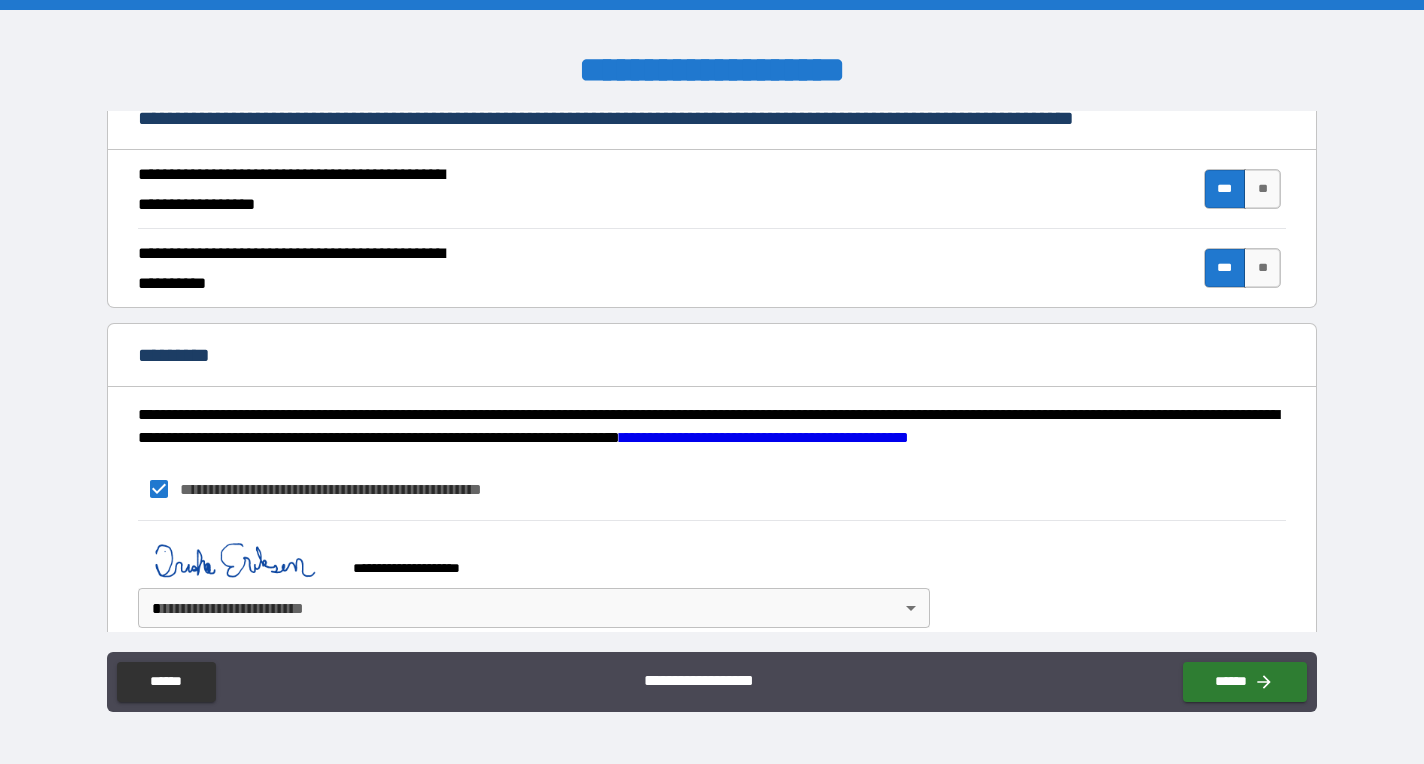 click on "**********" at bounding box center [712, 382] 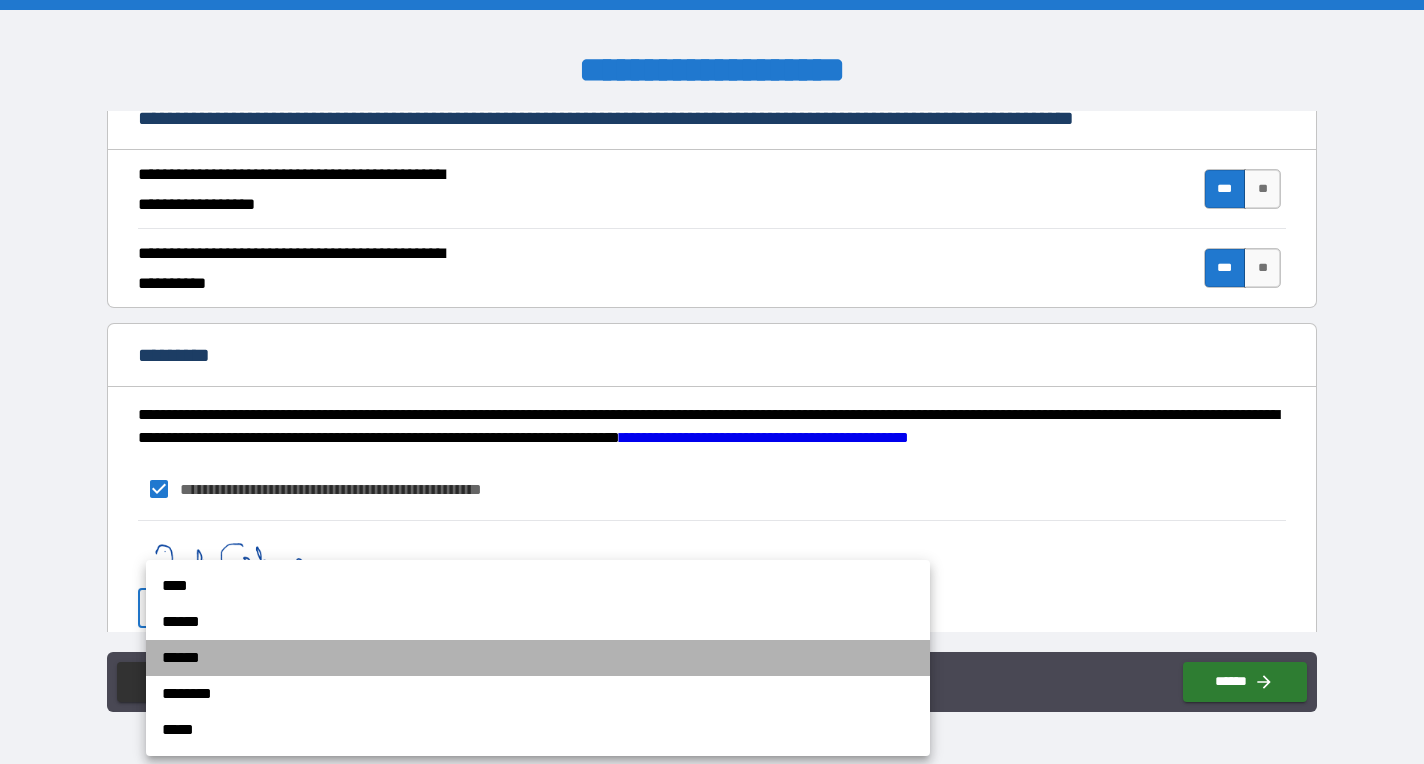 click on "******" at bounding box center [538, 658] 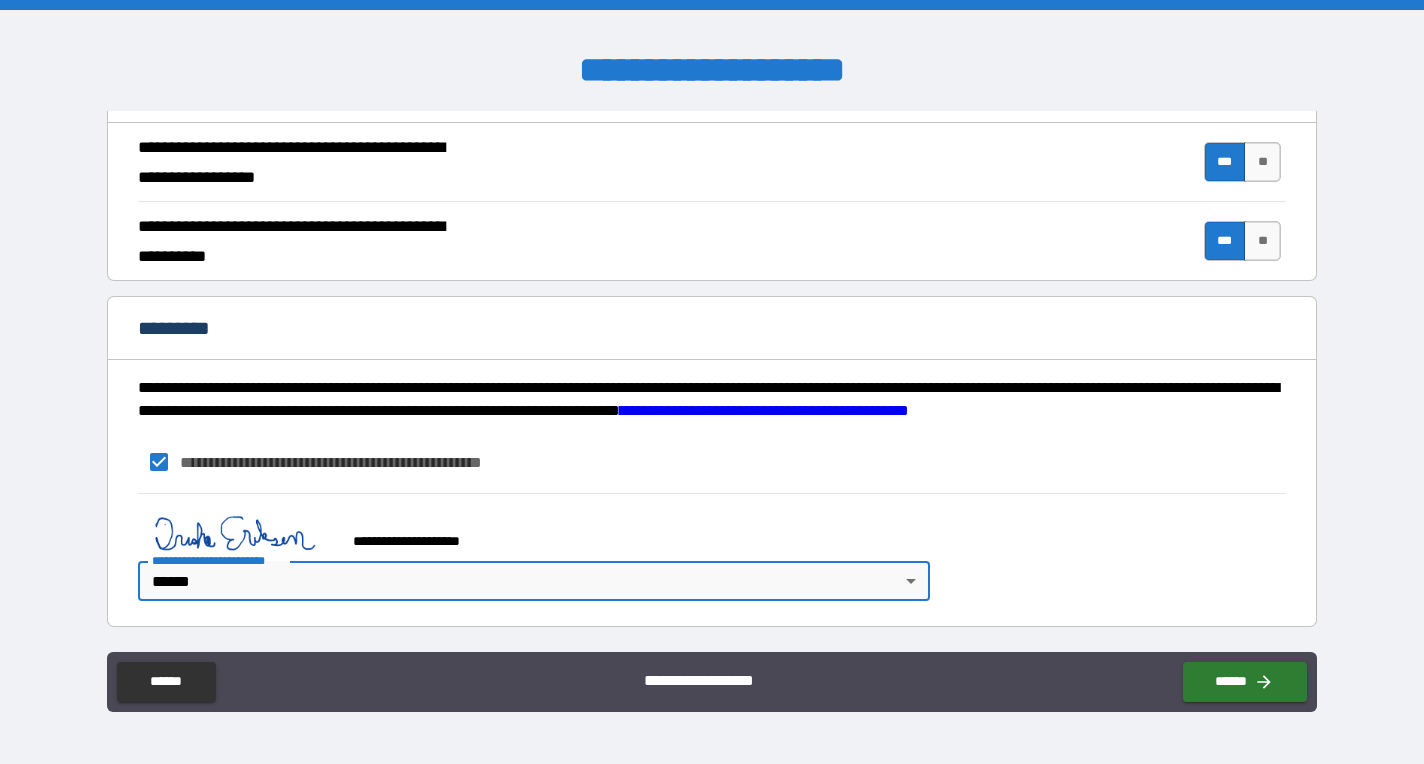 scroll, scrollTop: 1846, scrollLeft: 0, axis: vertical 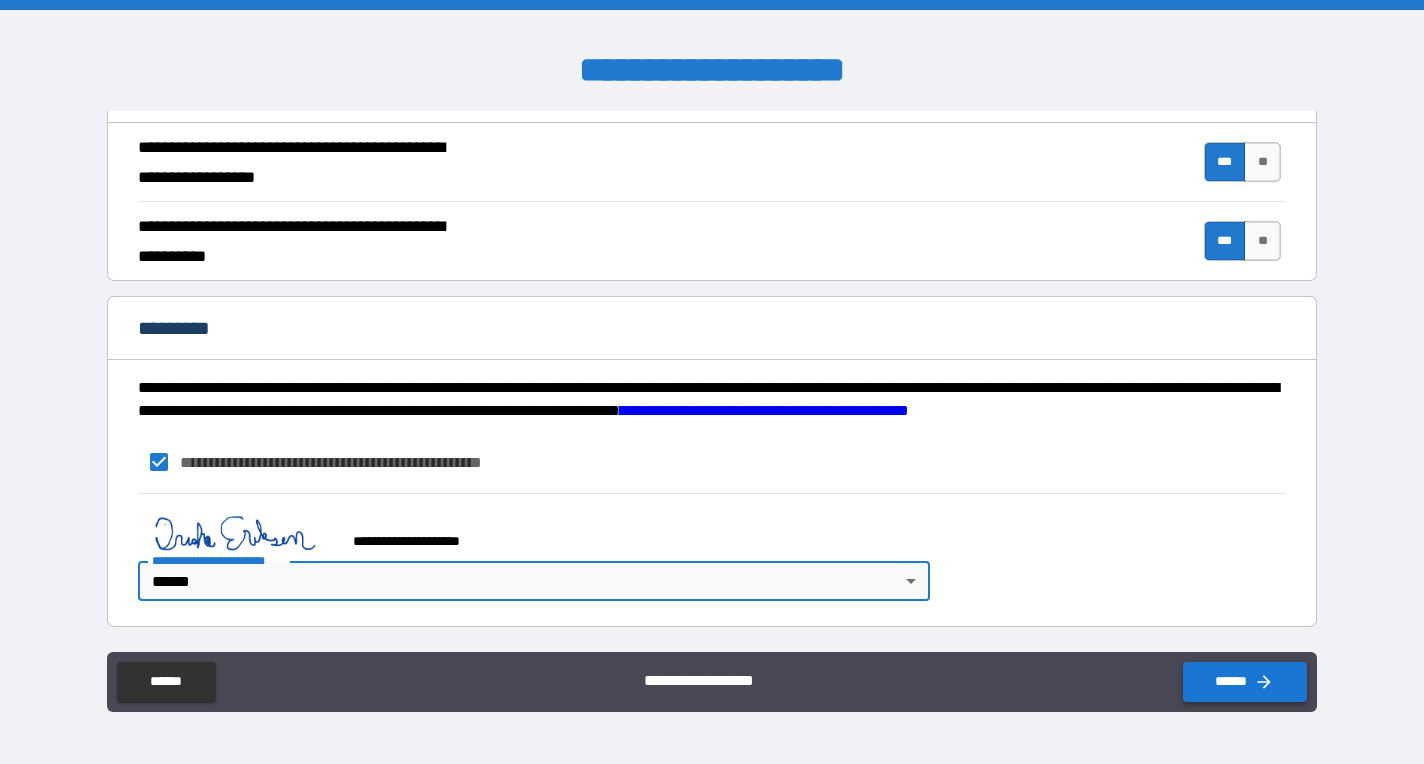 click on "******" at bounding box center (1245, 682) 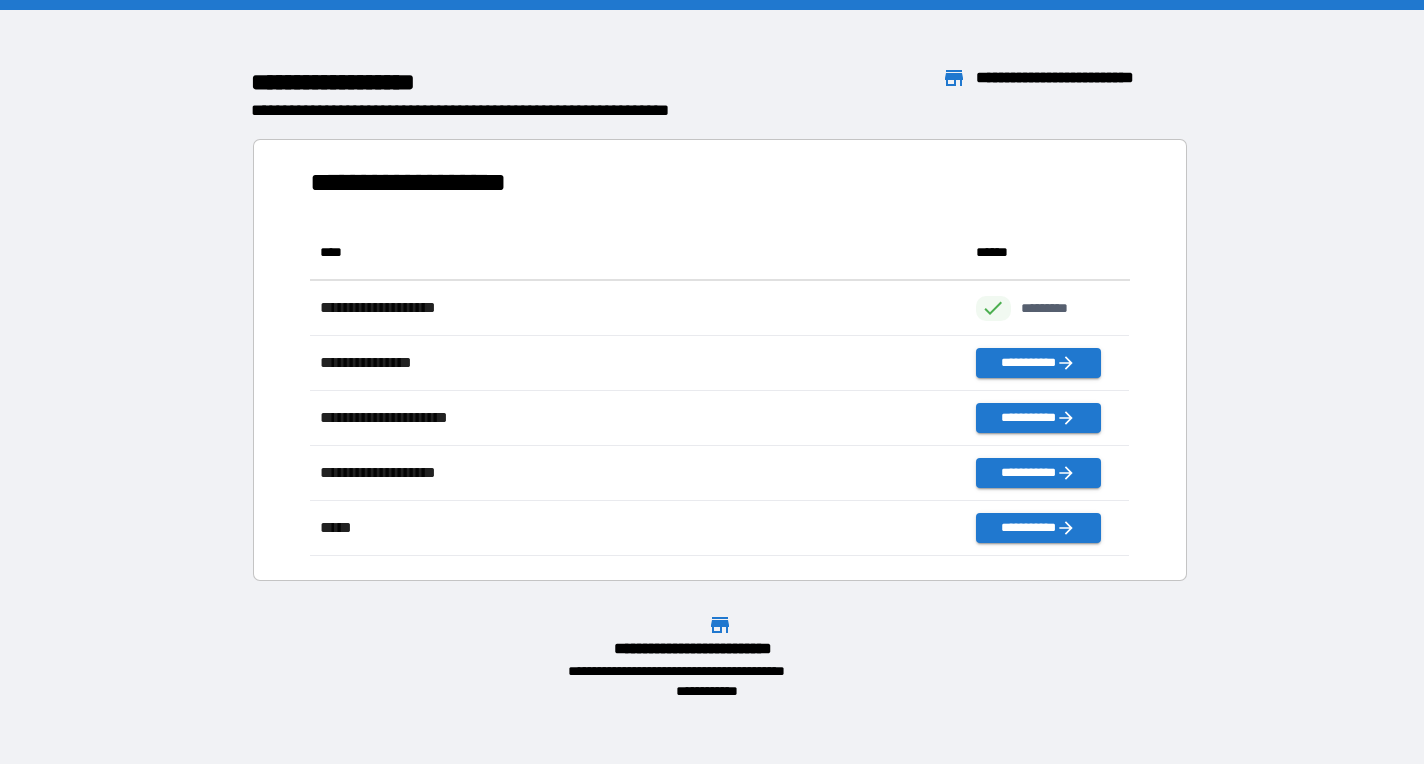 scroll, scrollTop: 1, scrollLeft: 1, axis: both 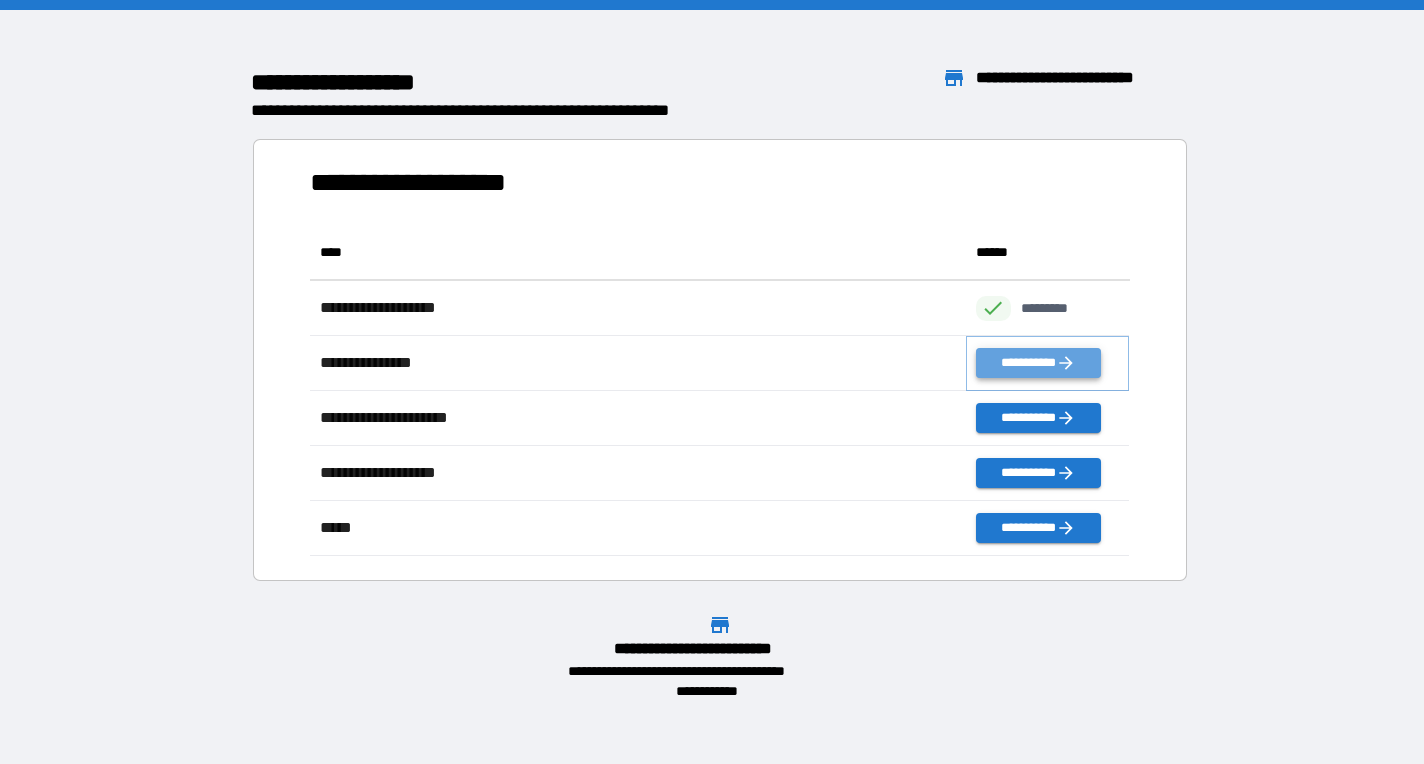 click on "**********" at bounding box center [1038, 363] 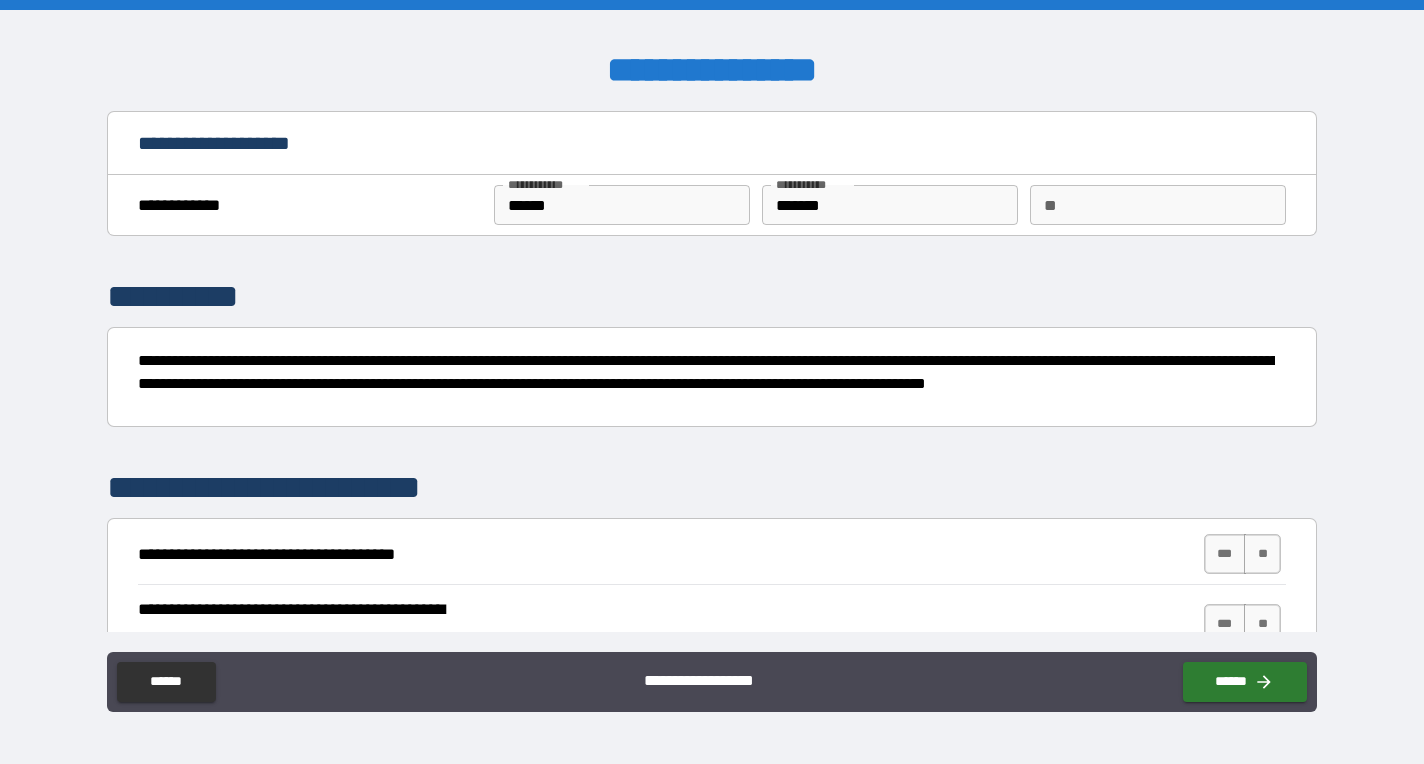 click on "*******" at bounding box center [890, 205] 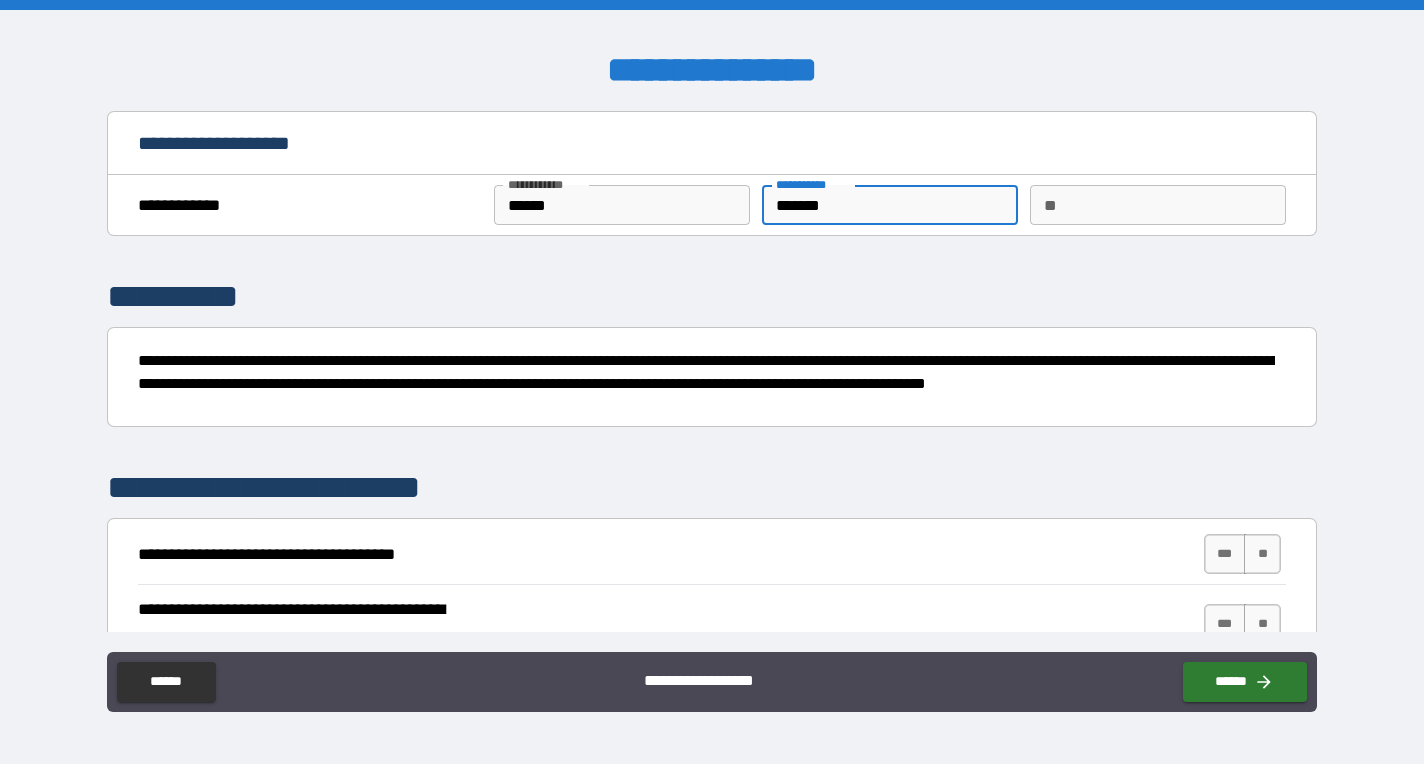 type on "*******" 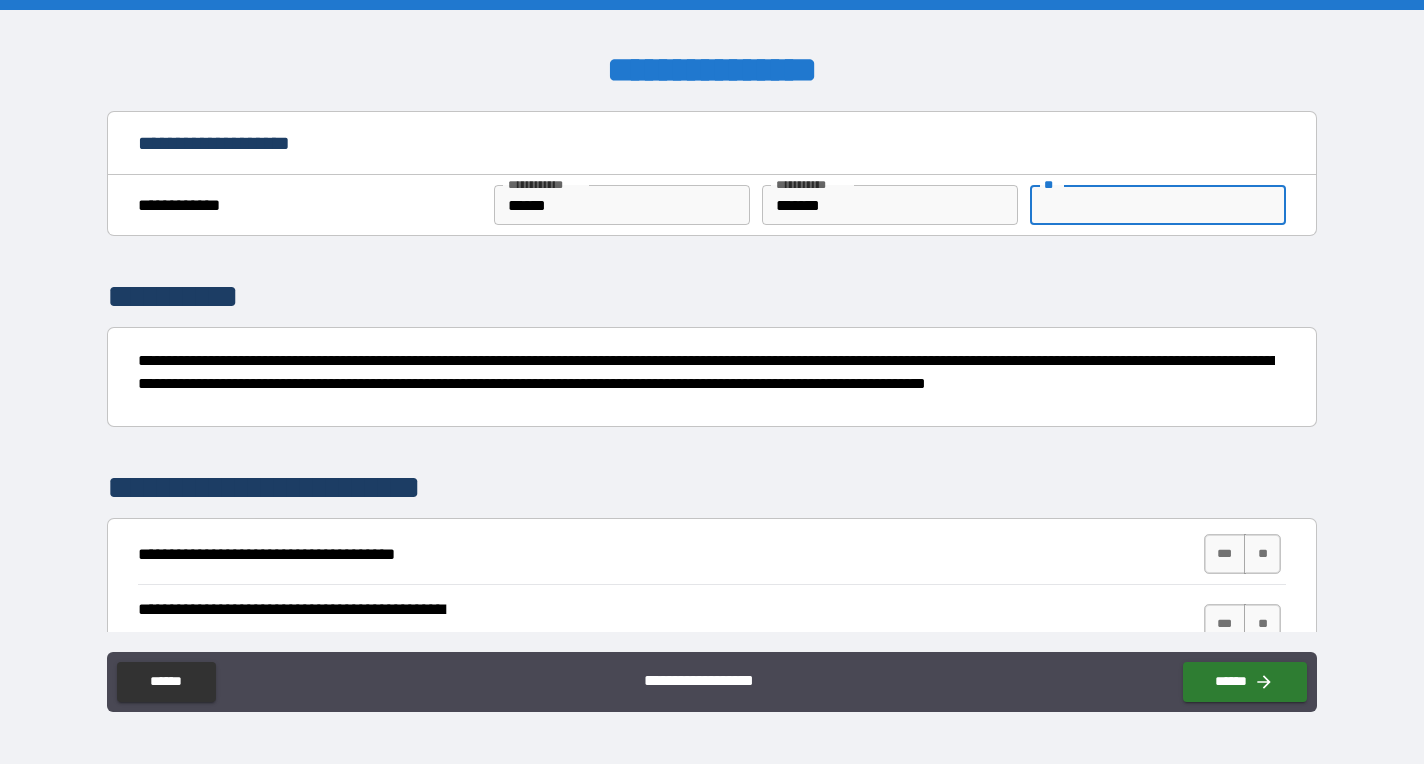 click on "**" at bounding box center (1158, 205) 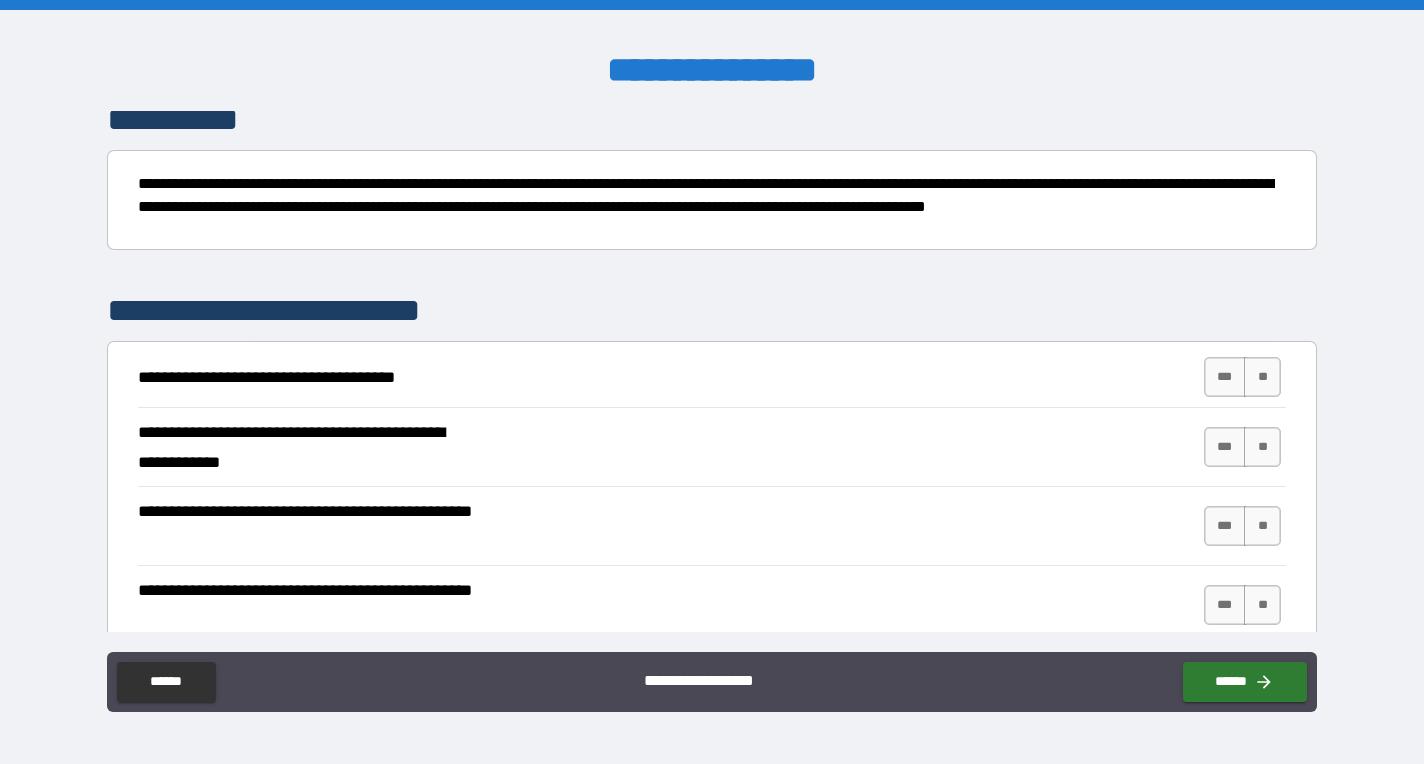 scroll, scrollTop: 178, scrollLeft: 0, axis: vertical 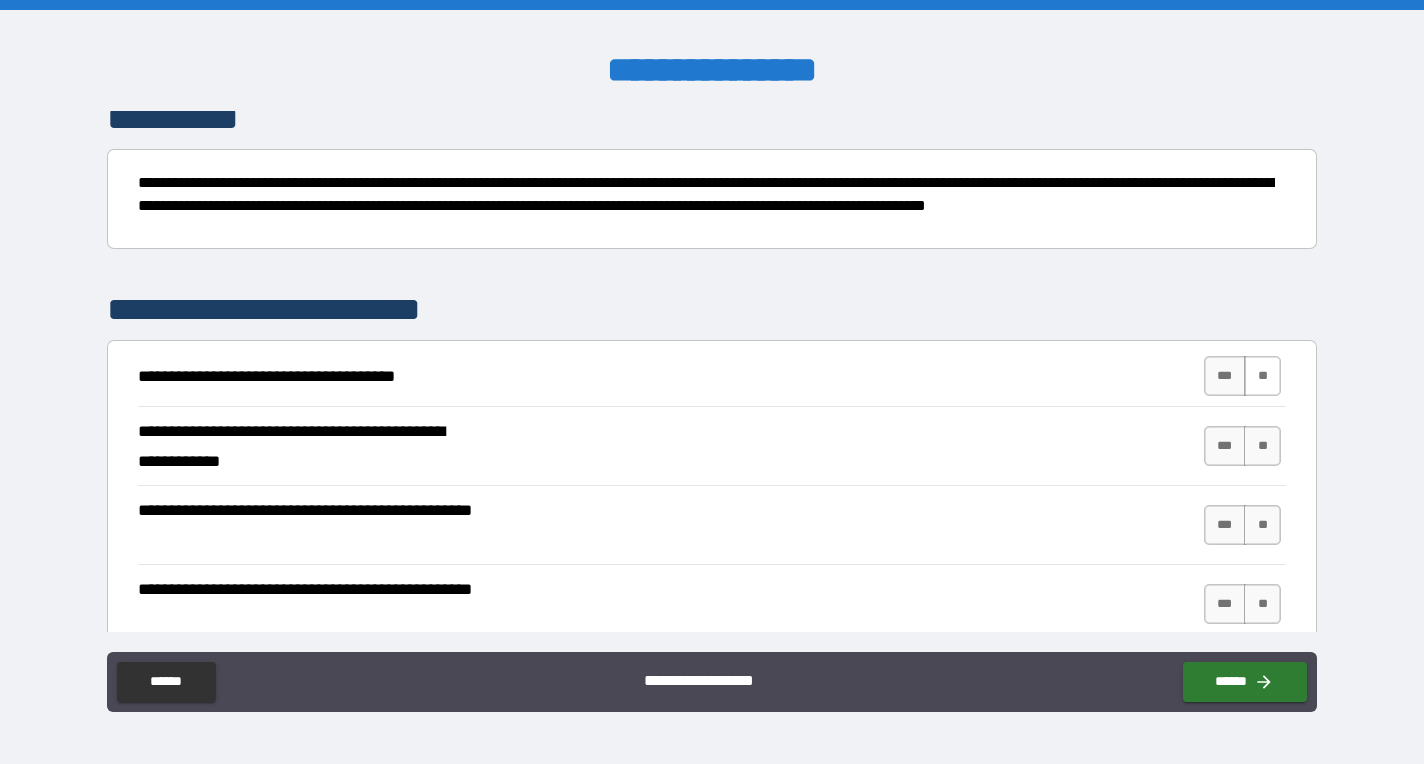 type on "*" 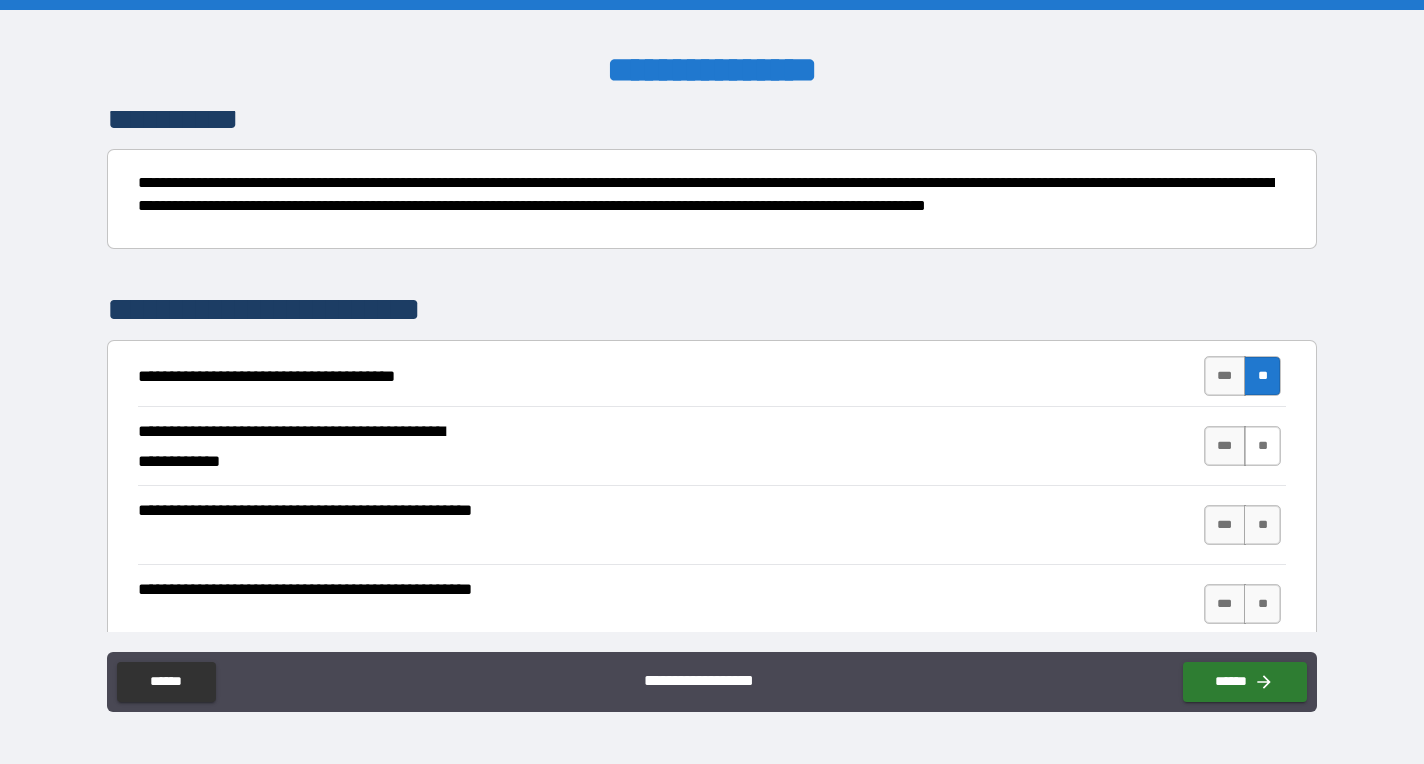 click on "**" at bounding box center (1262, 446) 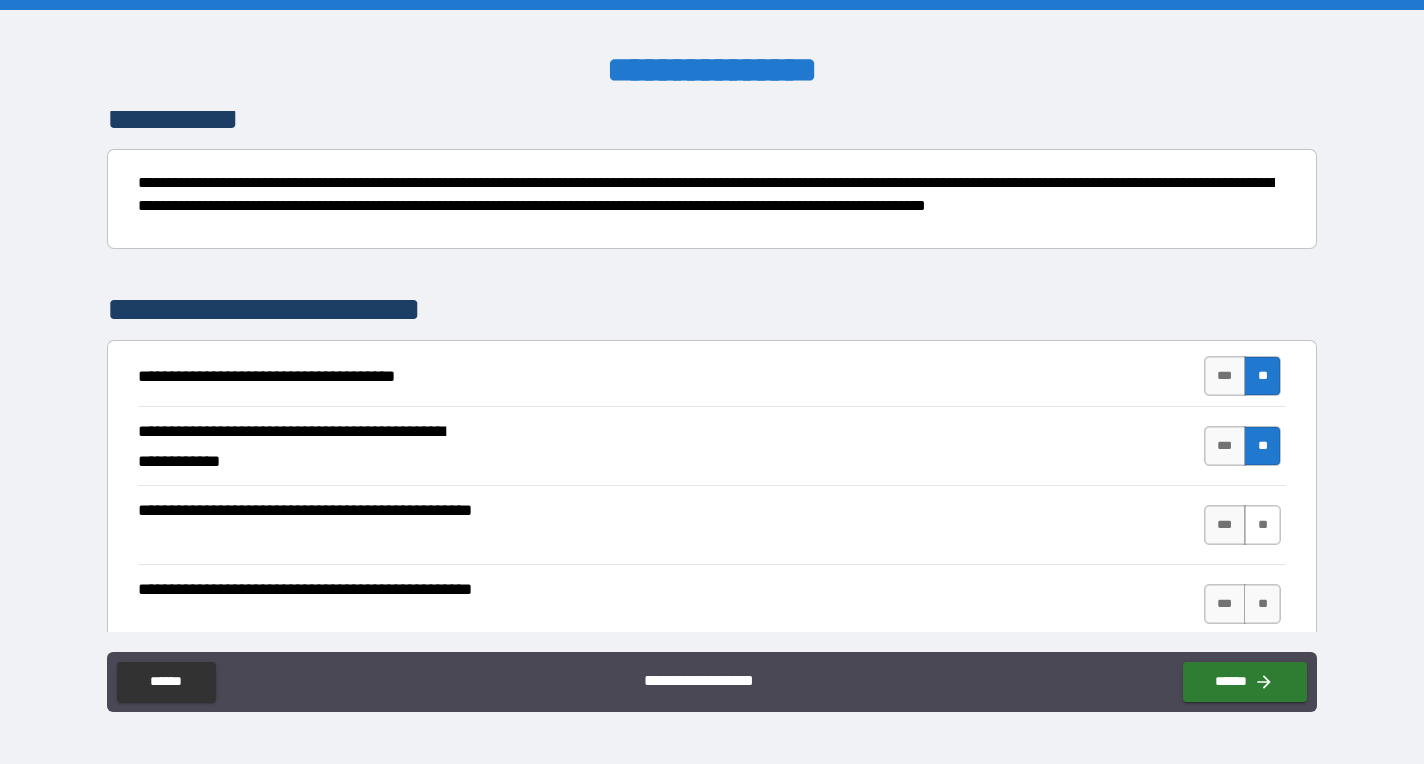 click on "**" at bounding box center (1262, 525) 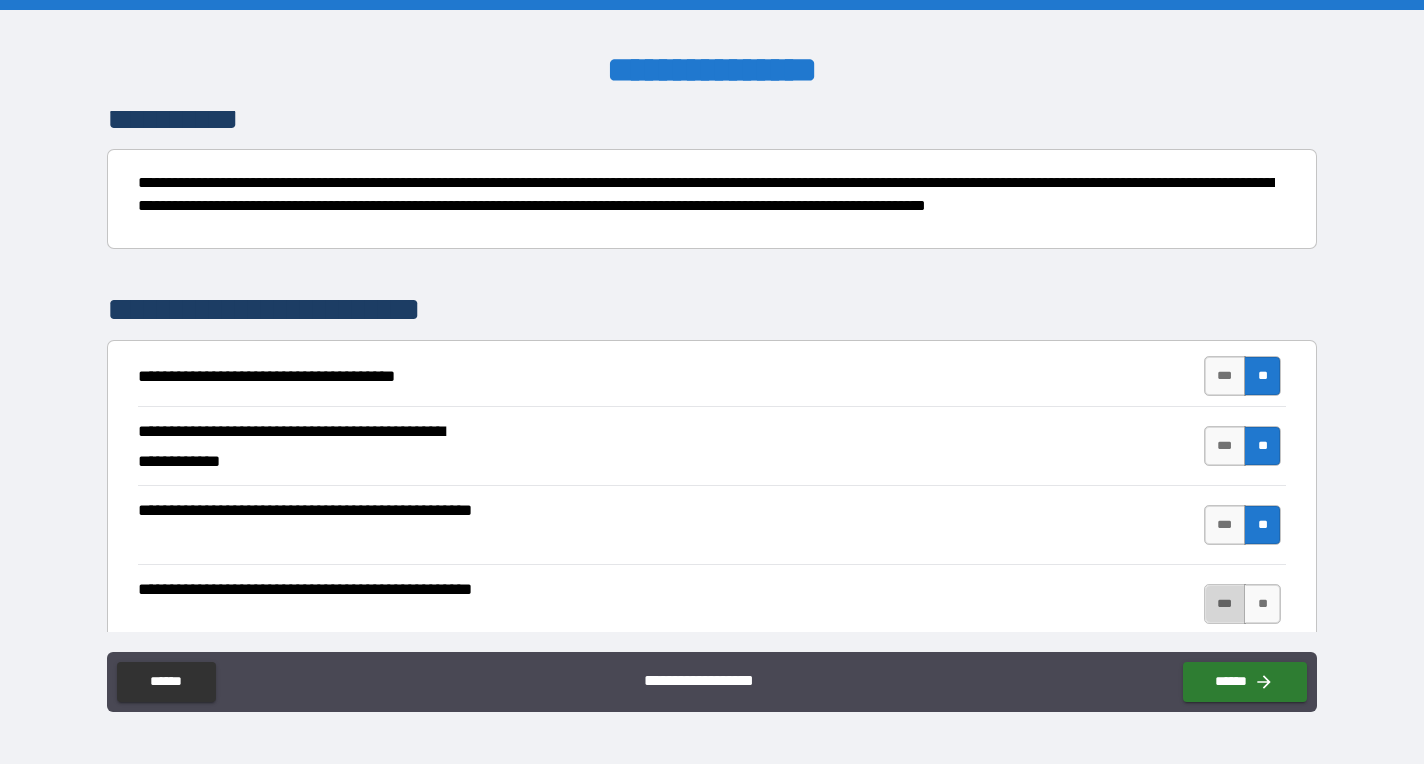 click on "***" at bounding box center [1225, 604] 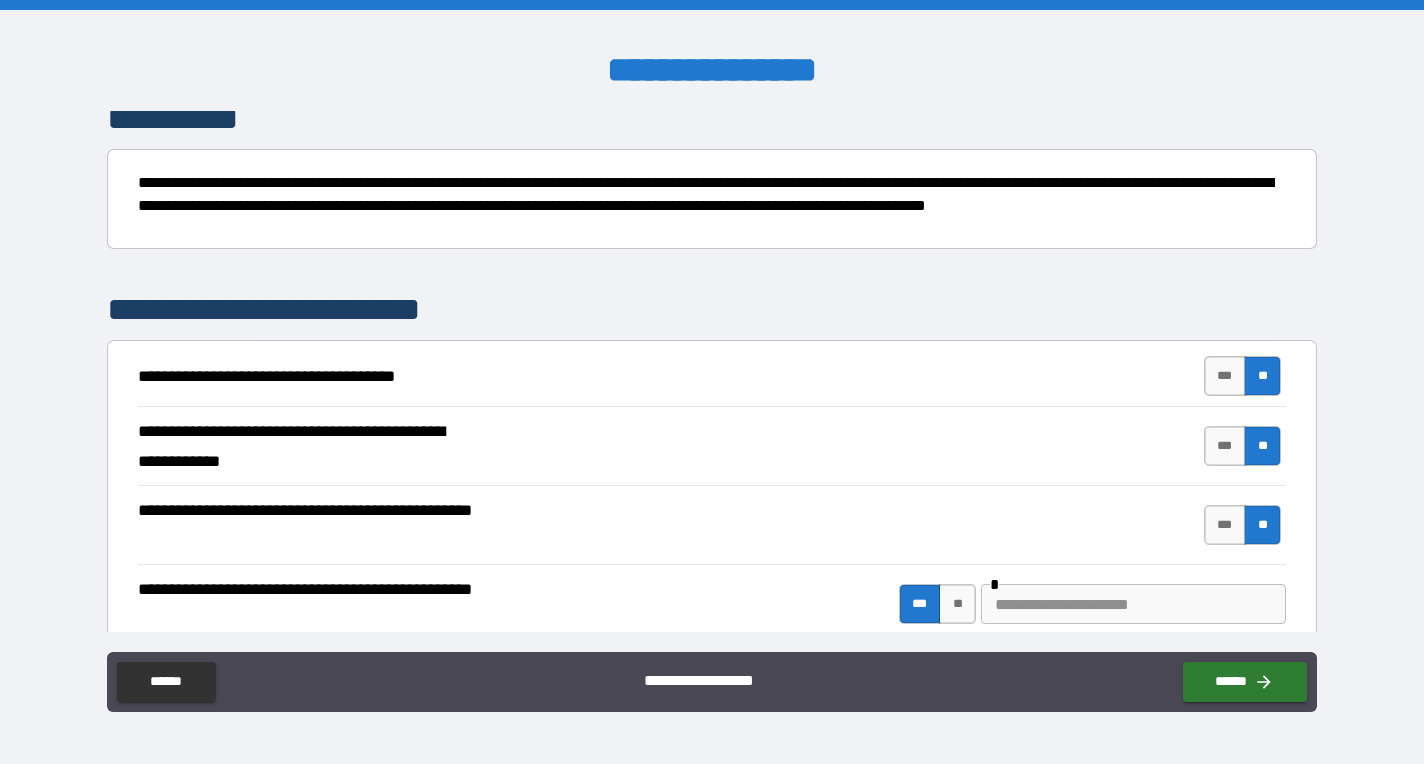 click at bounding box center [1133, 604] 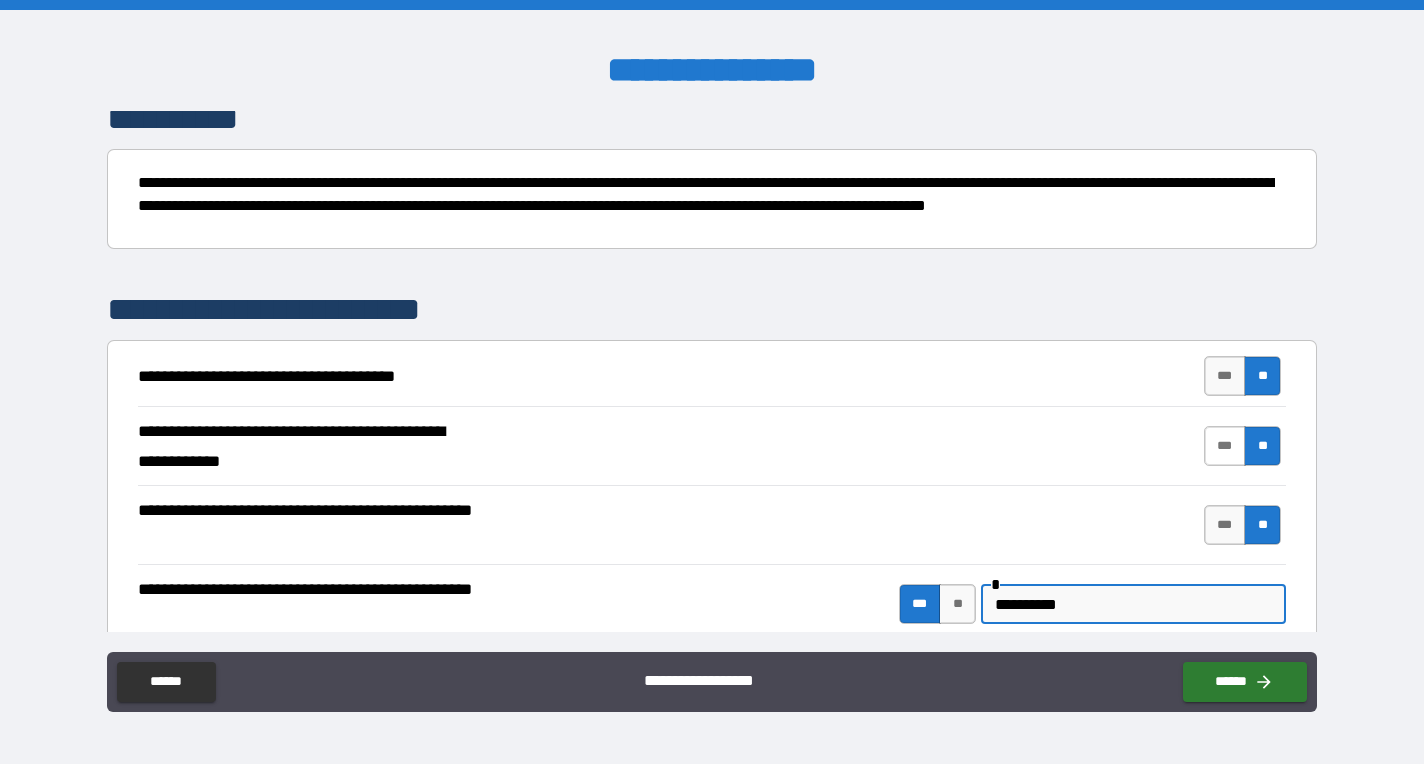 type on "*********" 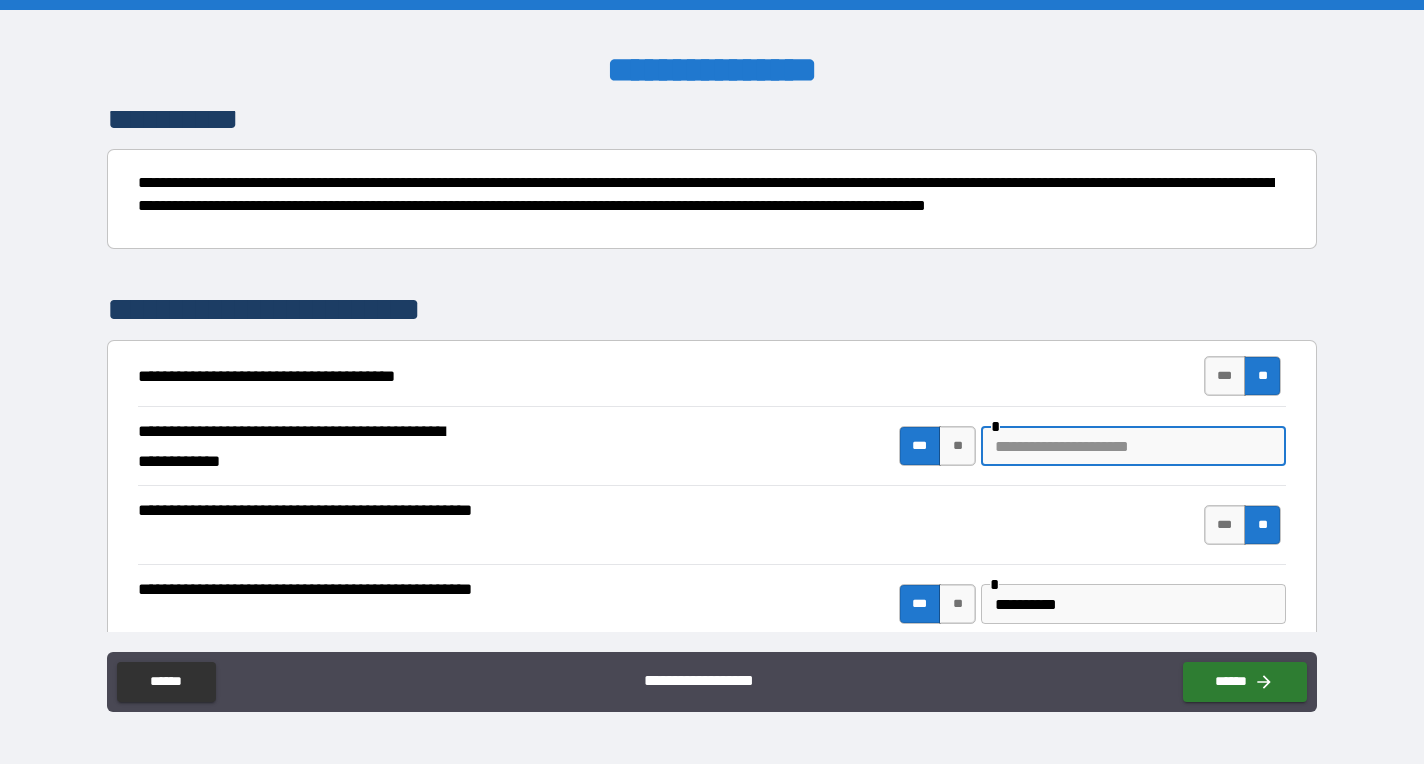 click at bounding box center (1133, 446) 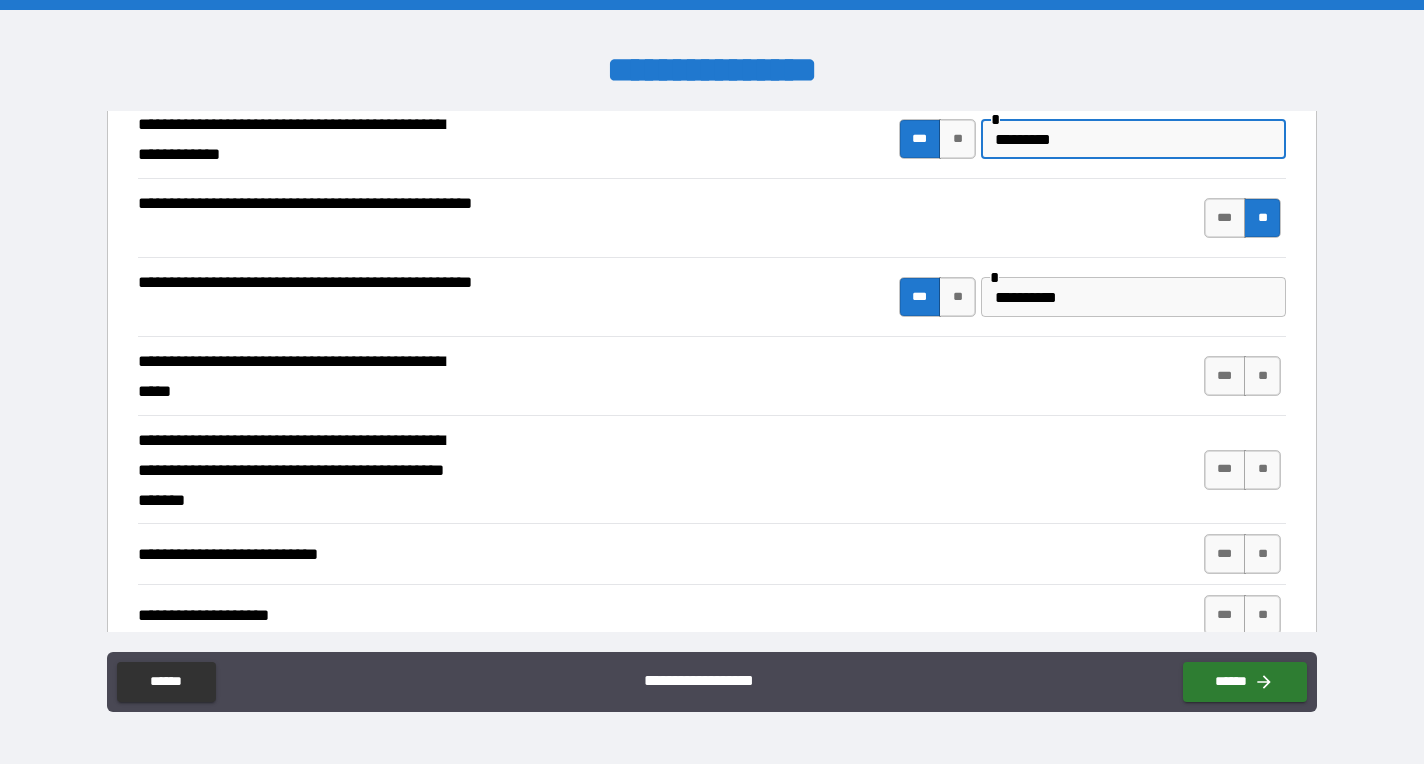 scroll, scrollTop: 487, scrollLeft: 0, axis: vertical 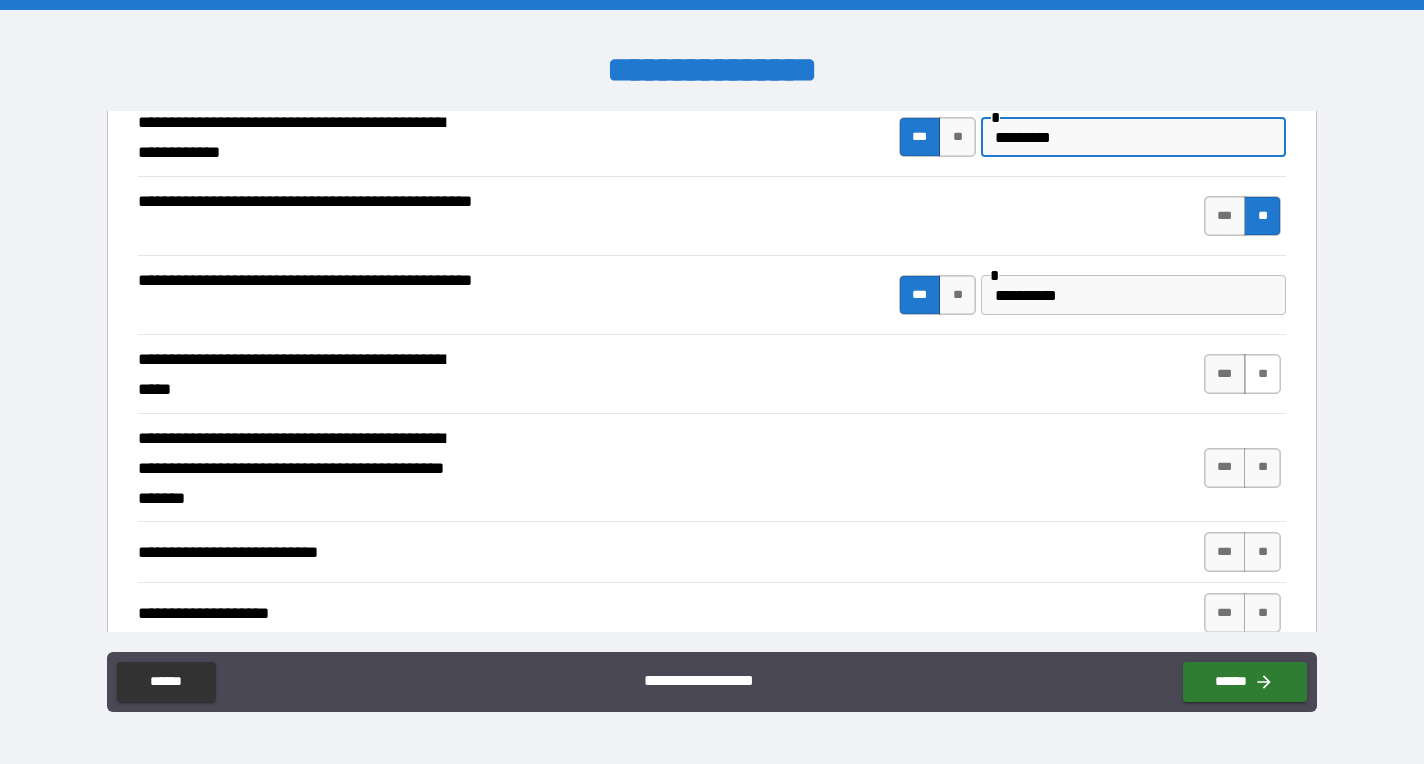 type on "*********" 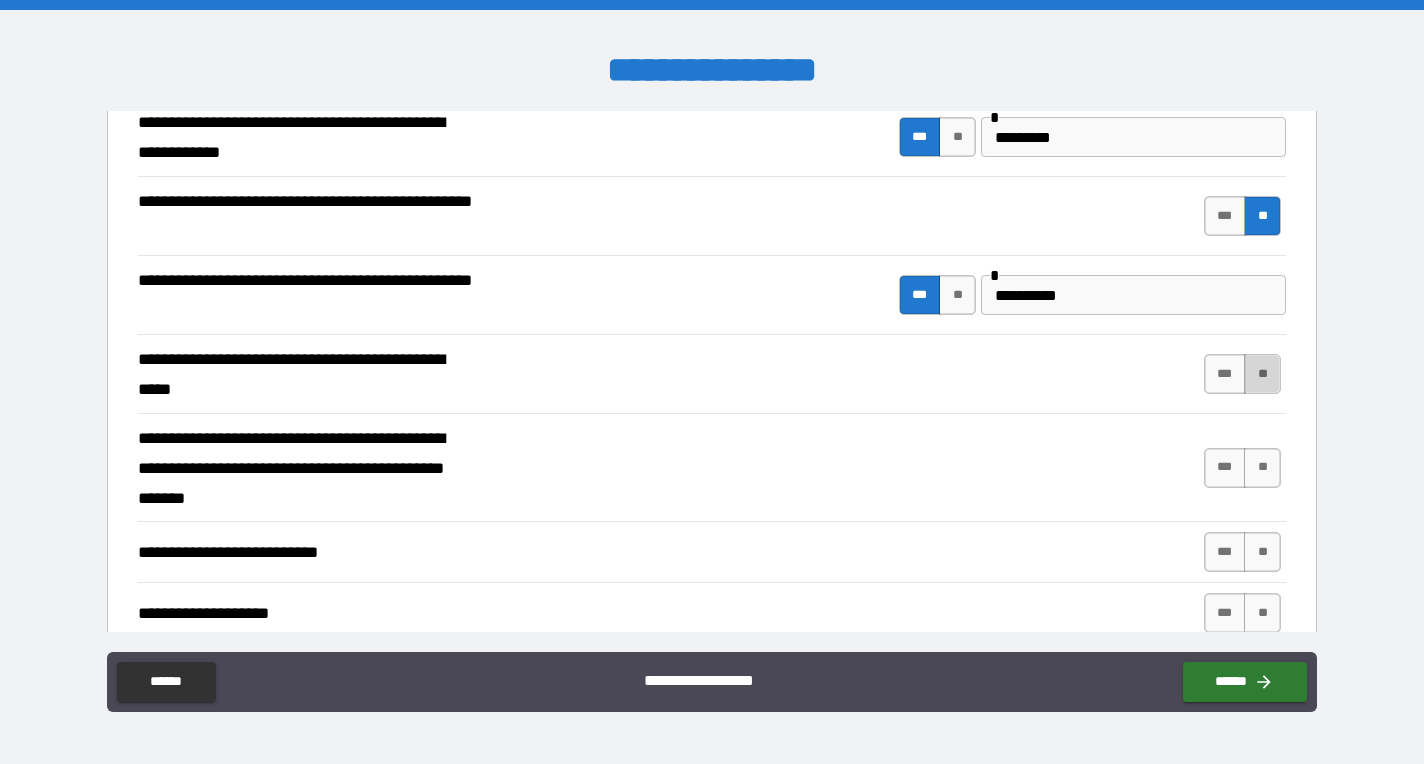 click on "**" at bounding box center [1262, 374] 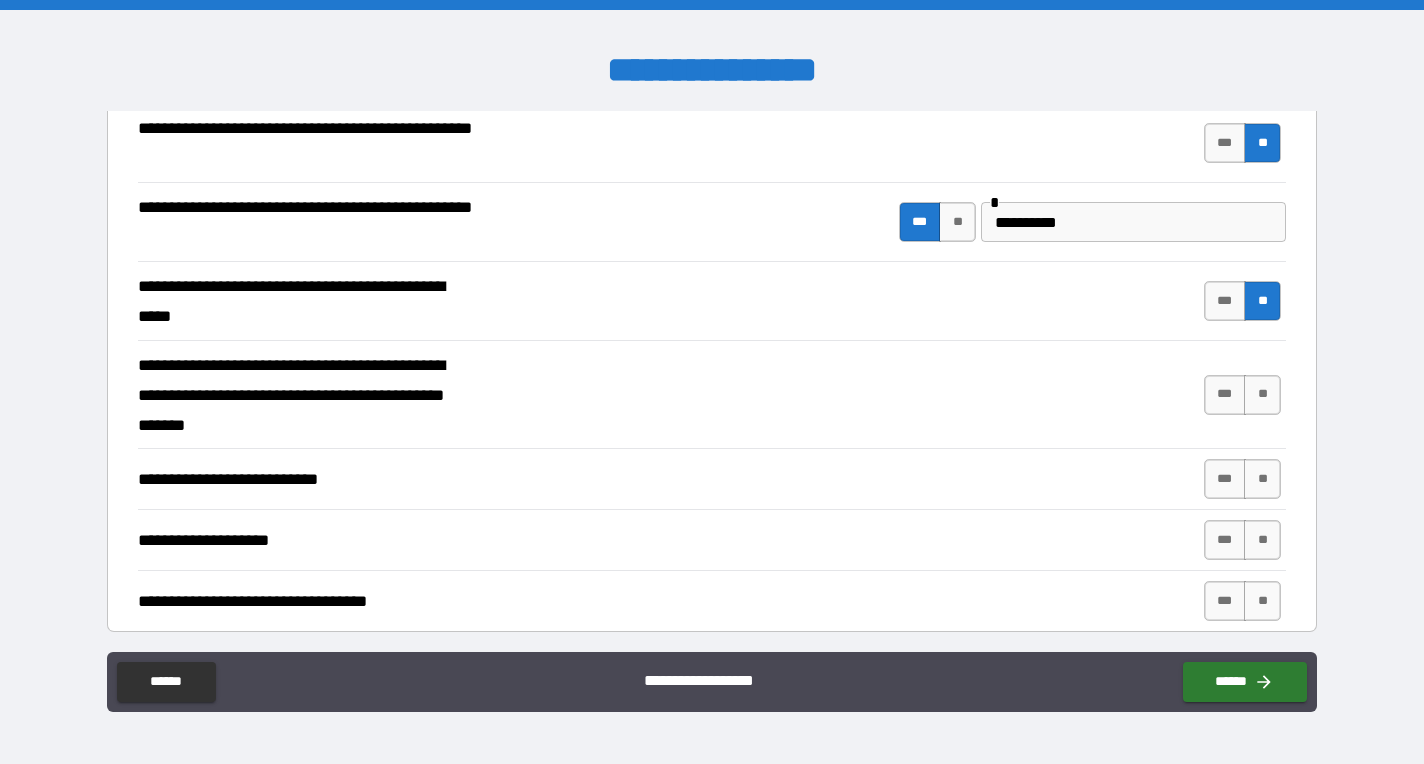 scroll, scrollTop: 563, scrollLeft: 0, axis: vertical 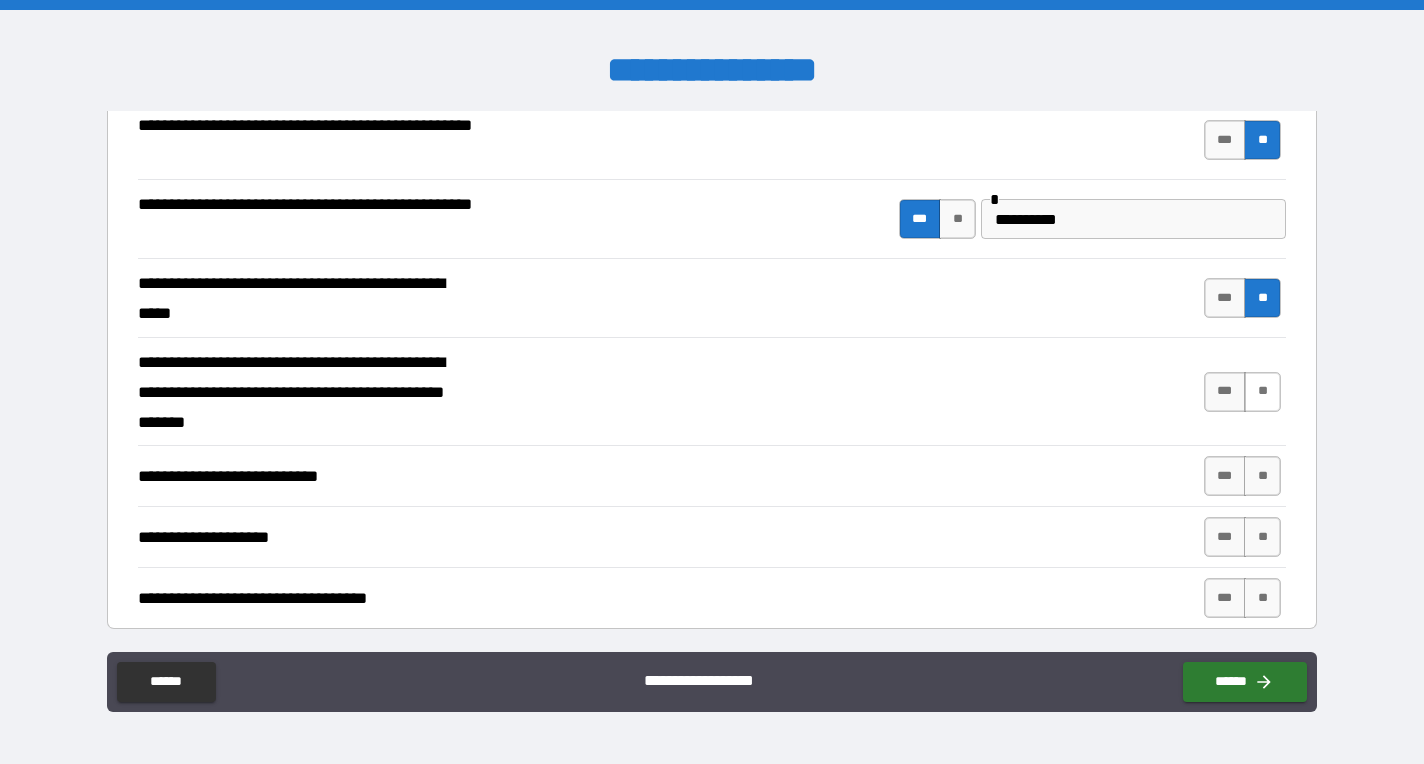 click on "**" at bounding box center (1262, 392) 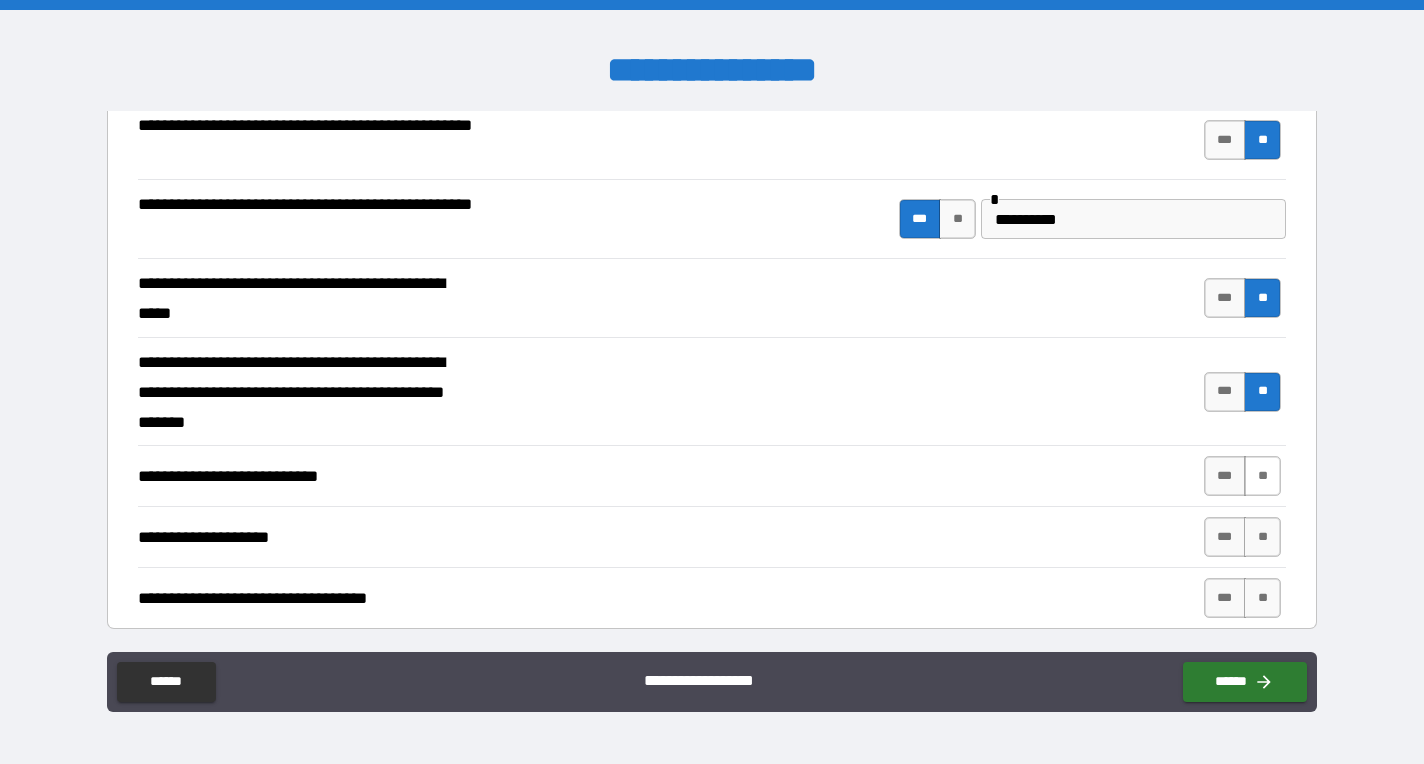 click on "**" at bounding box center (1262, 476) 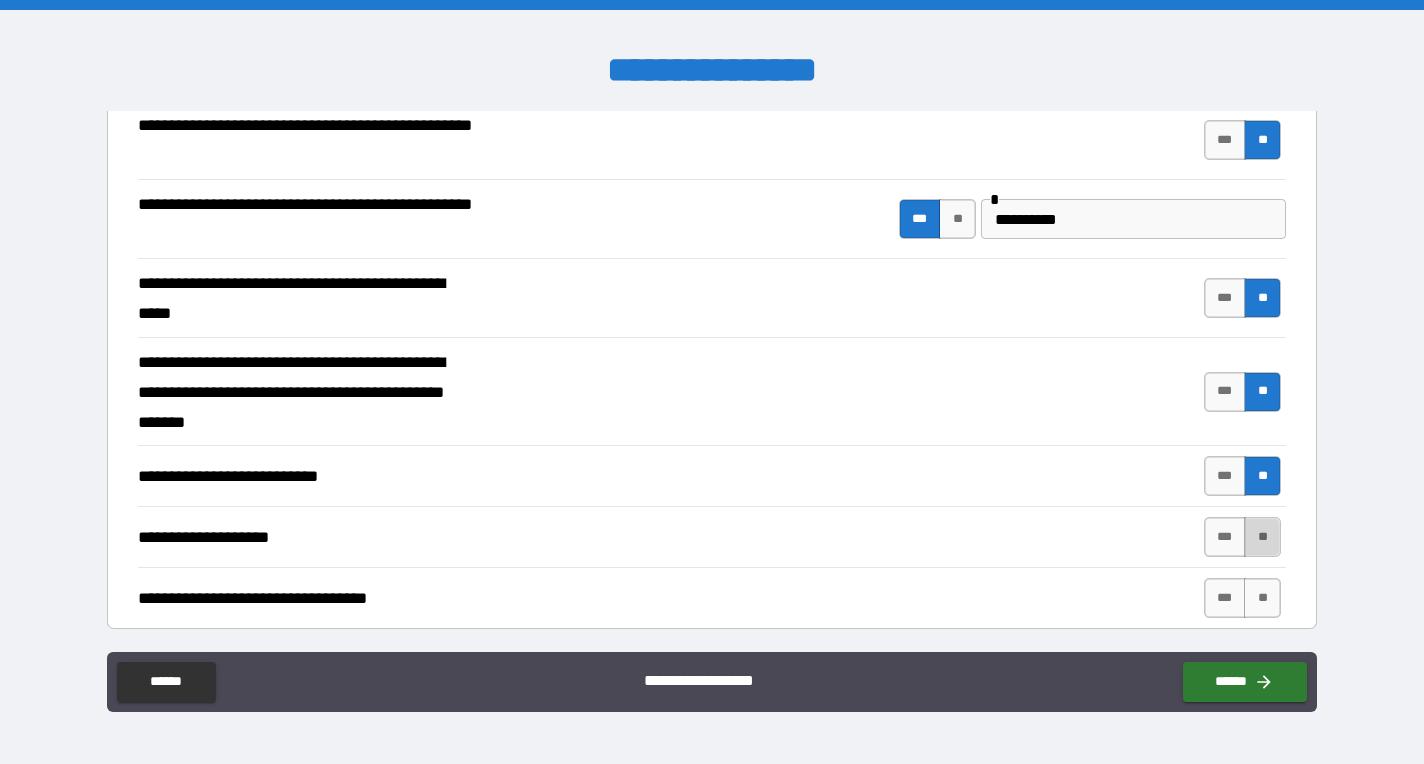 click on "**" at bounding box center (1262, 537) 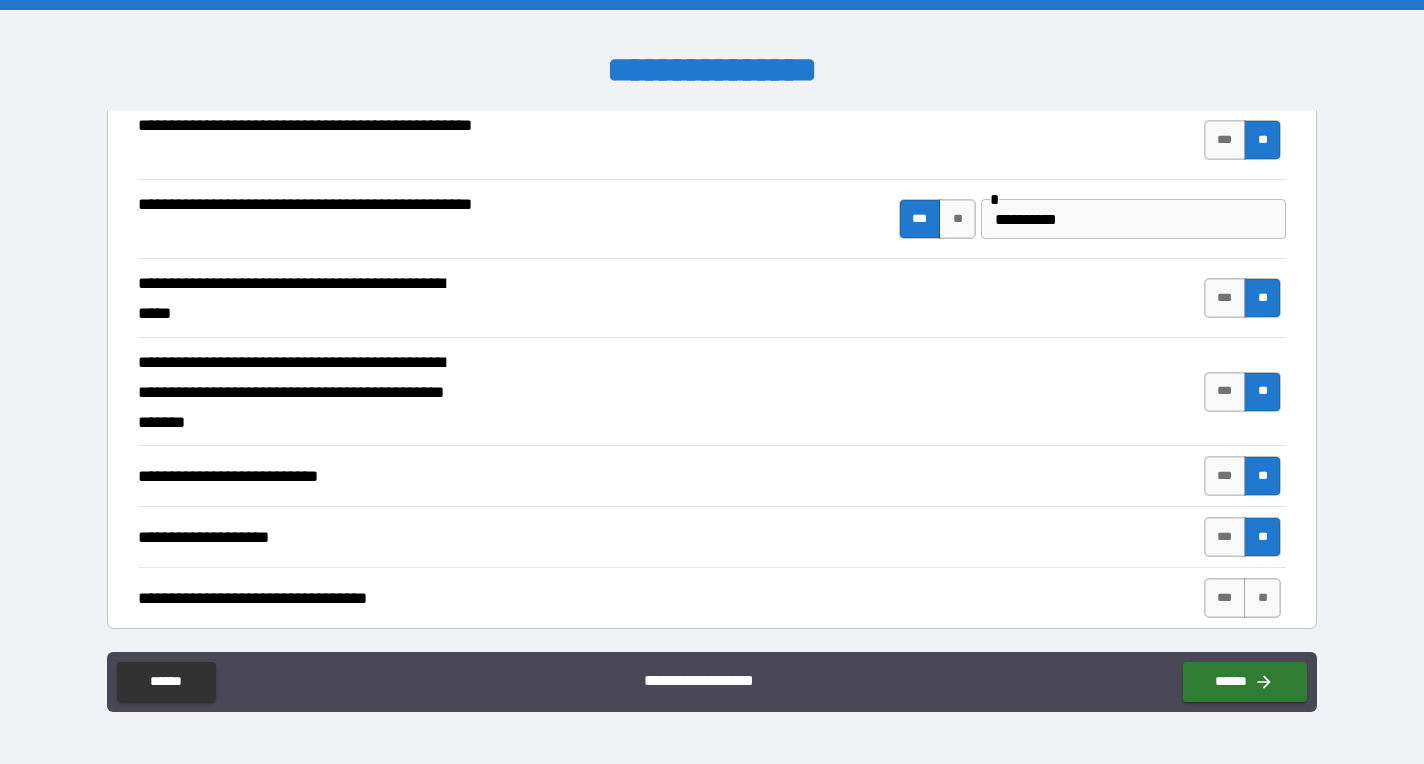 scroll, scrollTop: 649, scrollLeft: 0, axis: vertical 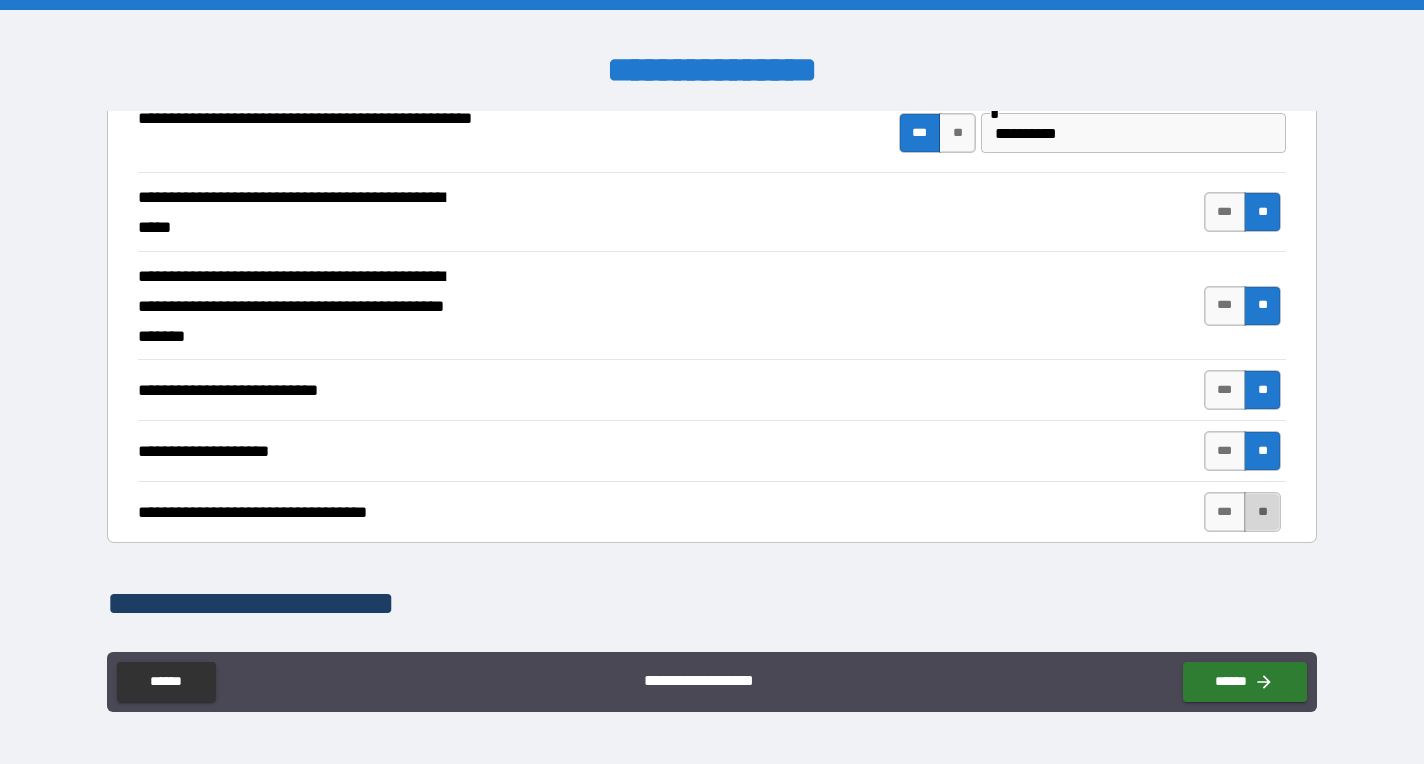 click on "**" at bounding box center [1262, 512] 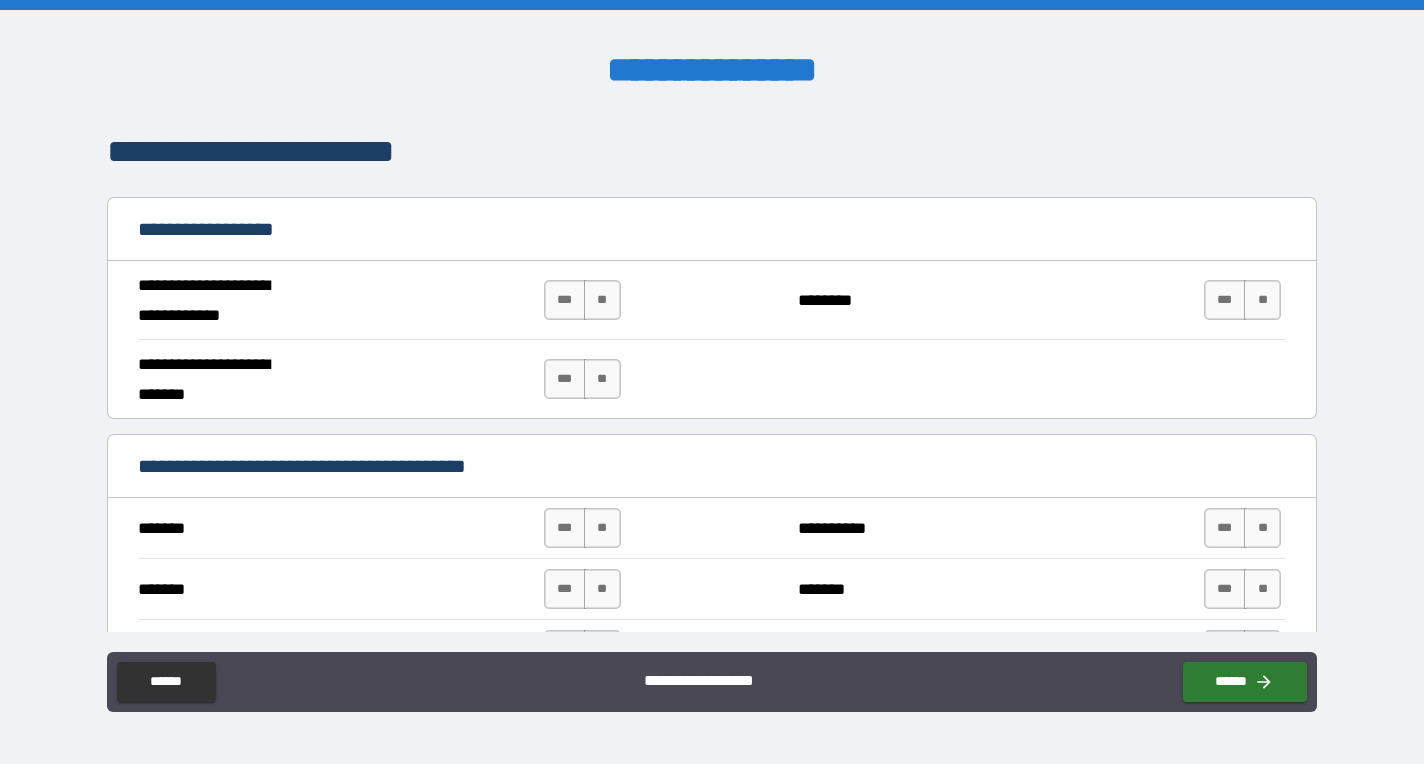 scroll, scrollTop: 1111, scrollLeft: 0, axis: vertical 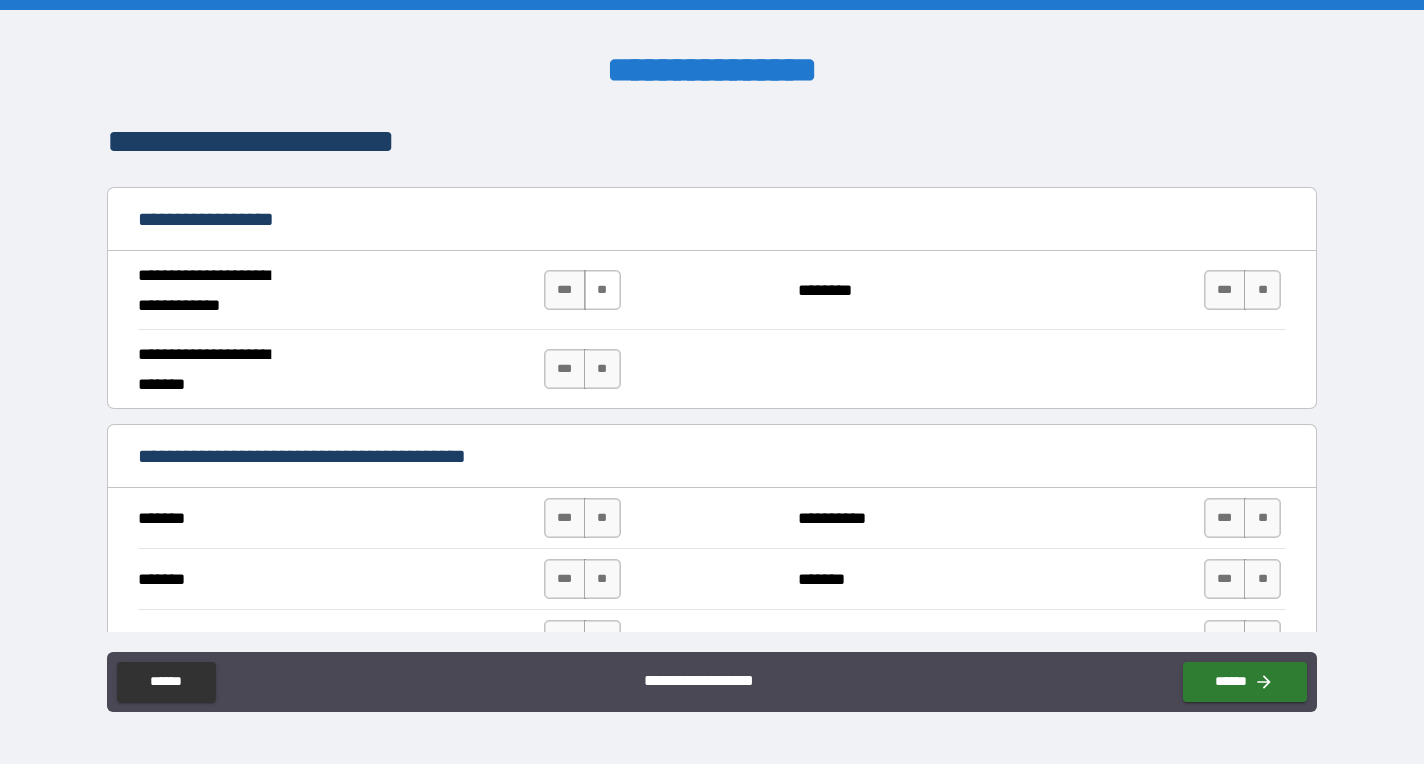 click on "**" at bounding box center [602, 290] 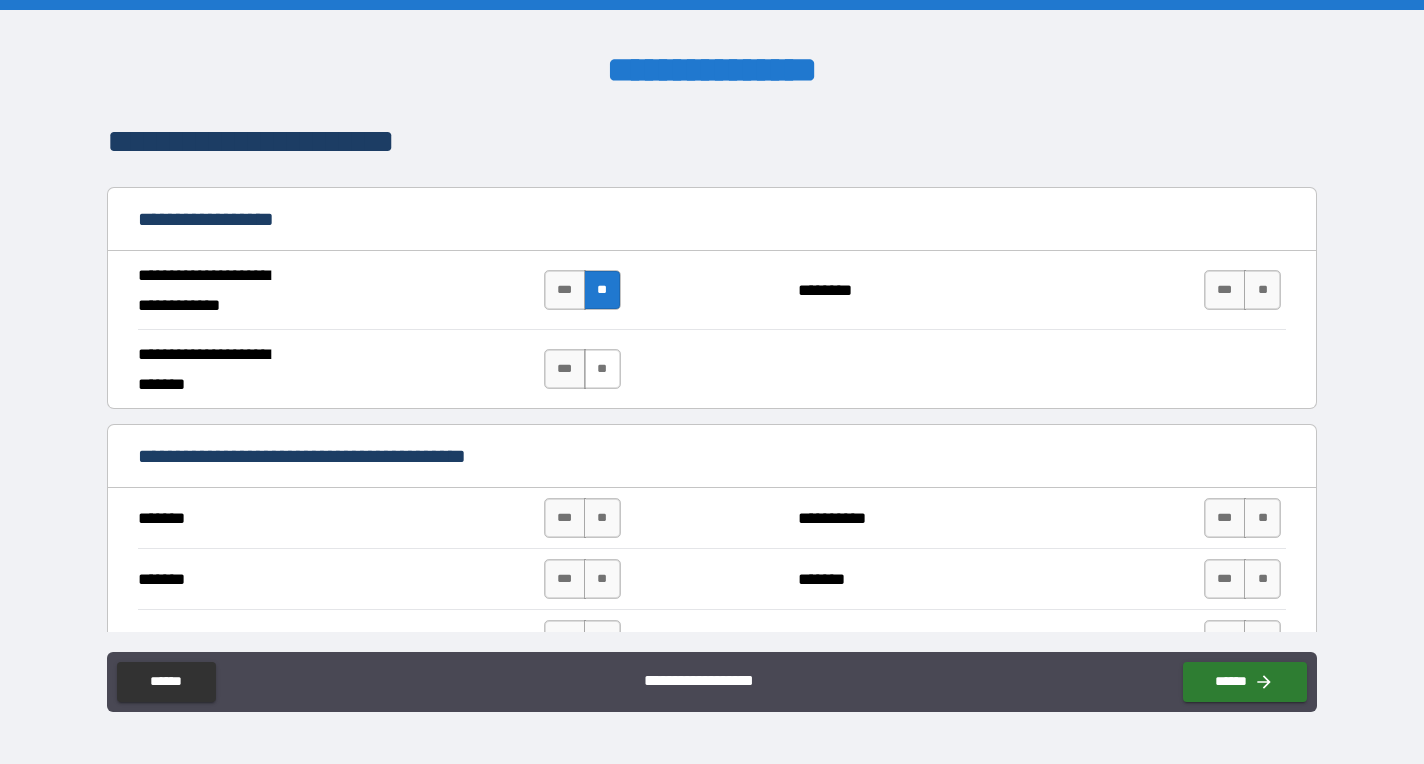 click on "**" at bounding box center [602, 369] 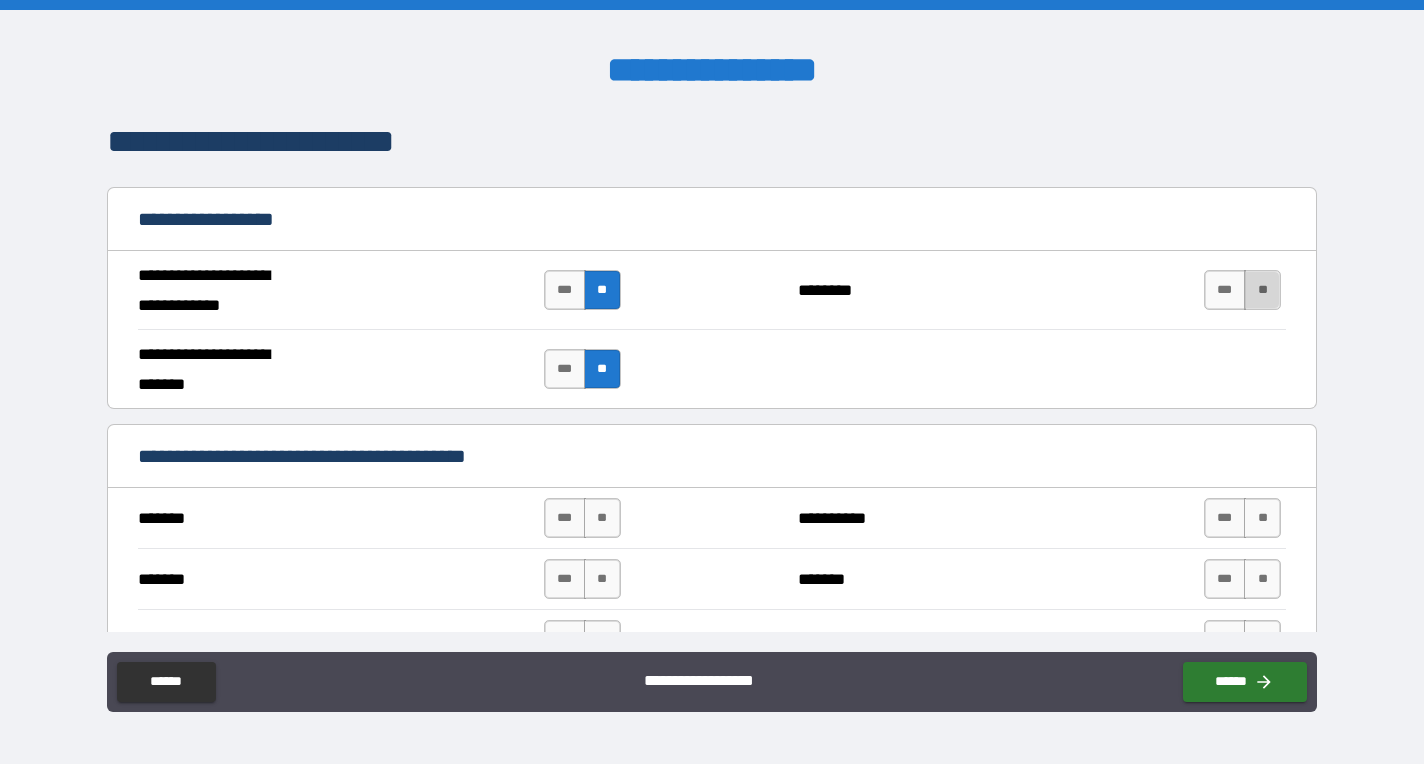 click on "**" at bounding box center [1262, 290] 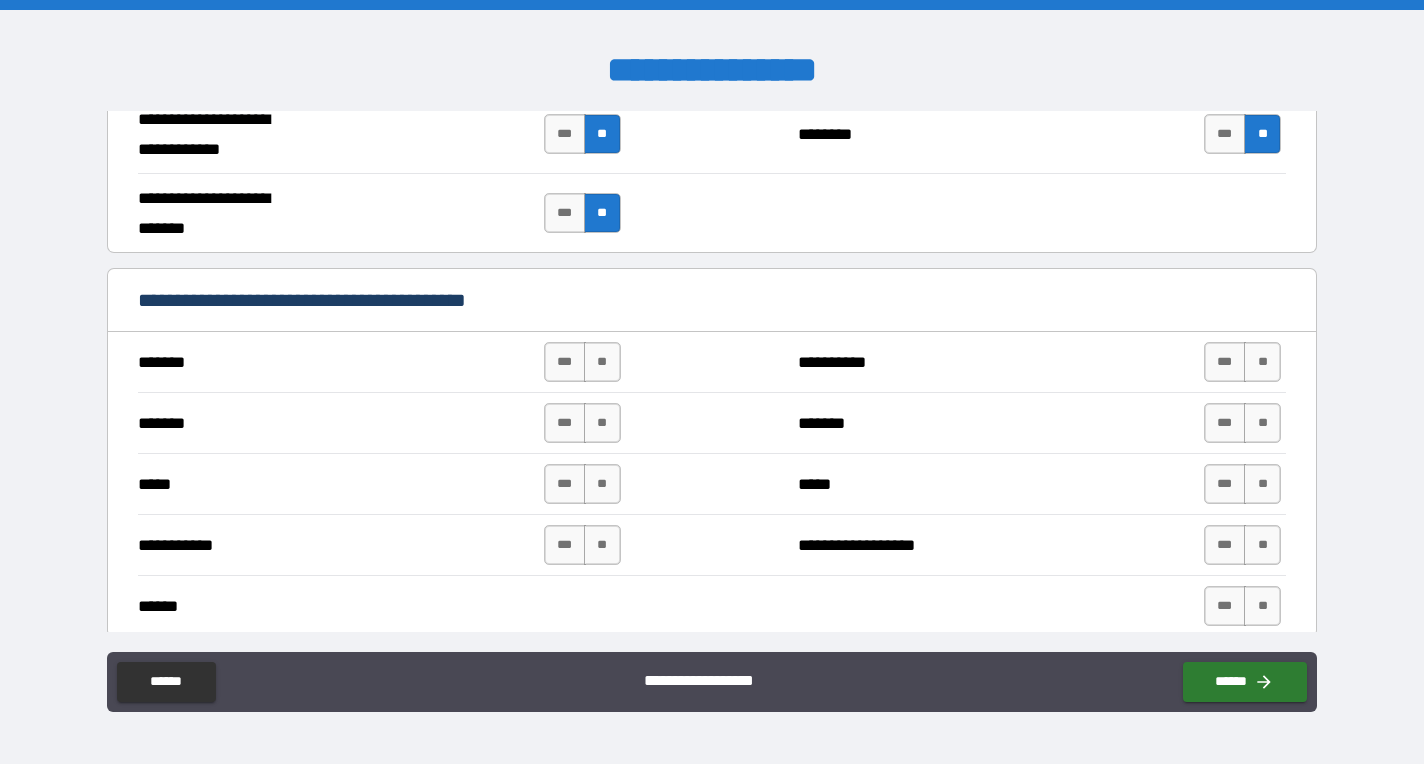 scroll, scrollTop: 1276, scrollLeft: 0, axis: vertical 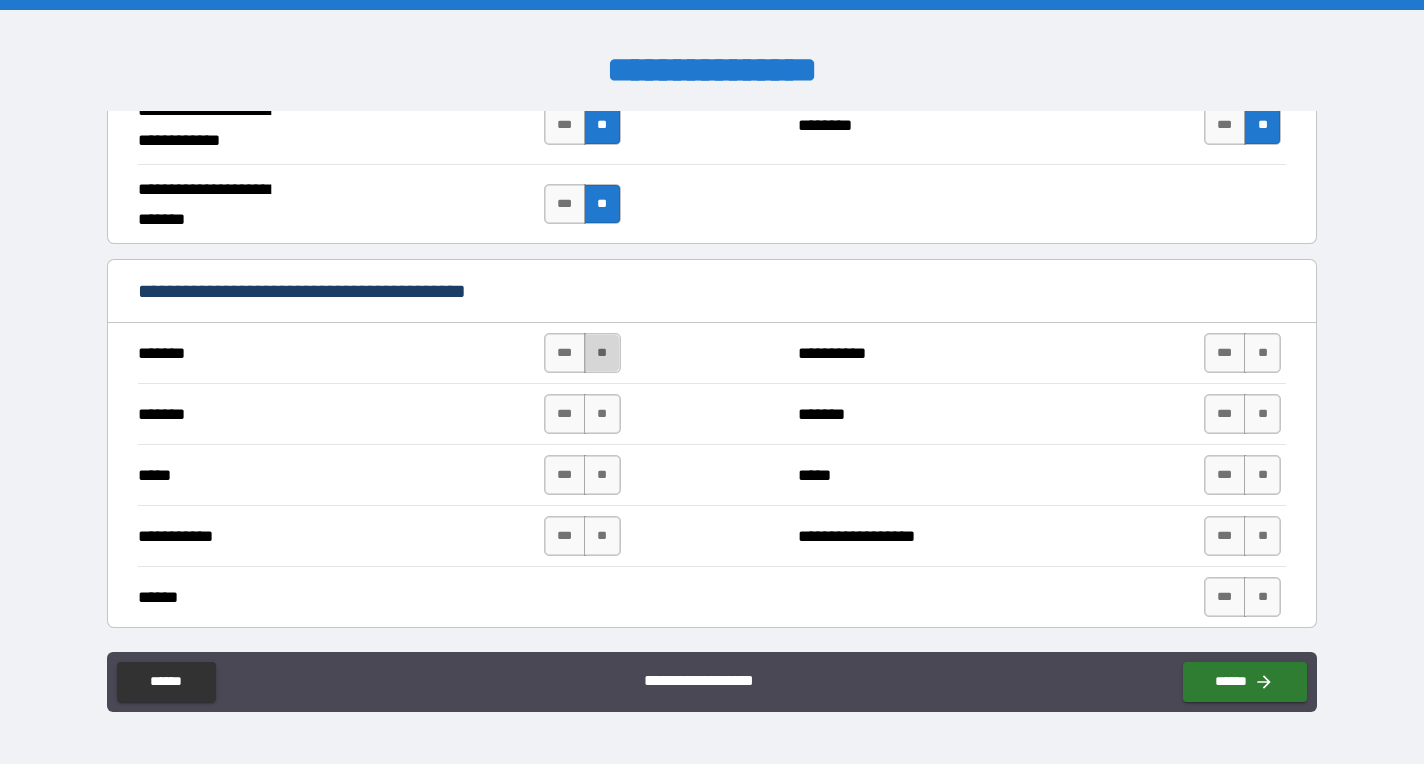 click on "**" at bounding box center (602, 353) 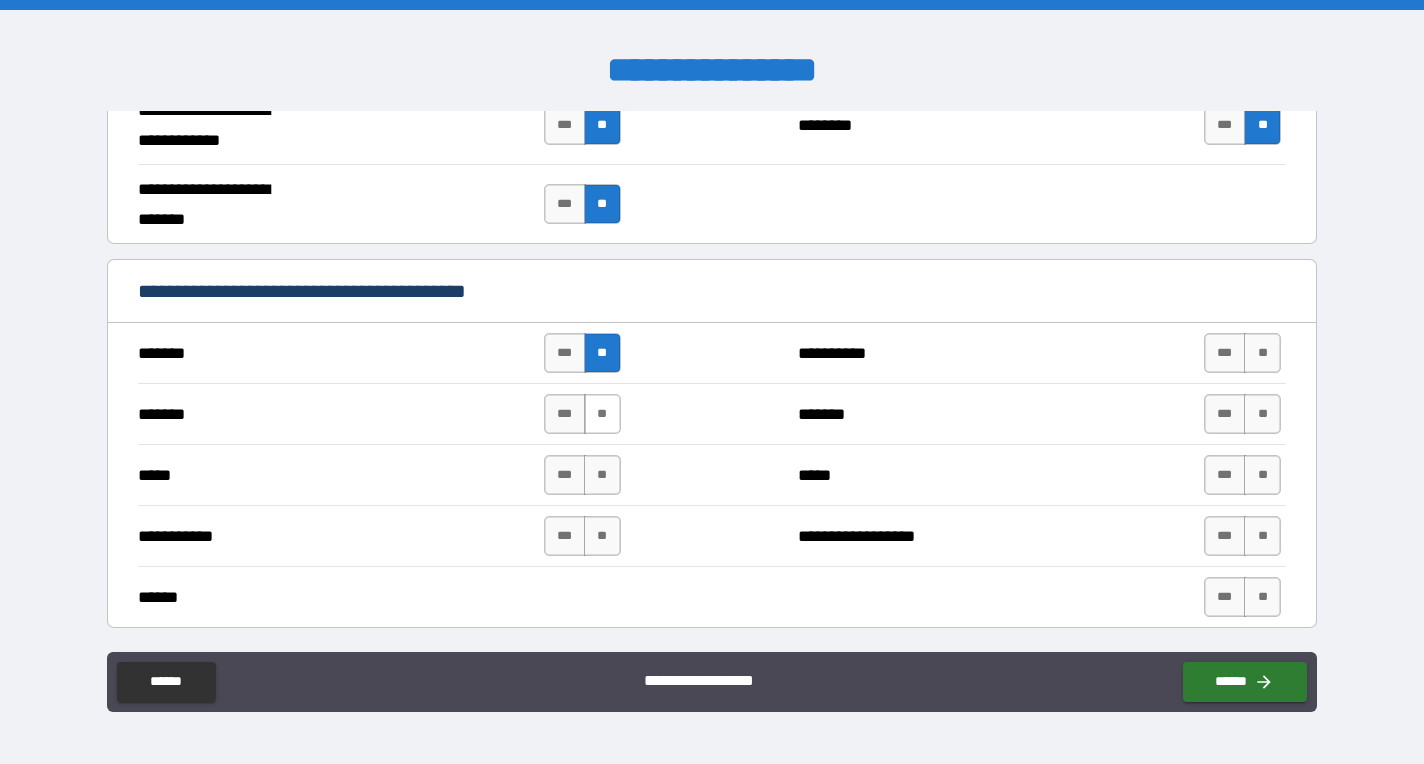 click on "**" at bounding box center [602, 414] 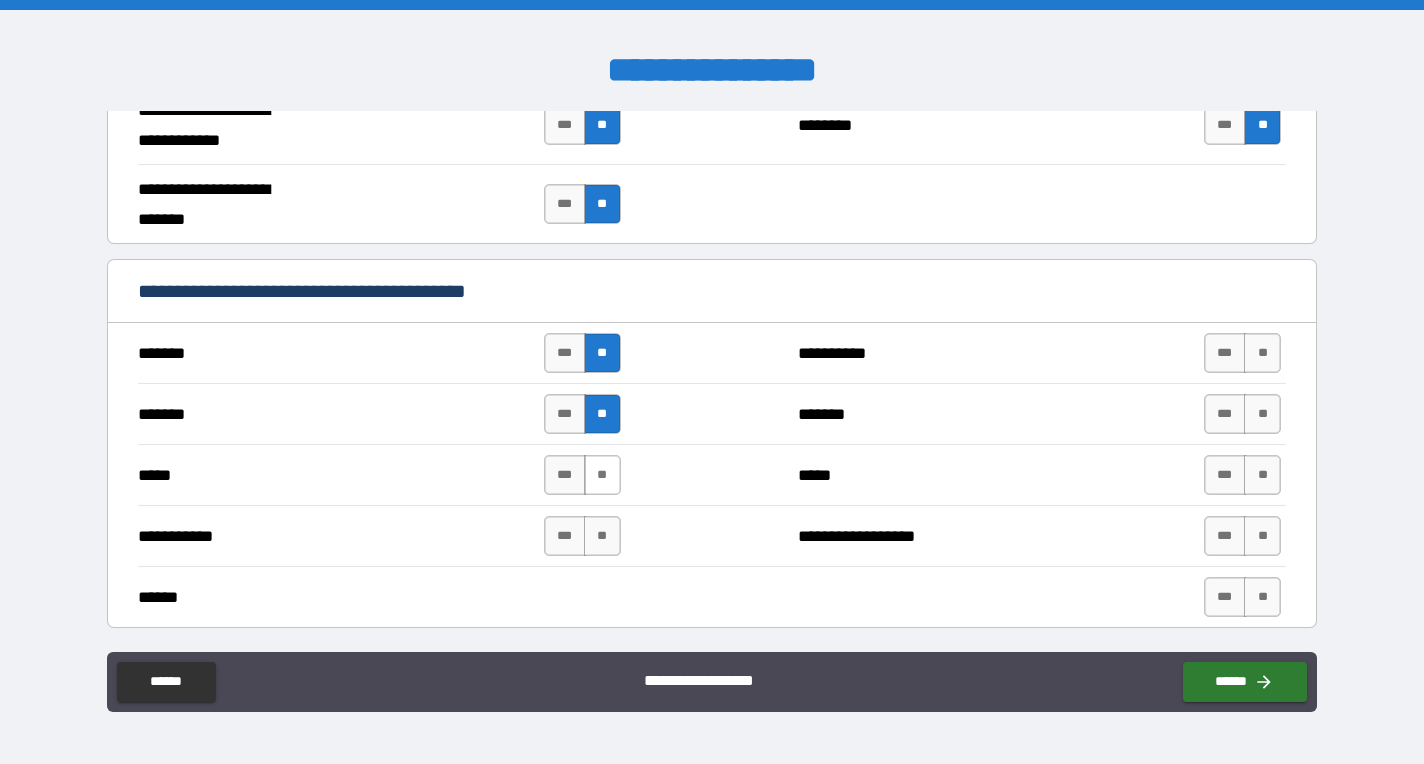 click on "**" at bounding box center (602, 475) 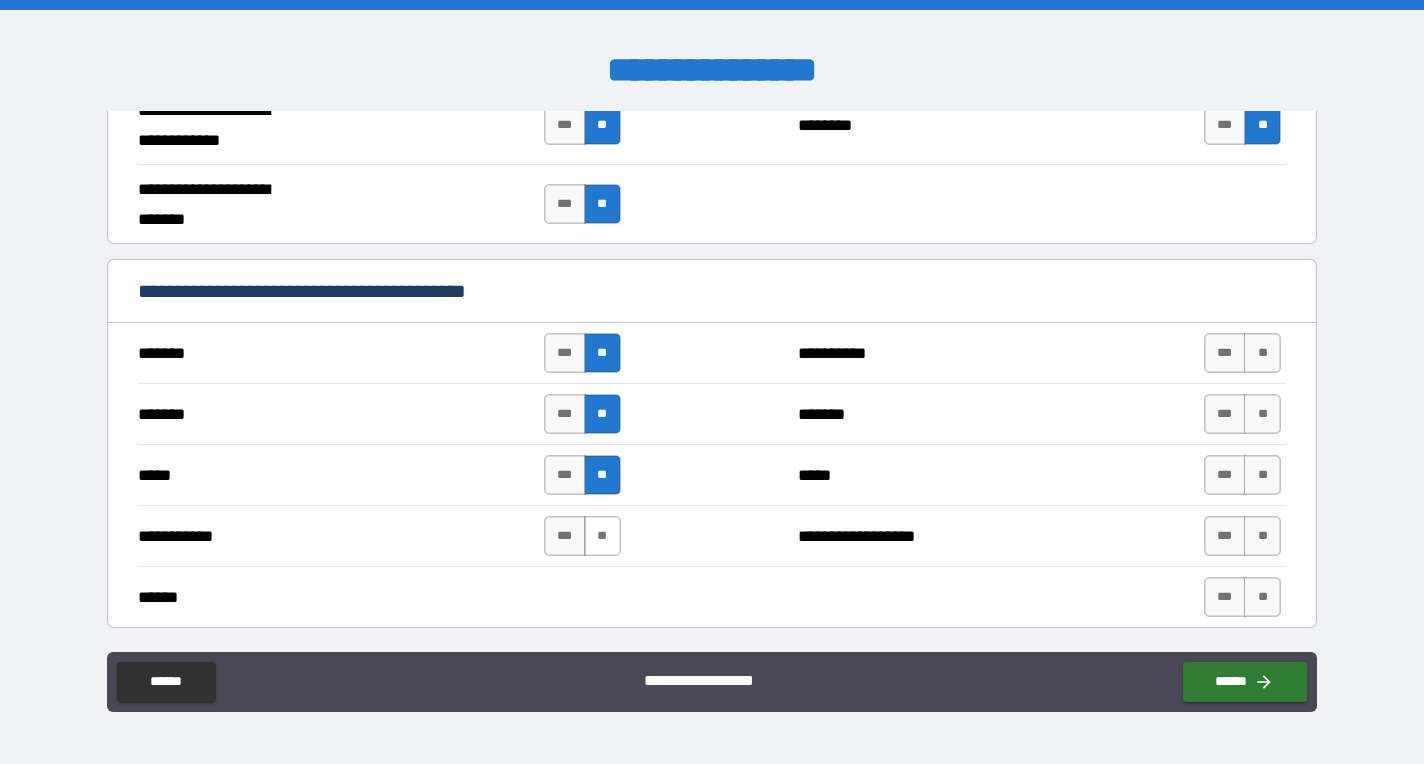 click on "**" at bounding box center (602, 536) 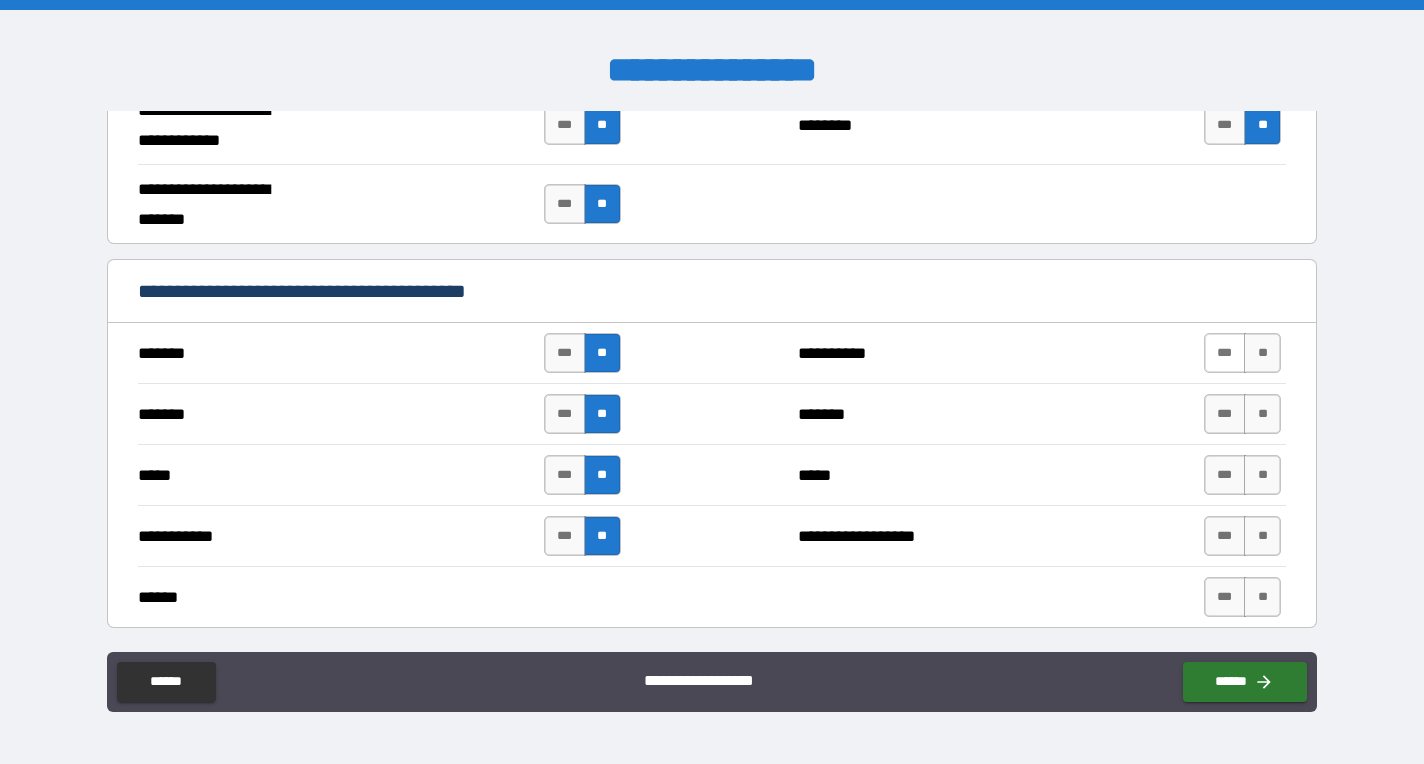 click on "***" at bounding box center (1225, 353) 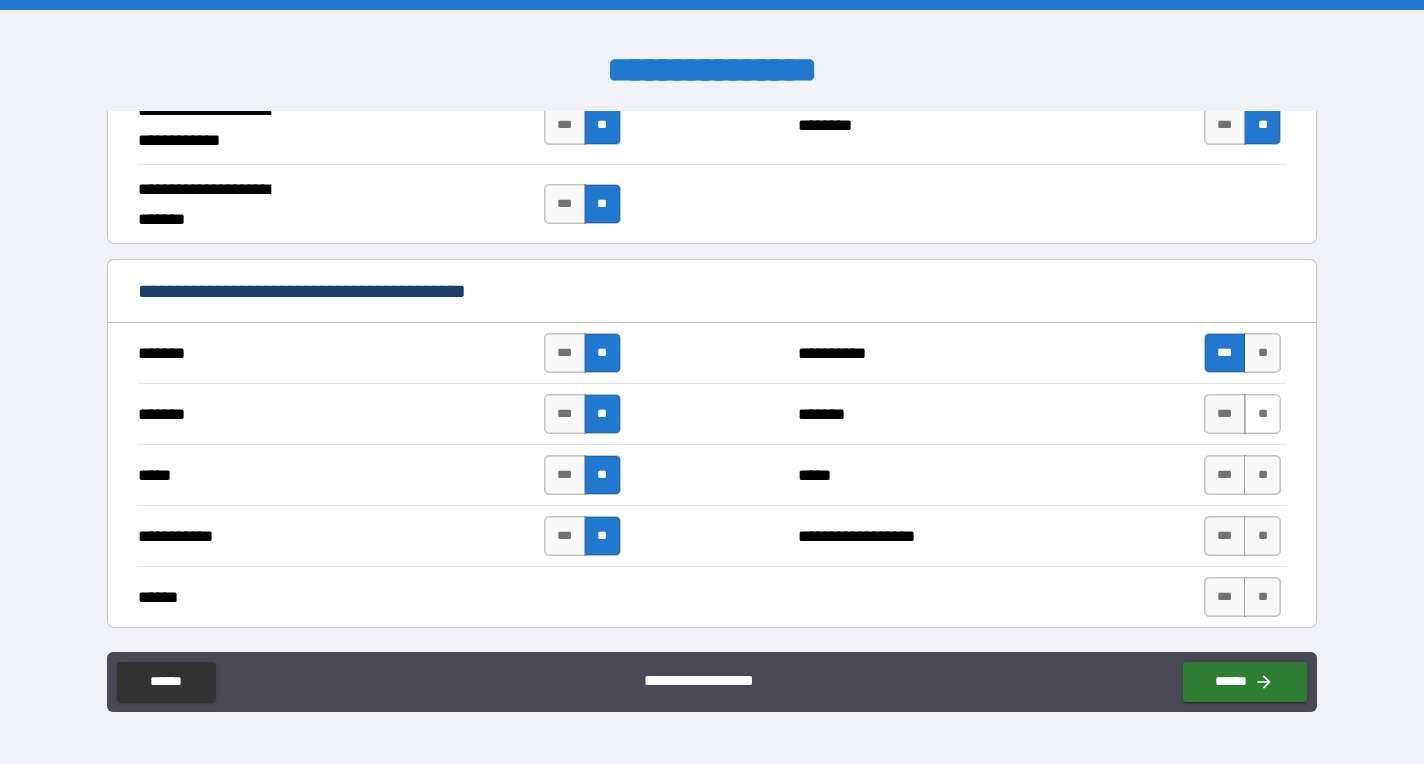 click on "**" at bounding box center [1262, 414] 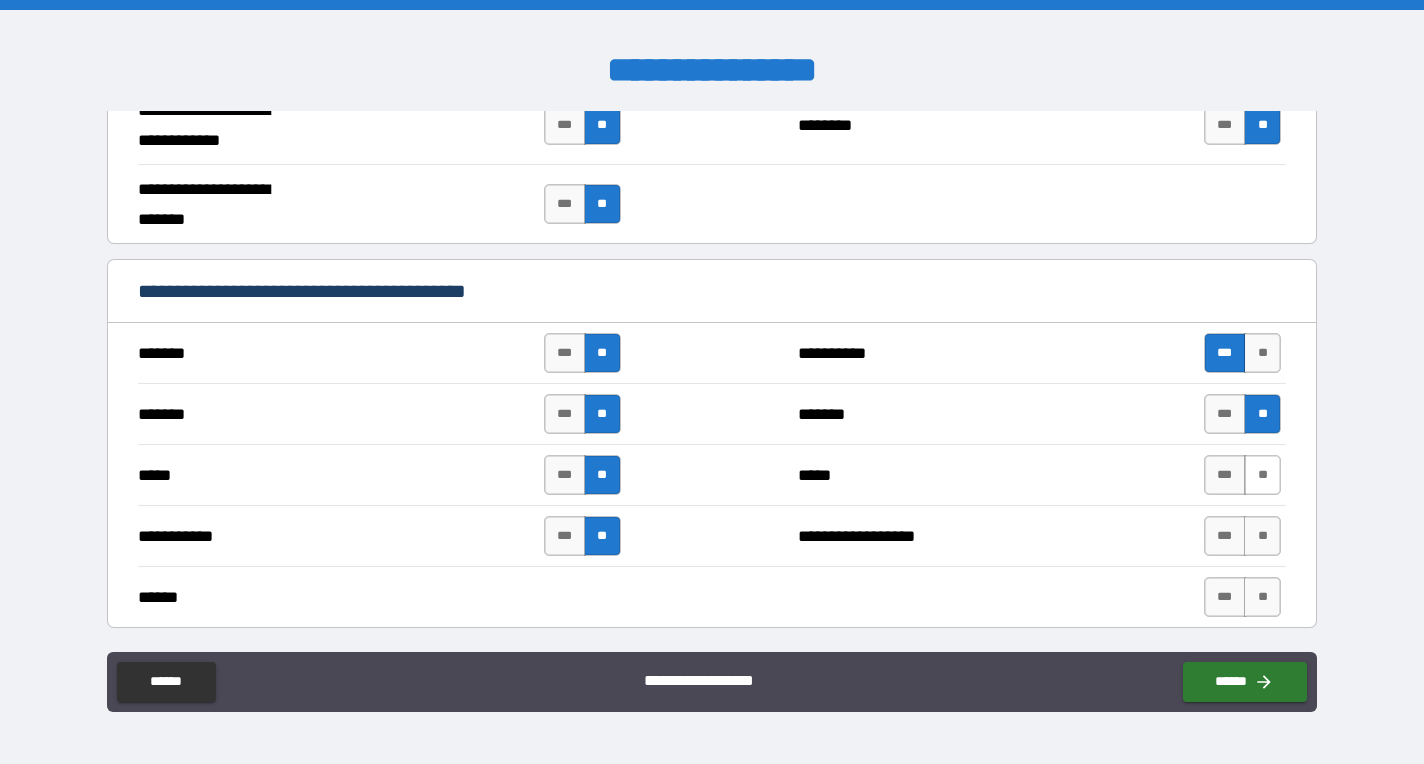 click on "**" at bounding box center [1262, 475] 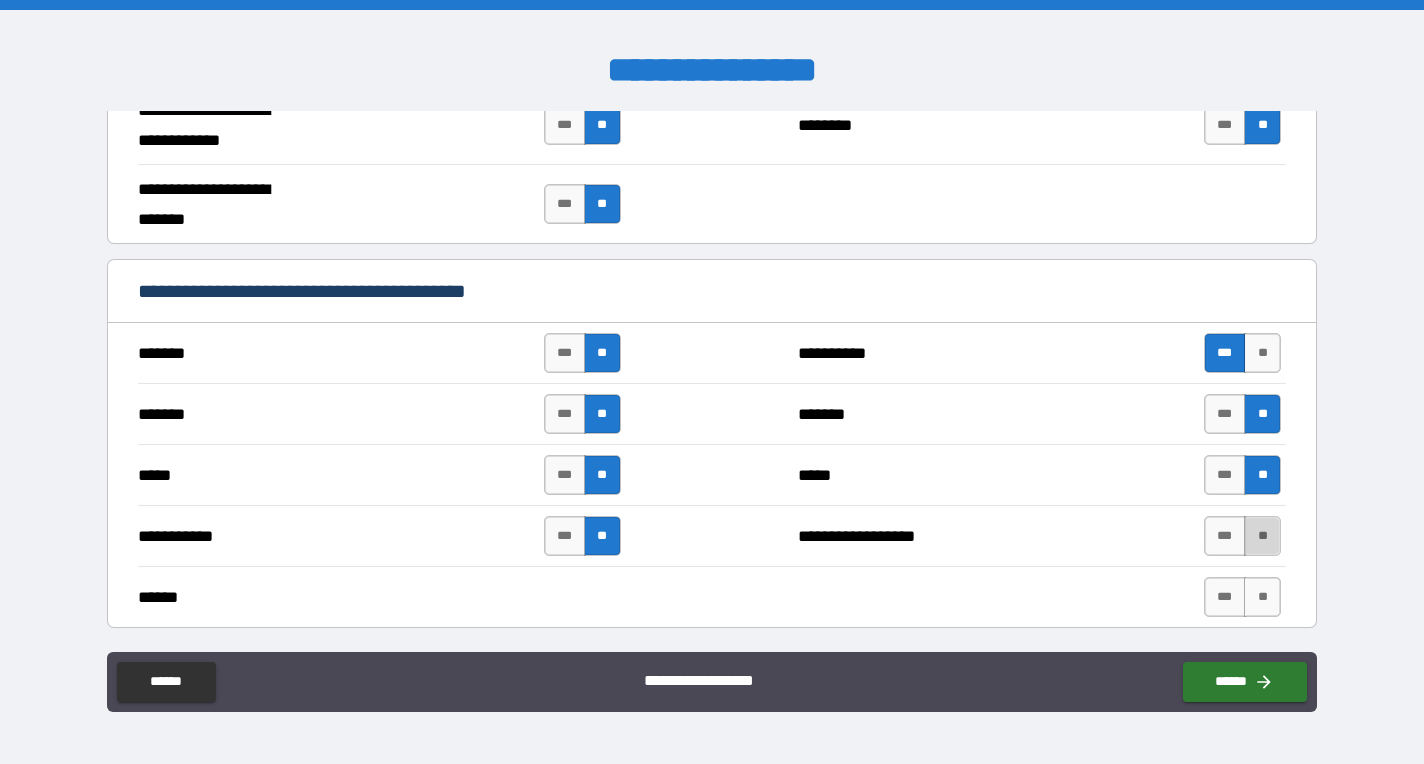 click on "**" at bounding box center [1262, 536] 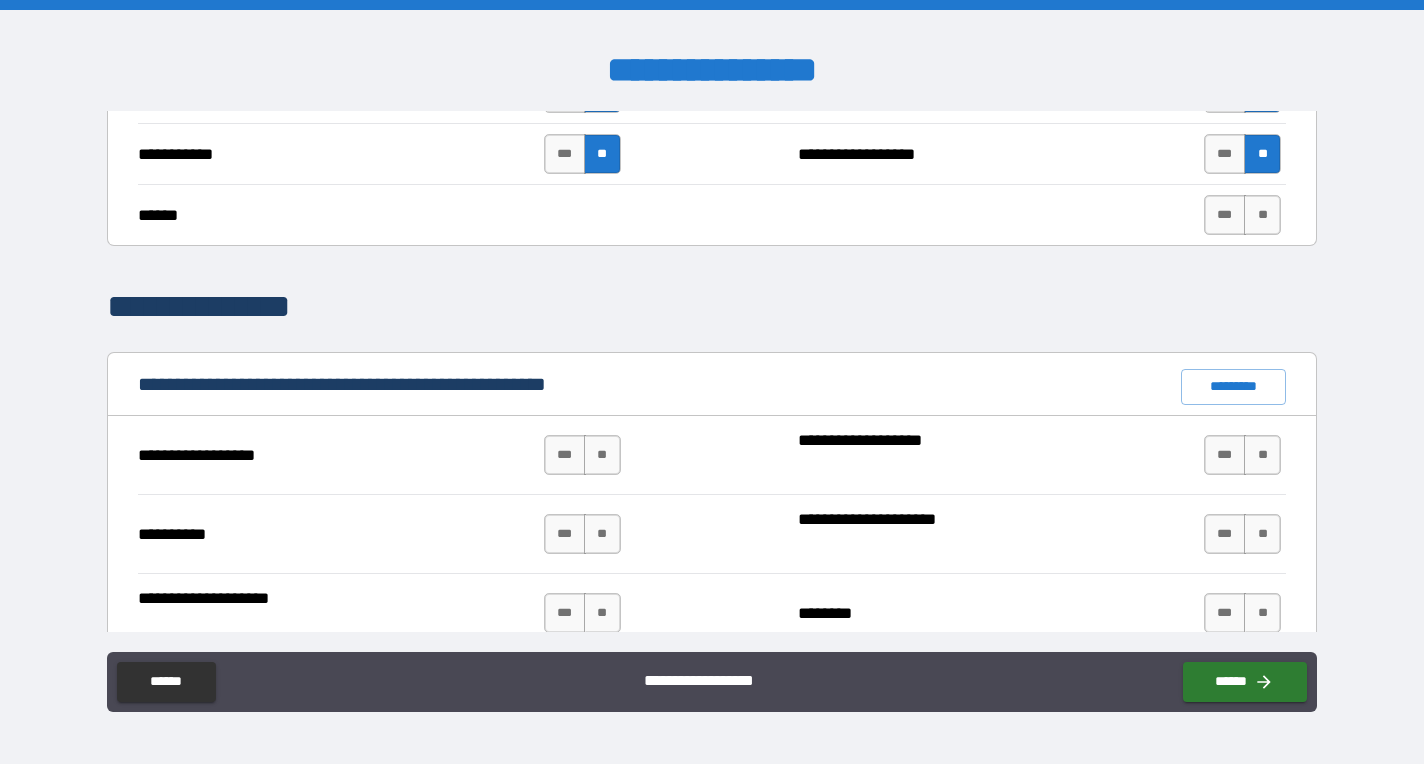 scroll, scrollTop: 1661, scrollLeft: 0, axis: vertical 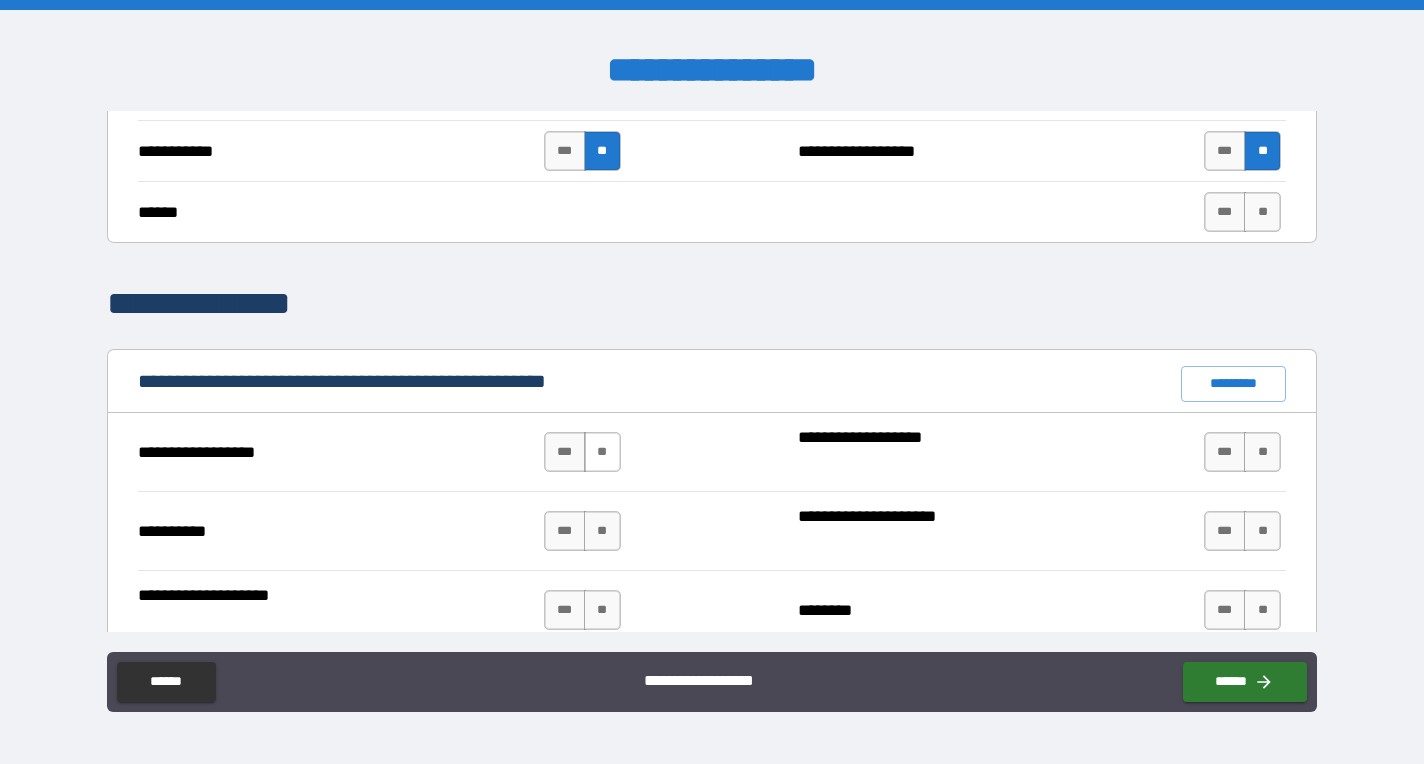 click on "**" at bounding box center [602, 452] 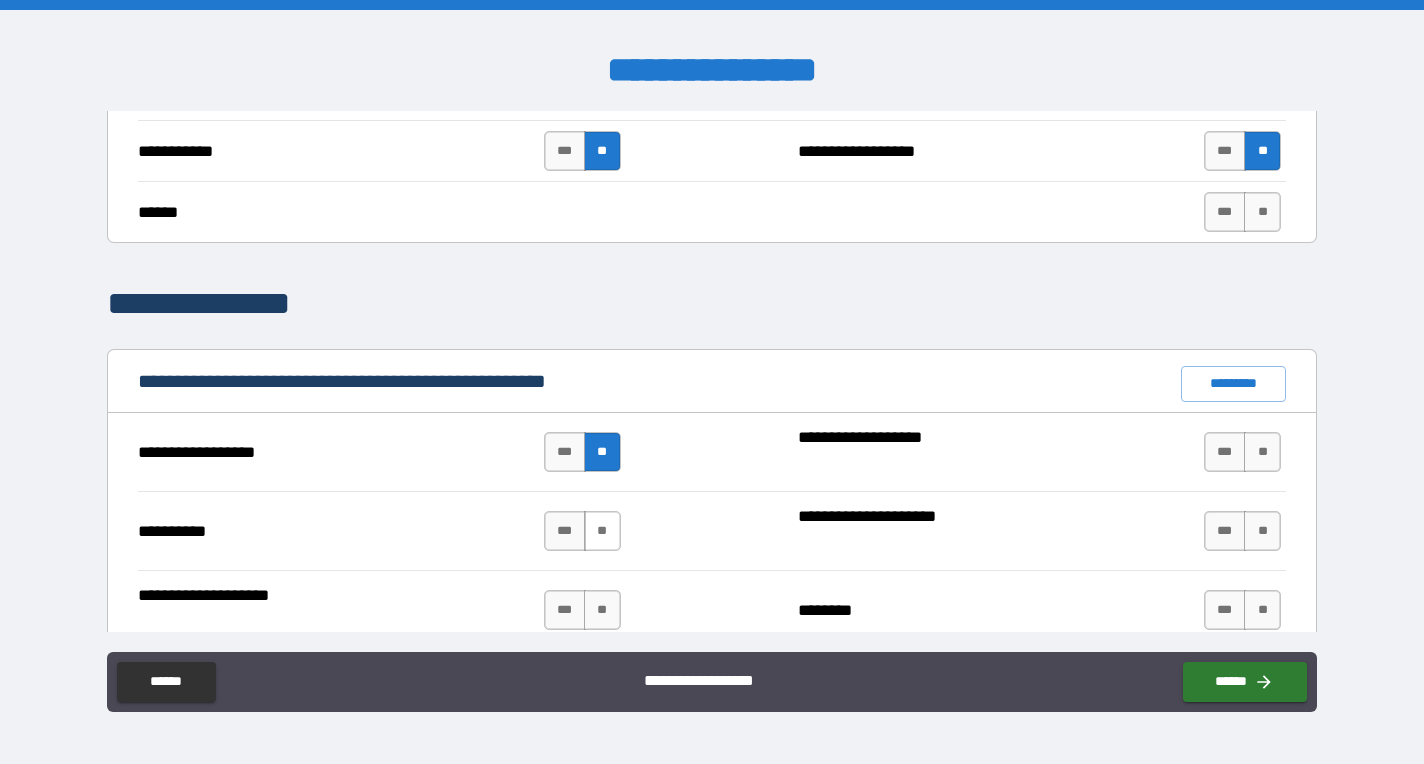 click on "**" at bounding box center (602, 531) 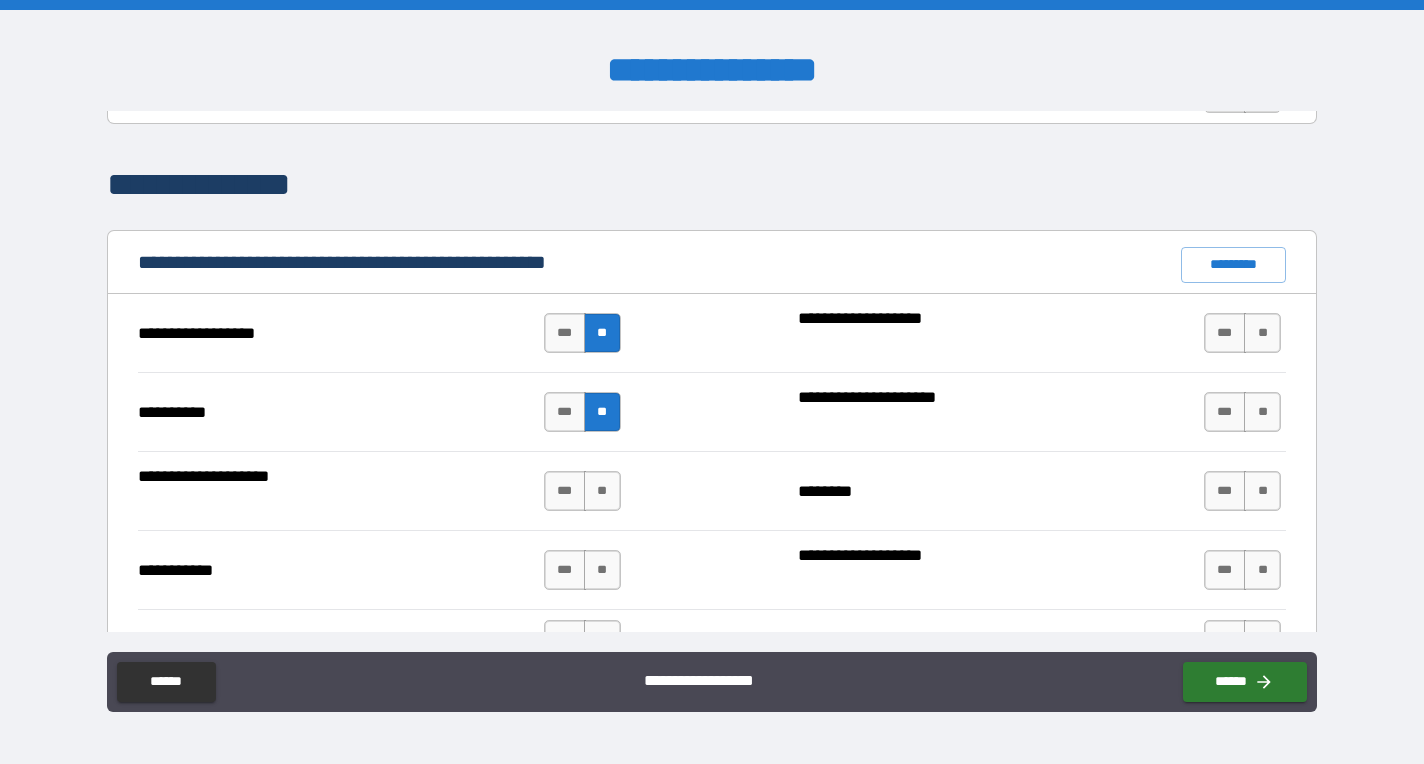 scroll, scrollTop: 1792, scrollLeft: 0, axis: vertical 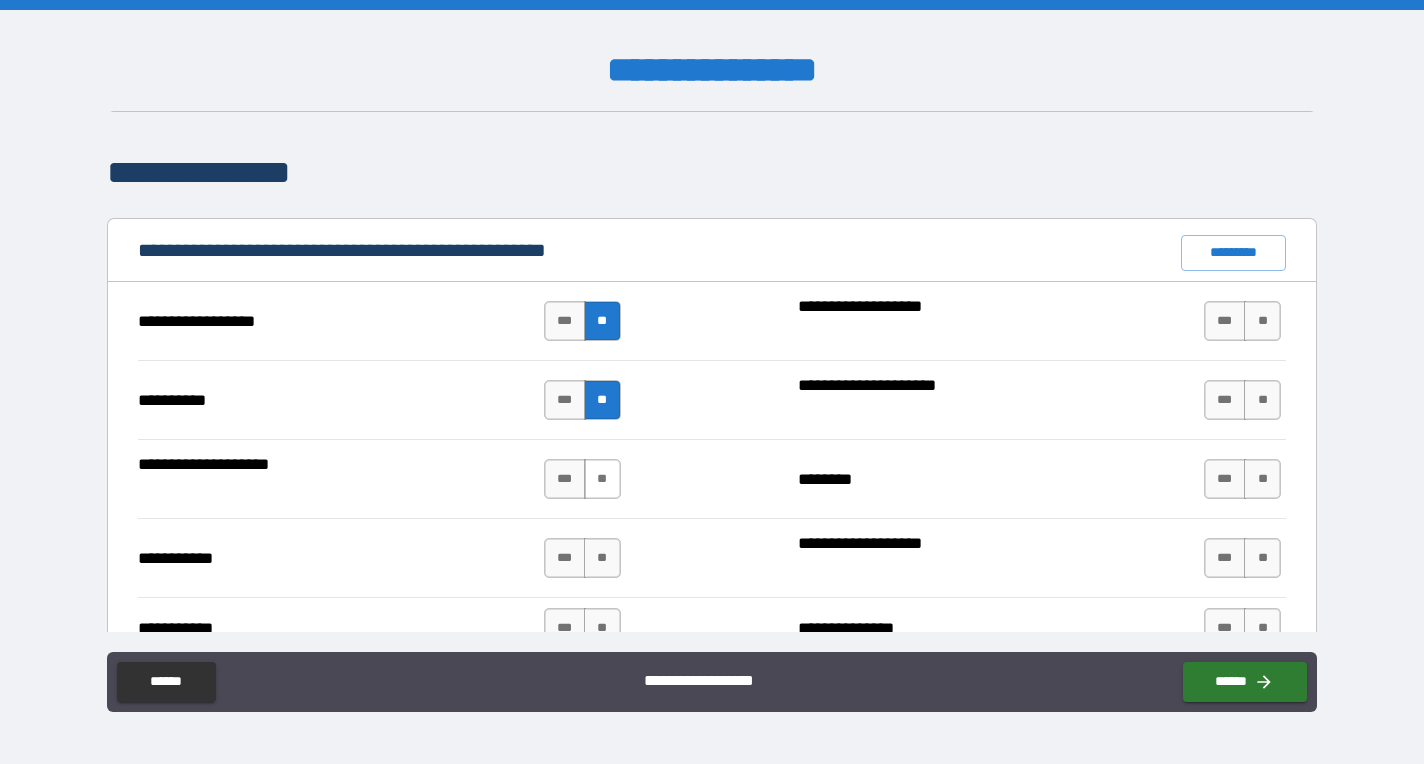 click on "**" at bounding box center (602, 479) 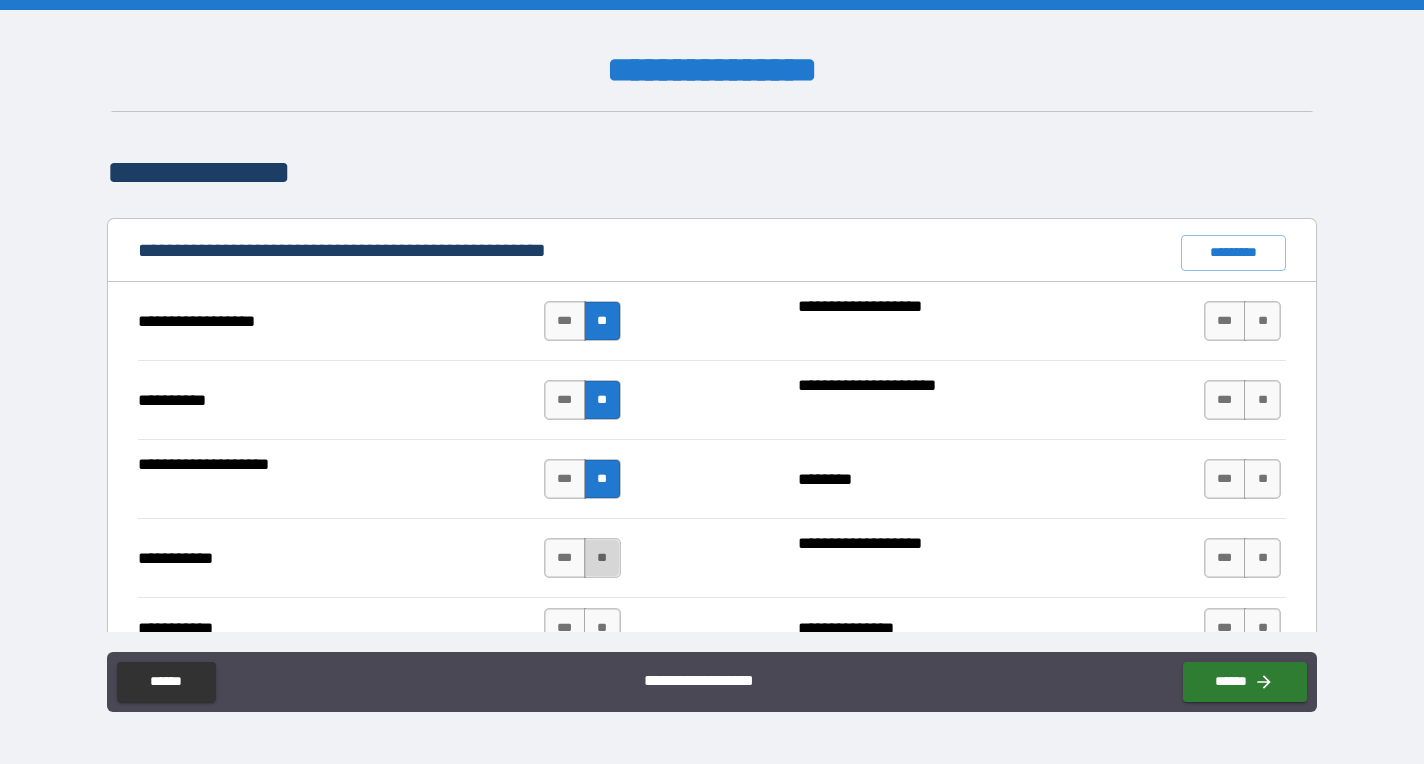 click on "**" at bounding box center (602, 558) 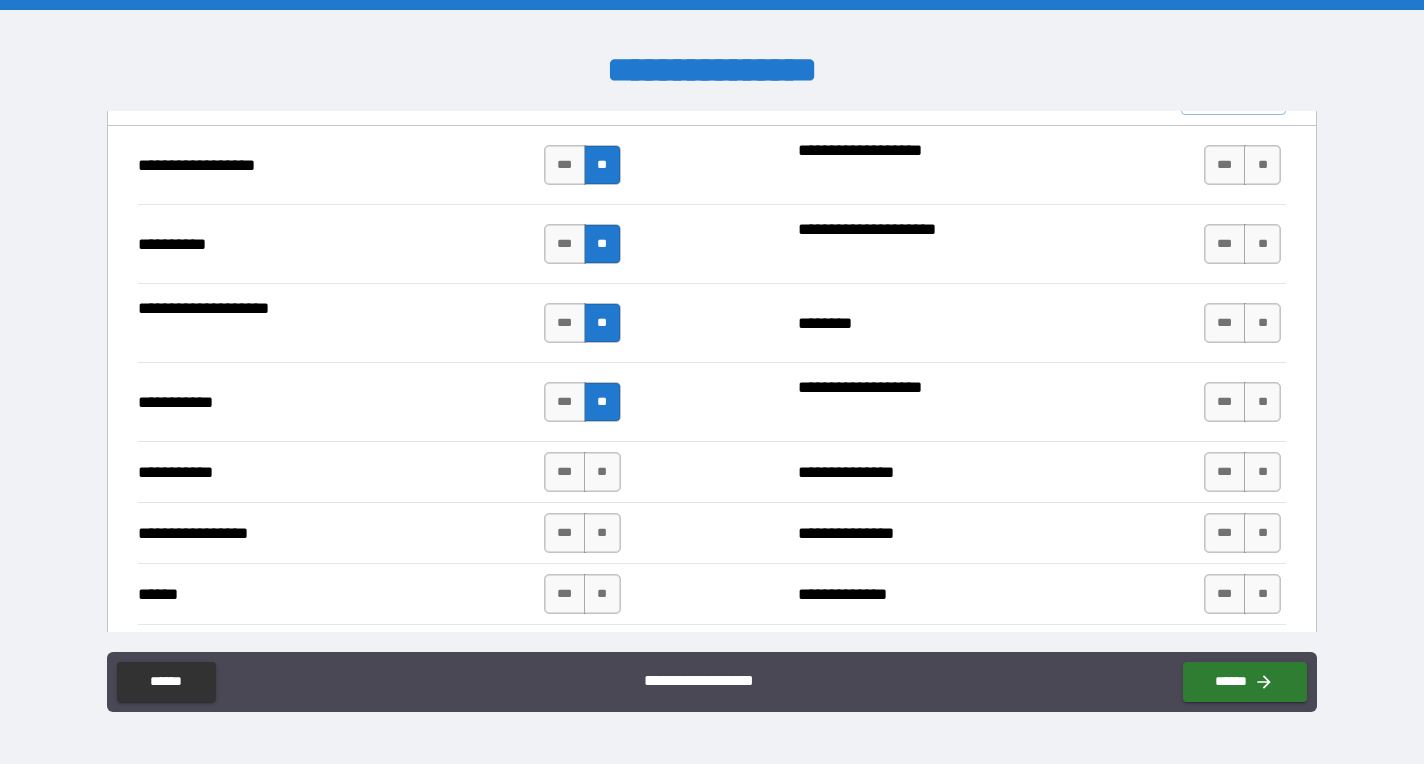 scroll, scrollTop: 1951, scrollLeft: 0, axis: vertical 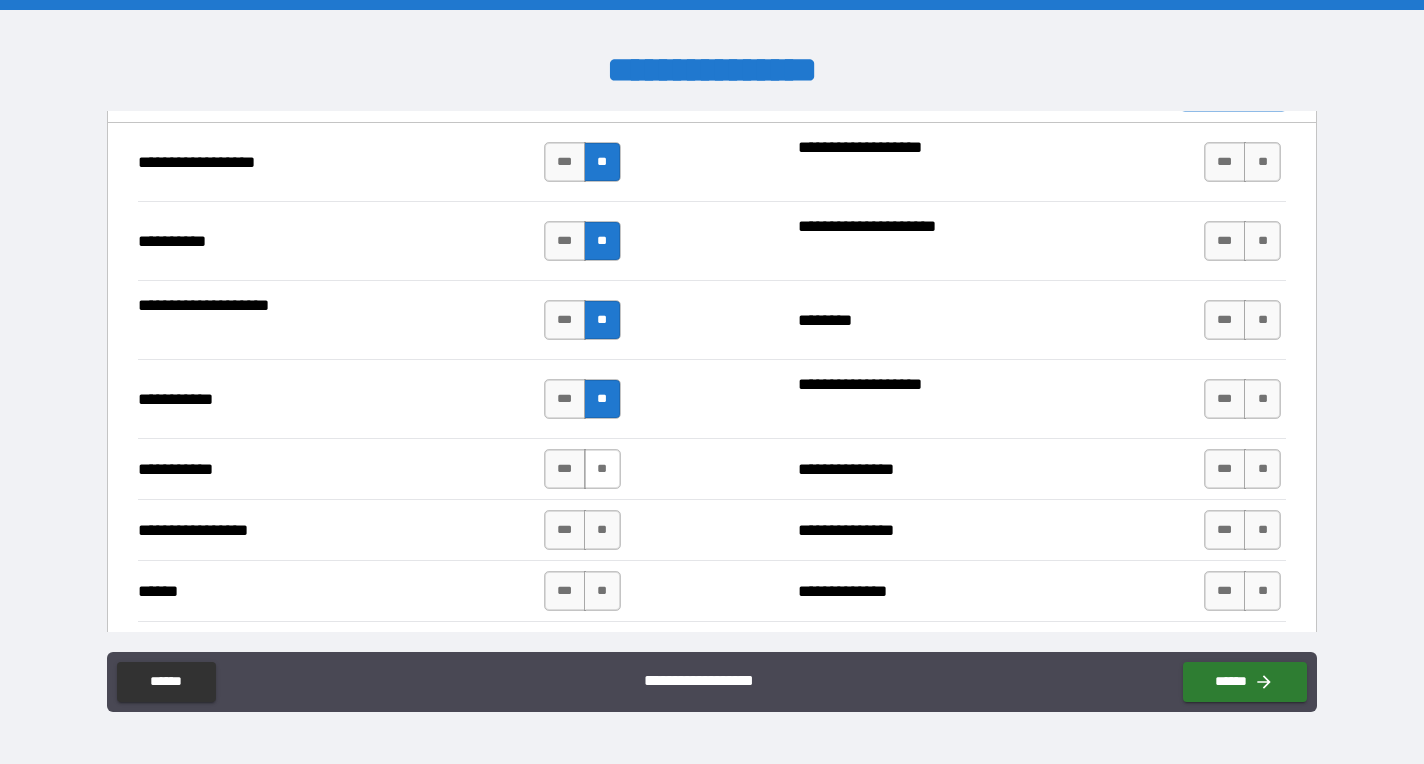 click on "**" at bounding box center (602, 469) 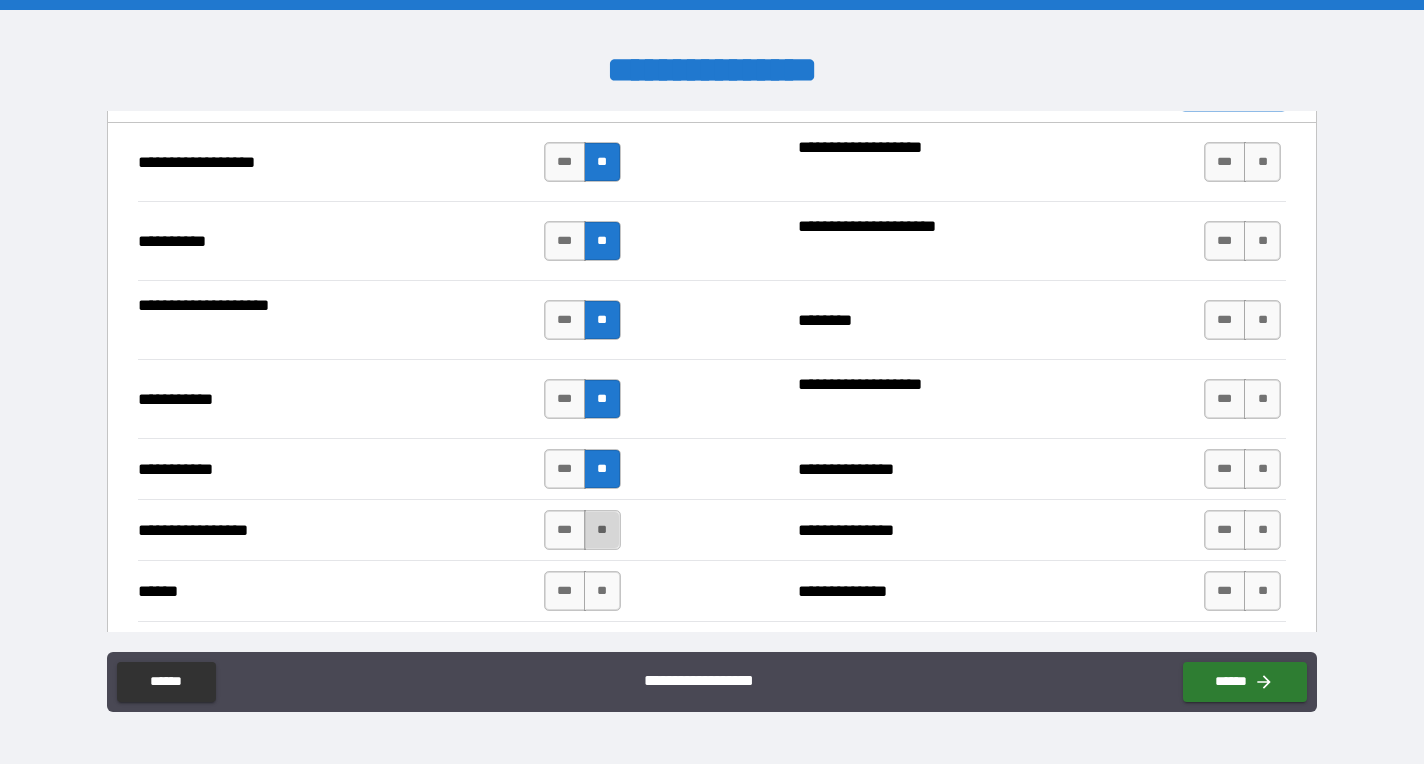 click on "**" at bounding box center (602, 530) 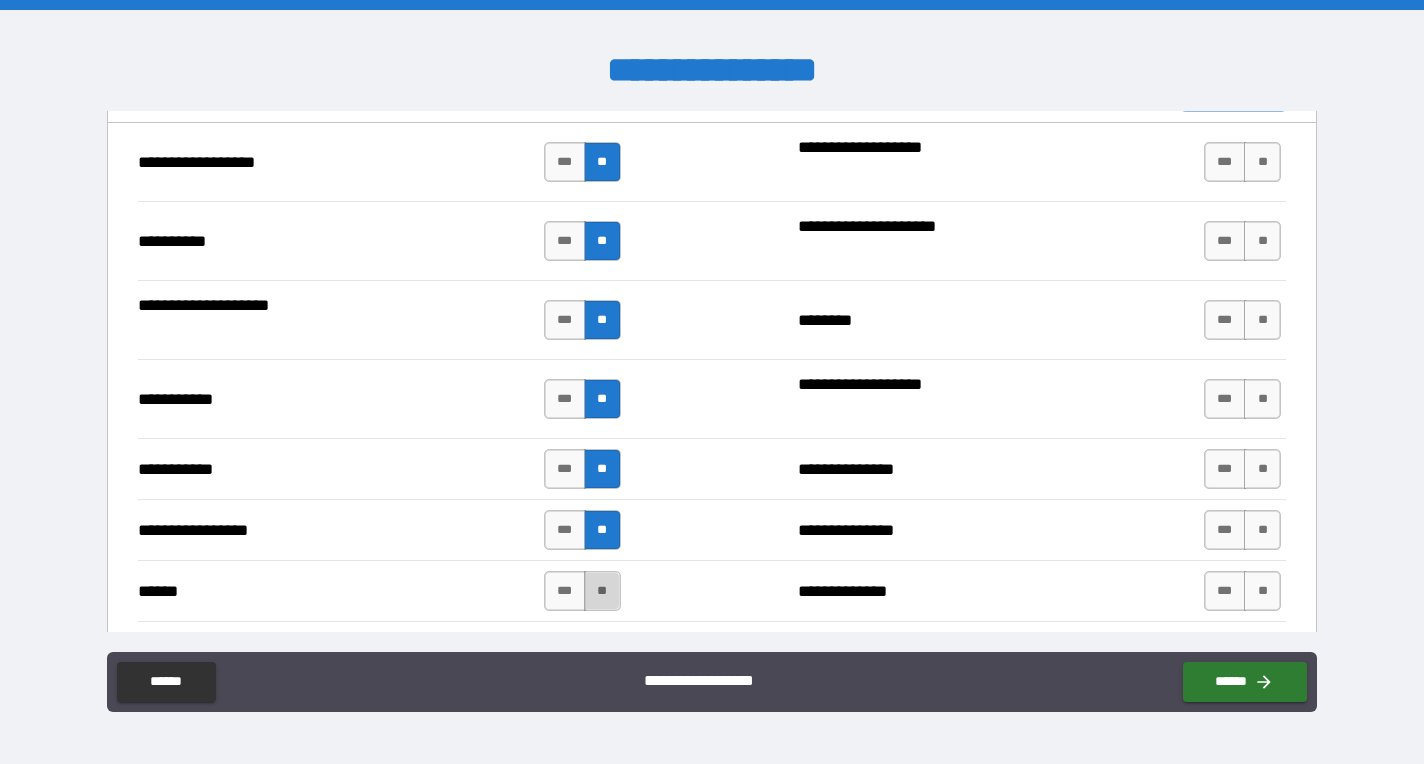 click on "**" at bounding box center [602, 591] 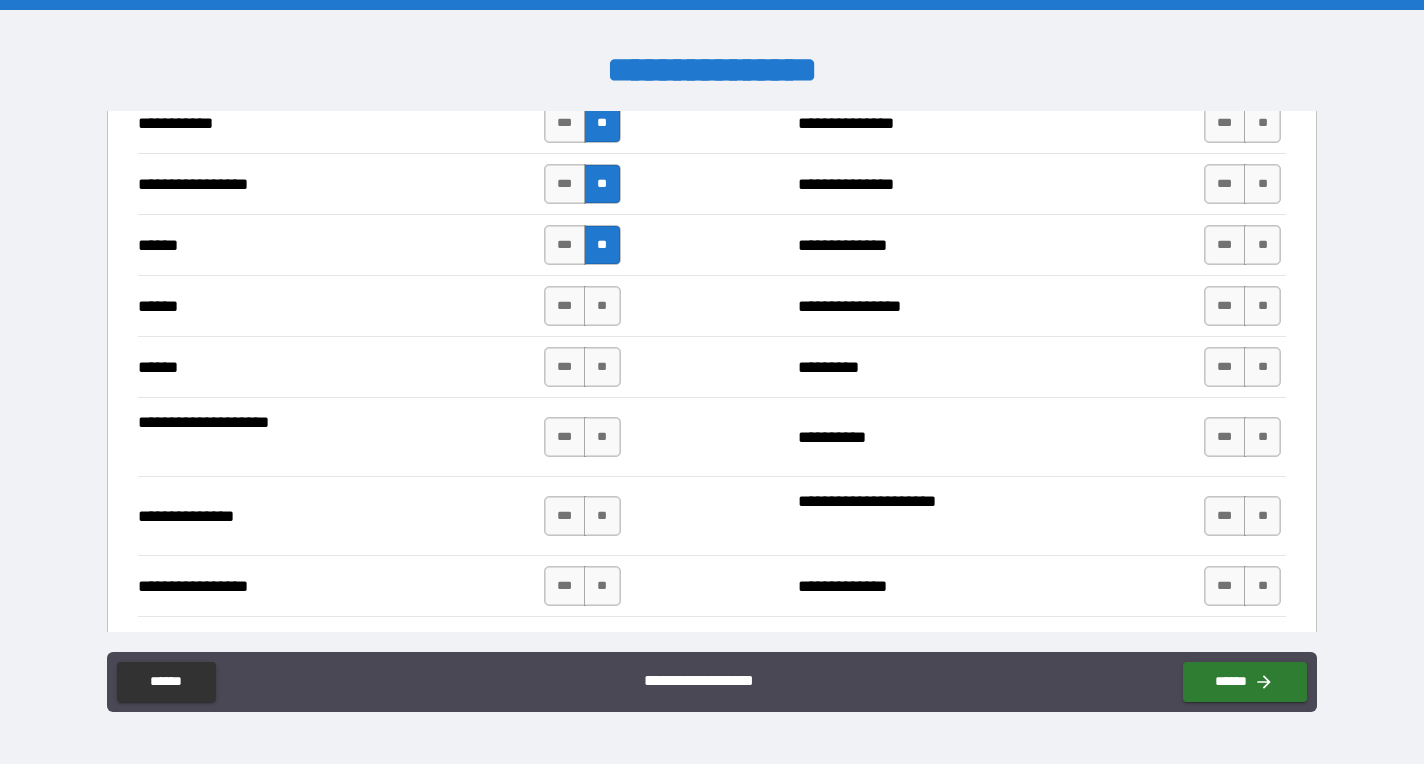 scroll, scrollTop: 2307, scrollLeft: 0, axis: vertical 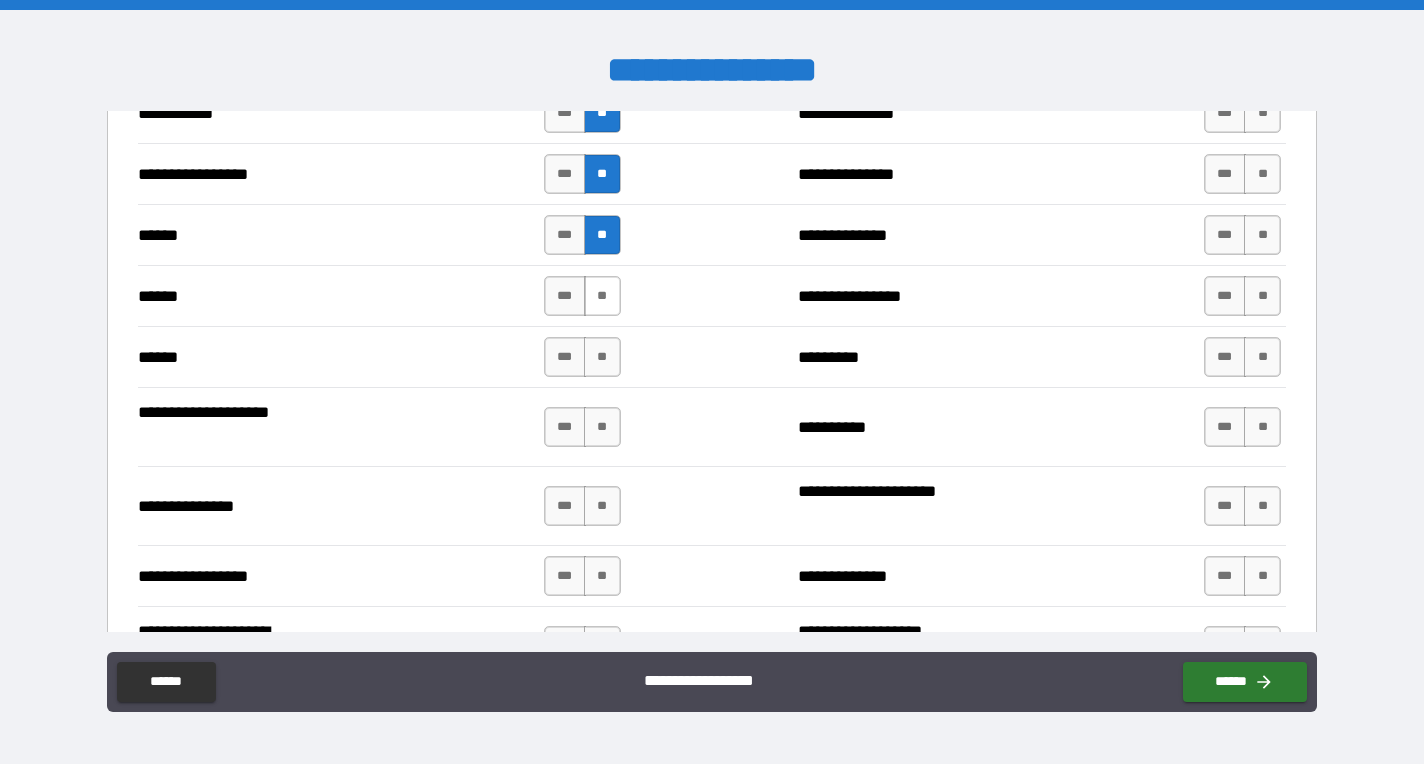click on "**" at bounding box center [602, 296] 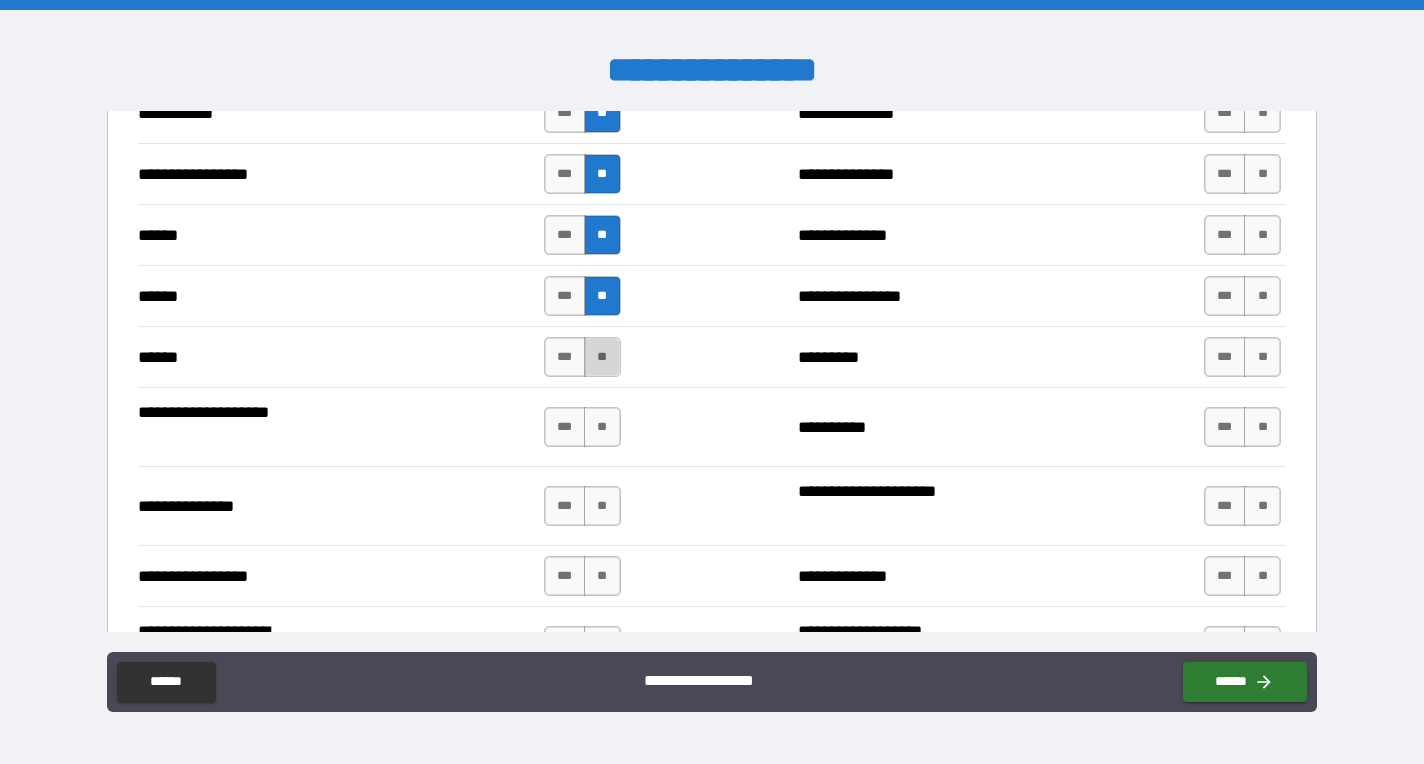 click on "**" at bounding box center [602, 357] 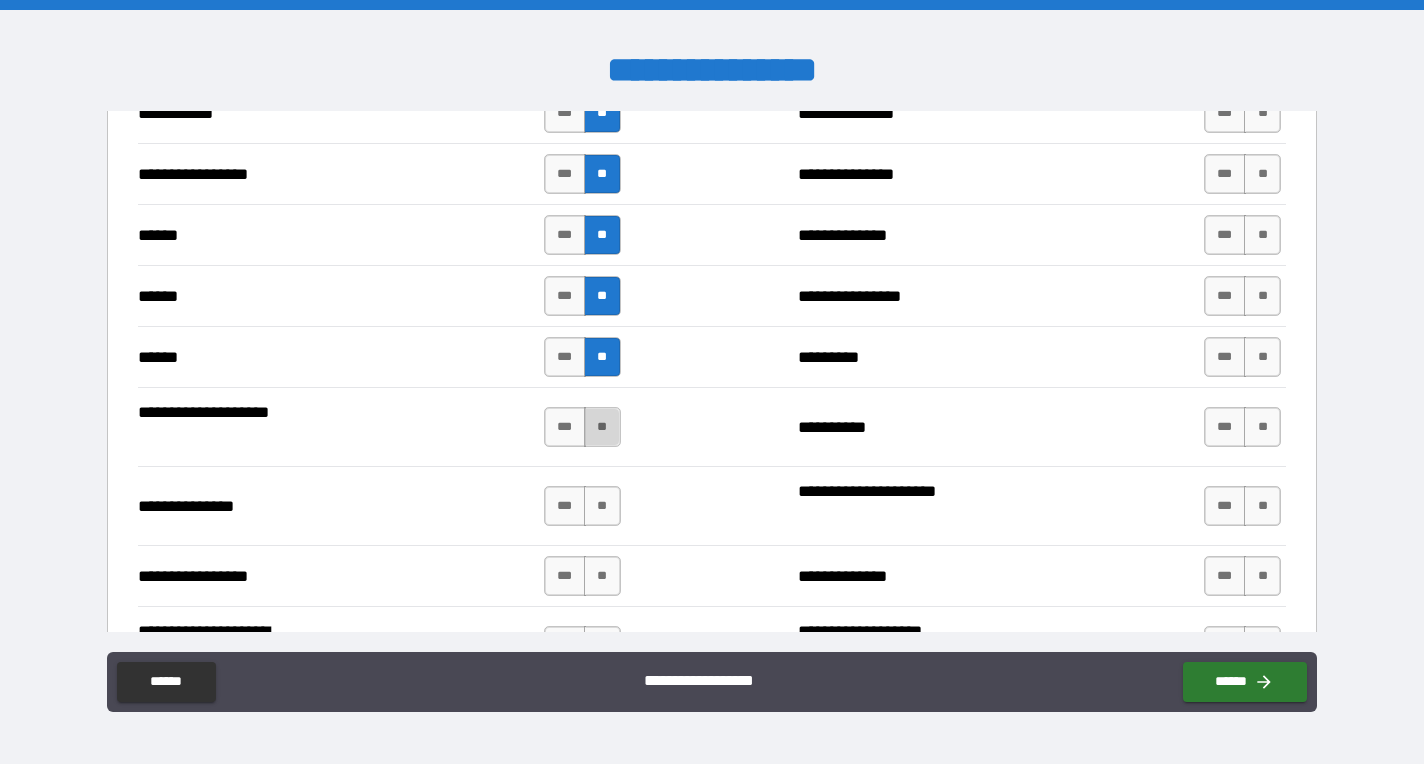 click on "**" at bounding box center (602, 427) 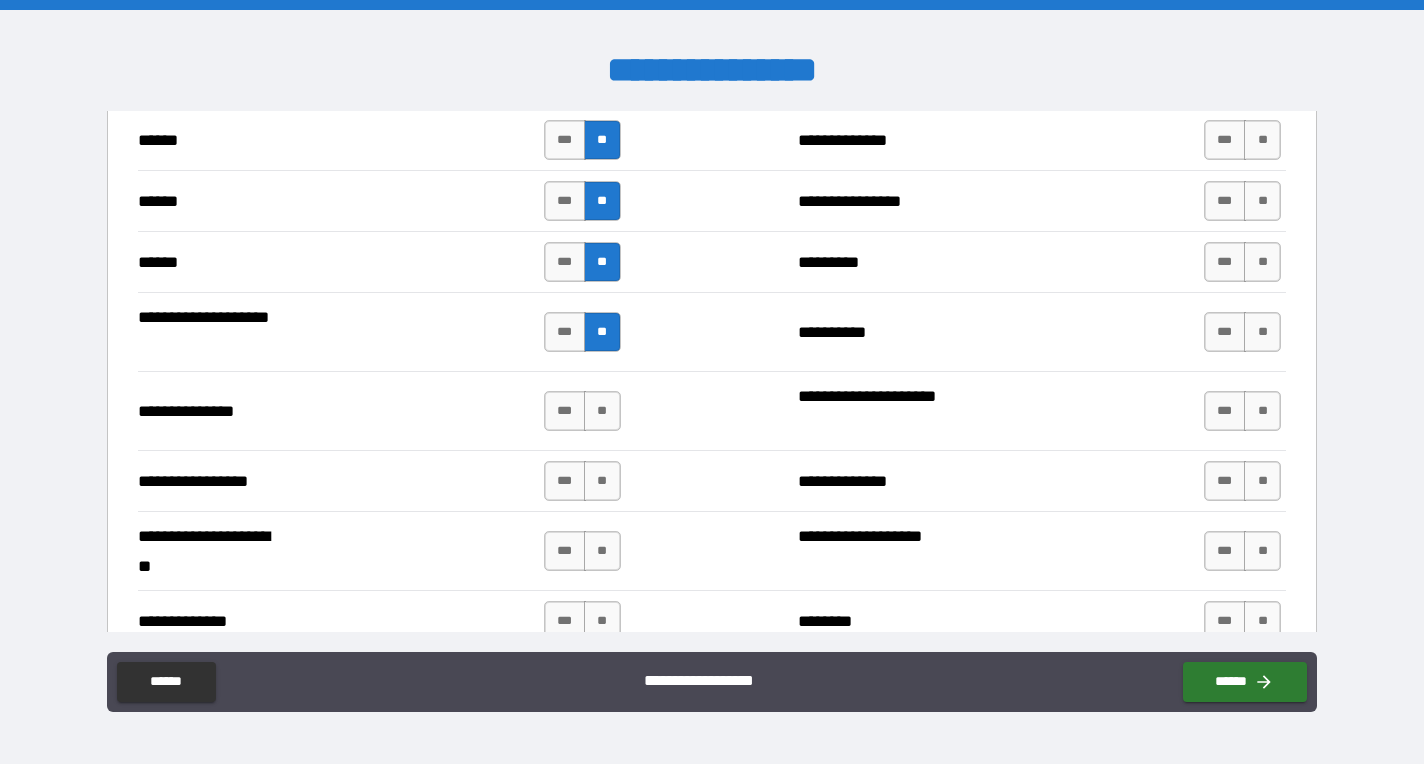 scroll, scrollTop: 2403, scrollLeft: 0, axis: vertical 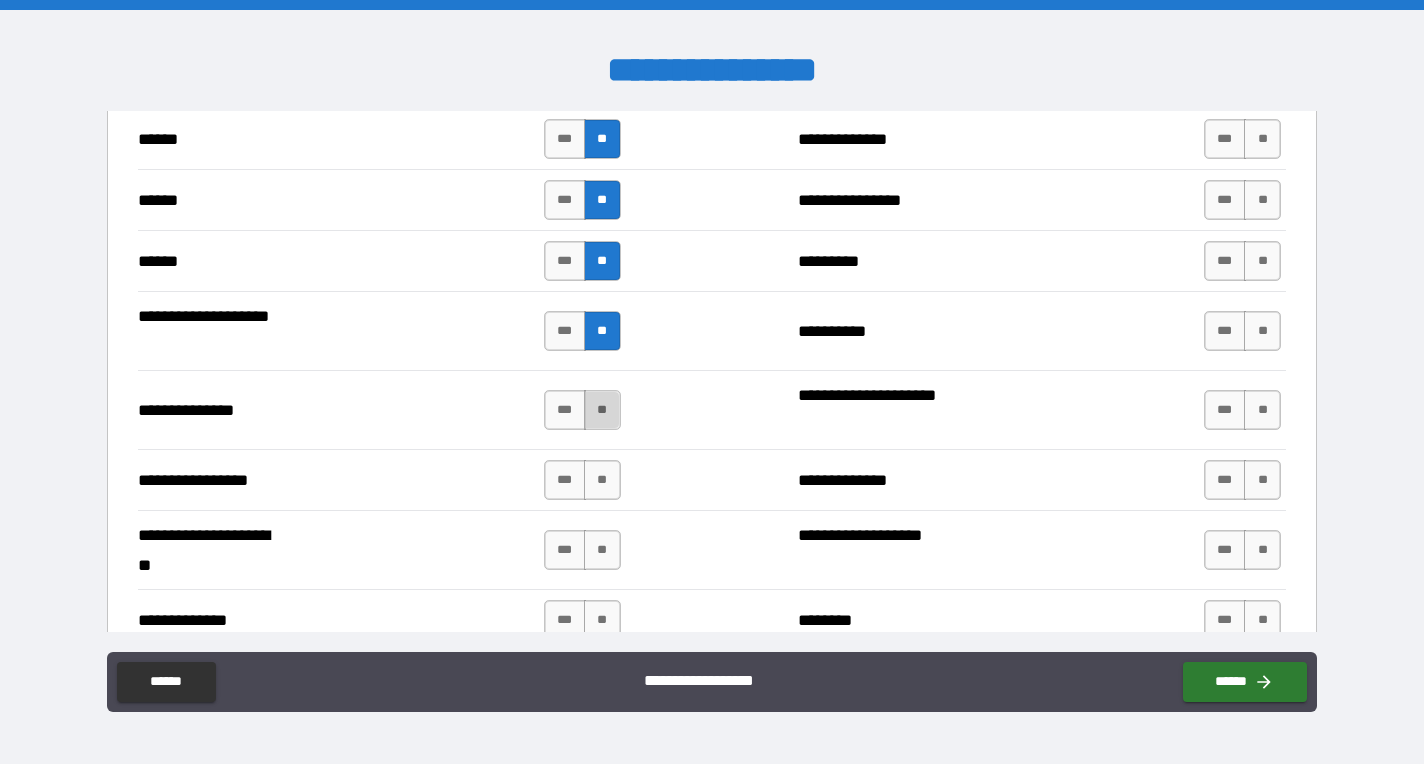 click on "**" at bounding box center [602, 410] 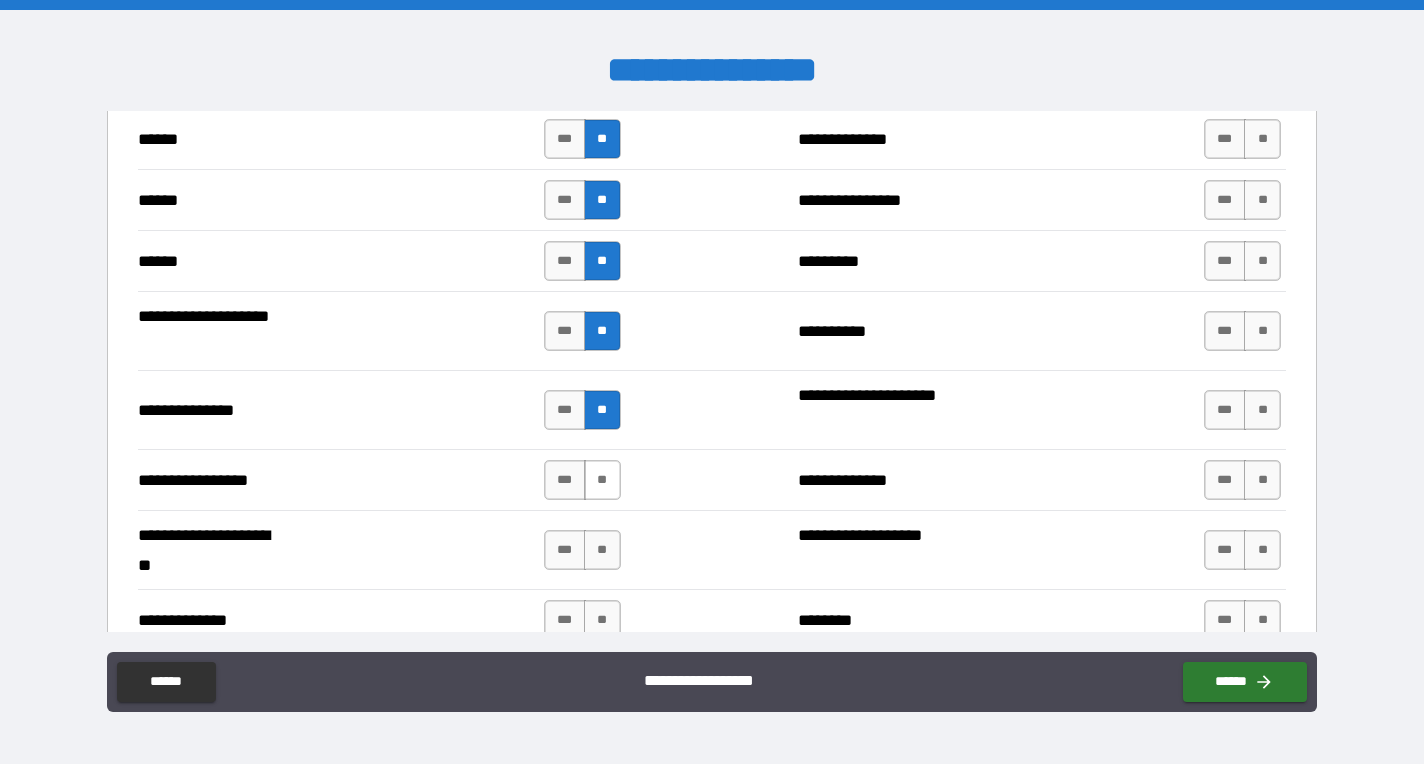click on "**" at bounding box center (602, 480) 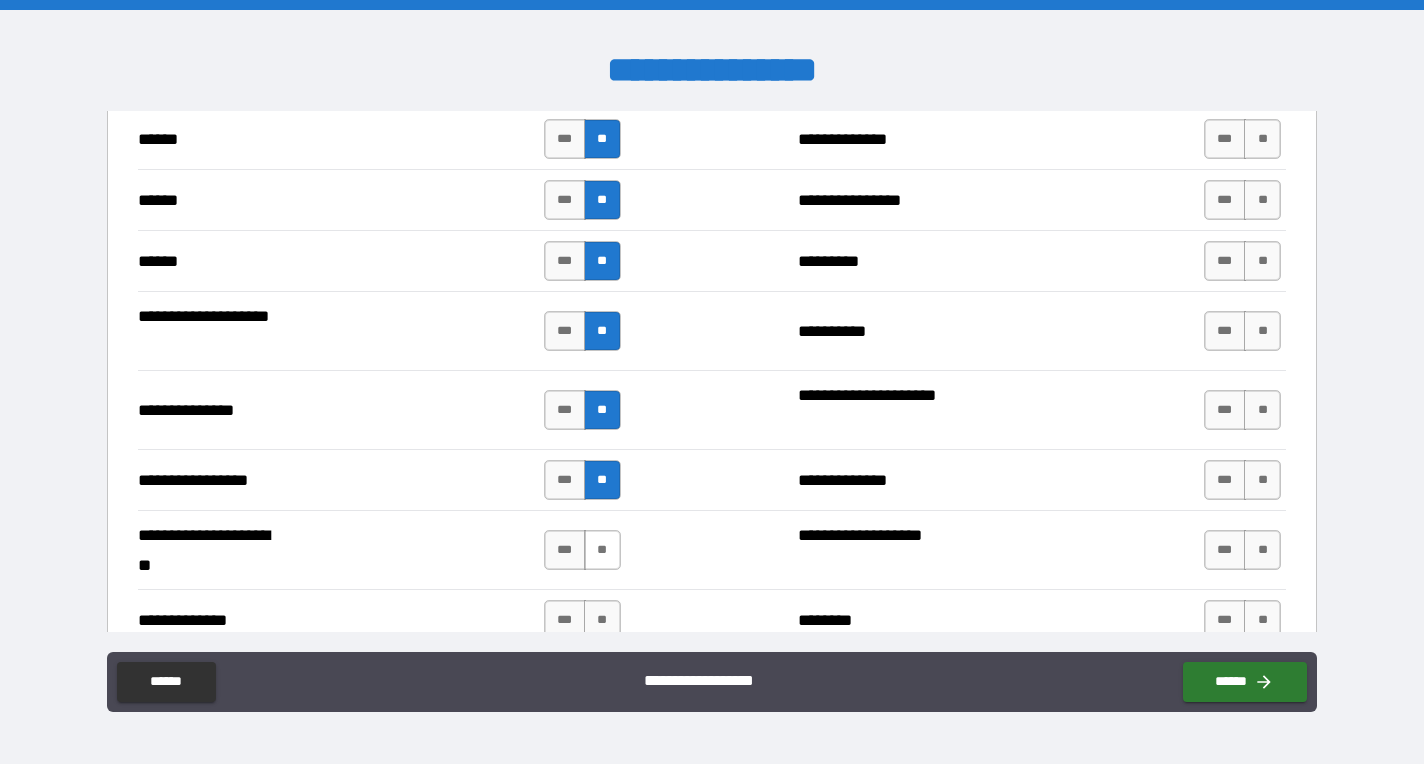 click on "**" at bounding box center (602, 550) 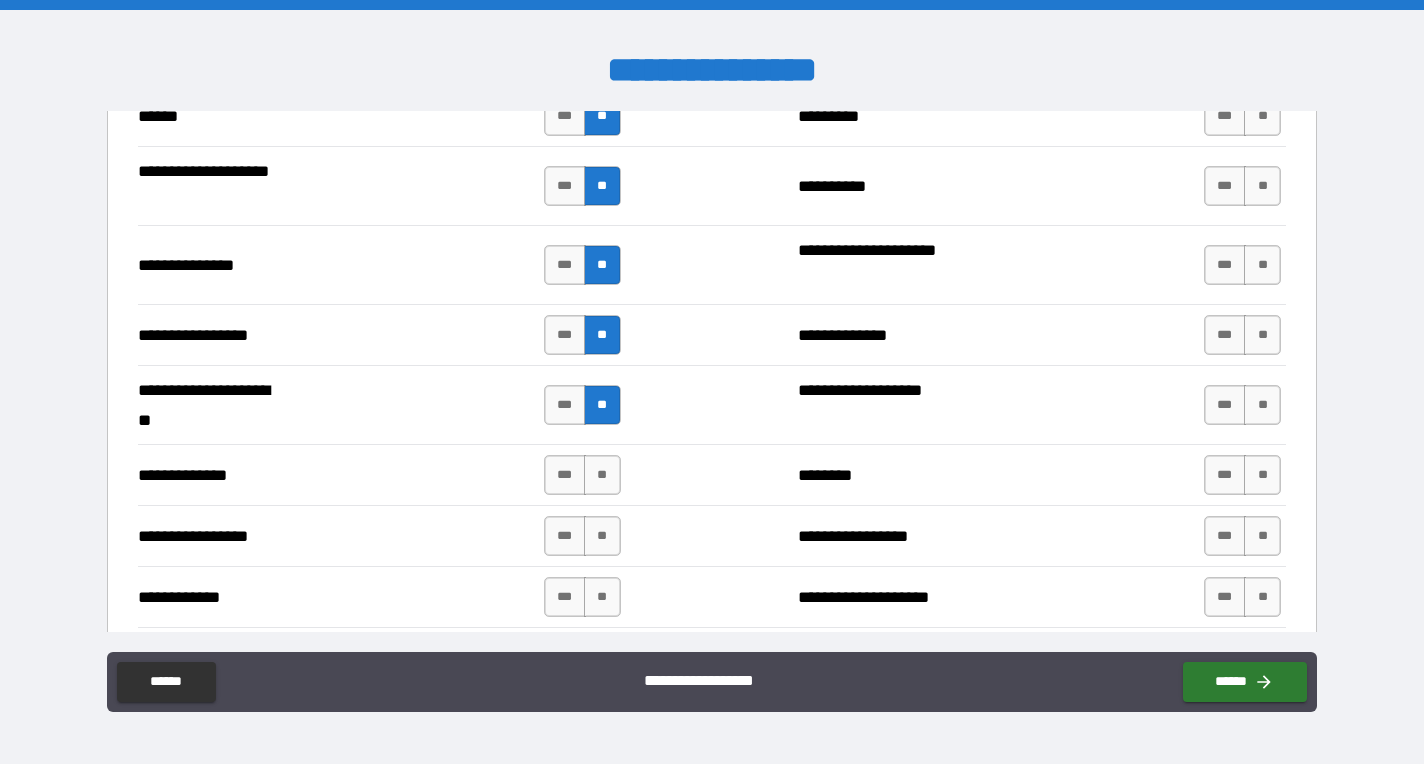 scroll, scrollTop: 2550, scrollLeft: 0, axis: vertical 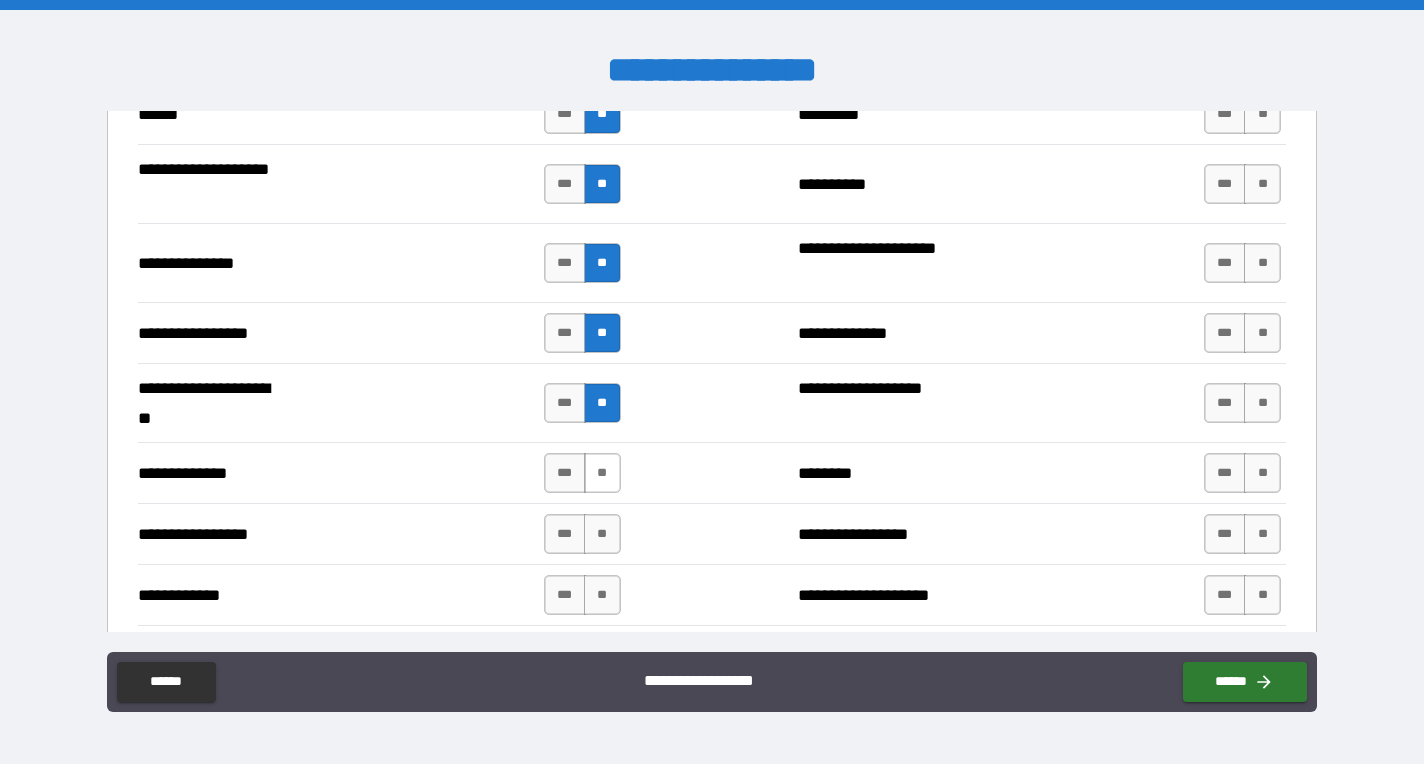click on "**" at bounding box center (602, 473) 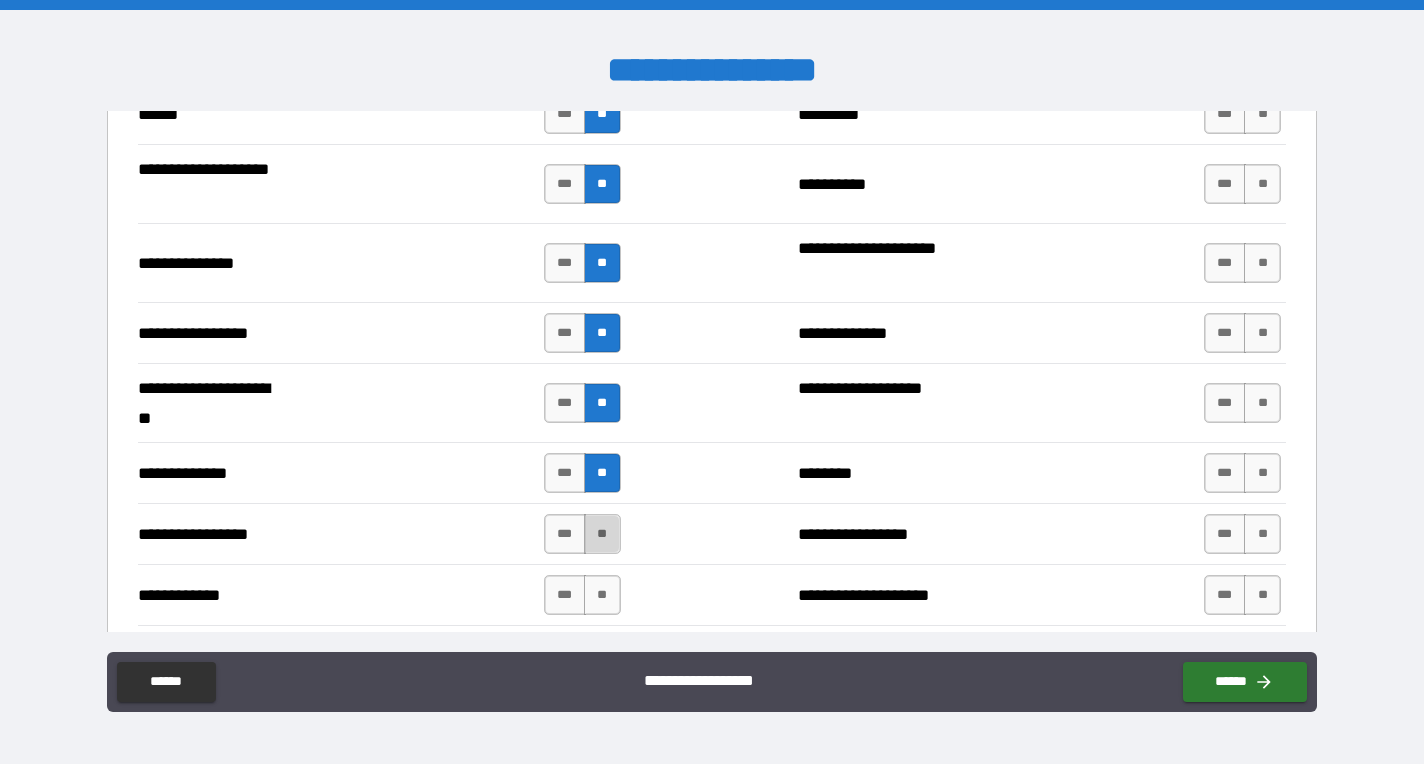 click on "**" at bounding box center (602, 534) 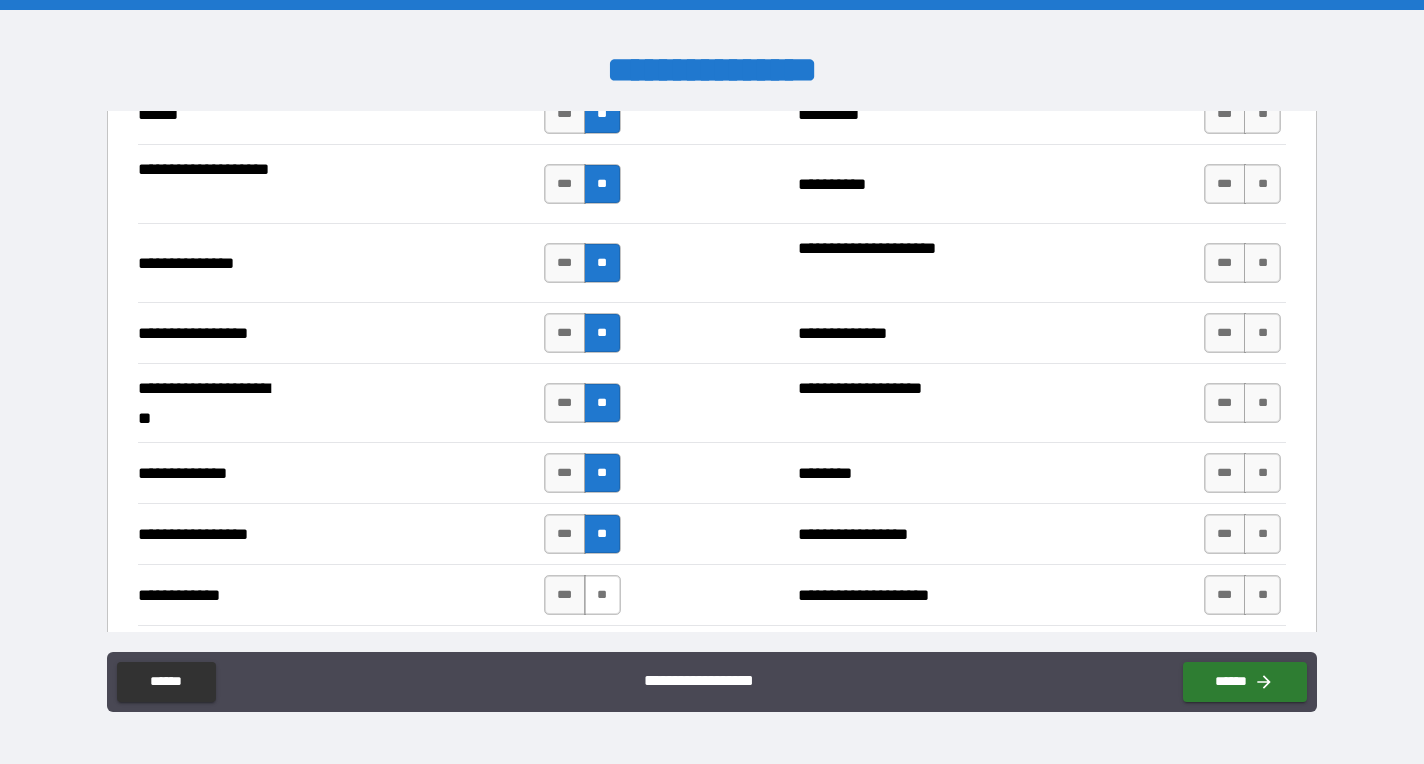 click on "**" at bounding box center (602, 595) 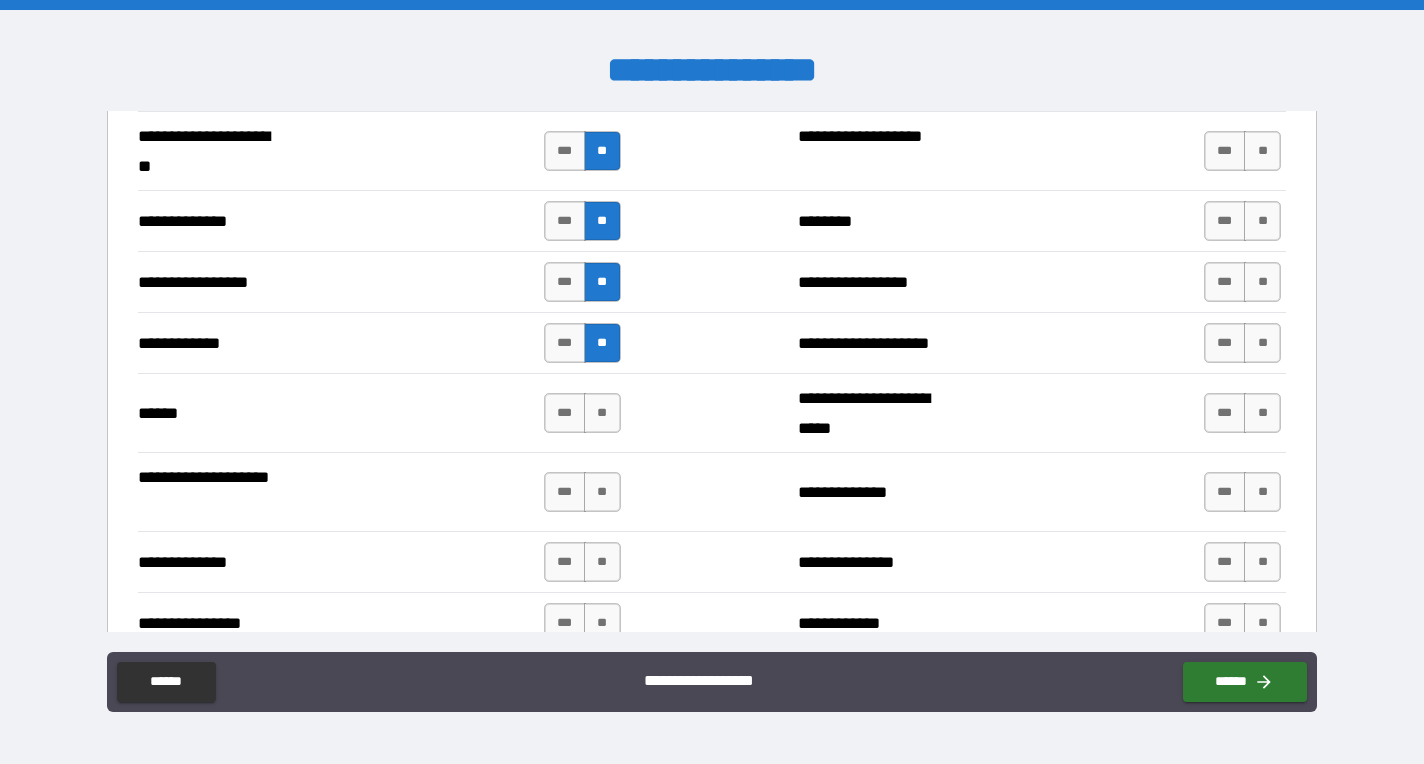scroll, scrollTop: 2810, scrollLeft: 0, axis: vertical 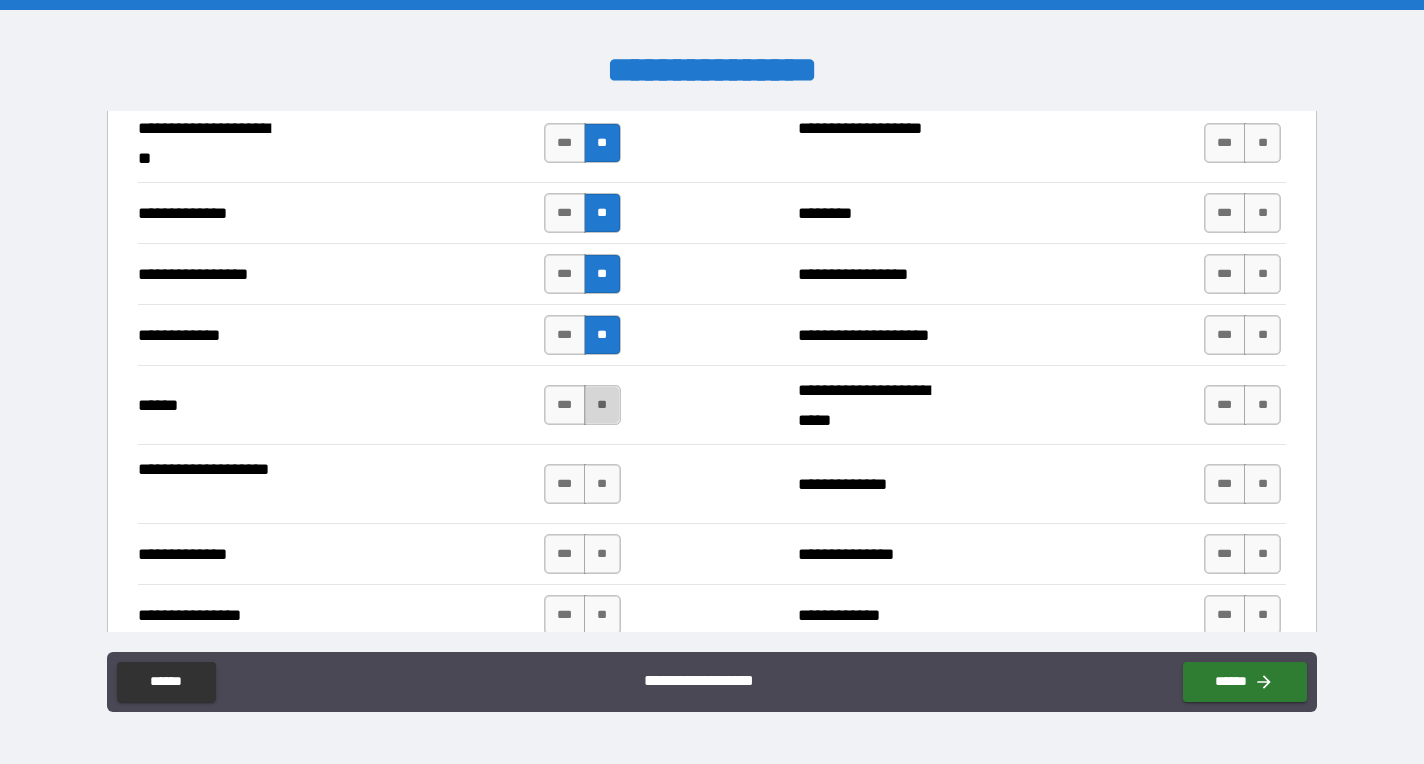 click on "**" at bounding box center [602, 405] 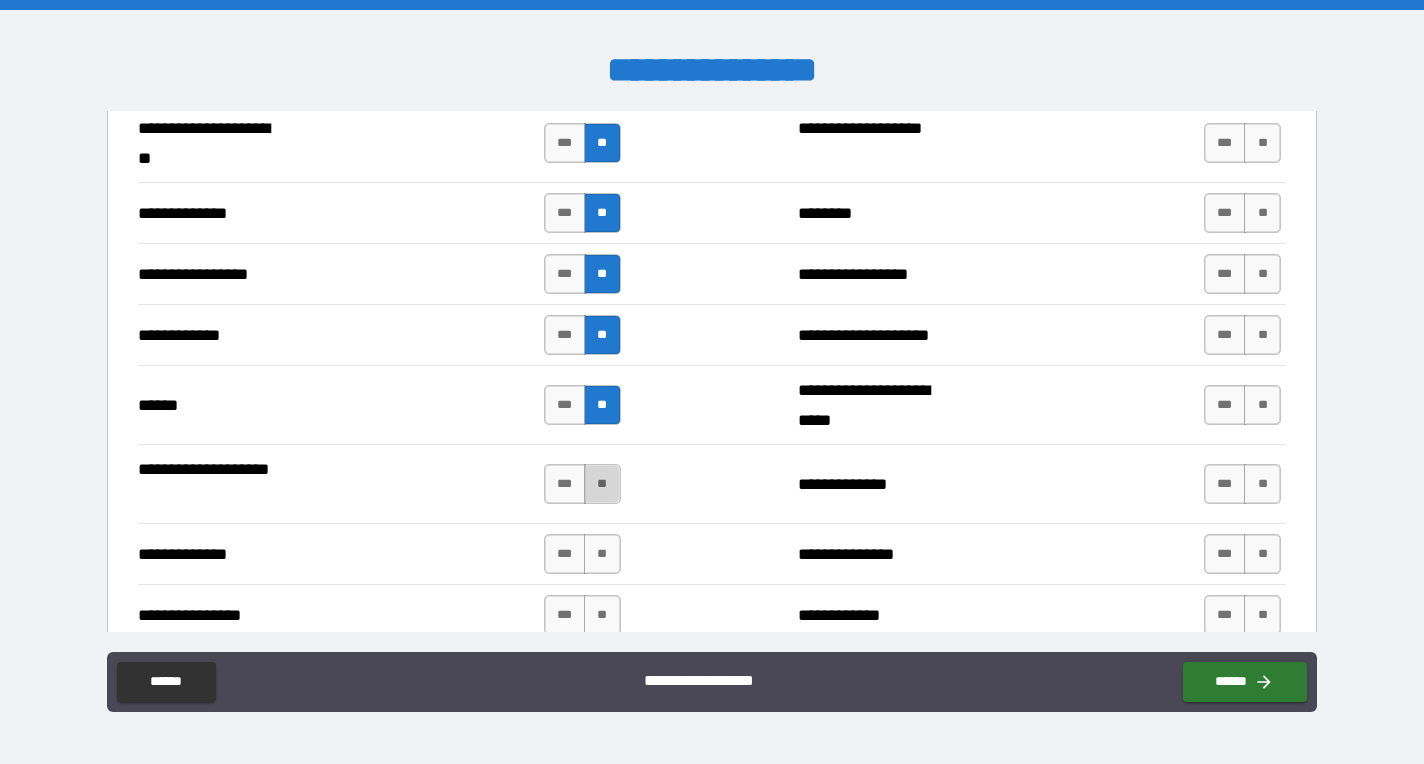click on "**" at bounding box center [602, 484] 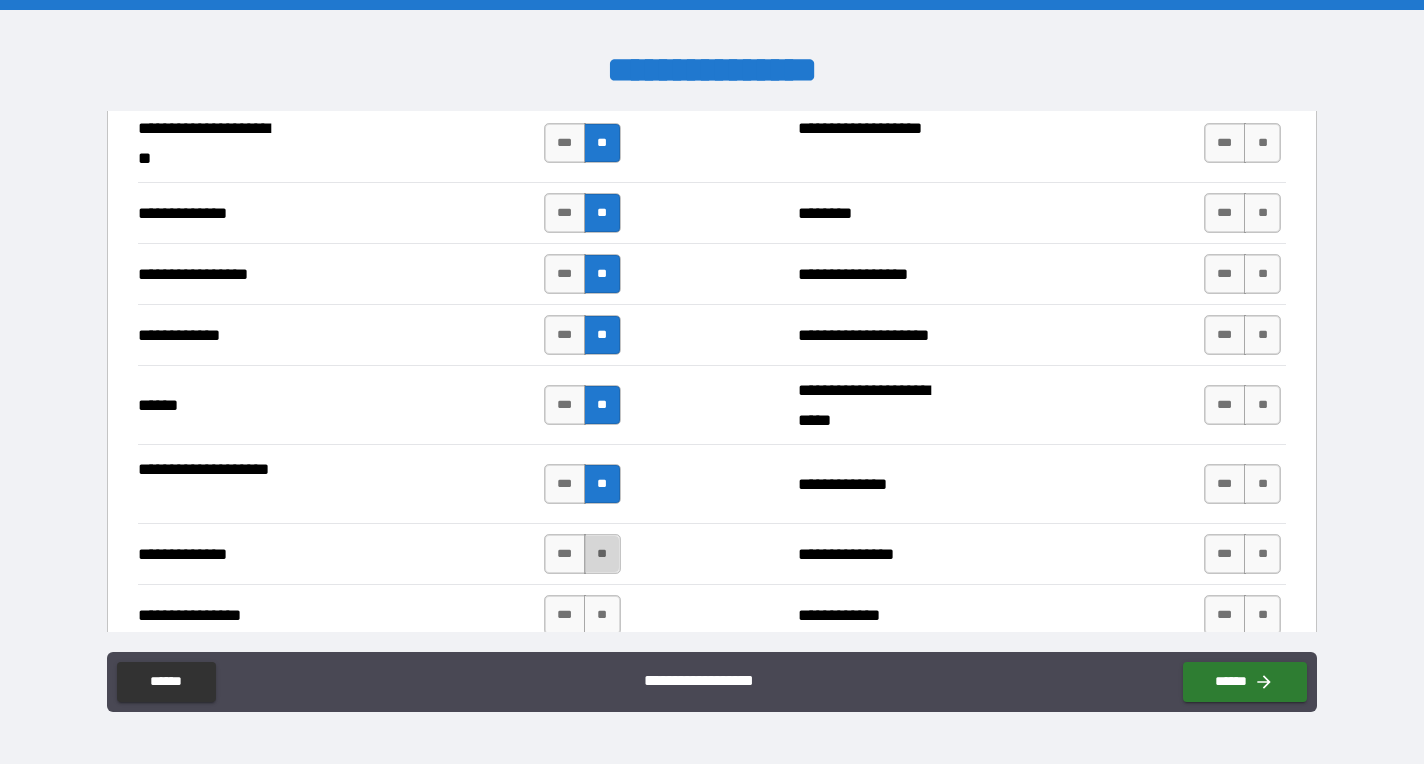 click on "**" at bounding box center (602, 554) 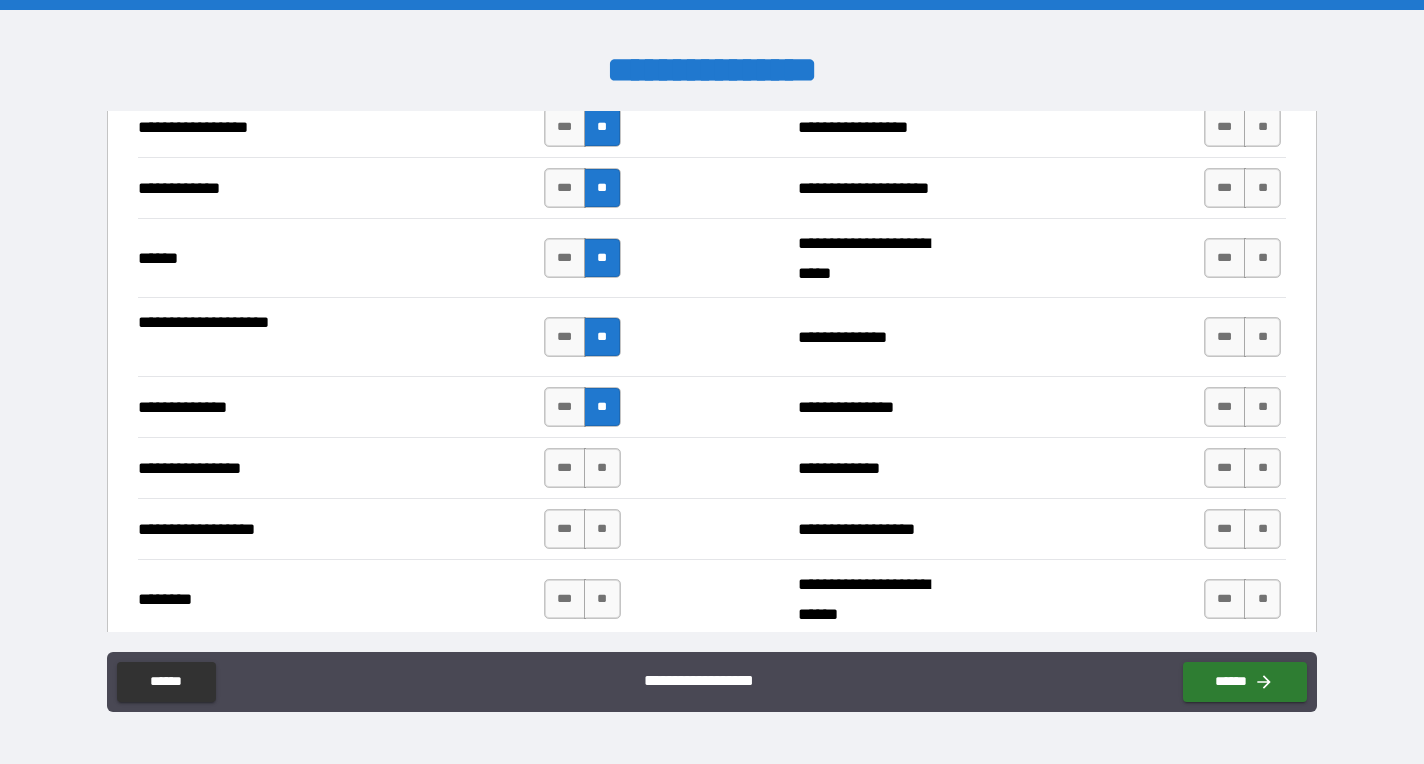 scroll, scrollTop: 2966, scrollLeft: 0, axis: vertical 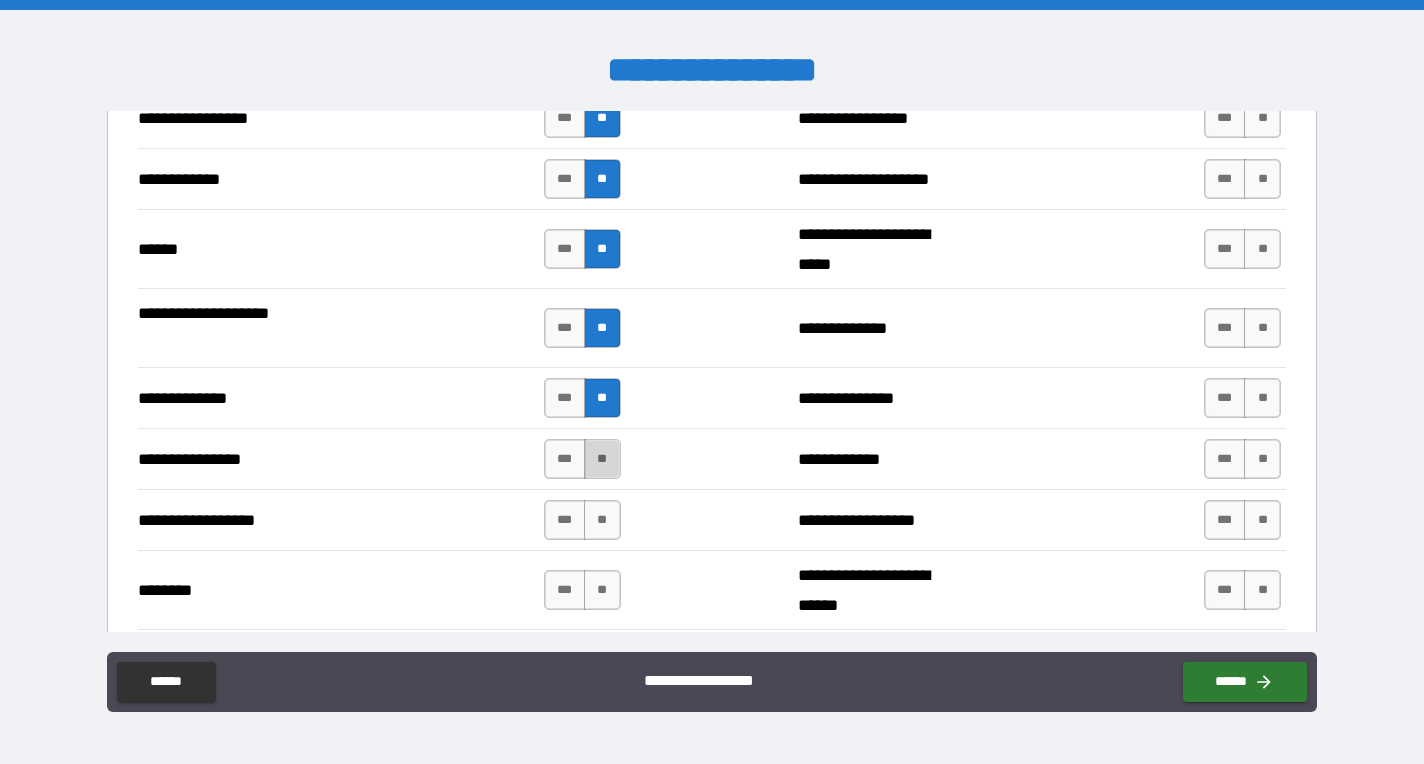 click on "**" at bounding box center (602, 459) 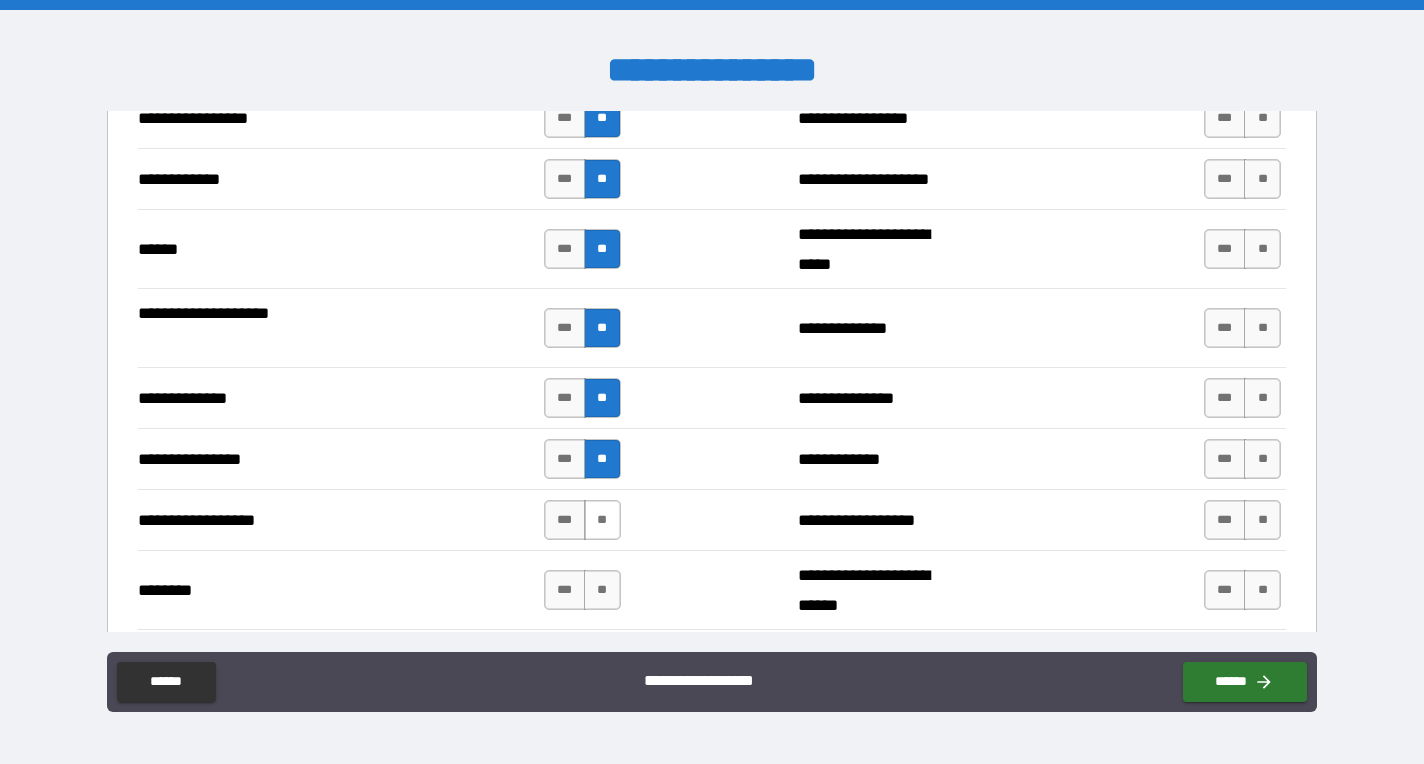click on "**" at bounding box center [602, 520] 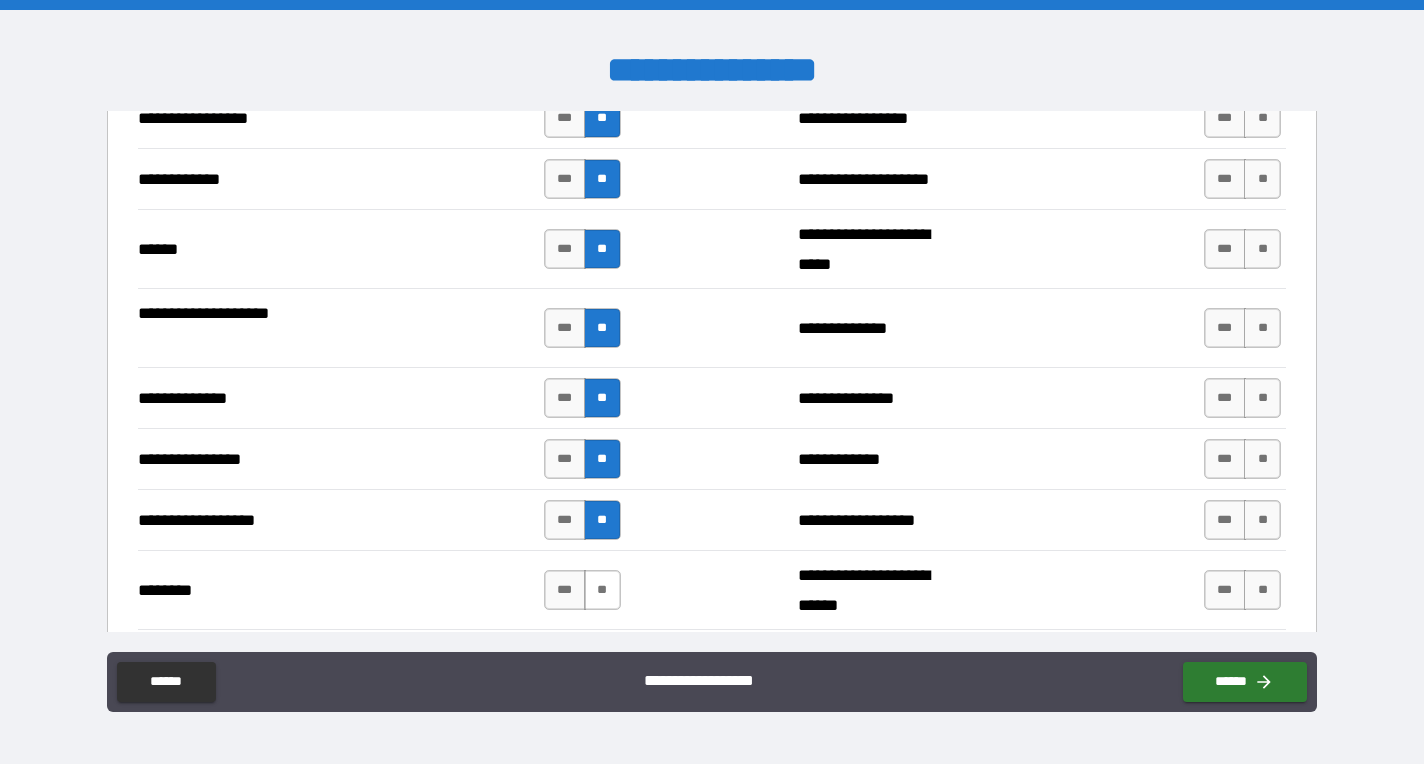 click on "**" at bounding box center (602, 590) 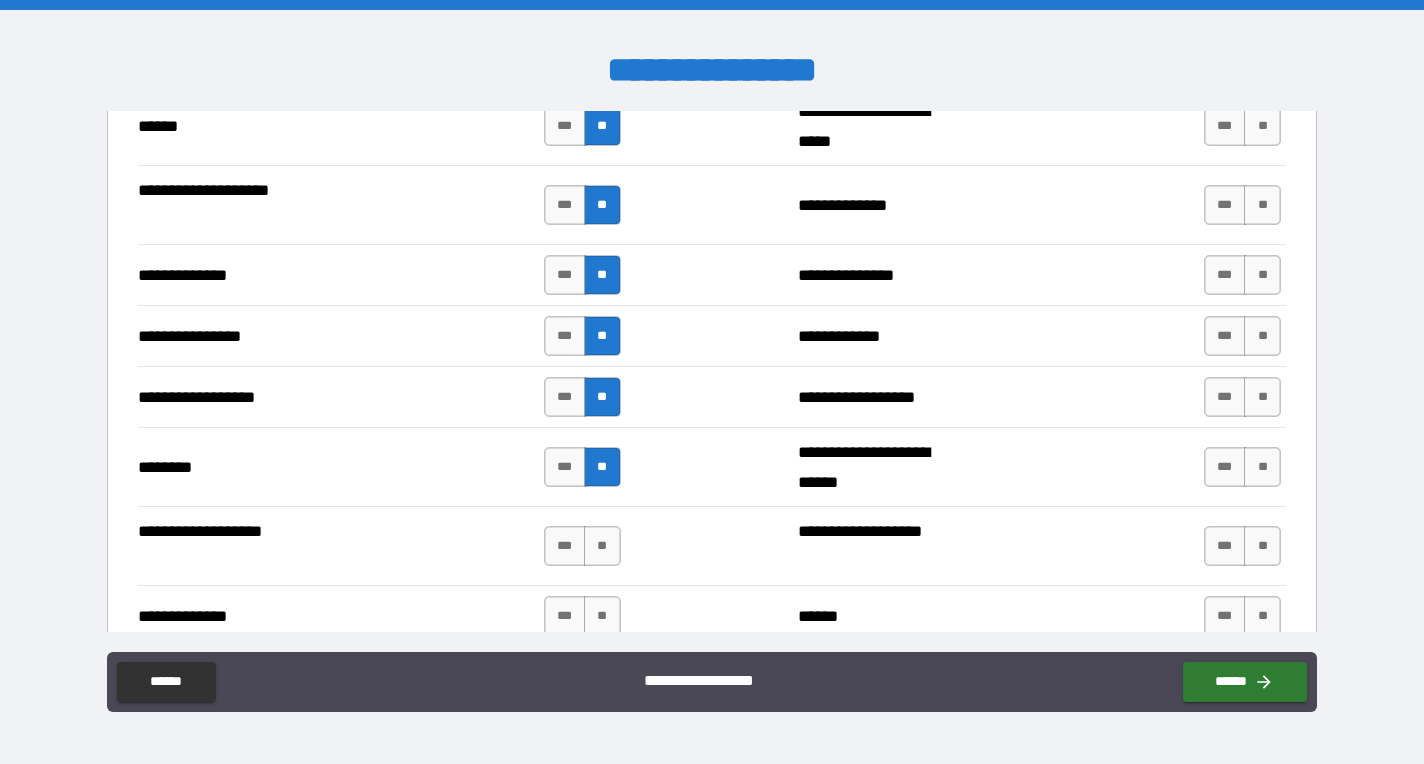 scroll, scrollTop: 3090, scrollLeft: 0, axis: vertical 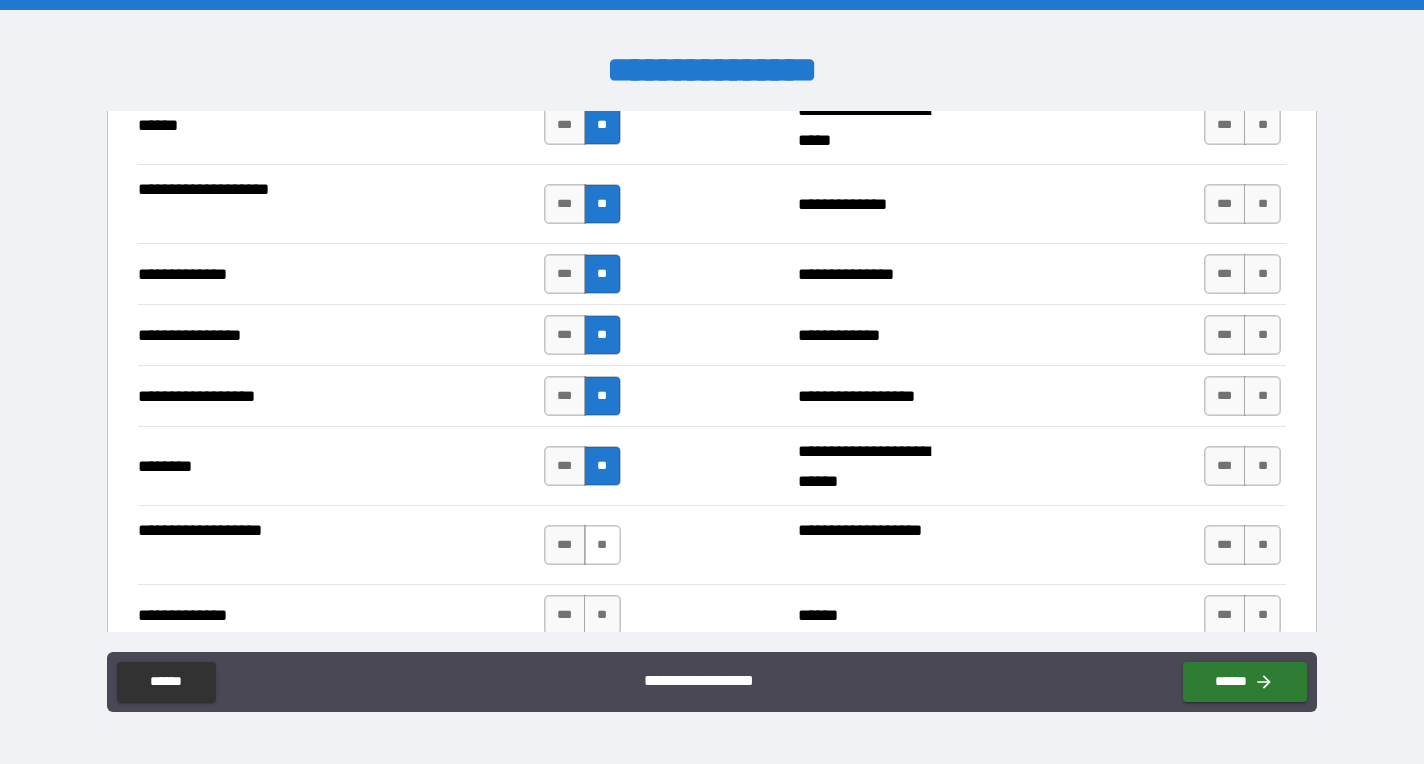 click on "**" at bounding box center [602, 545] 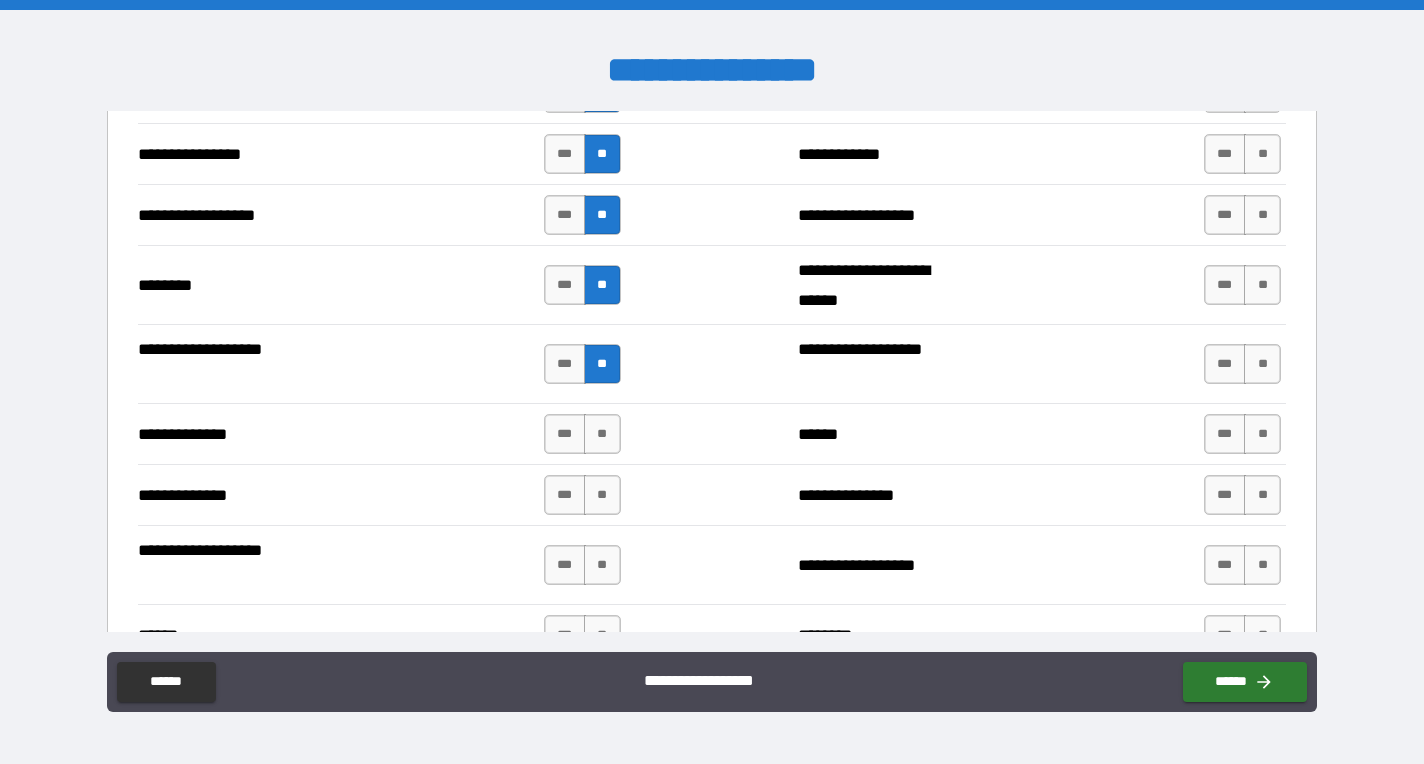 scroll, scrollTop: 3272, scrollLeft: 0, axis: vertical 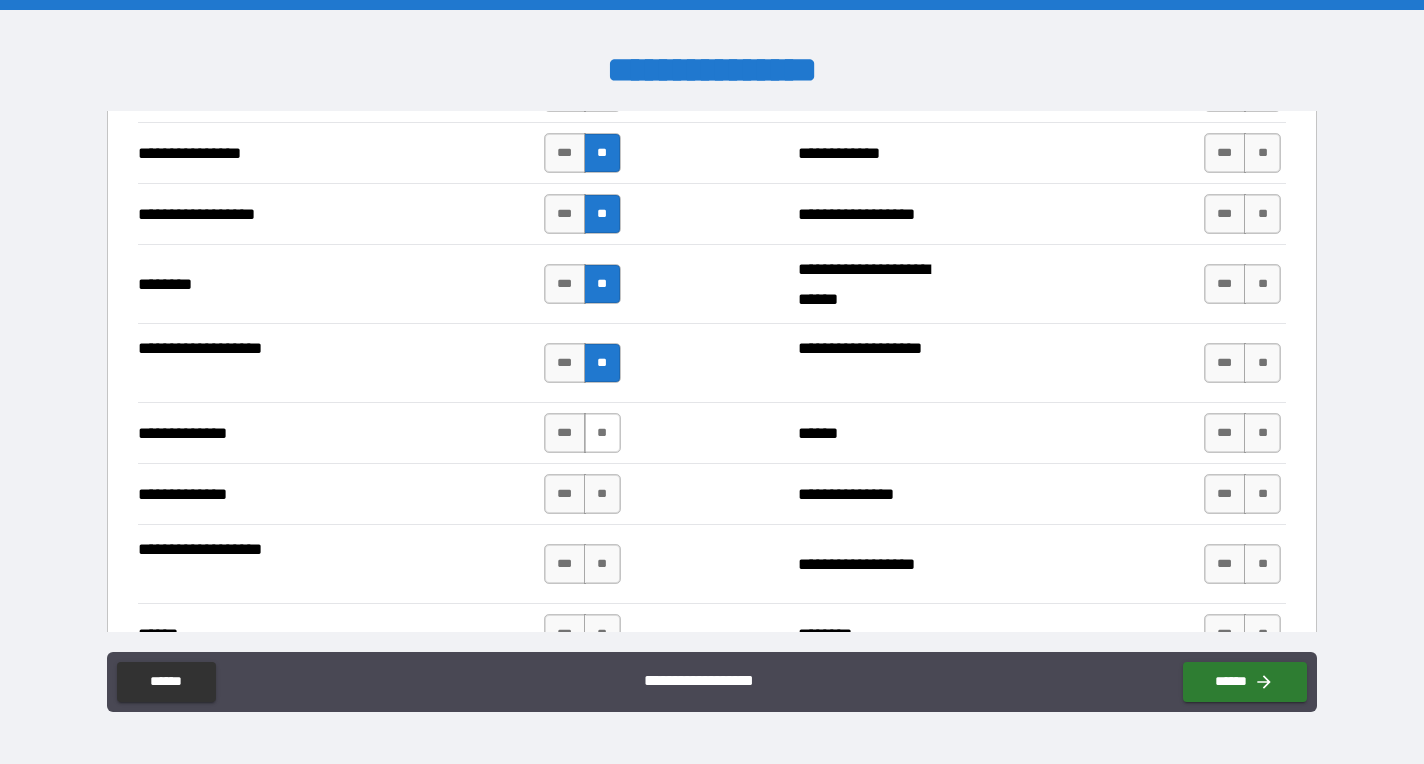 click on "**" at bounding box center (602, 433) 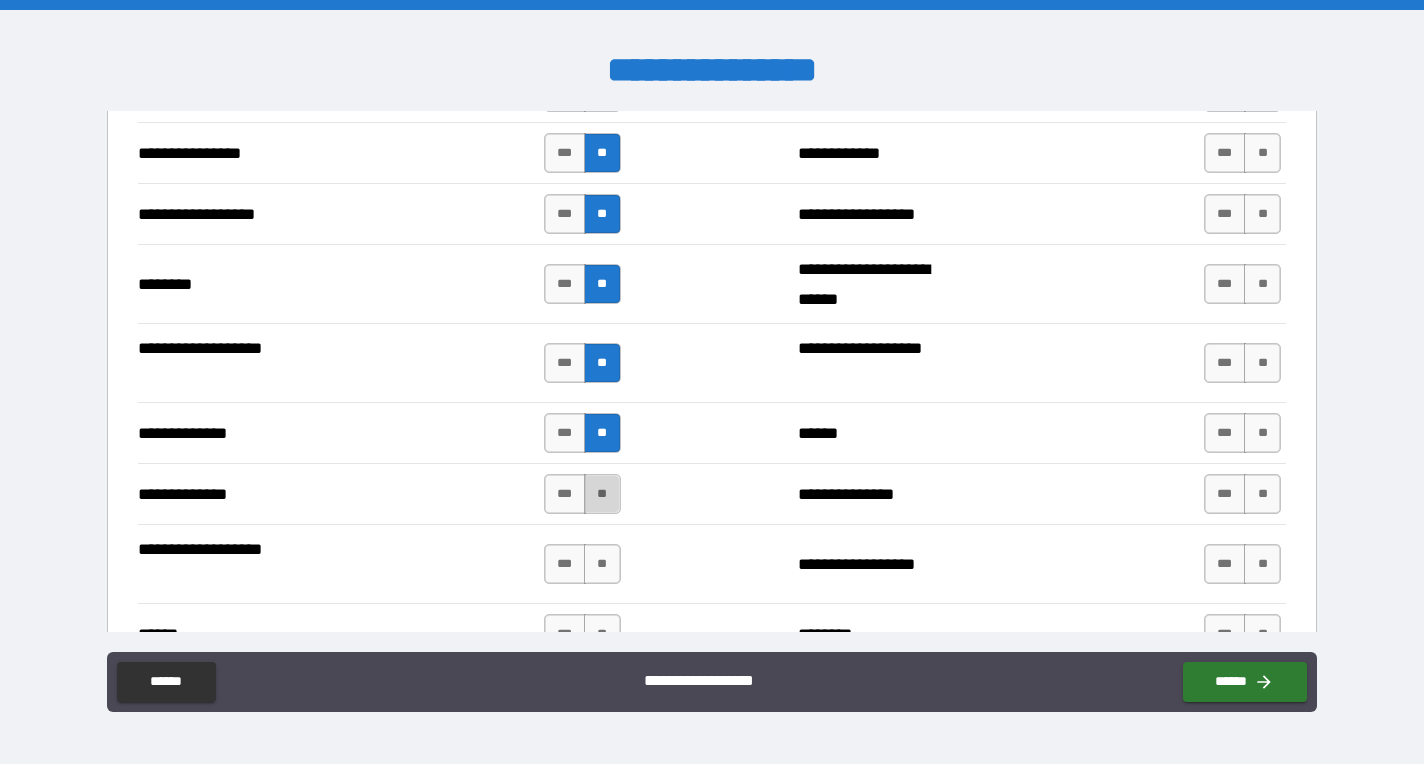 click on "**" at bounding box center (602, 494) 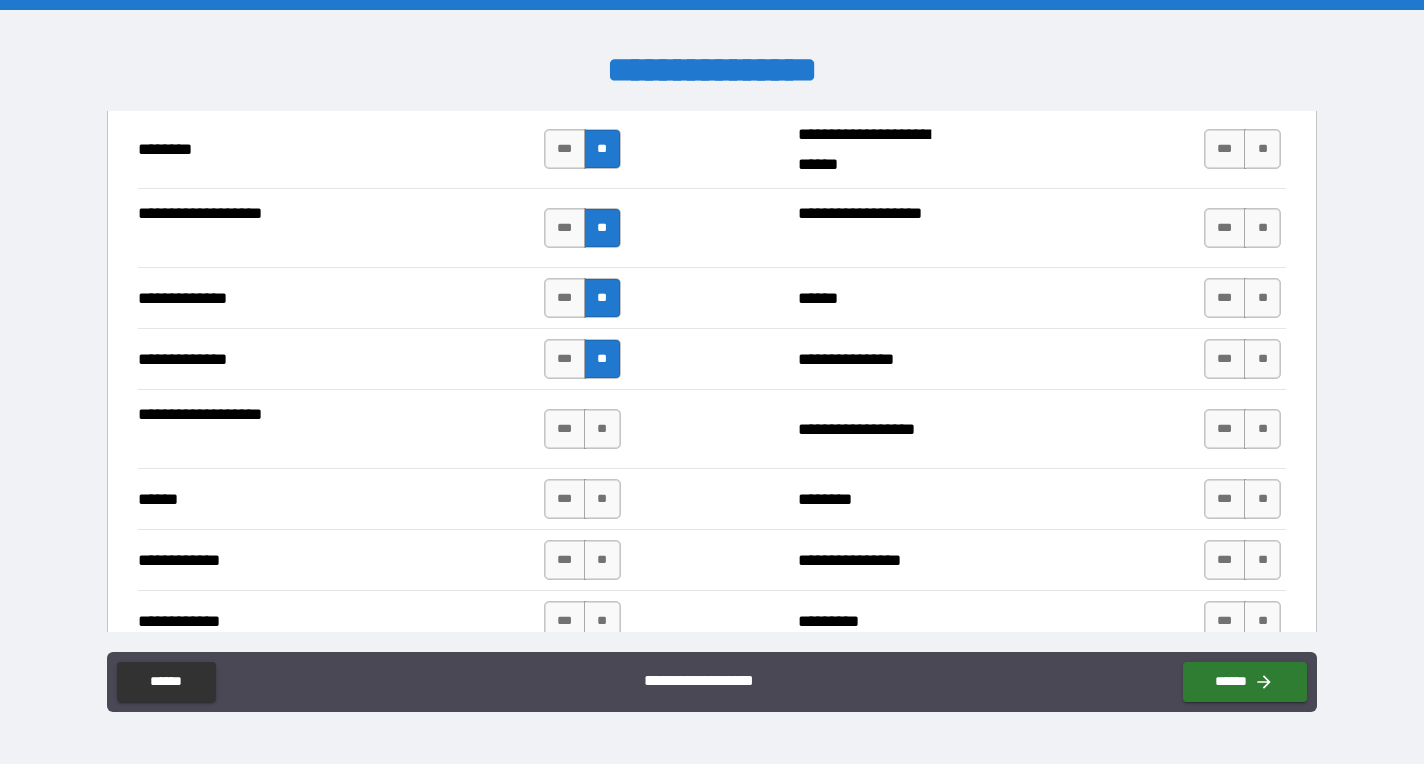 scroll, scrollTop: 3411, scrollLeft: 0, axis: vertical 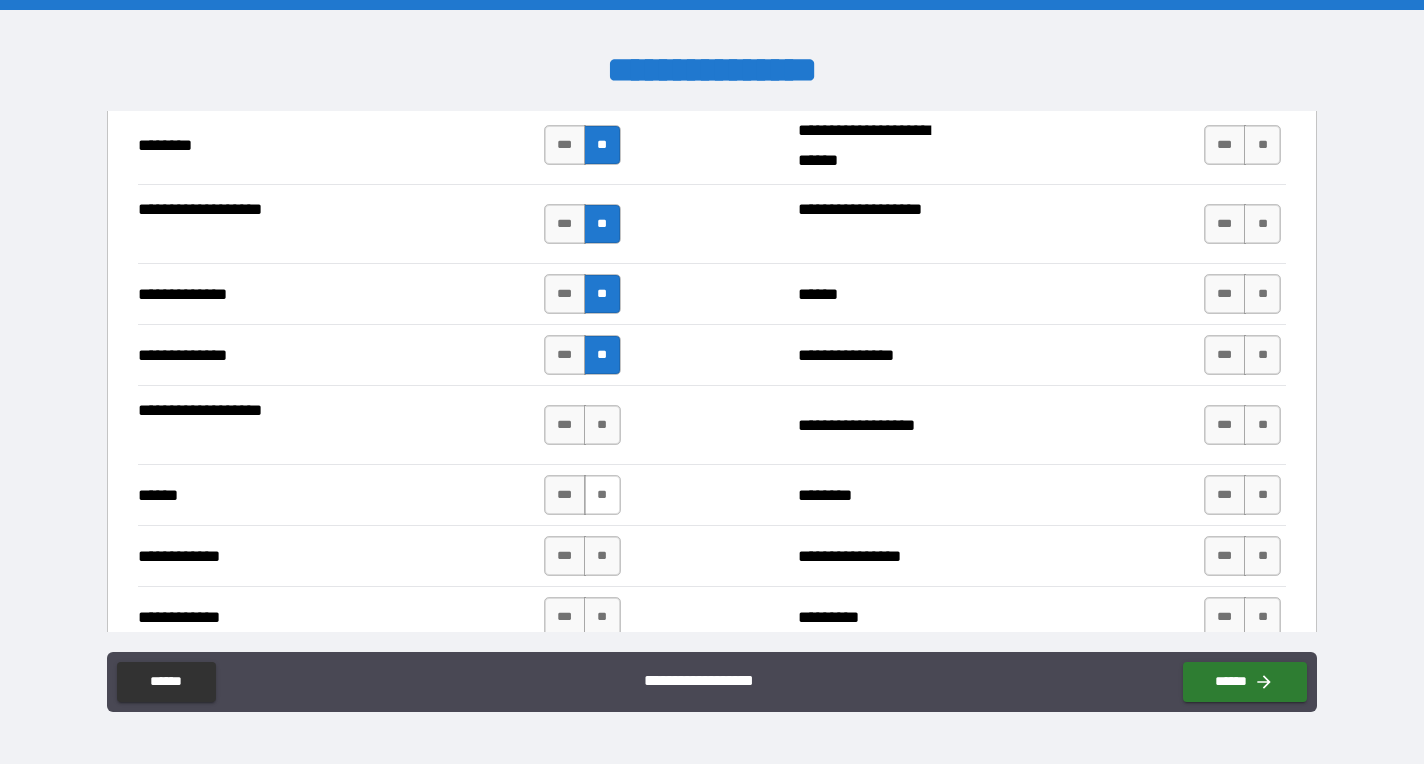 click on "**" at bounding box center (602, 495) 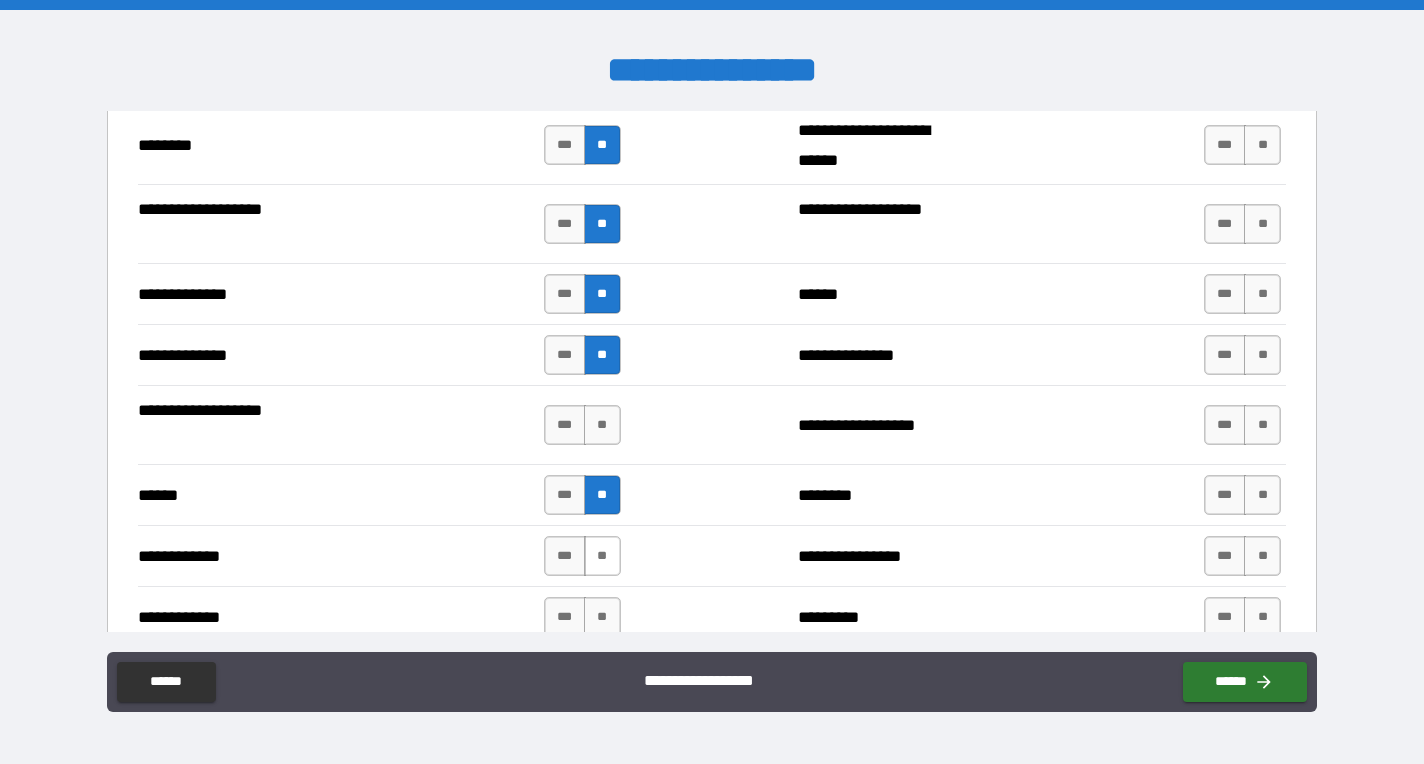 click on "**" at bounding box center (602, 556) 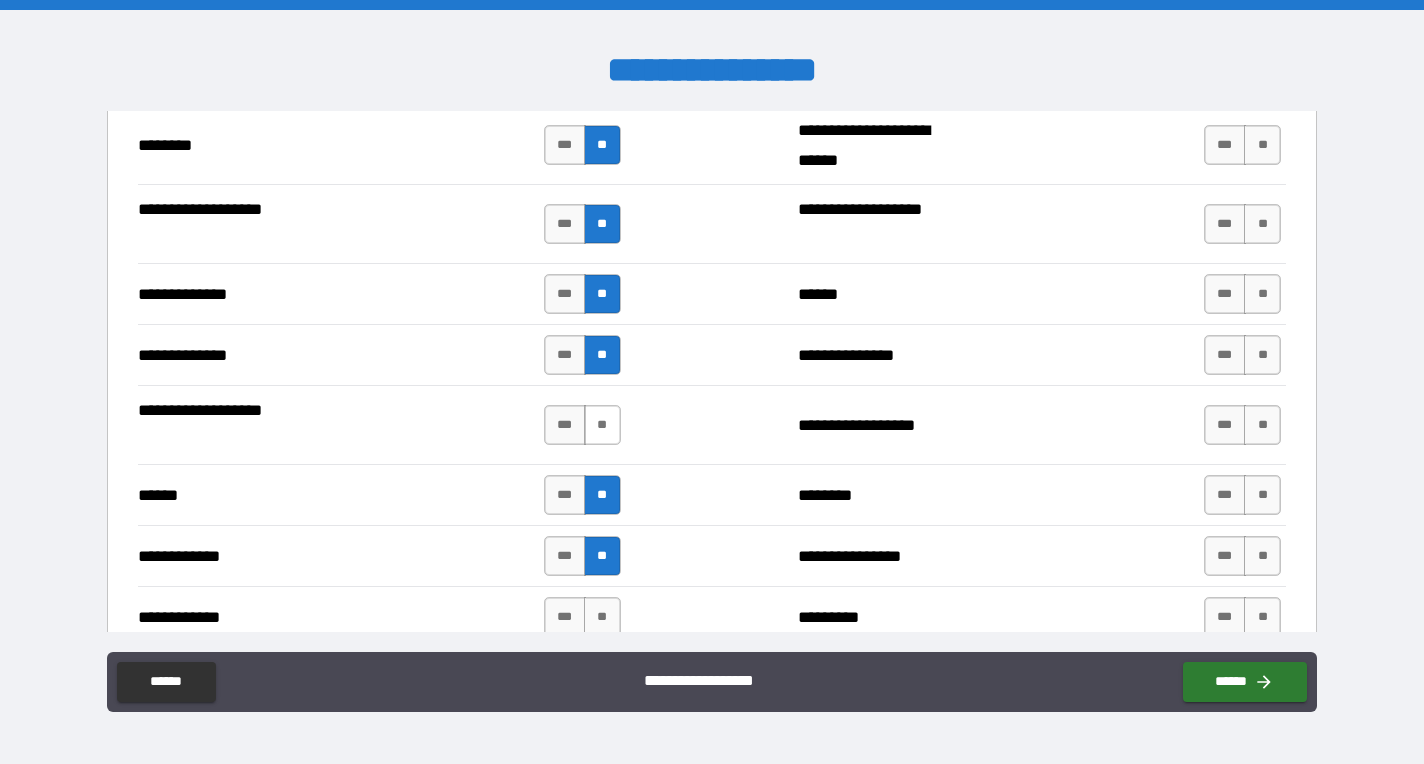 click on "**" at bounding box center (602, 425) 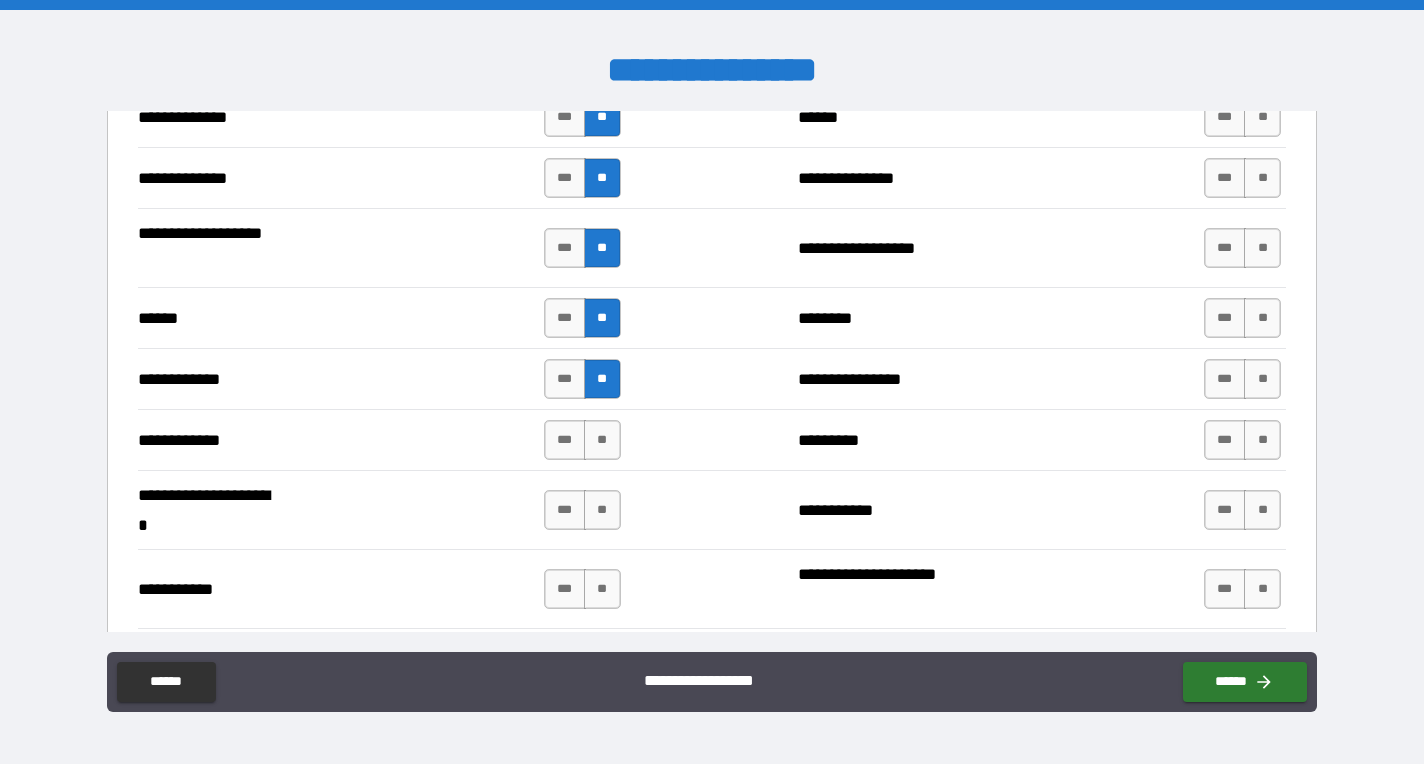 scroll, scrollTop: 3602, scrollLeft: 0, axis: vertical 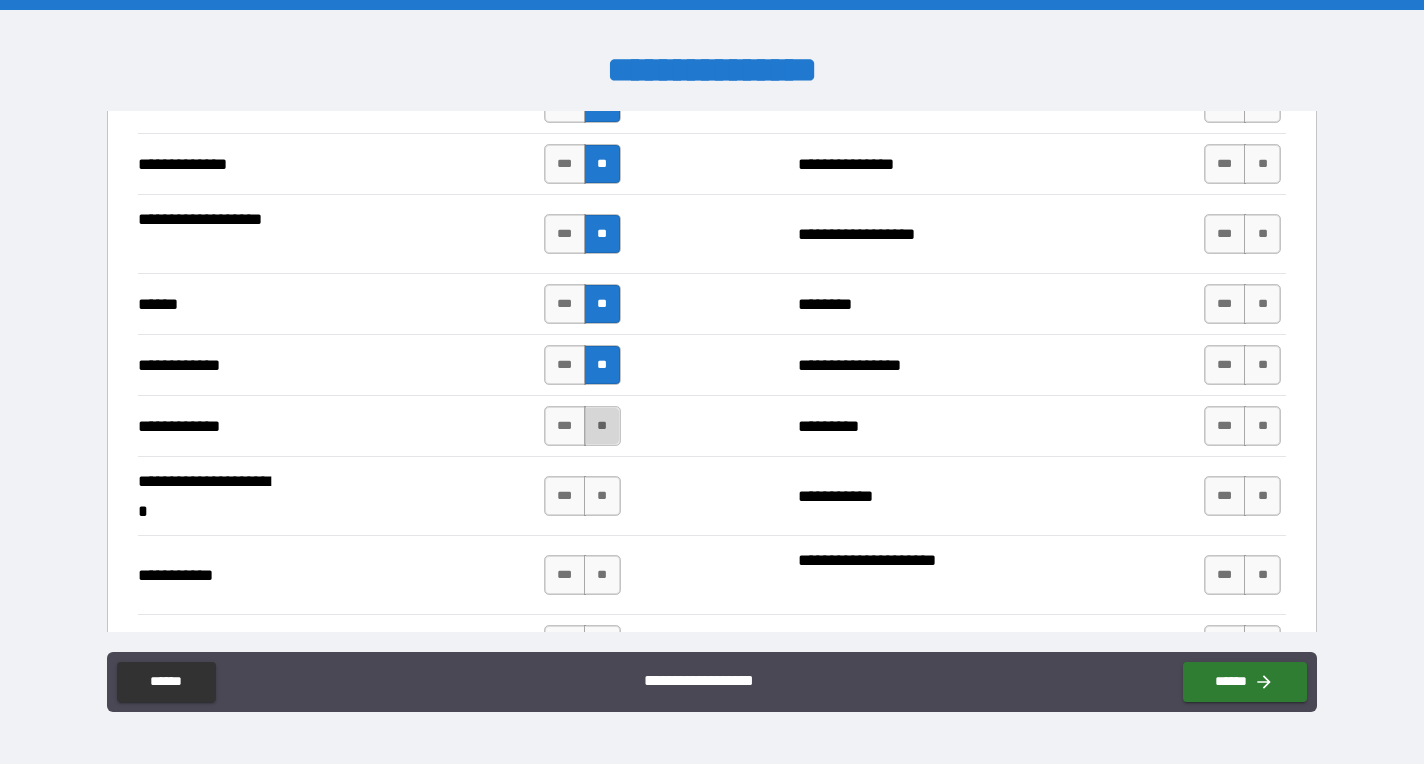 click on "**" at bounding box center [602, 426] 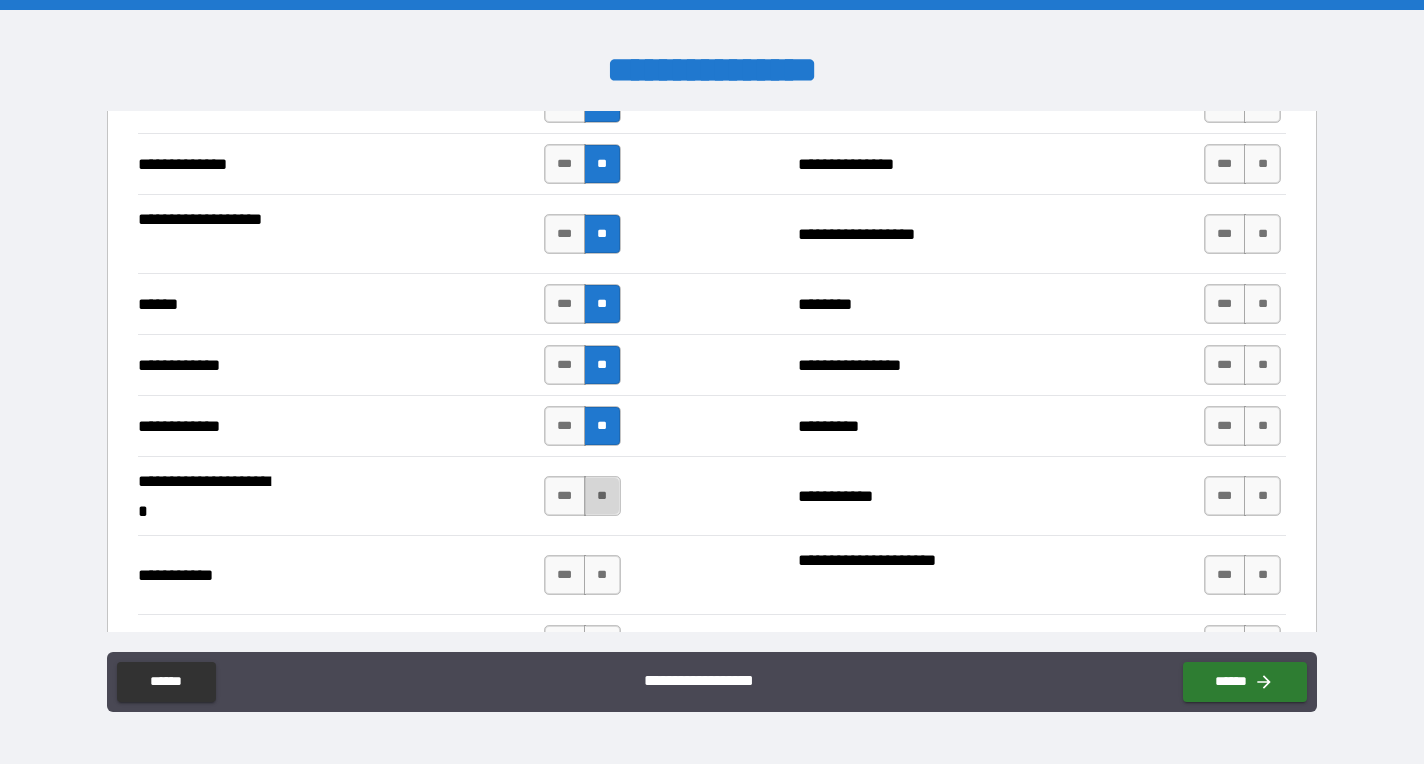 click on "**" at bounding box center (602, 496) 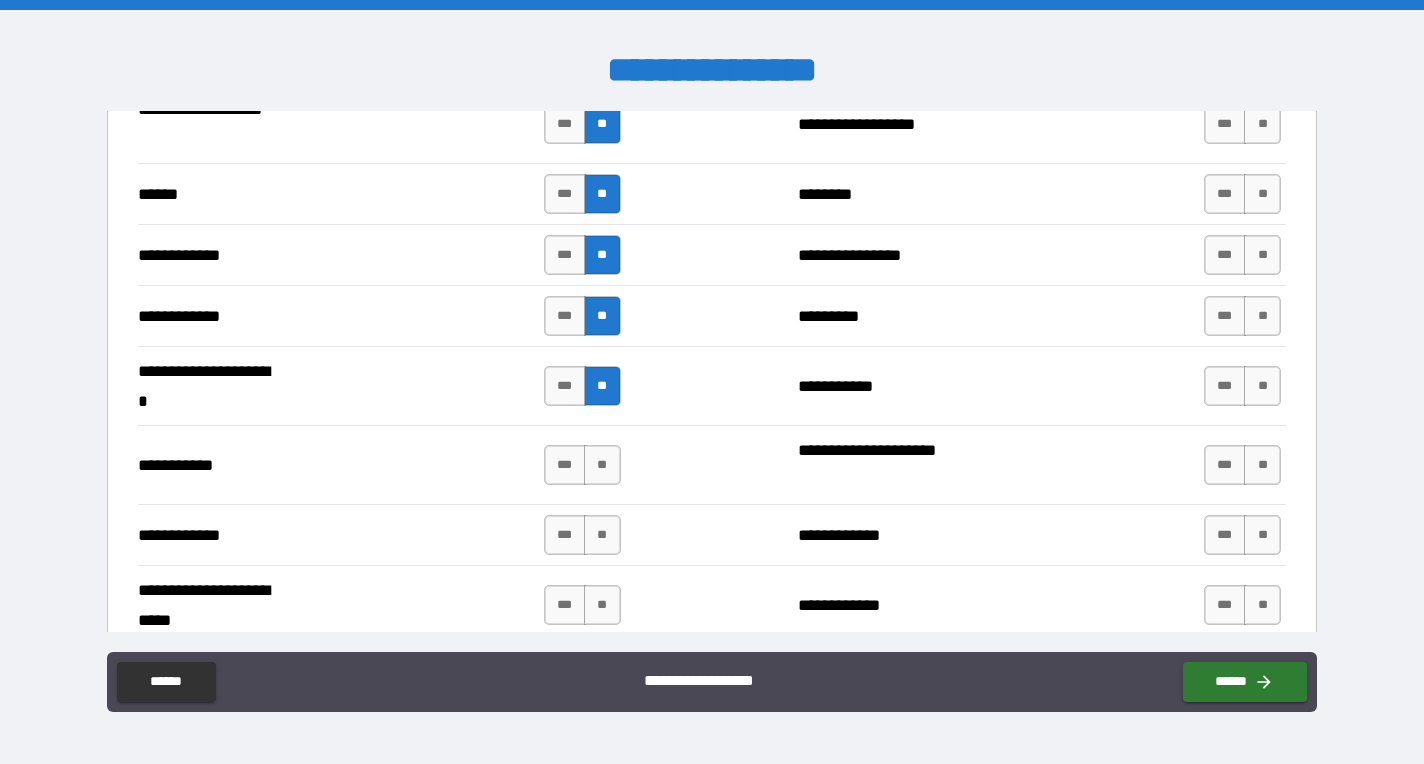 scroll, scrollTop: 3715, scrollLeft: 0, axis: vertical 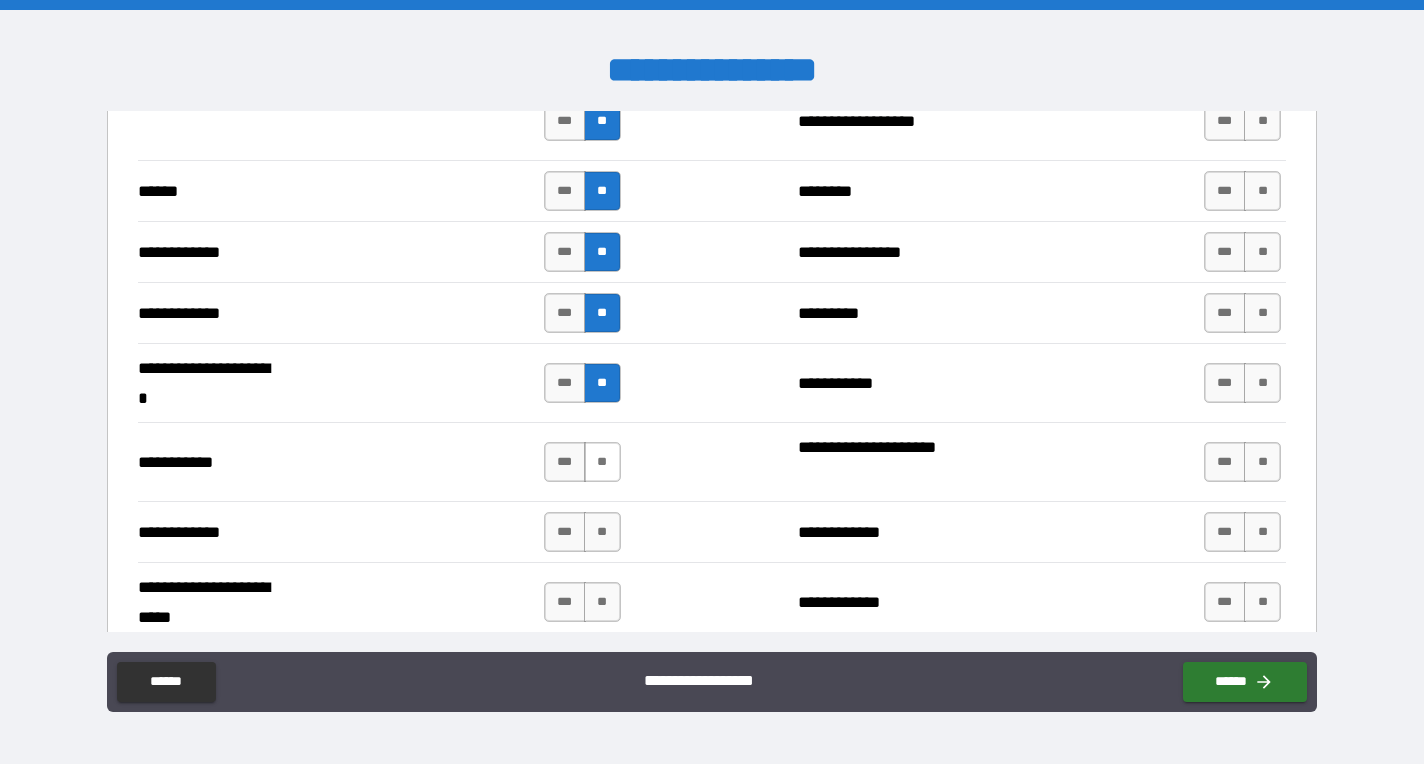 click on "**" at bounding box center (602, 462) 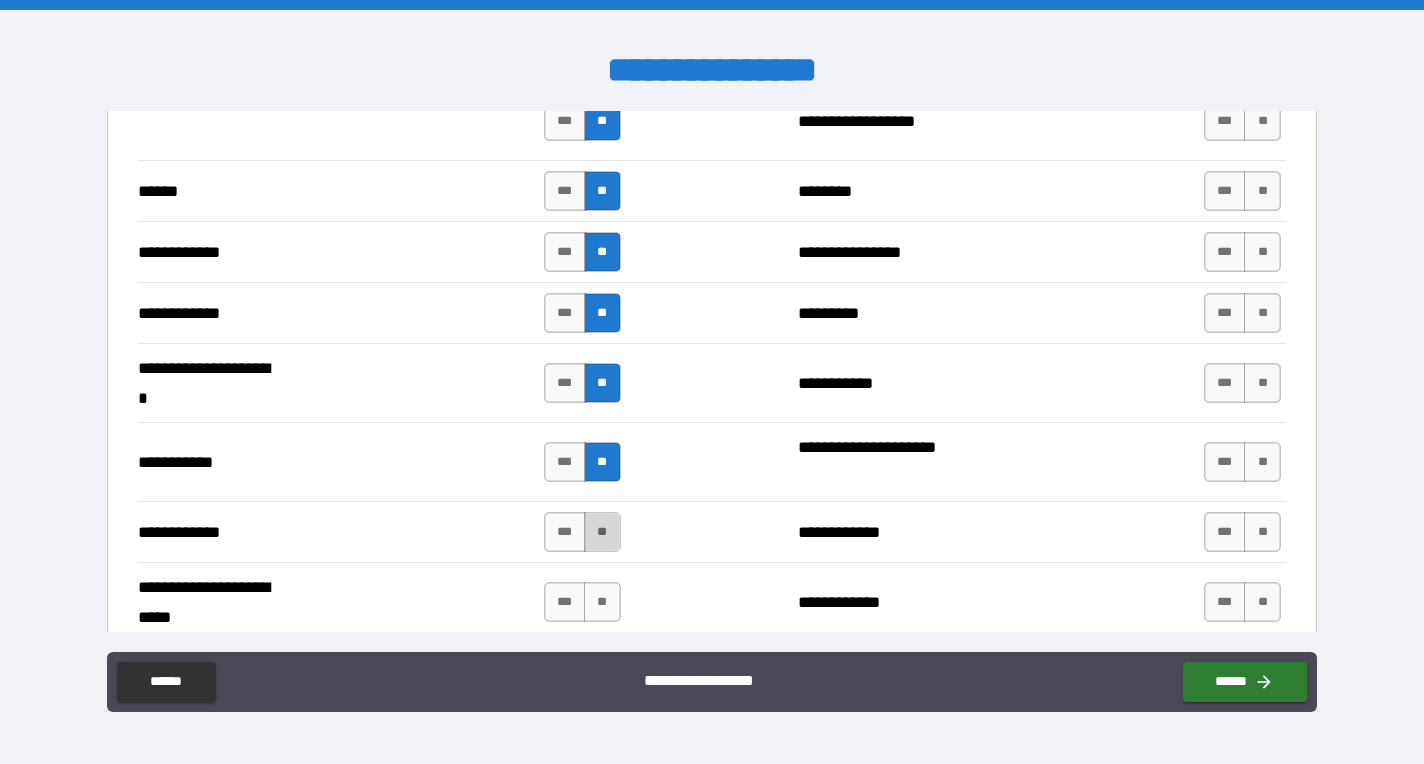 click on "**" at bounding box center [602, 532] 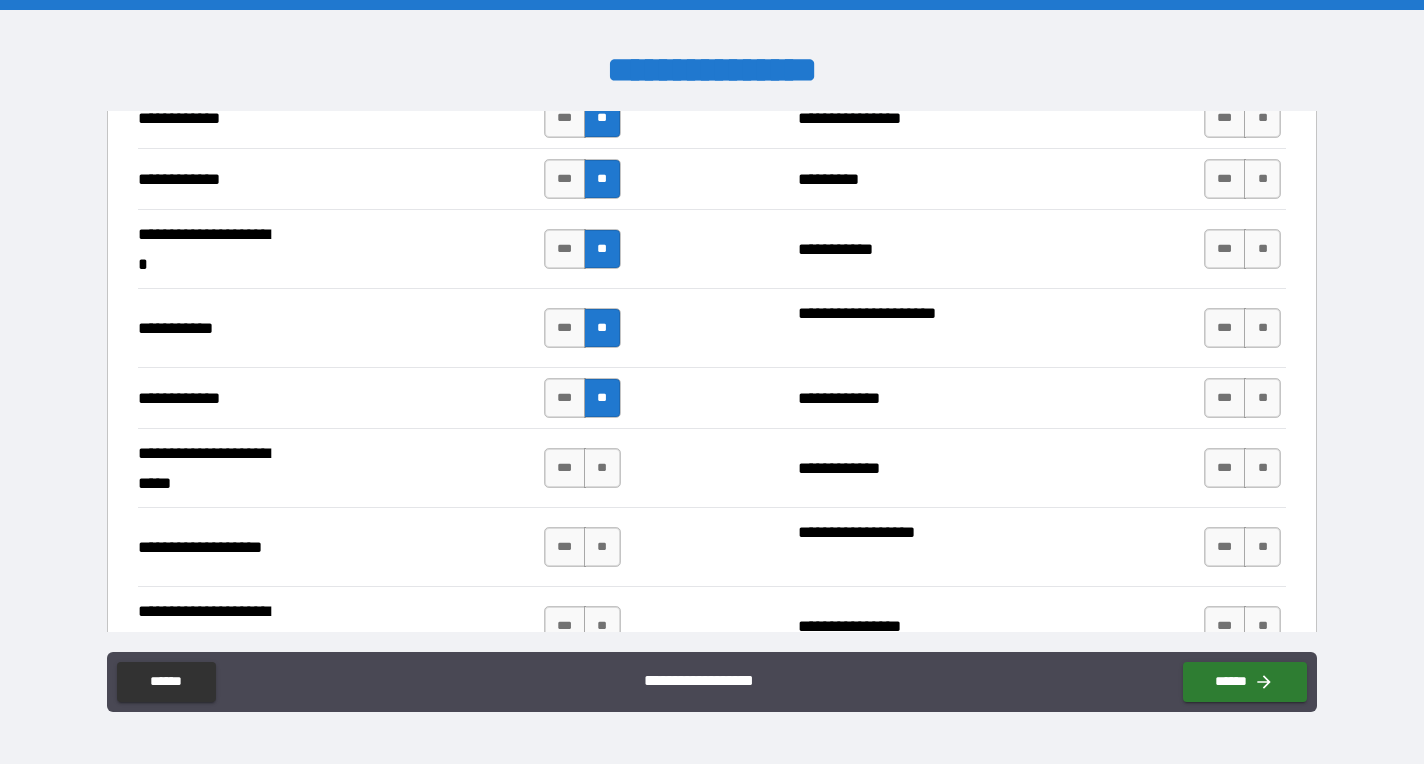 scroll, scrollTop: 3855, scrollLeft: 0, axis: vertical 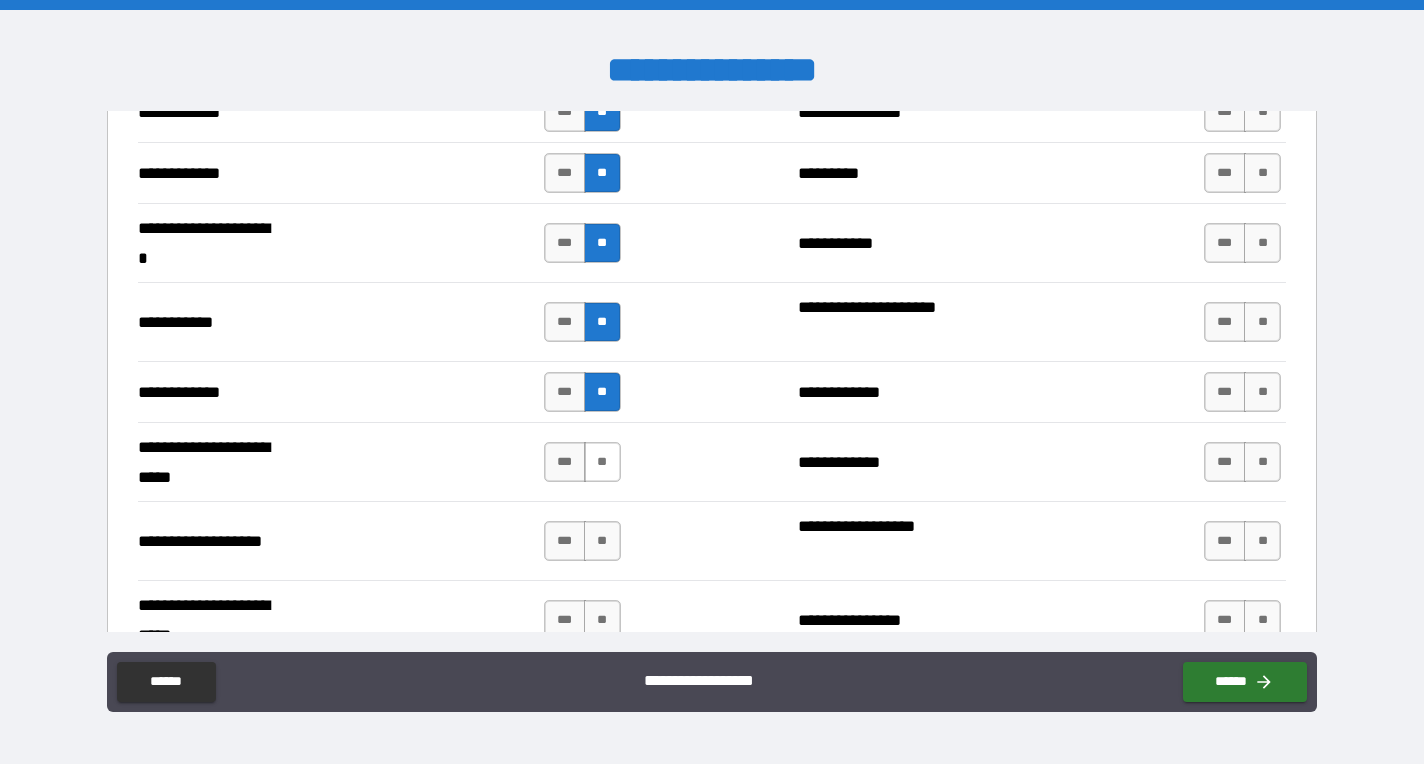 click on "**" at bounding box center (602, 462) 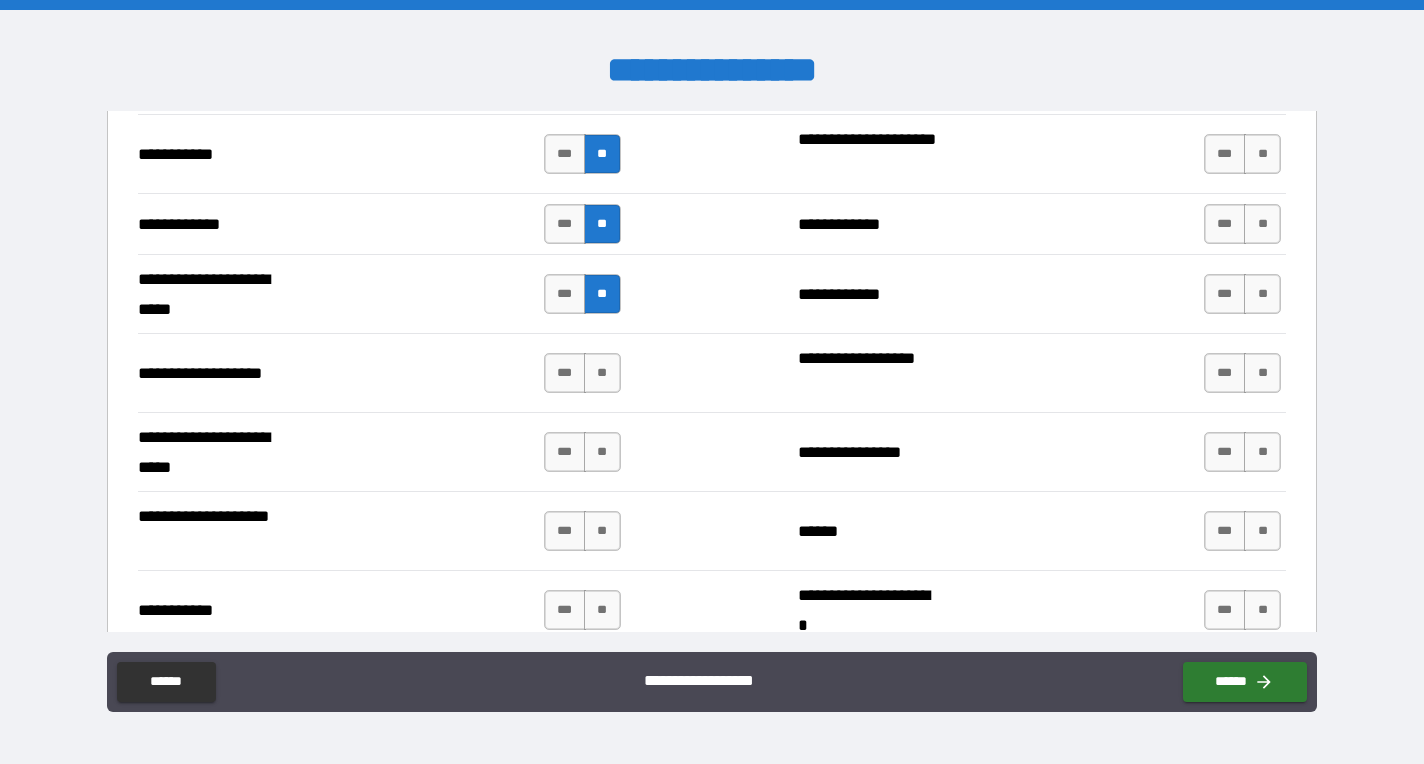 scroll, scrollTop: 4031, scrollLeft: 0, axis: vertical 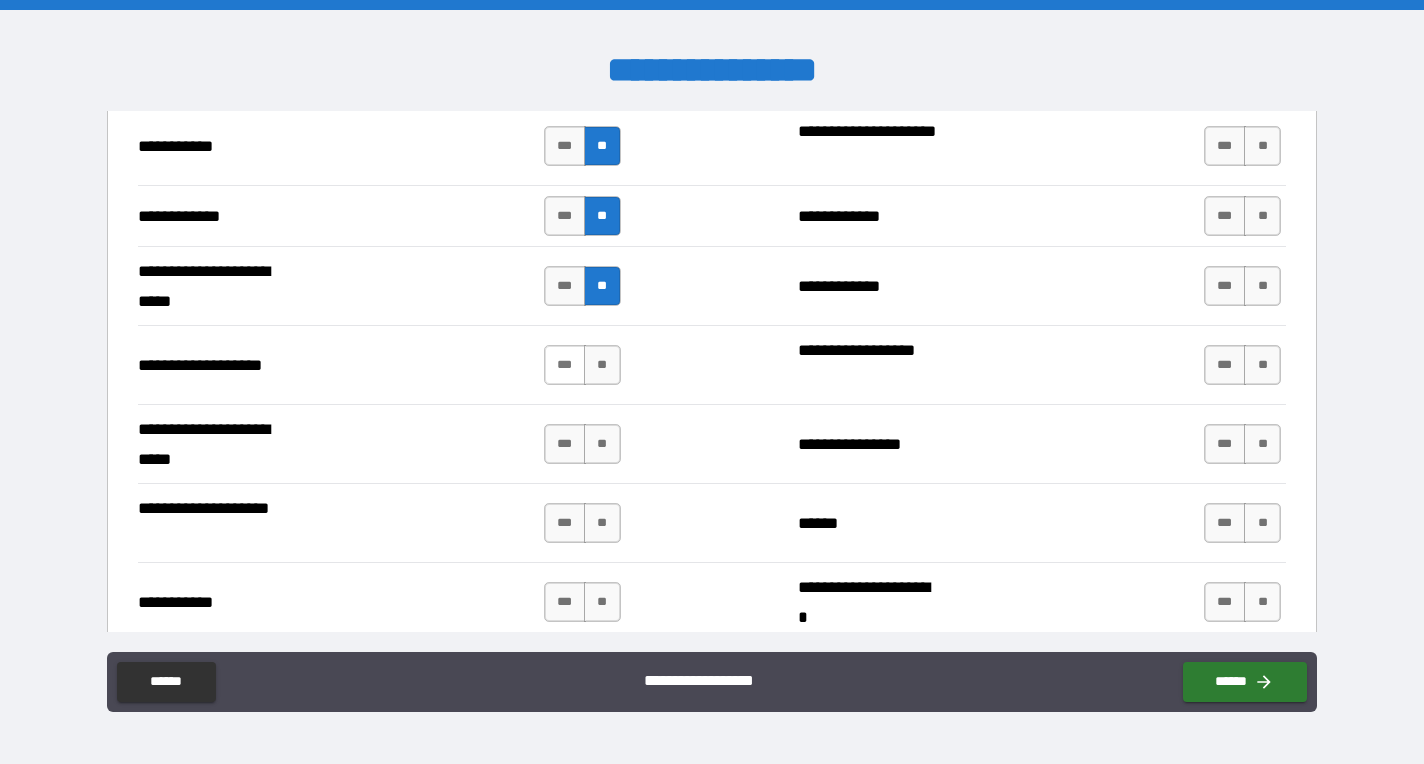 click on "***" at bounding box center (565, 365) 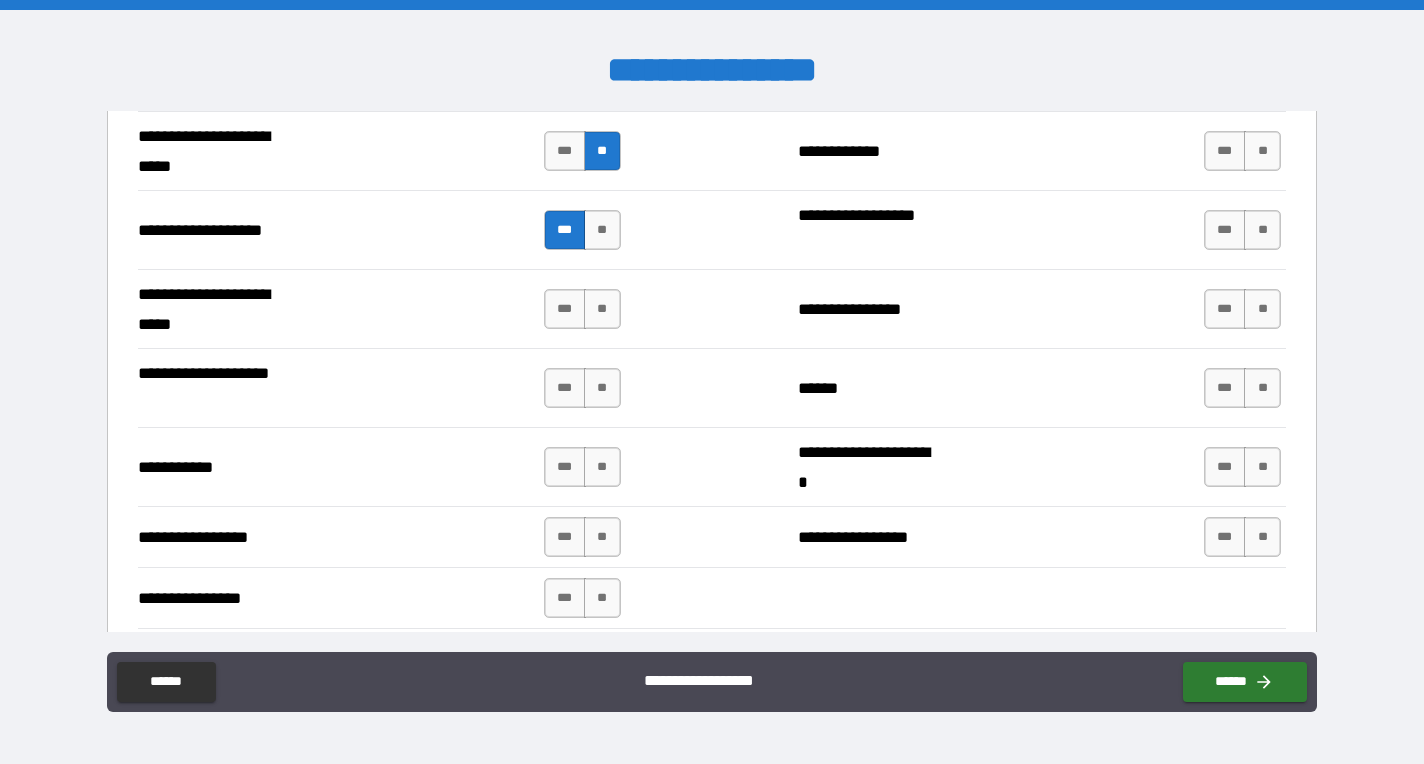 scroll, scrollTop: 4170, scrollLeft: 0, axis: vertical 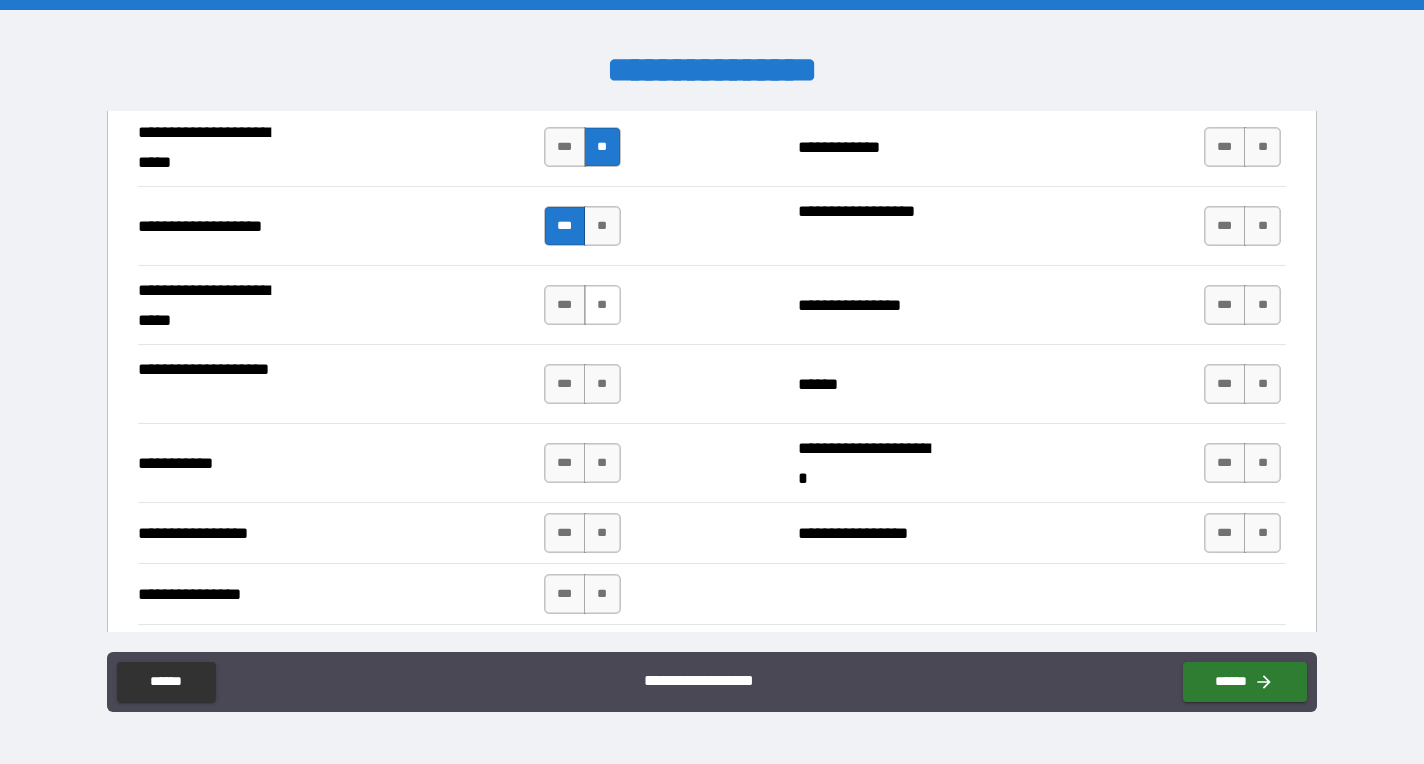 click on "**" at bounding box center [602, 305] 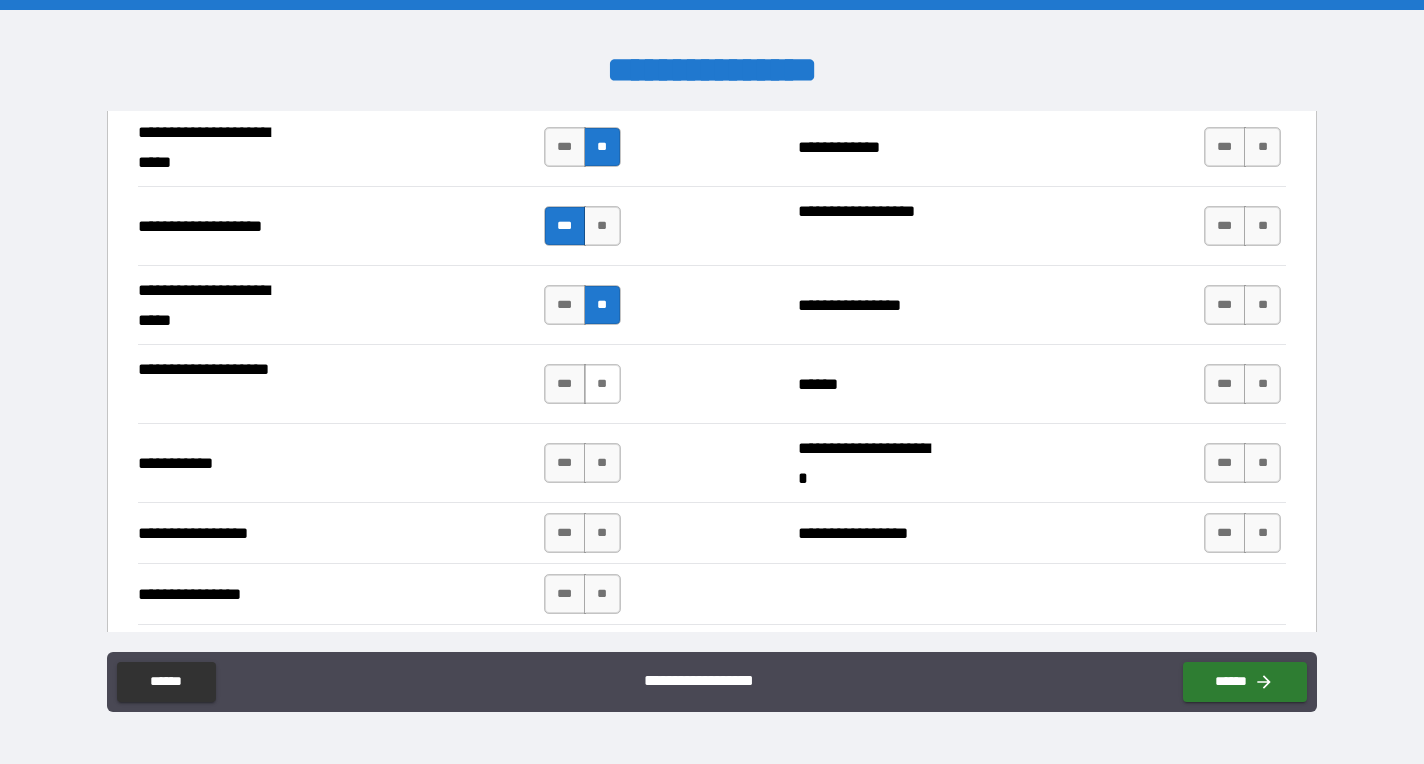 click on "**" at bounding box center (602, 384) 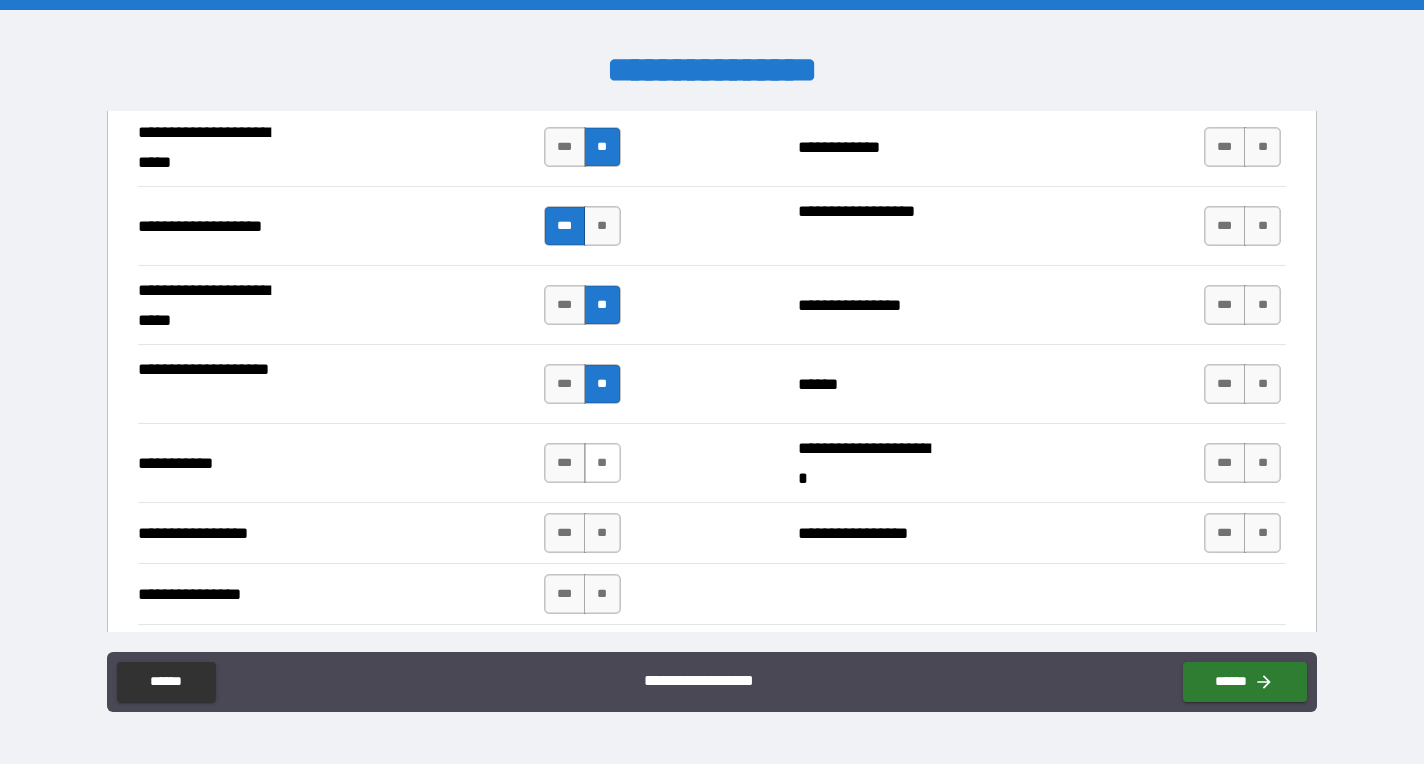 click on "**" at bounding box center [602, 463] 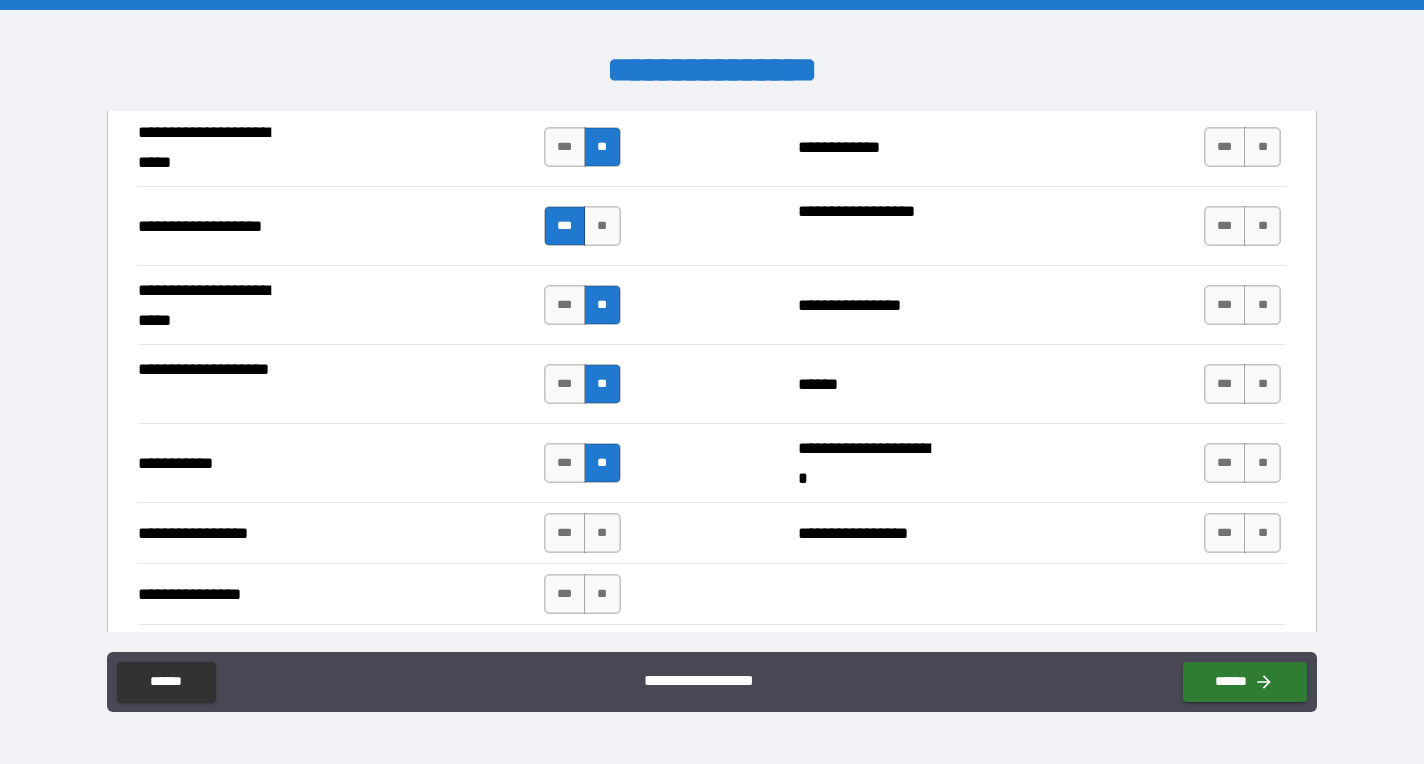 scroll, scrollTop: 4245, scrollLeft: 0, axis: vertical 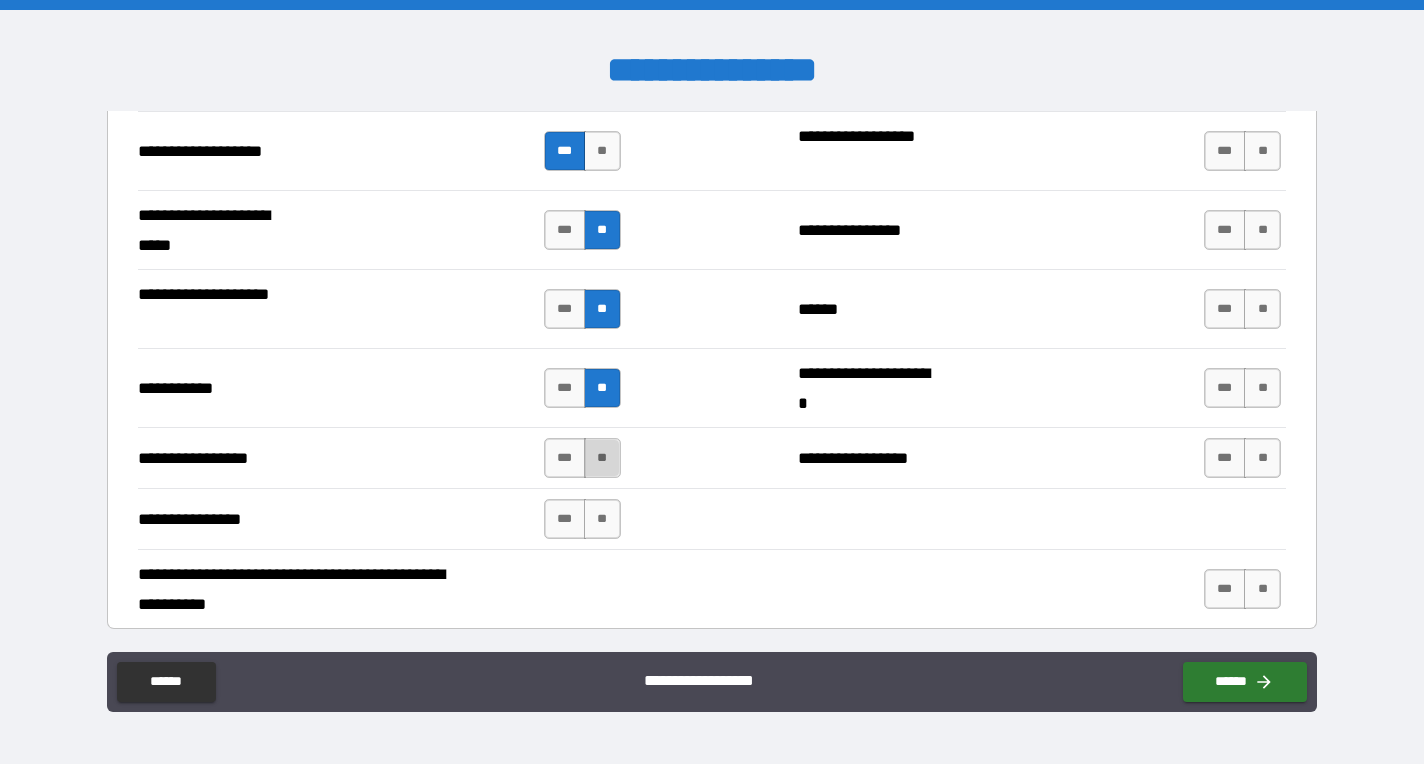 click on "**" at bounding box center (602, 458) 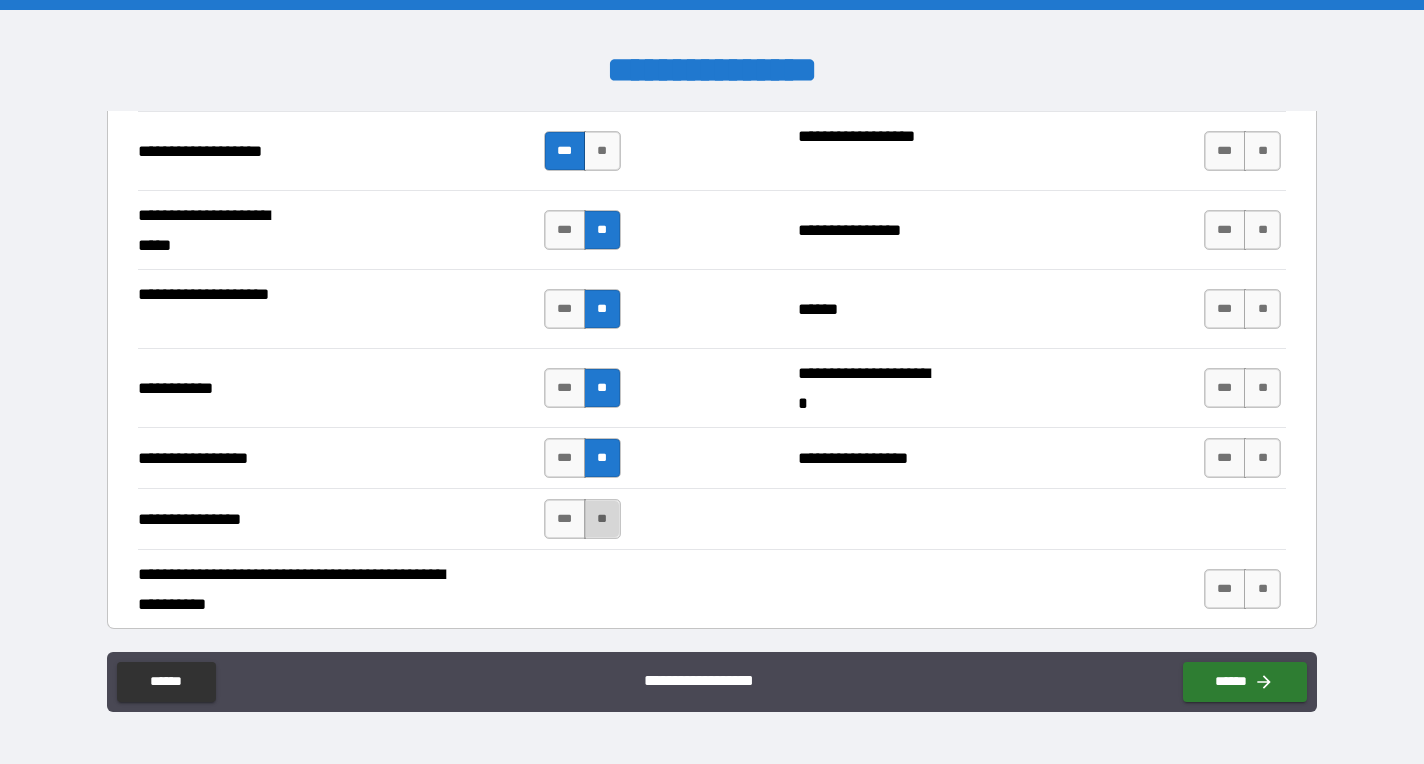click on "**" at bounding box center [602, 519] 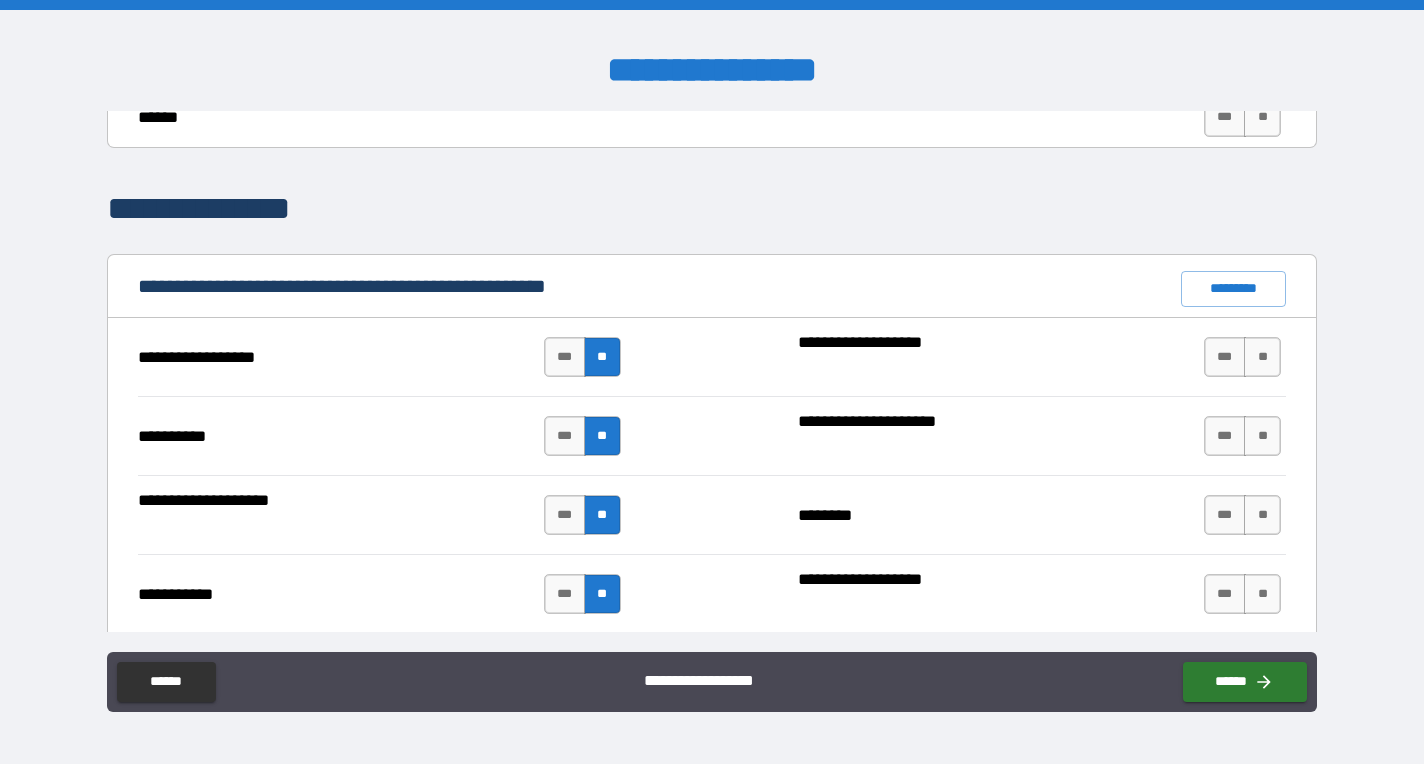 scroll, scrollTop: 1722, scrollLeft: 0, axis: vertical 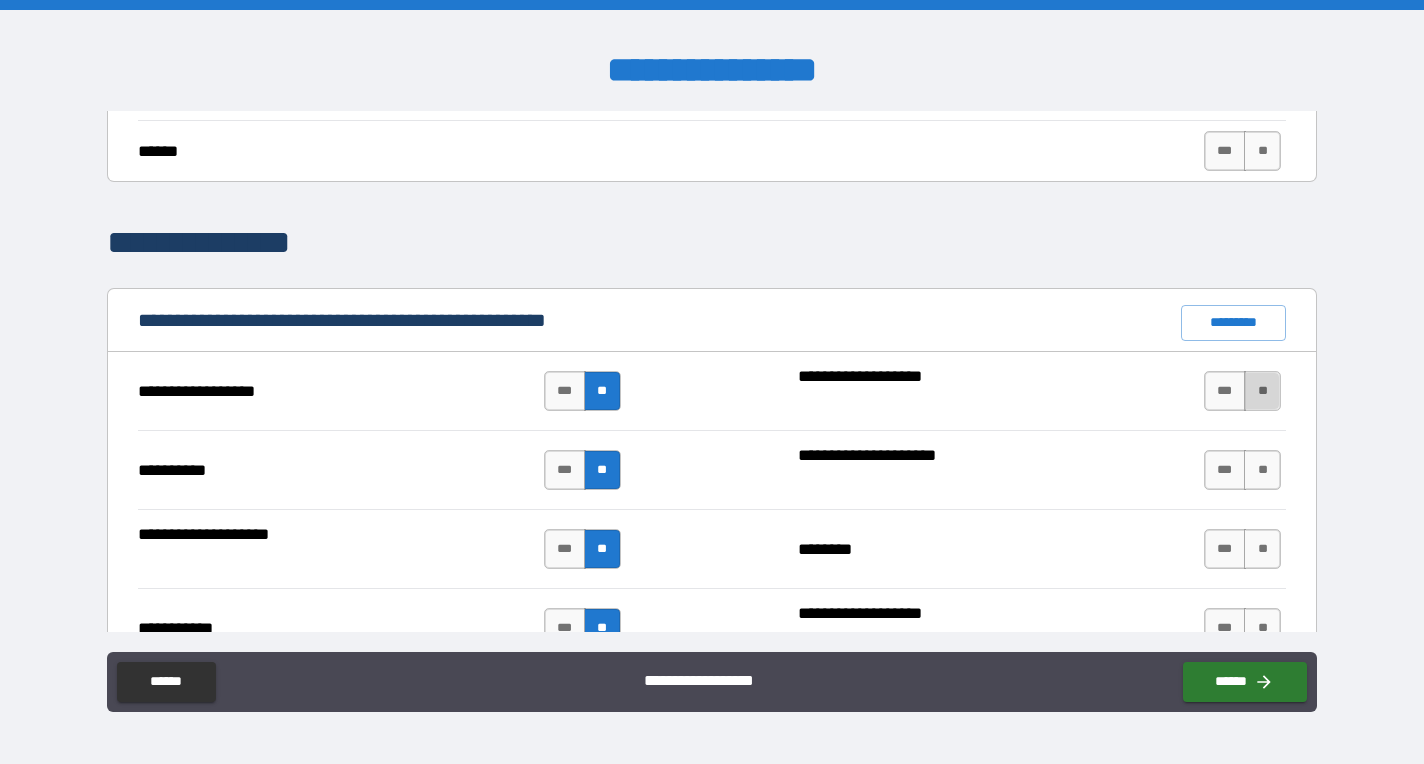 click on "**" at bounding box center [1262, 391] 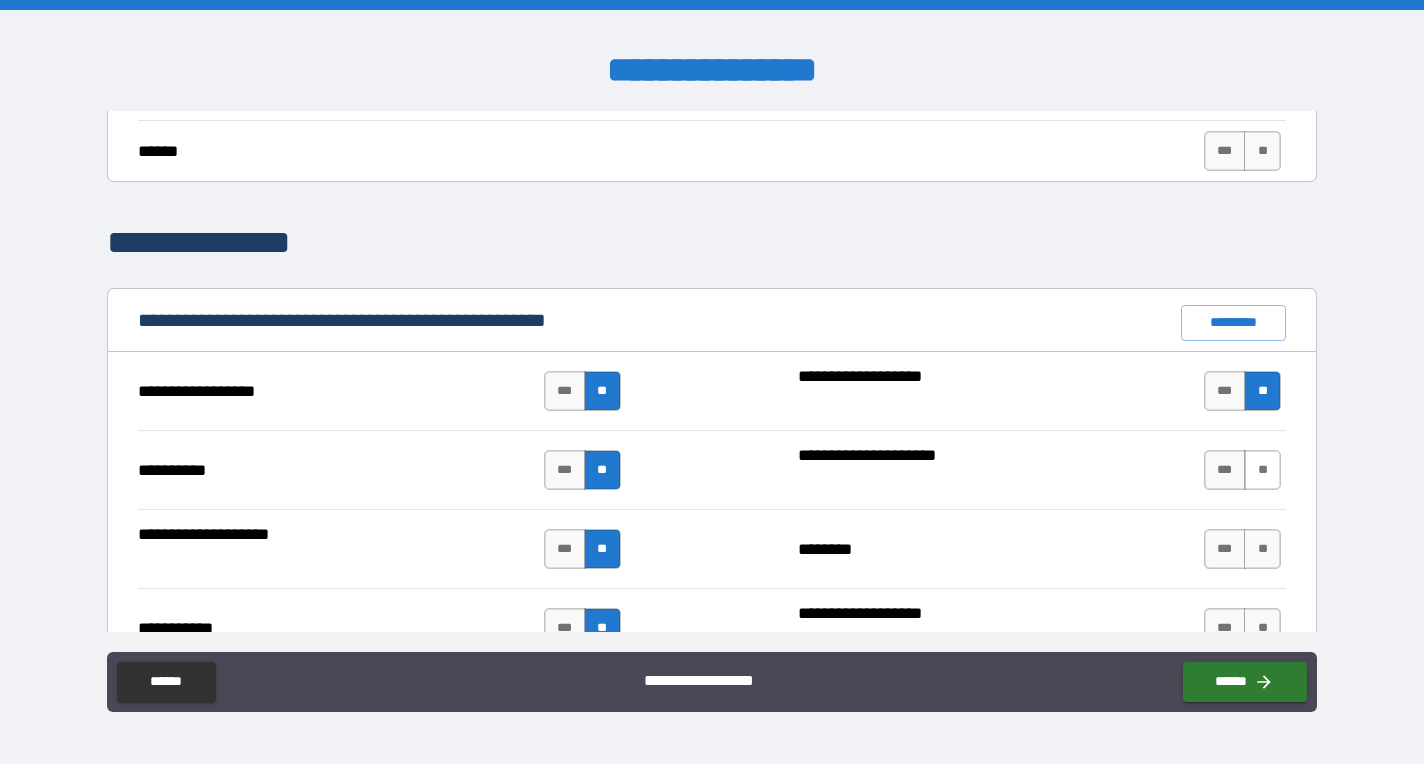 click on "**" at bounding box center (1262, 470) 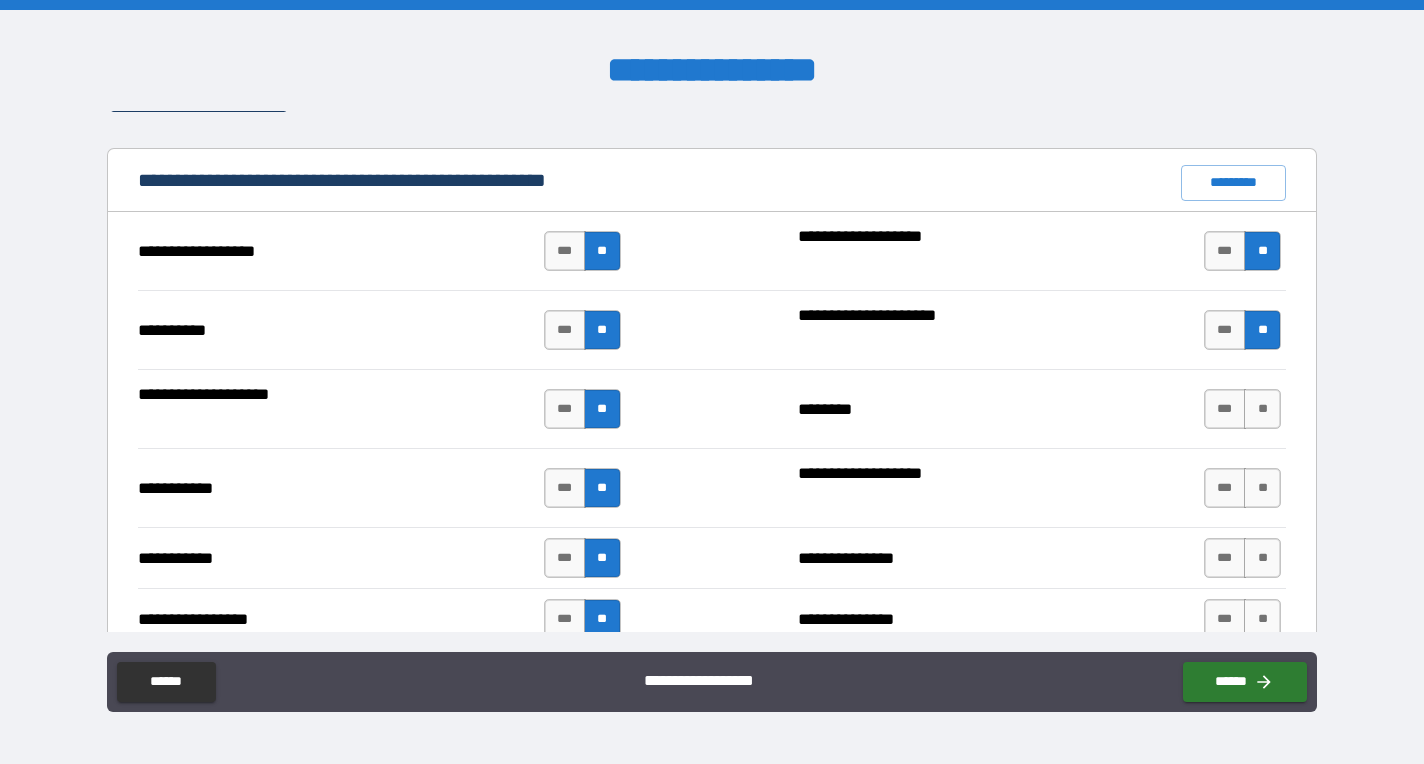 scroll, scrollTop: 1864, scrollLeft: 0, axis: vertical 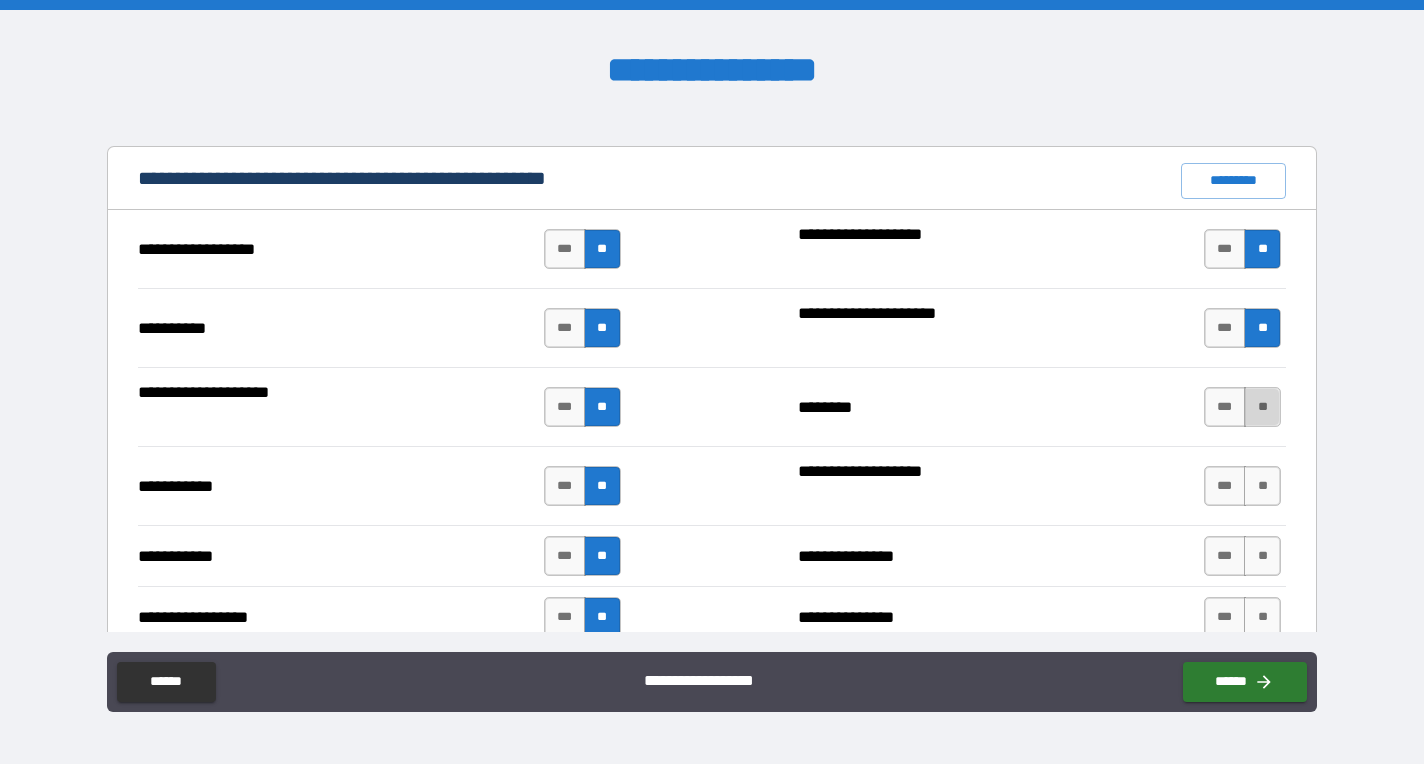 click on "**" at bounding box center (1262, 407) 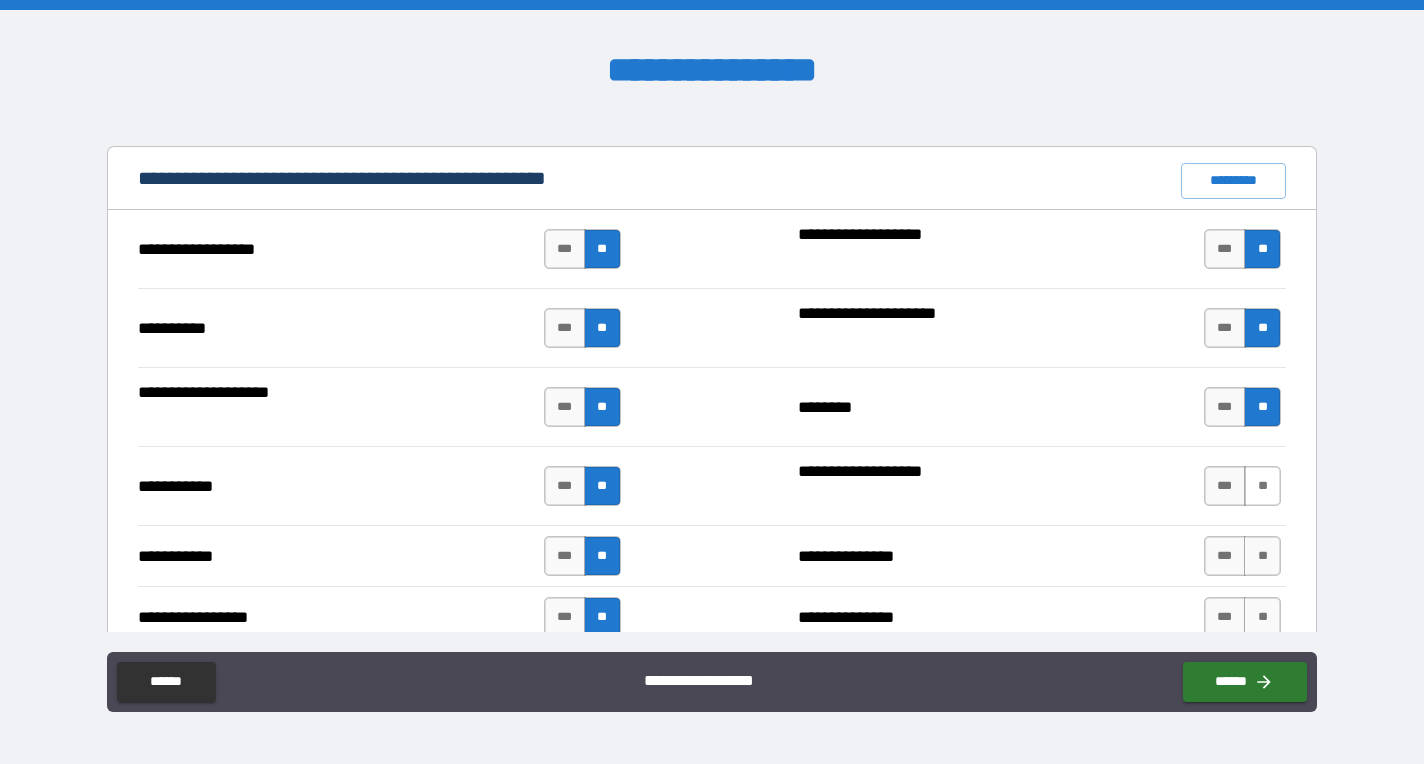 click on "**" at bounding box center (1262, 486) 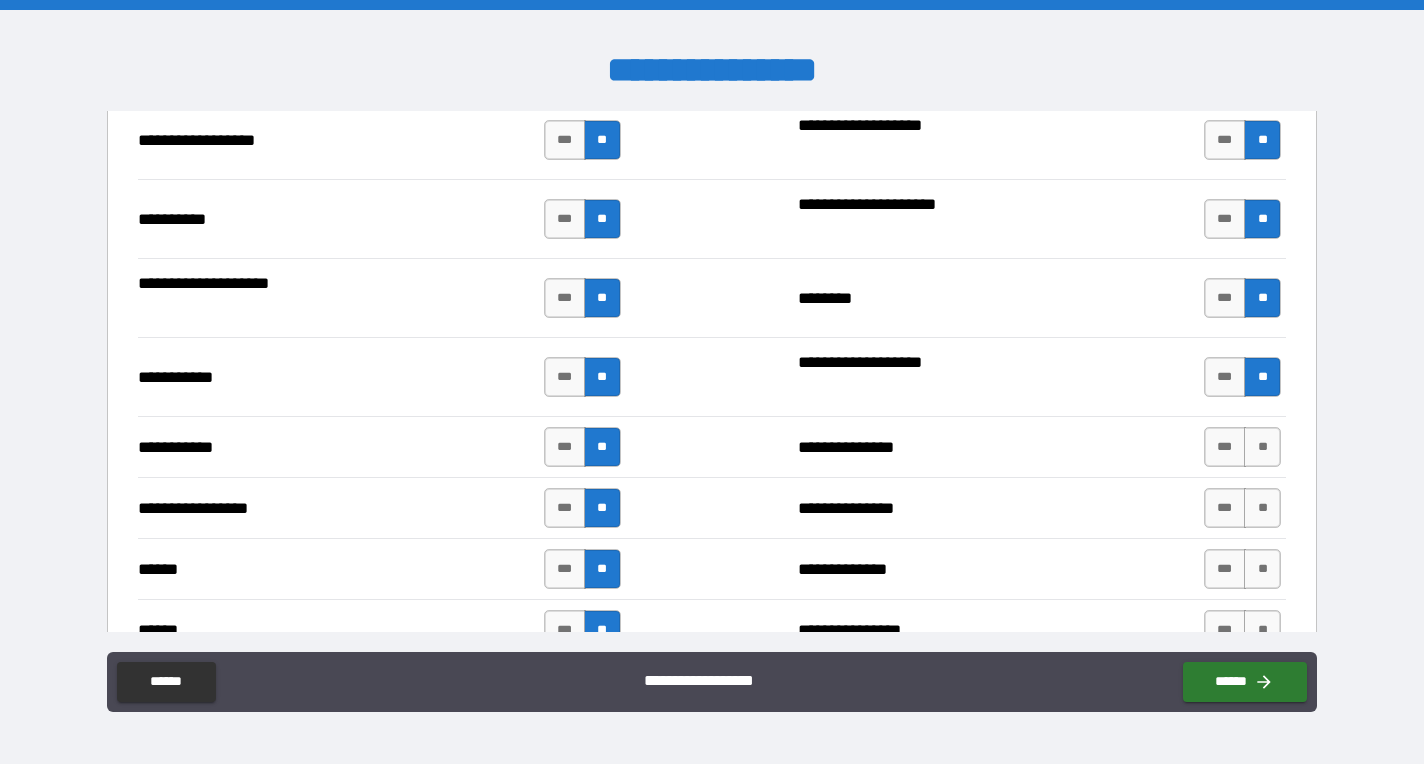 scroll, scrollTop: 1981, scrollLeft: 0, axis: vertical 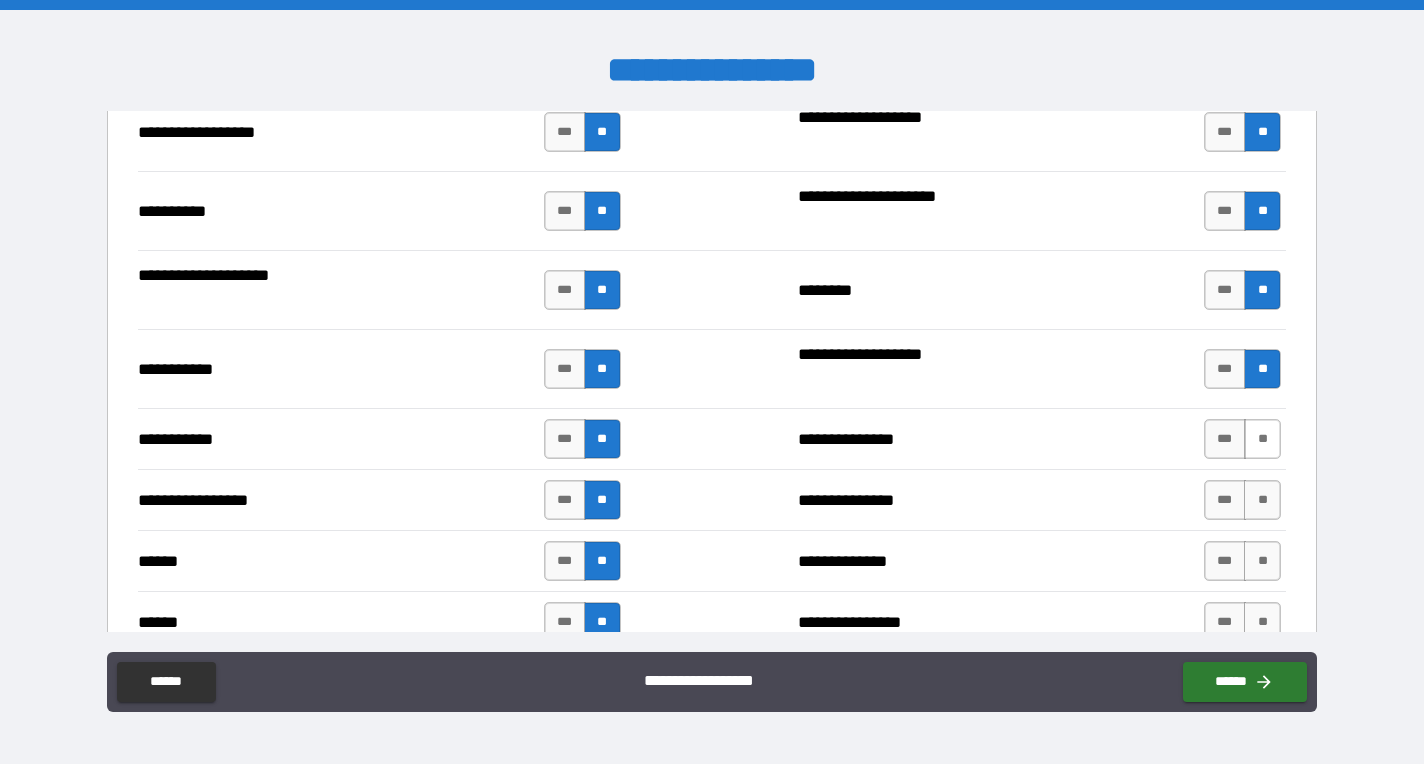 click on "**" at bounding box center (1262, 439) 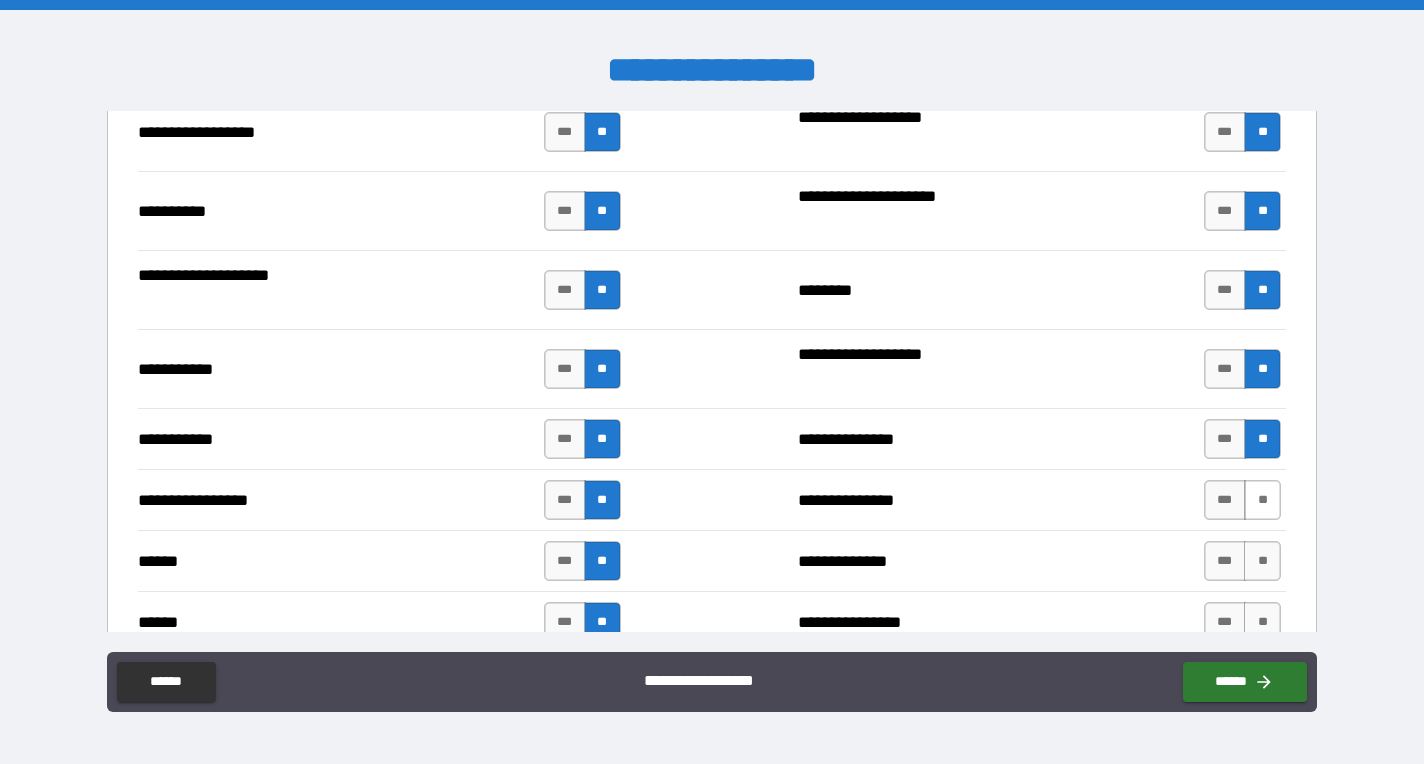 click on "**" at bounding box center [1262, 500] 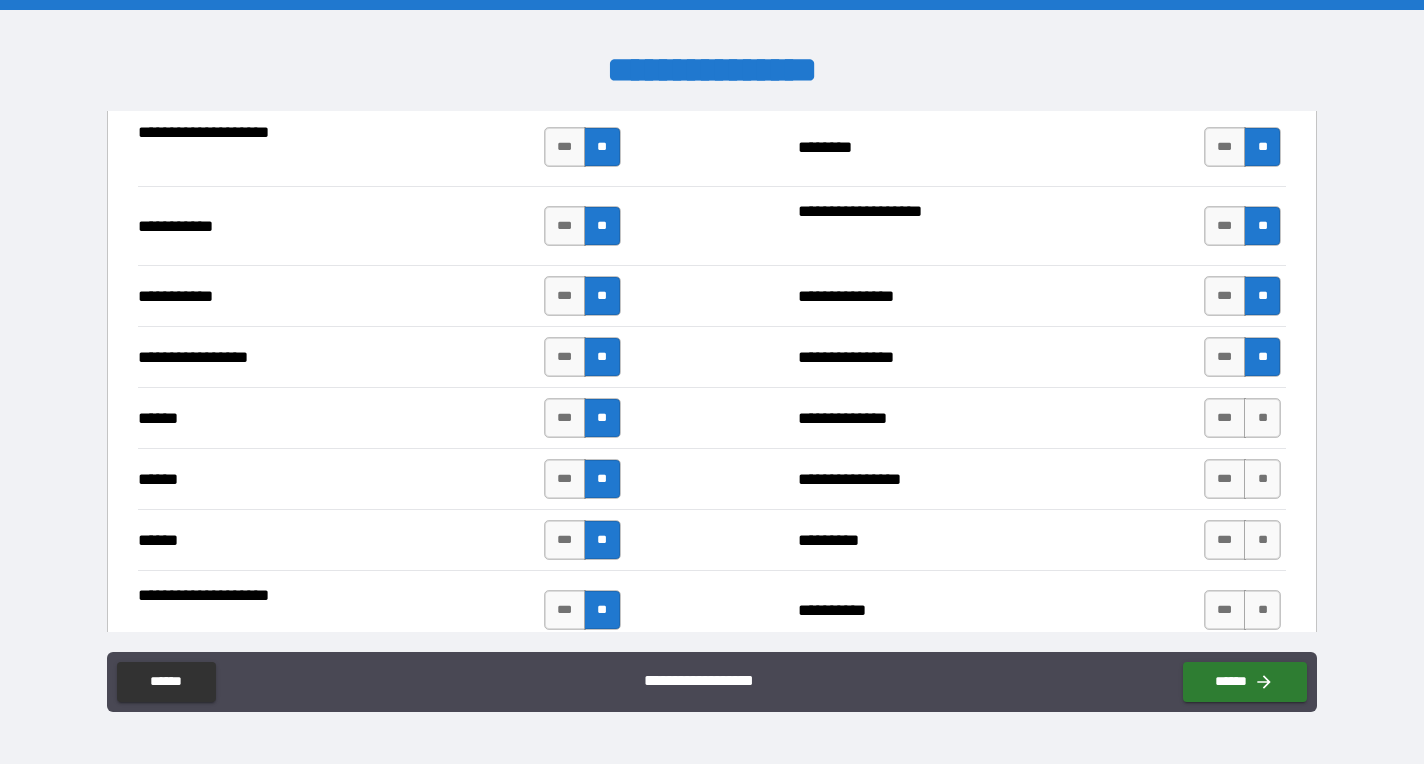 scroll, scrollTop: 2133, scrollLeft: 0, axis: vertical 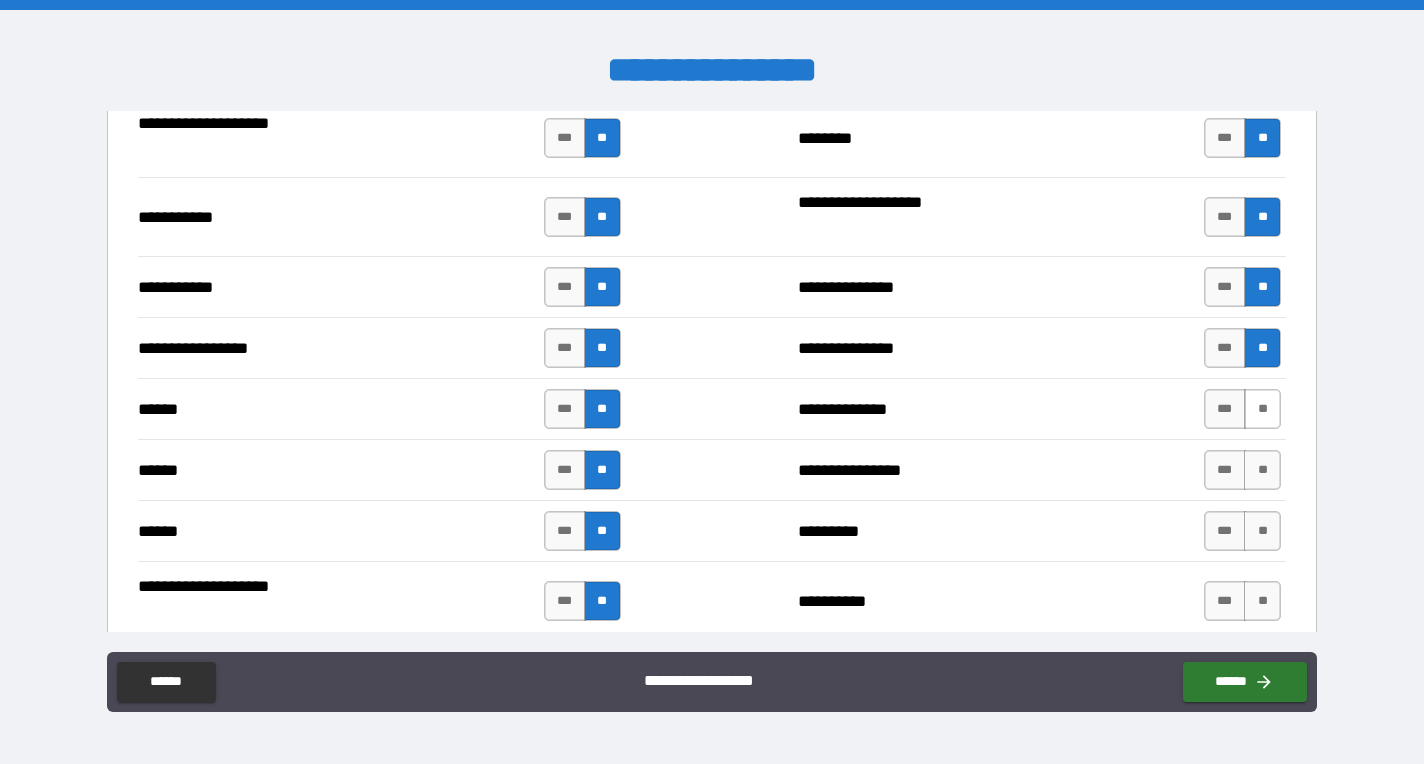 click on "**" at bounding box center (1262, 409) 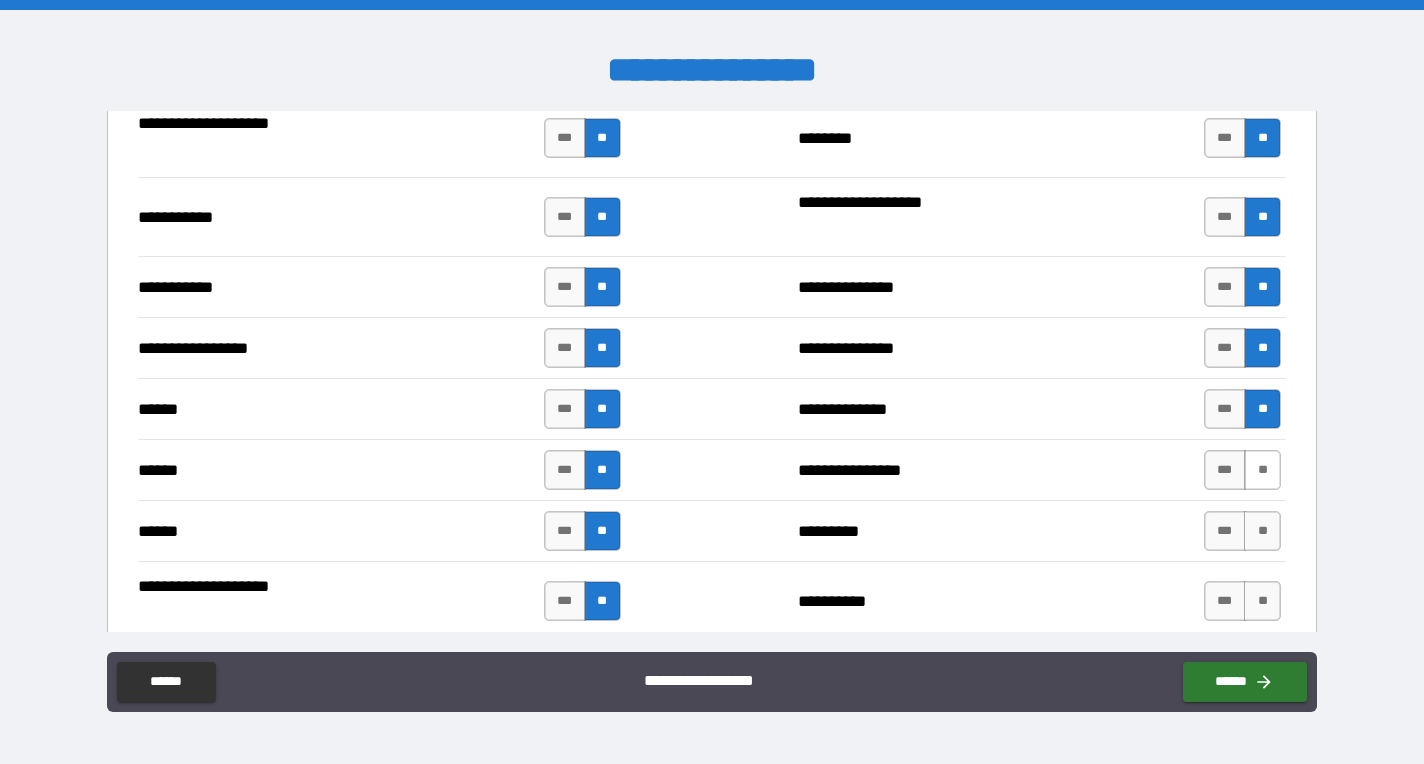 click on "**" at bounding box center [1262, 470] 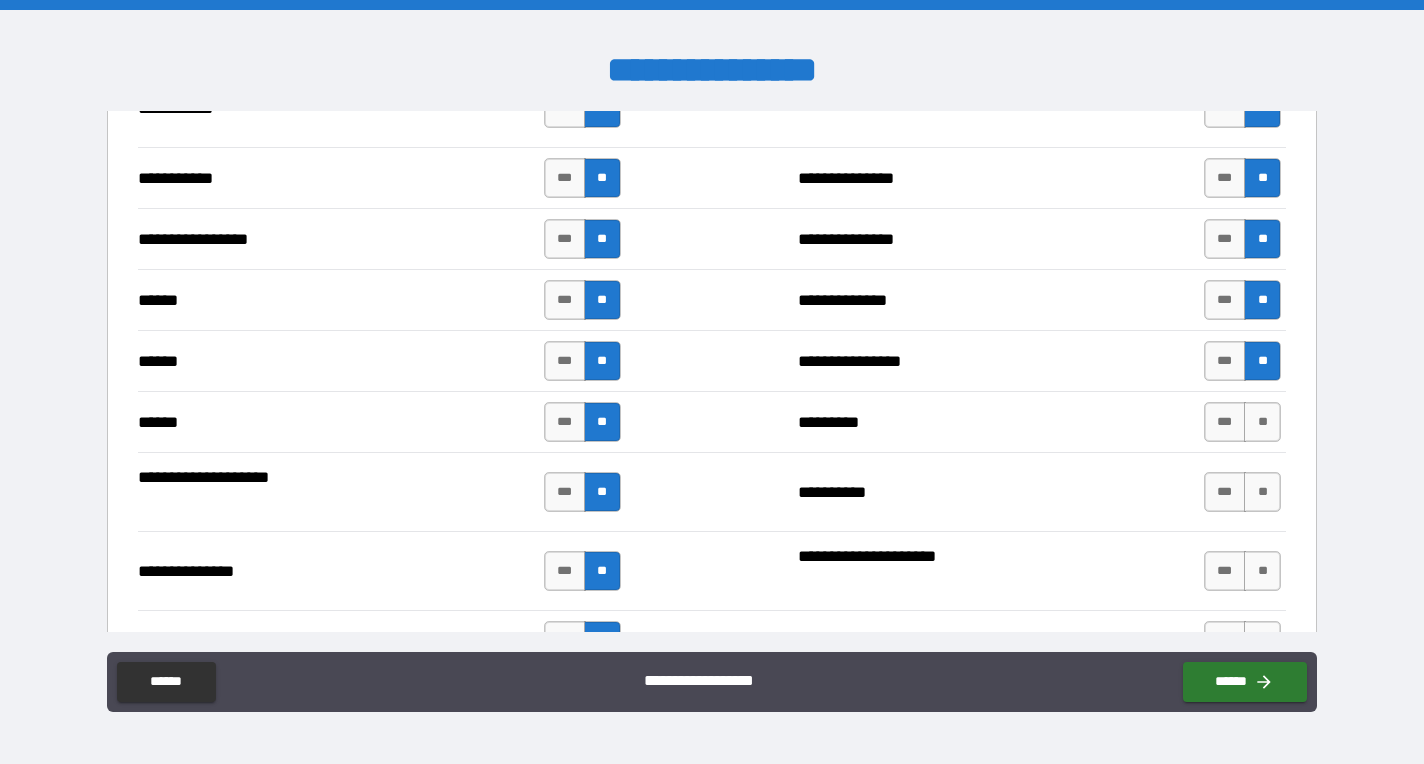 scroll, scrollTop: 2247, scrollLeft: 0, axis: vertical 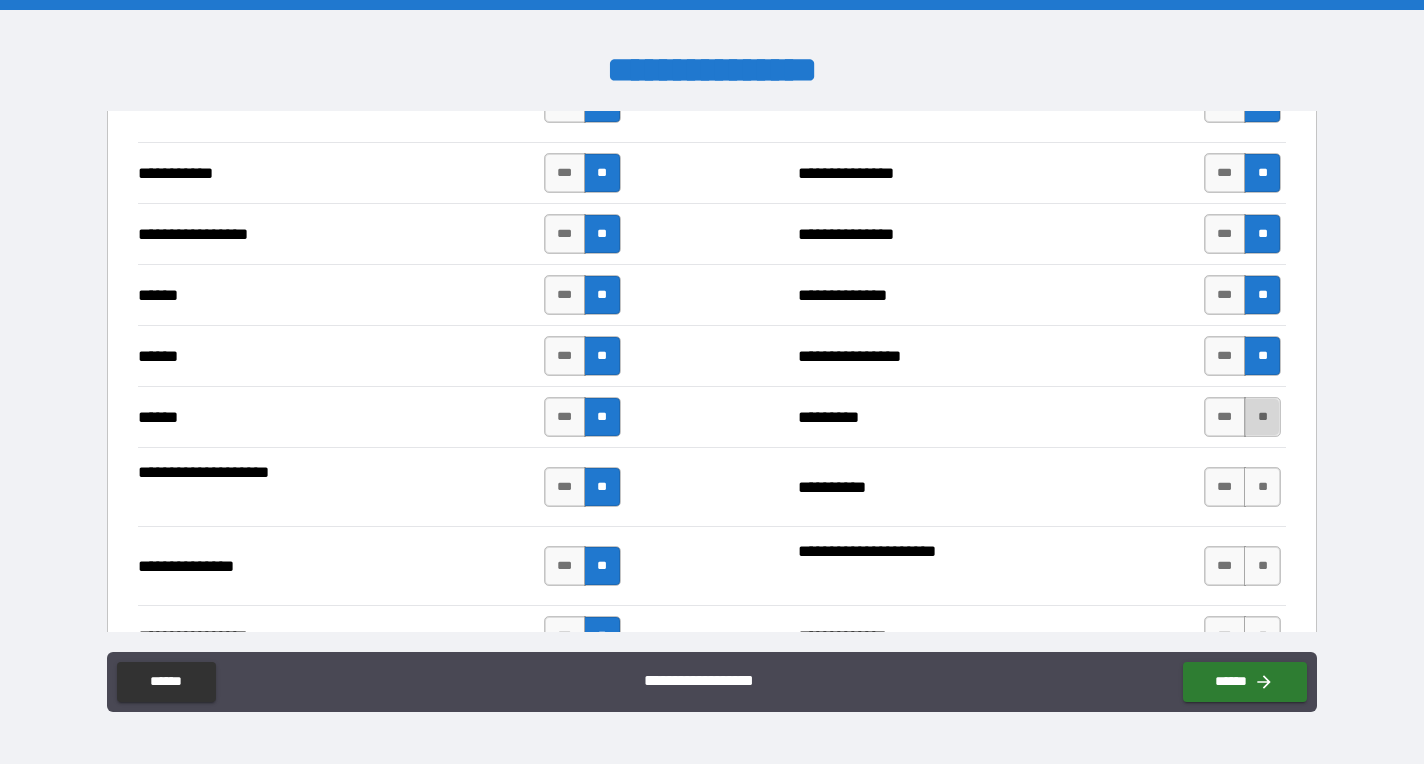 click on "**" at bounding box center [1262, 417] 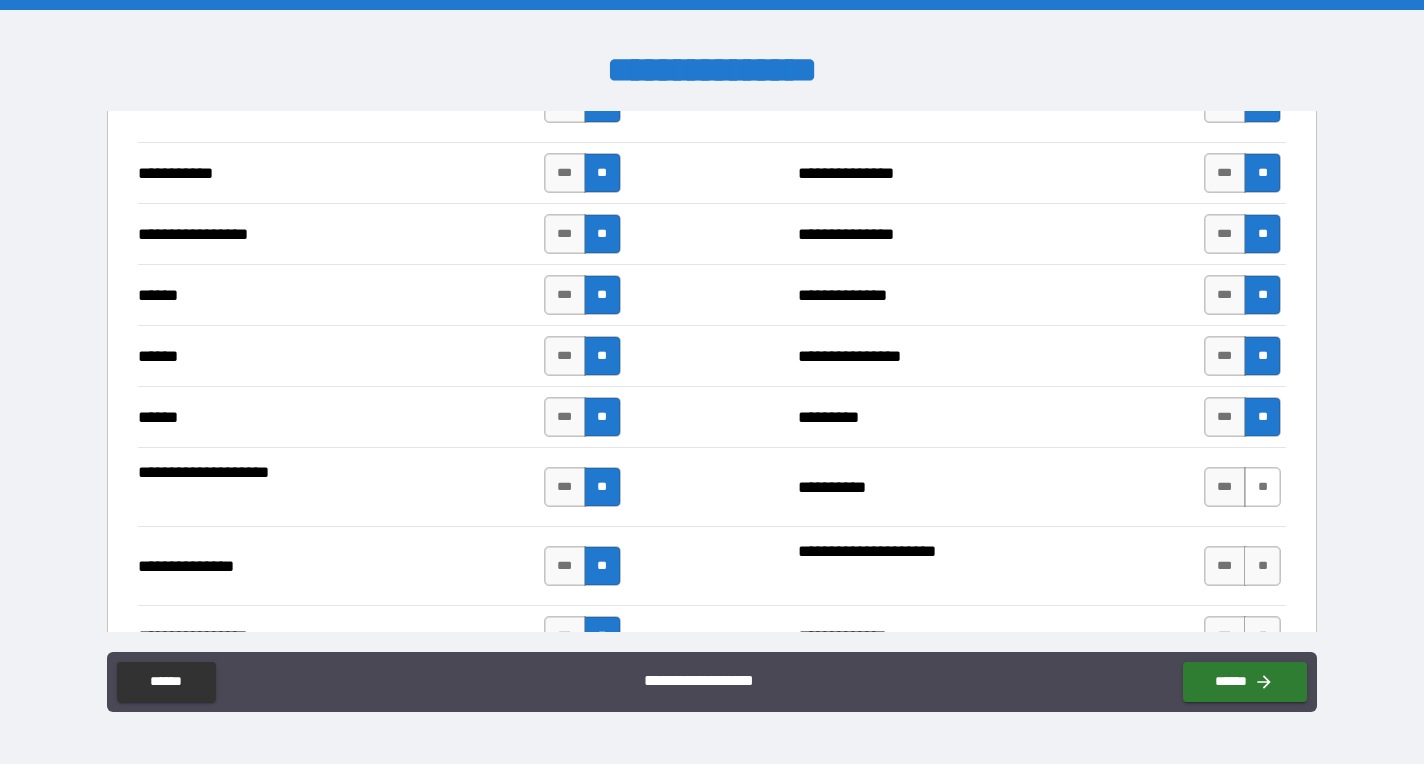 click on "**" at bounding box center [1262, 487] 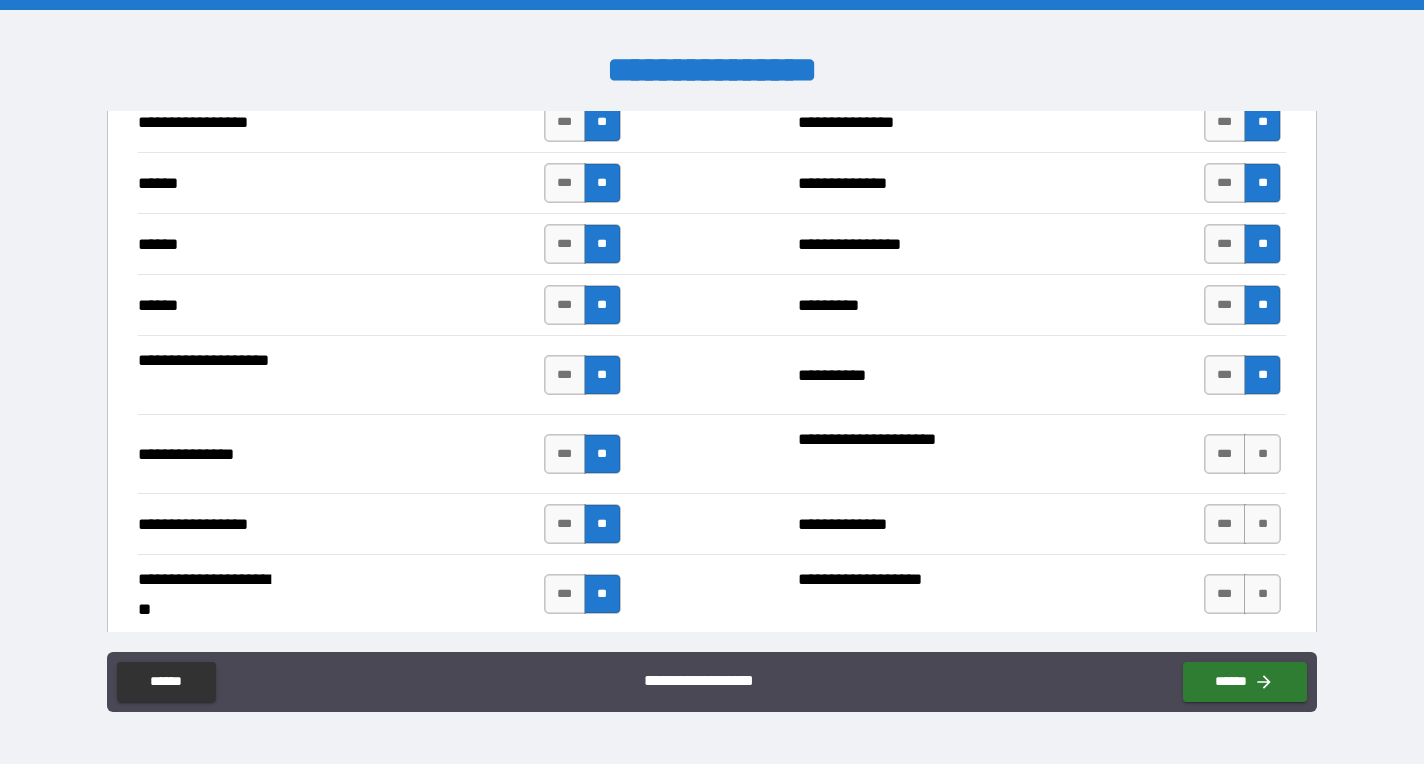 scroll, scrollTop: 2361, scrollLeft: 0, axis: vertical 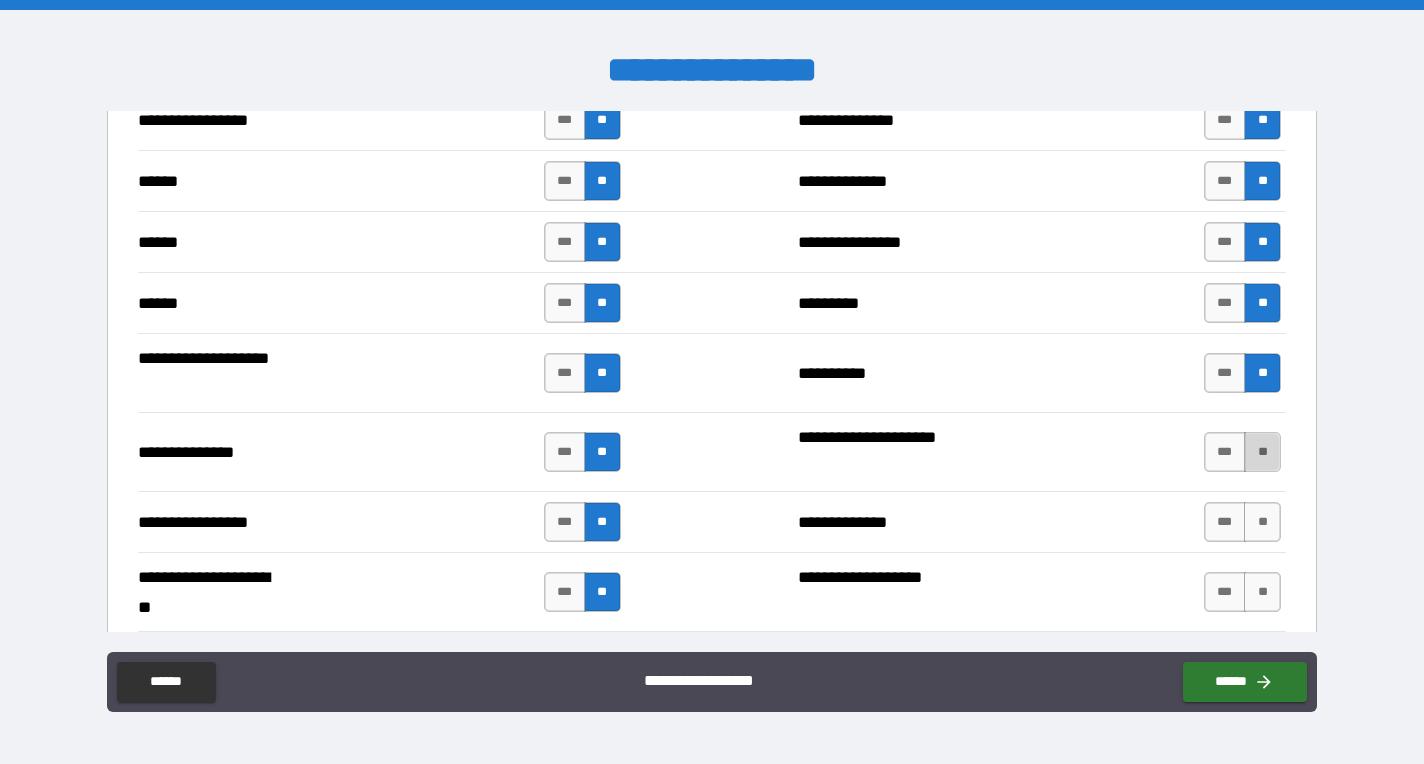 click on "**" at bounding box center (1262, 452) 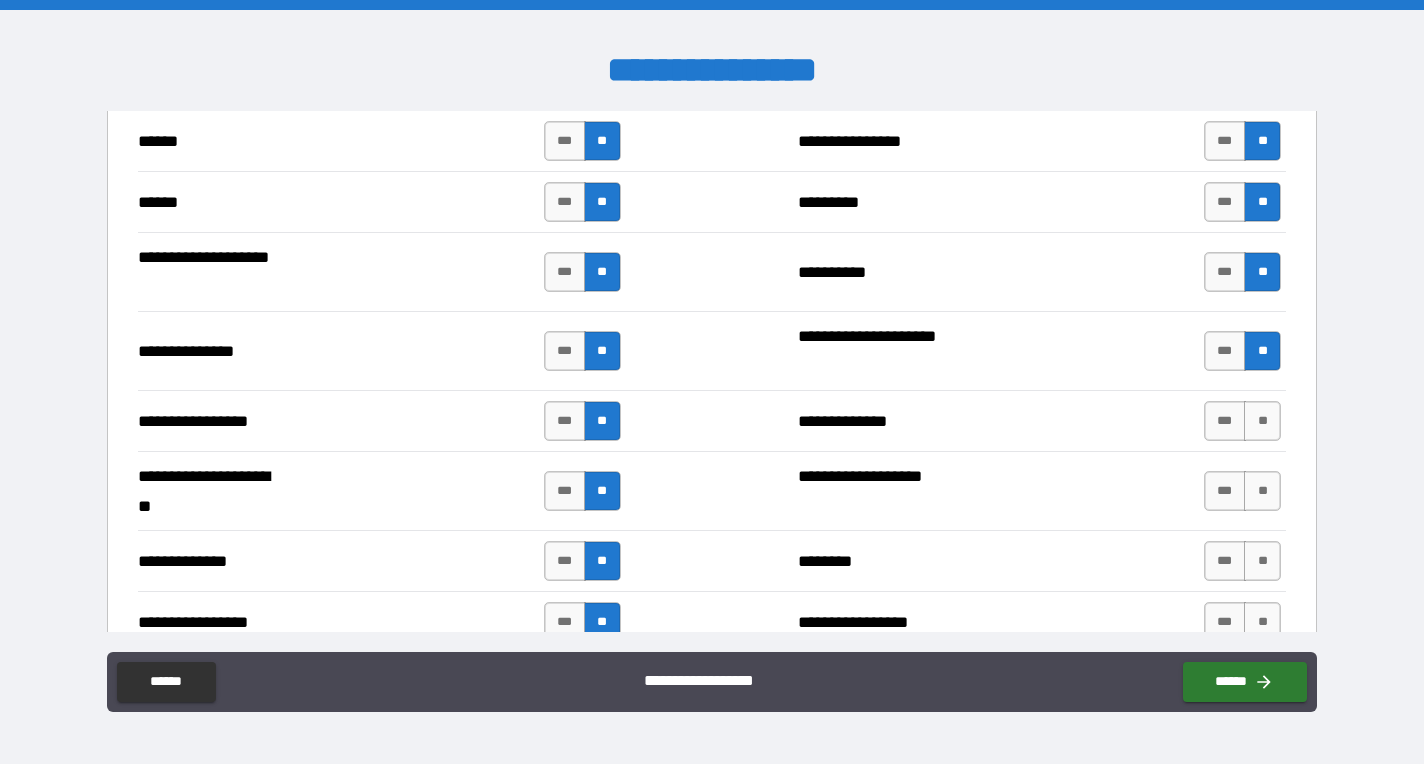 scroll, scrollTop: 2466, scrollLeft: 0, axis: vertical 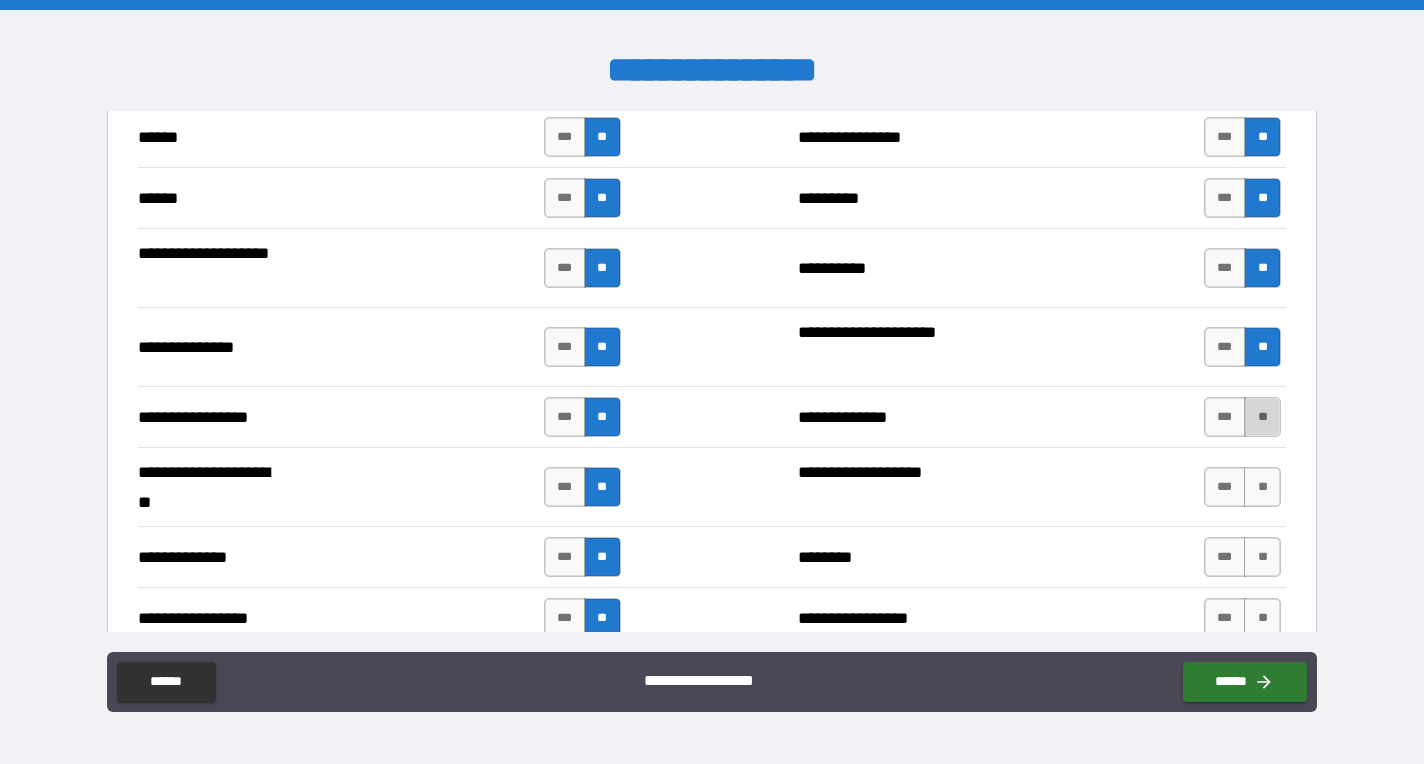click on "**" at bounding box center [1262, 417] 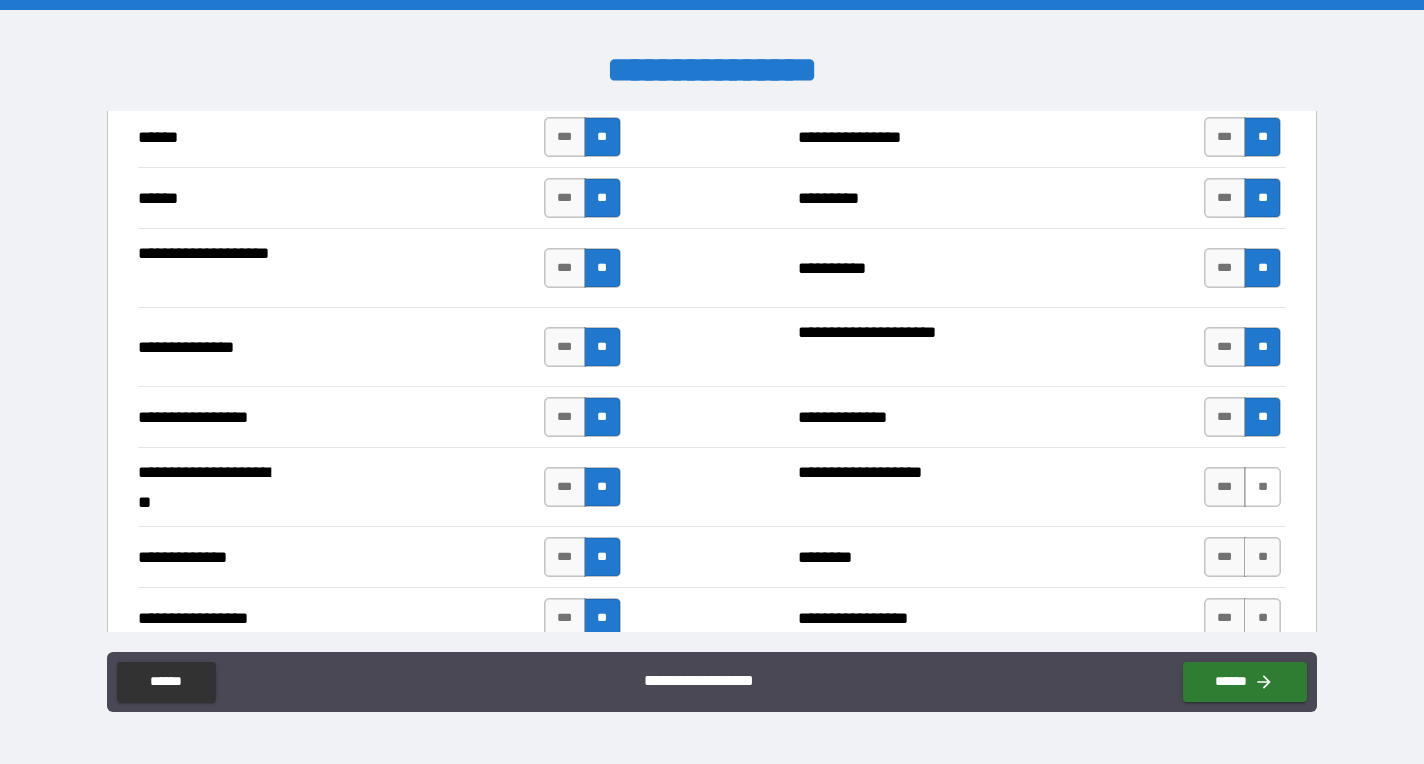 click on "**" at bounding box center [1262, 487] 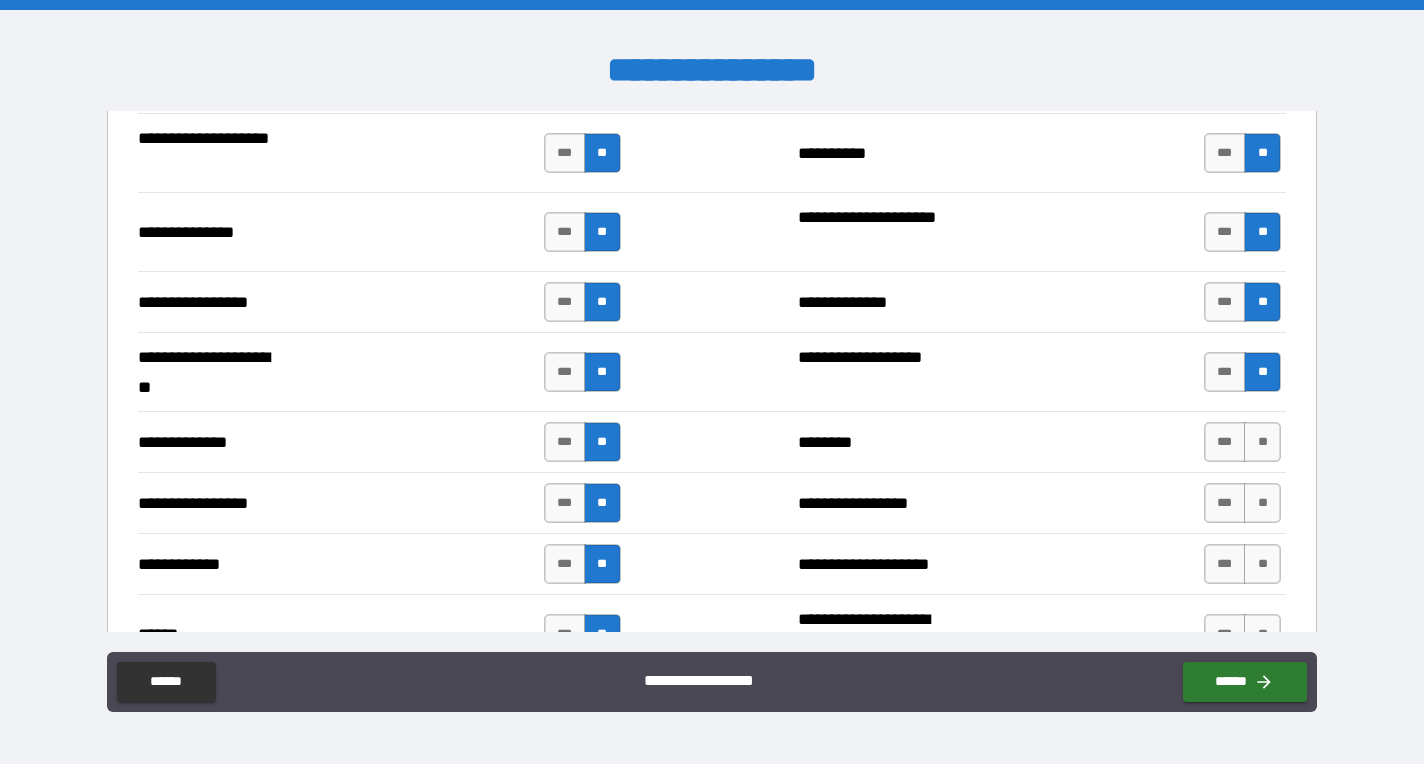 scroll, scrollTop: 2585, scrollLeft: 0, axis: vertical 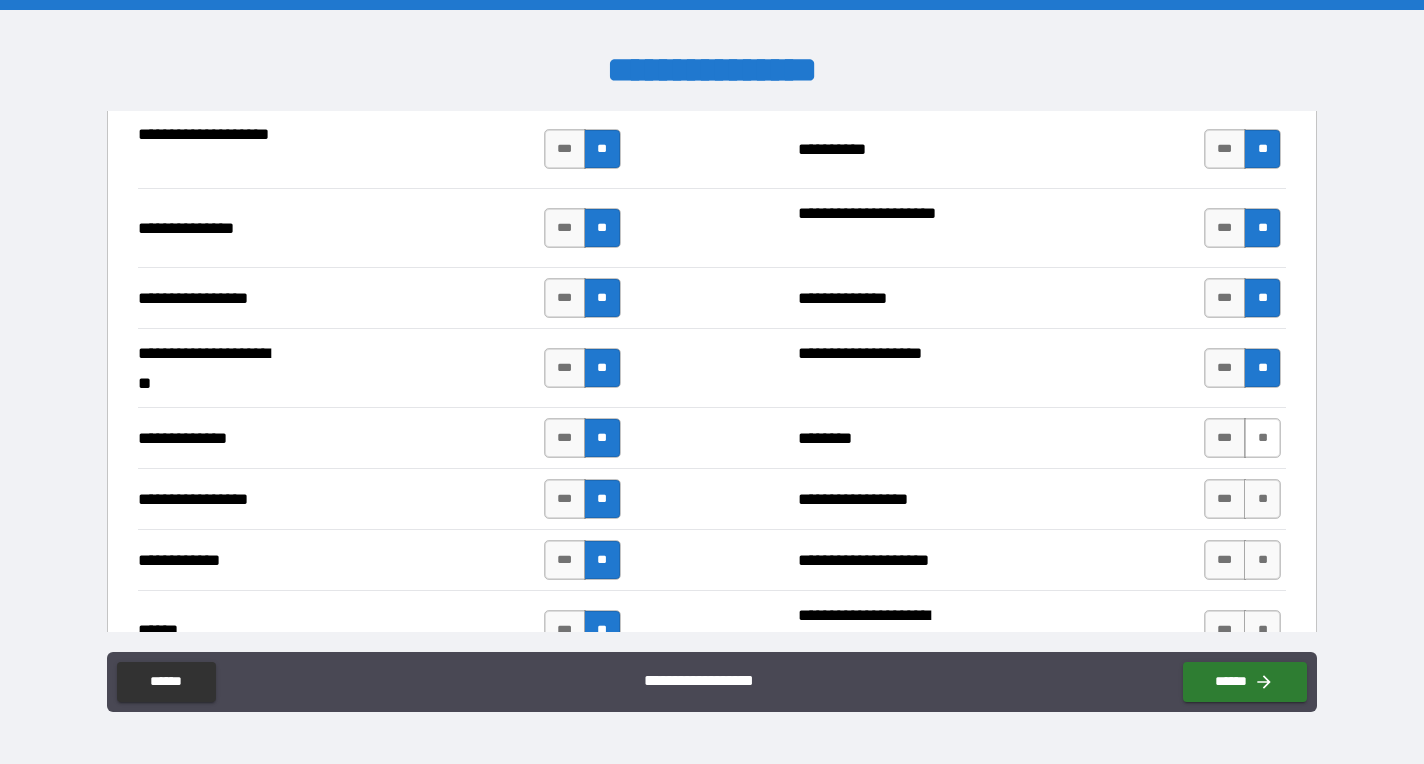 click on "**" at bounding box center [1262, 438] 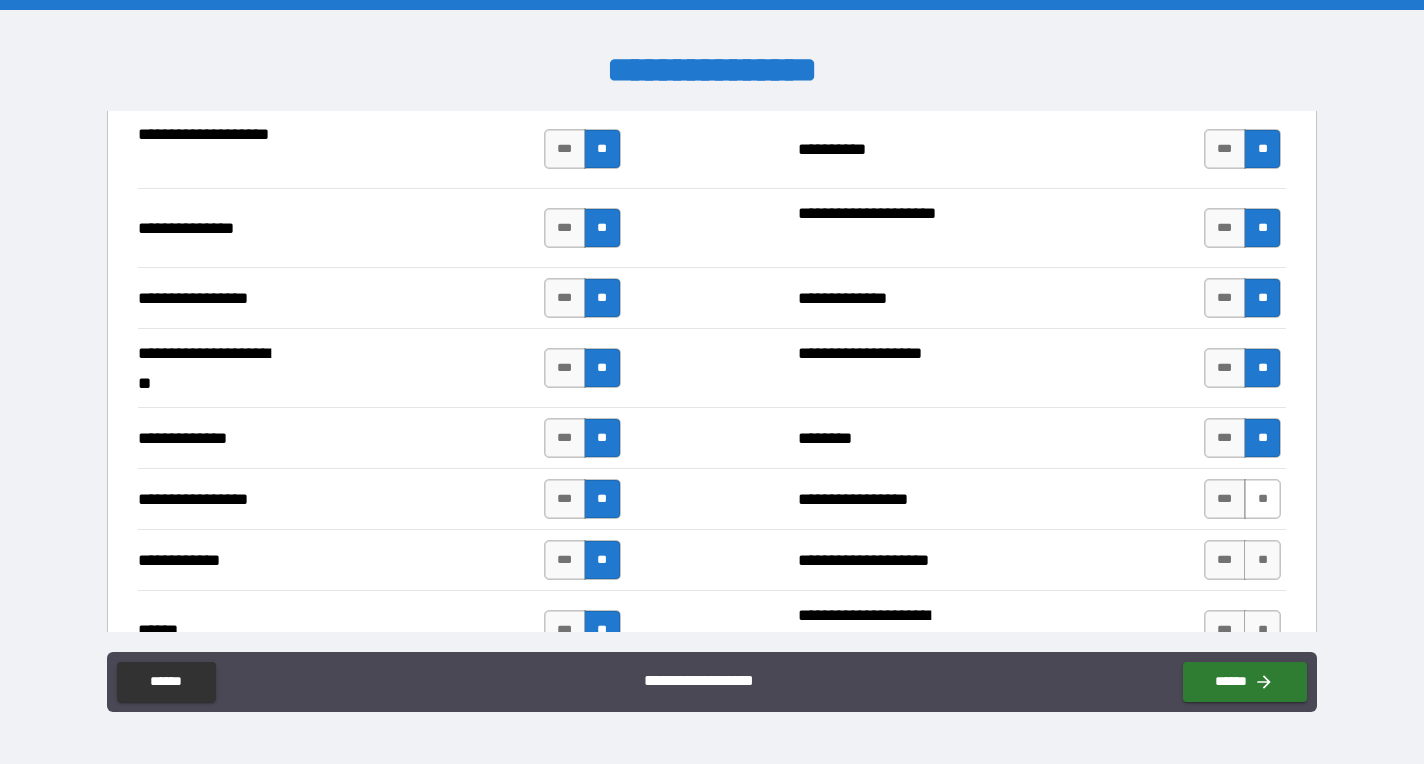 click on "**" at bounding box center (1262, 499) 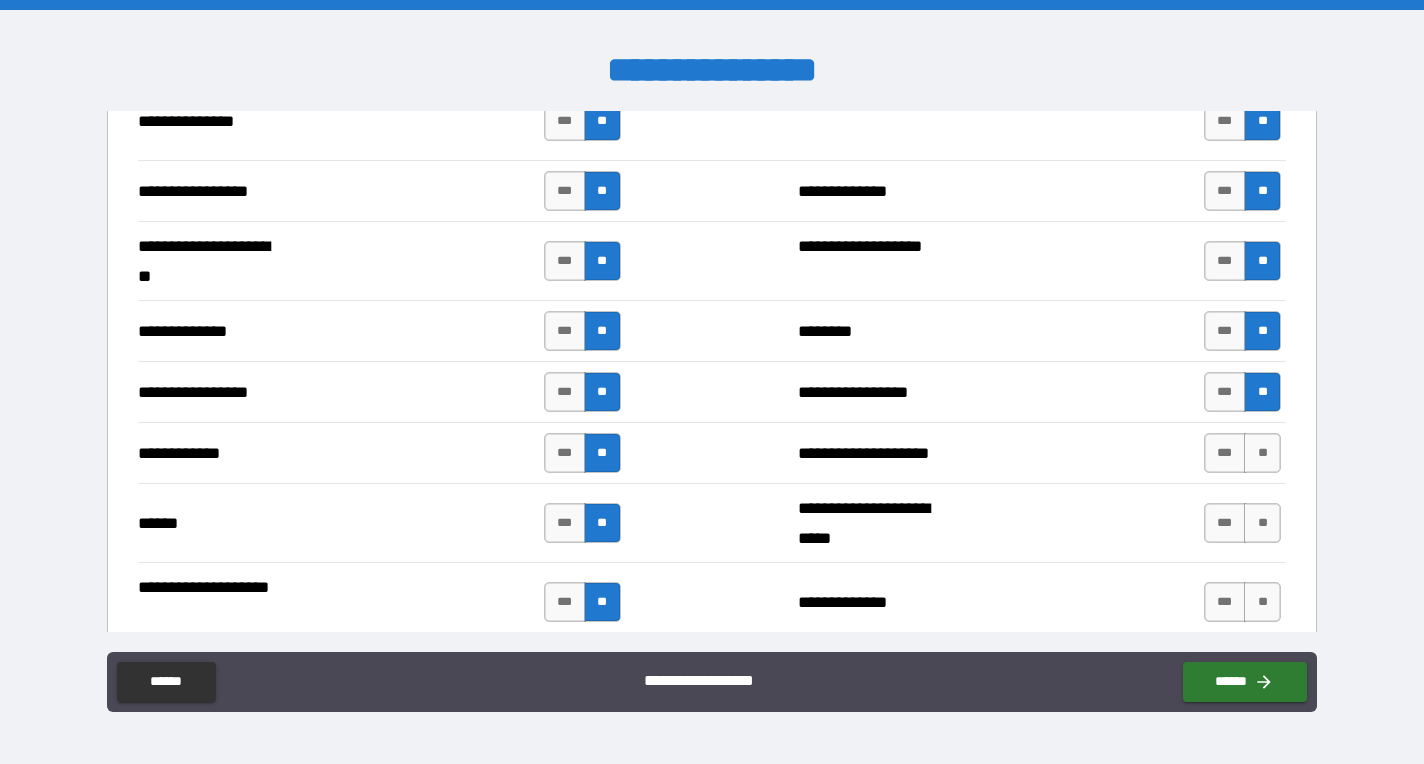 scroll, scrollTop: 2695, scrollLeft: 0, axis: vertical 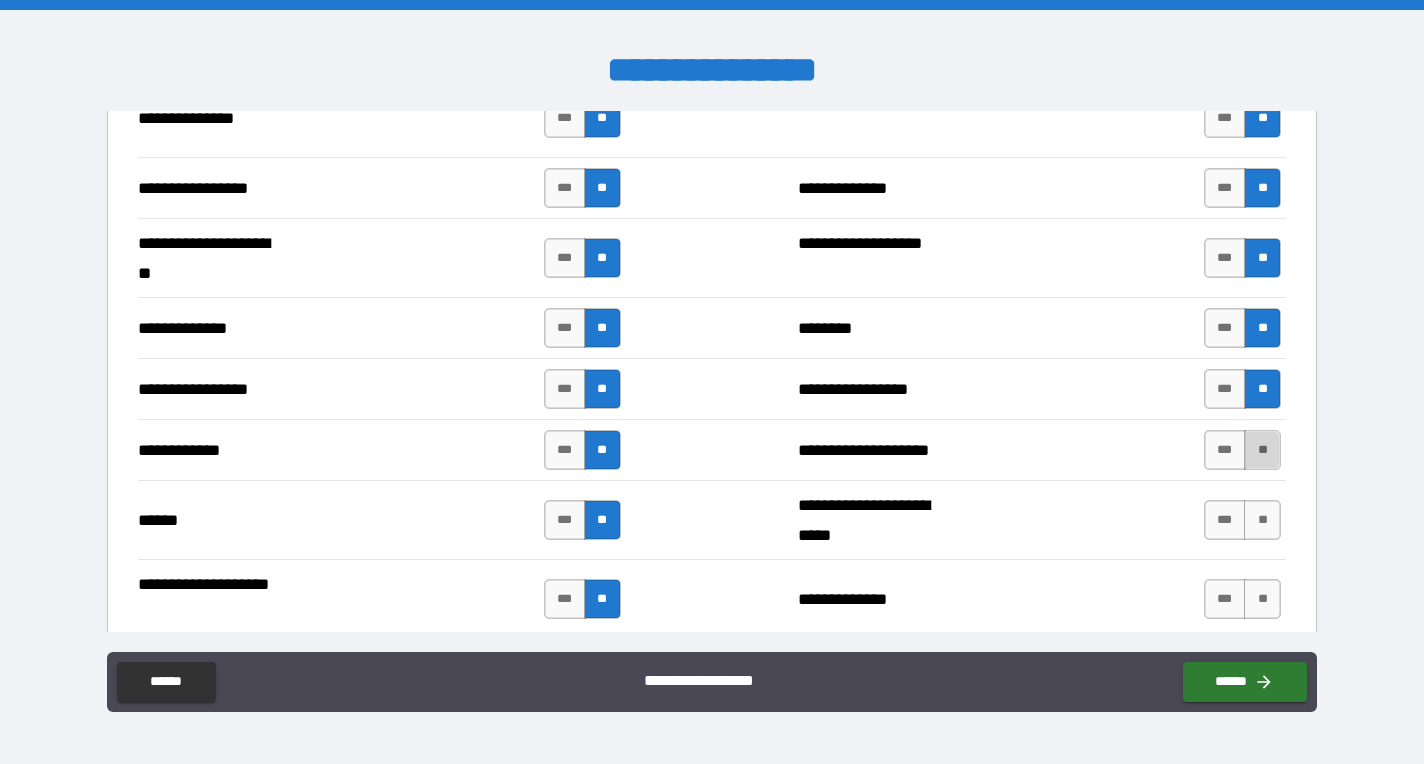 click on "**" at bounding box center [1262, 450] 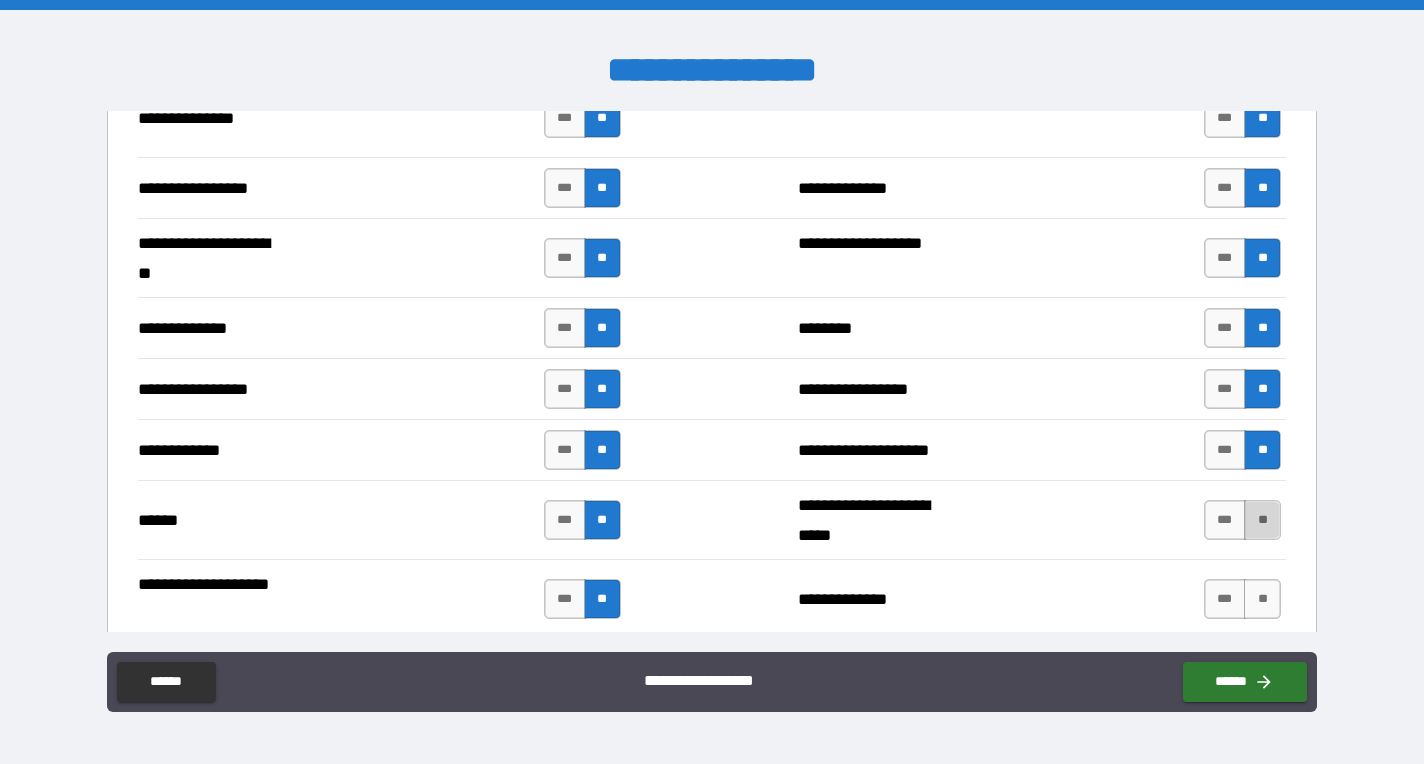 click on "**" at bounding box center (1262, 520) 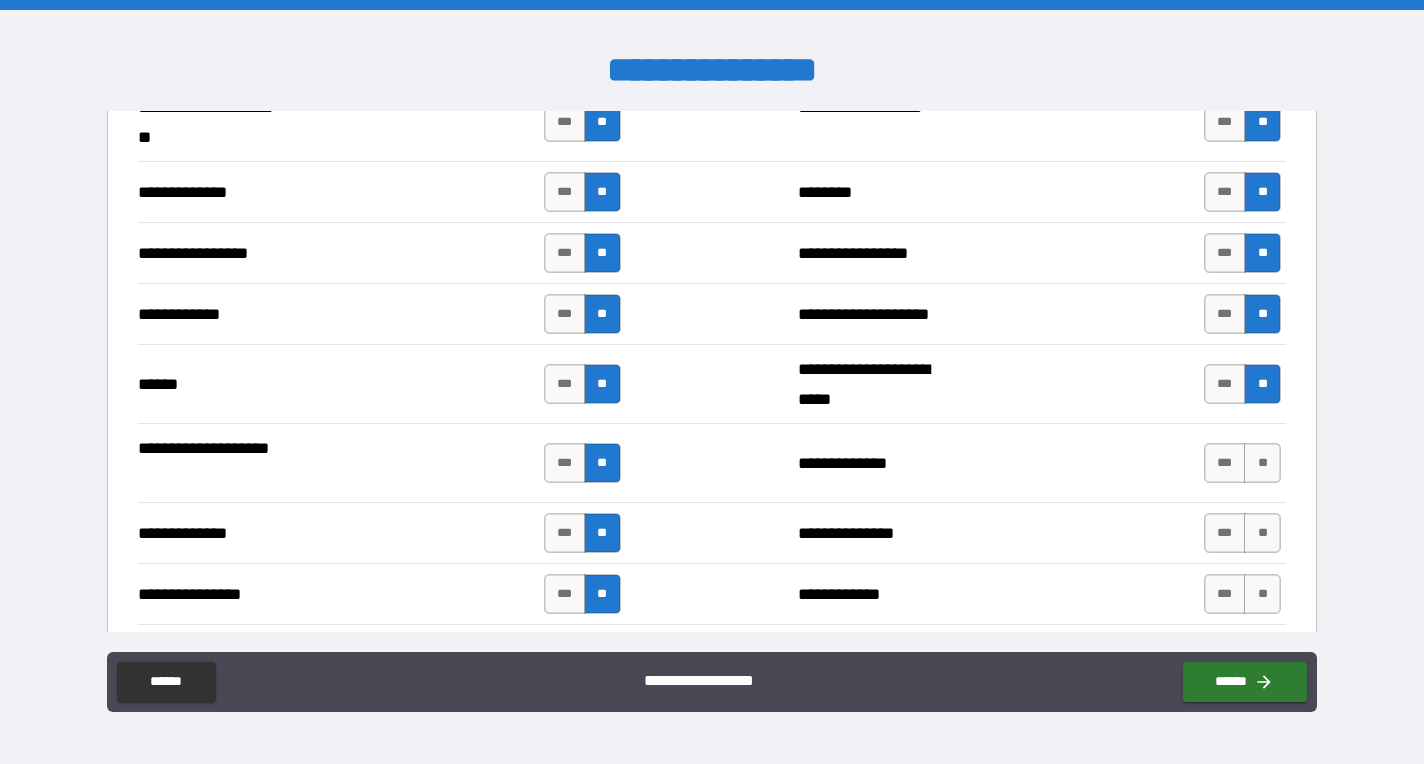 scroll, scrollTop: 2847, scrollLeft: 0, axis: vertical 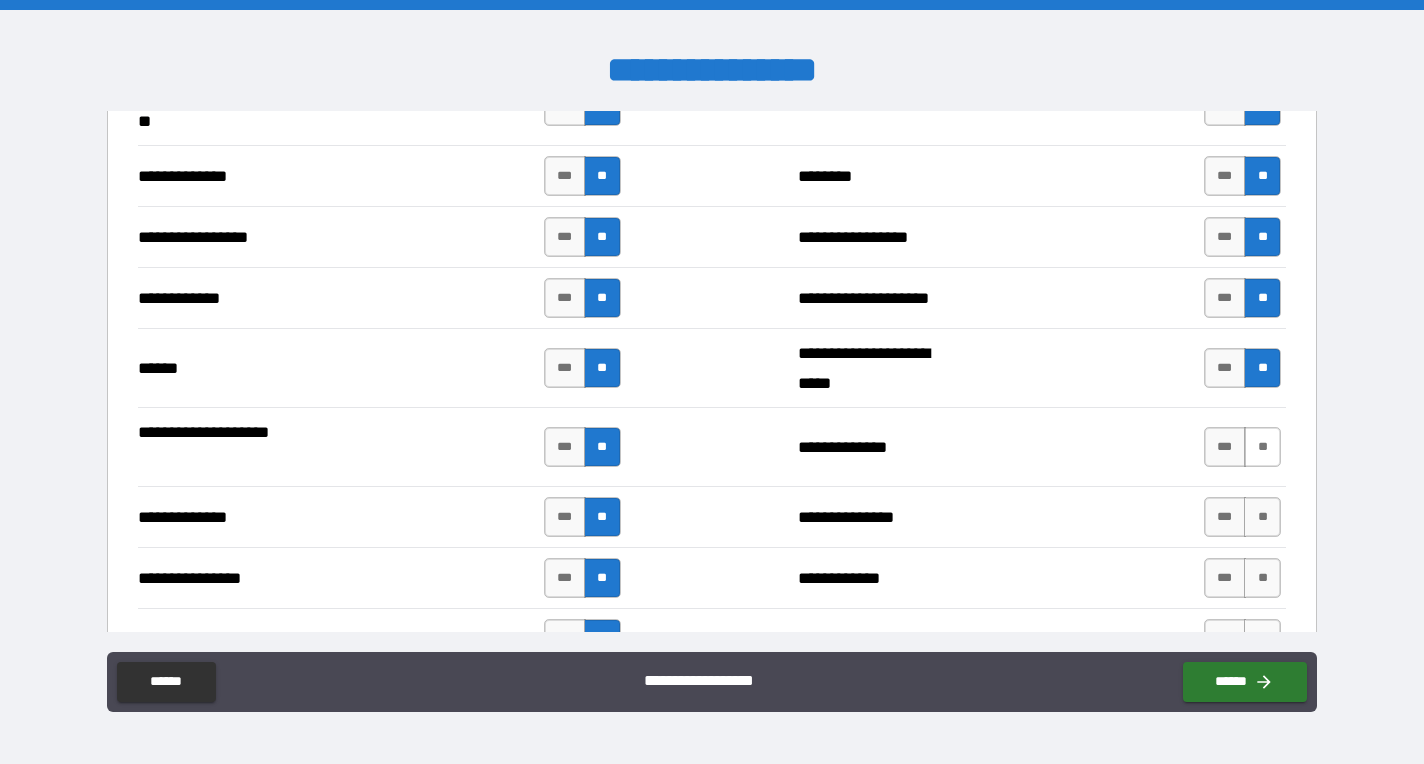 click on "**" at bounding box center (1262, 447) 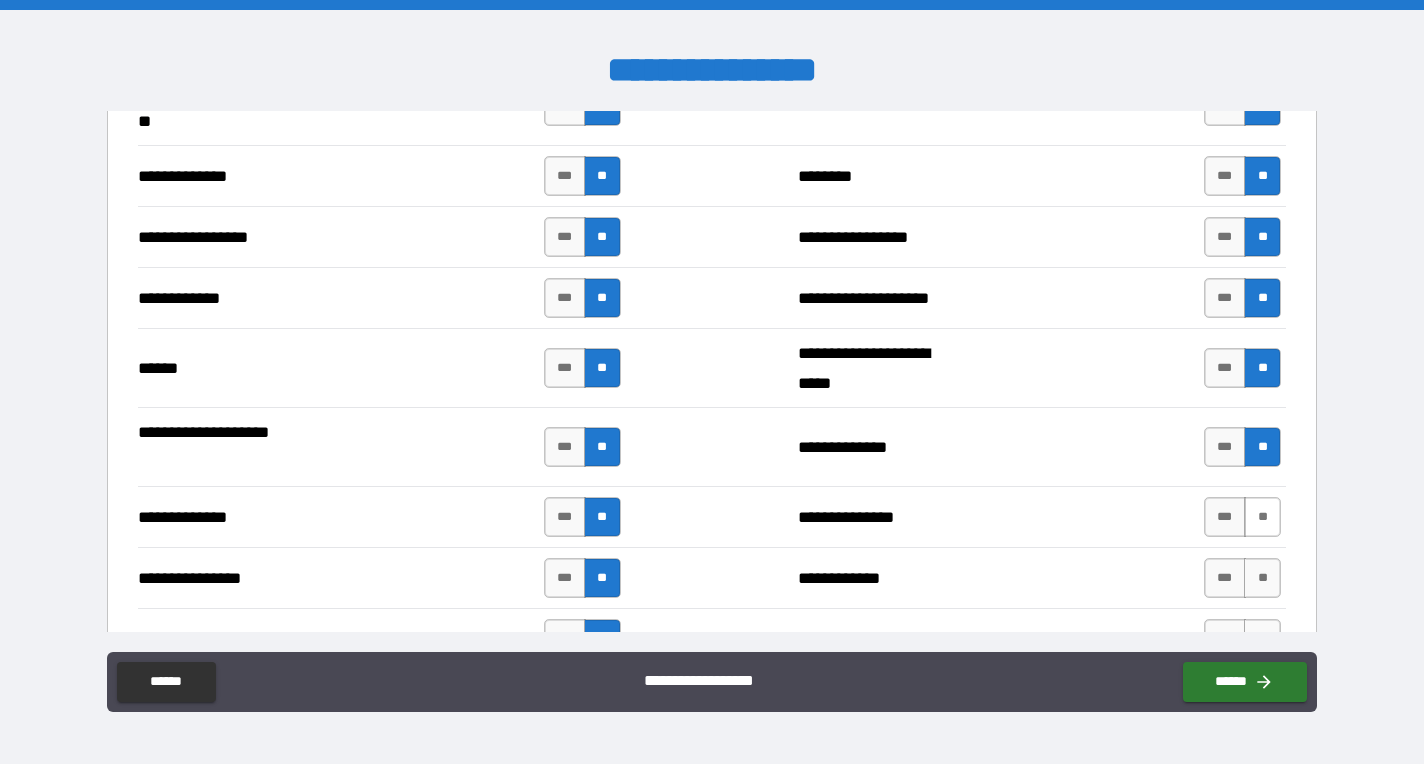 click on "**" at bounding box center [1262, 517] 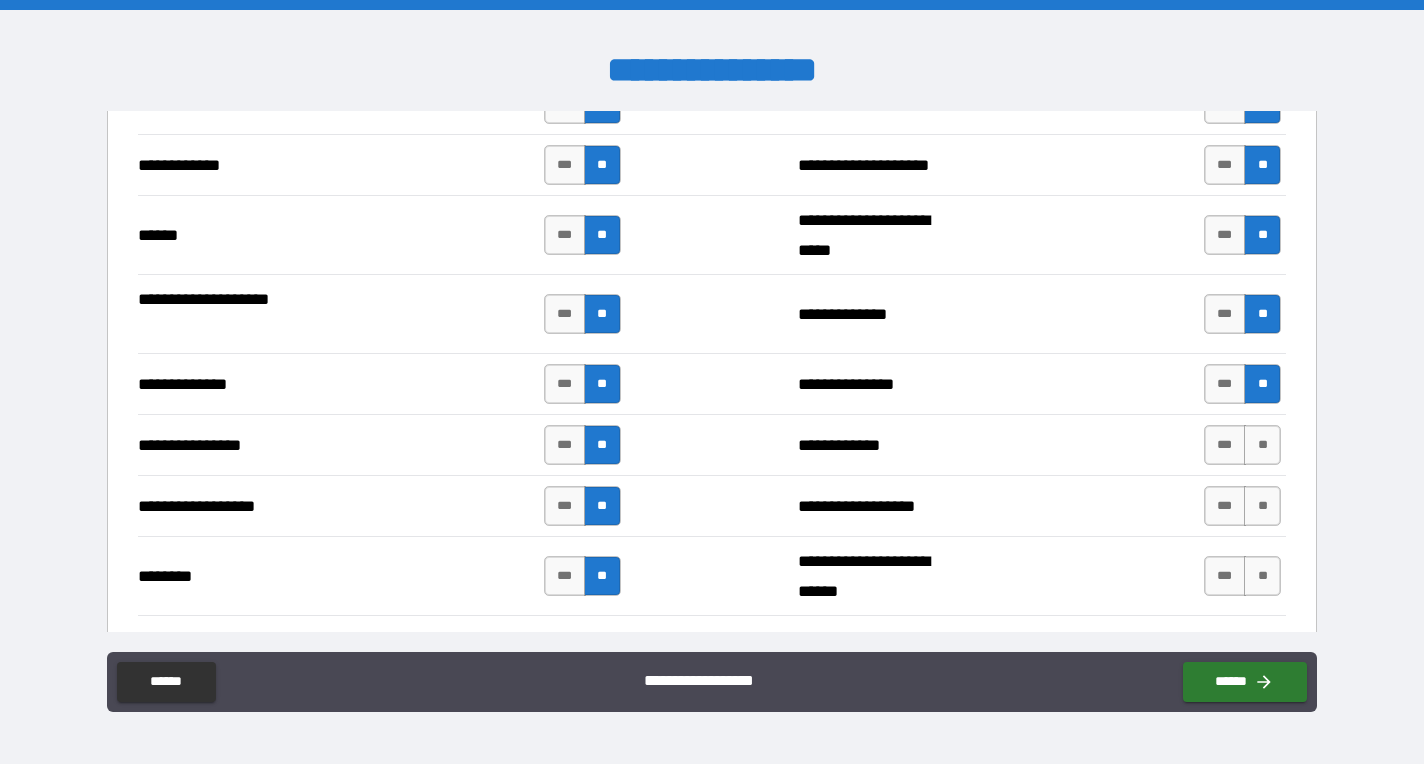 scroll, scrollTop: 2982, scrollLeft: 0, axis: vertical 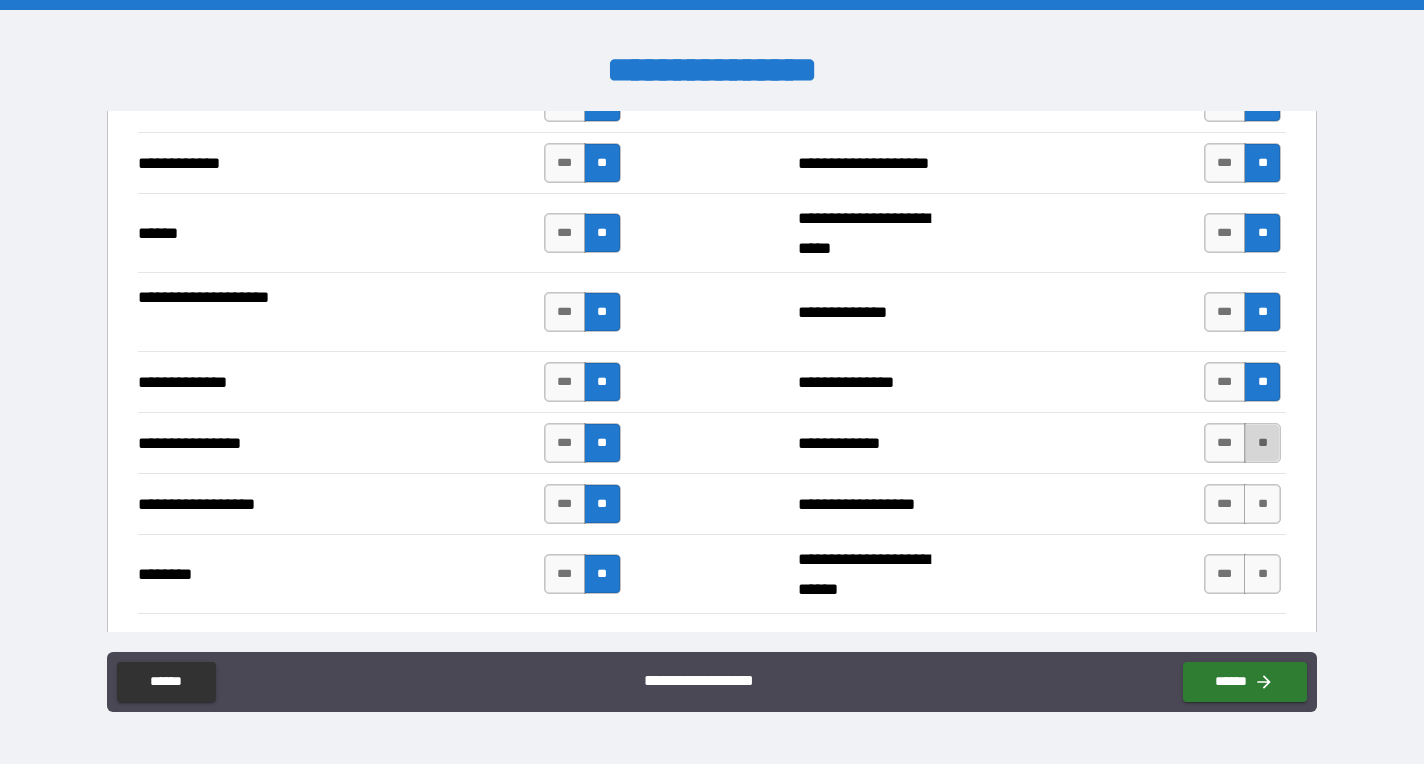 click on "**" at bounding box center [1262, 443] 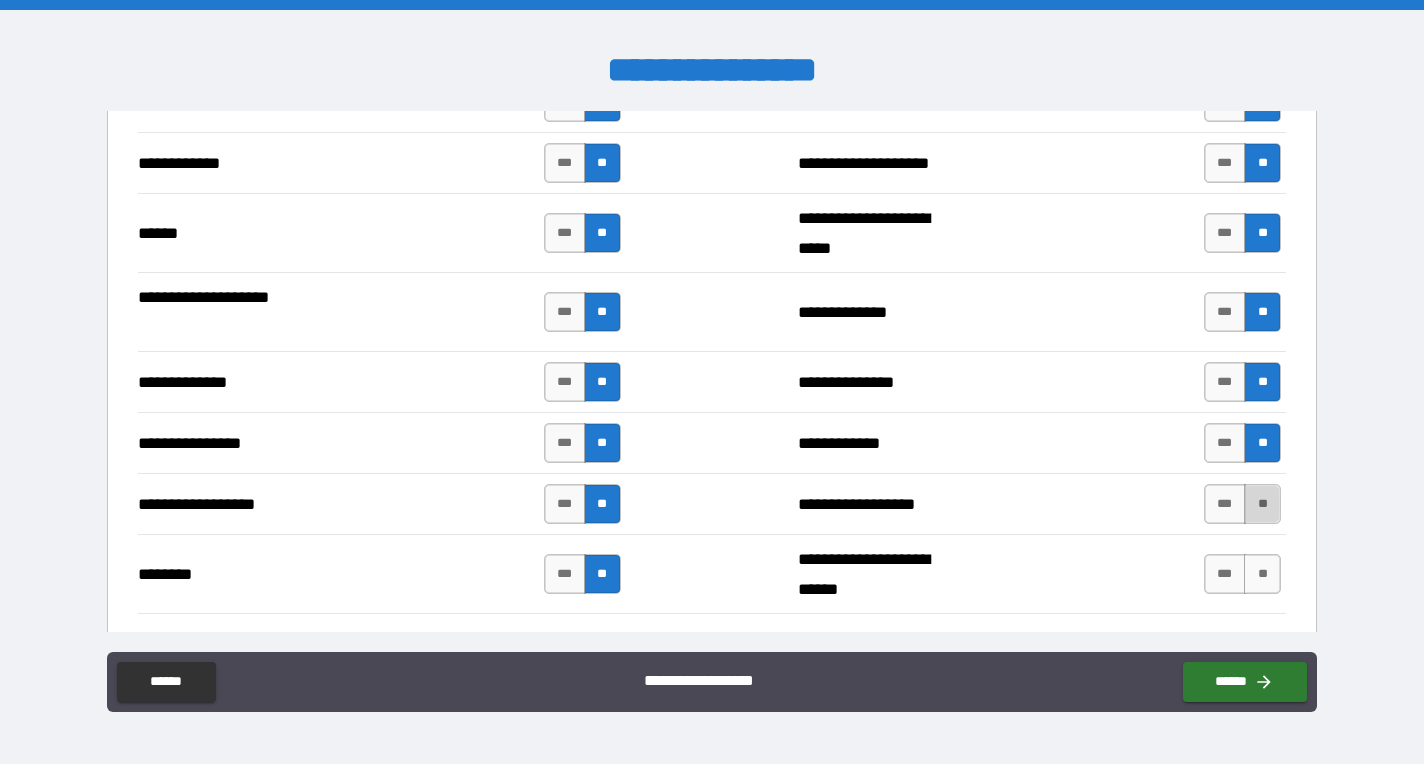 click on "**" at bounding box center (1262, 504) 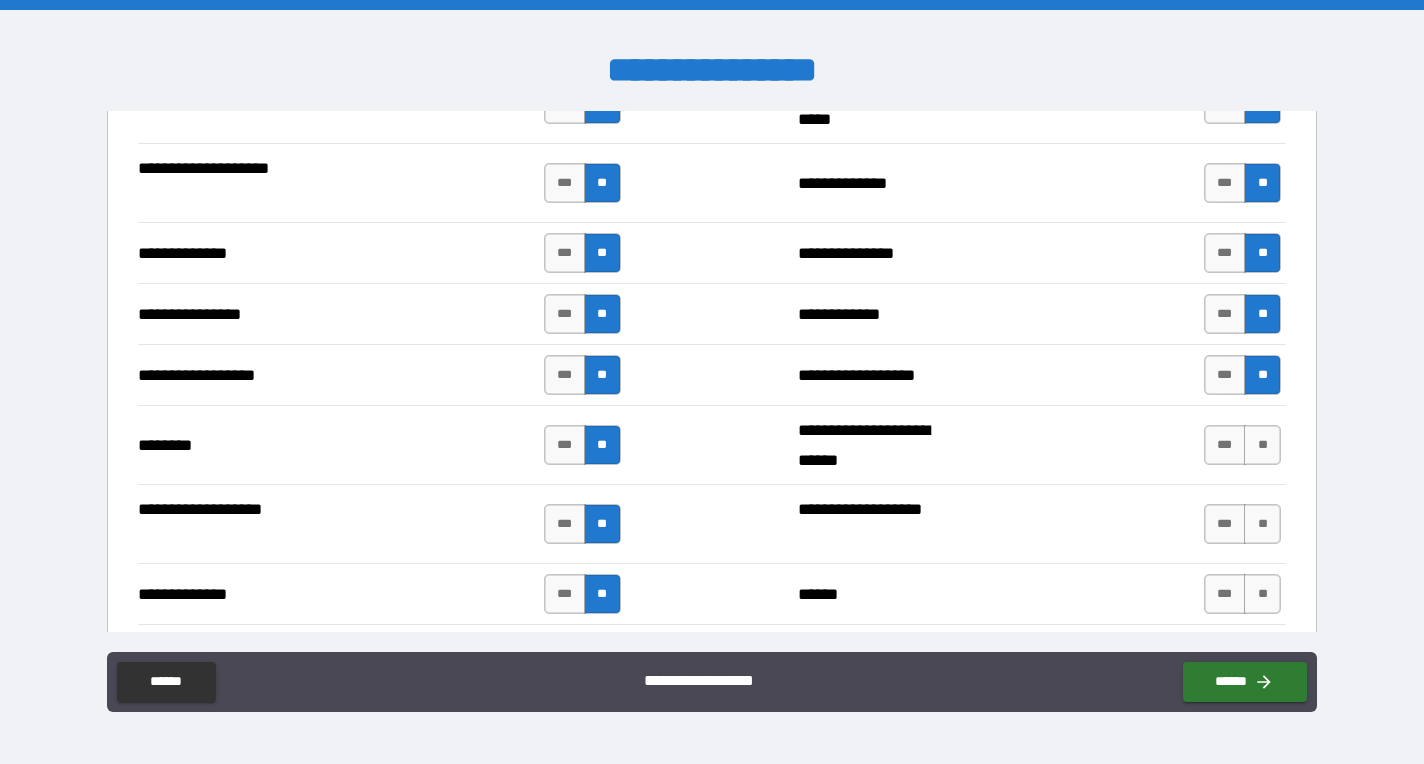 scroll, scrollTop: 3119, scrollLeft: 0, axis: vertical 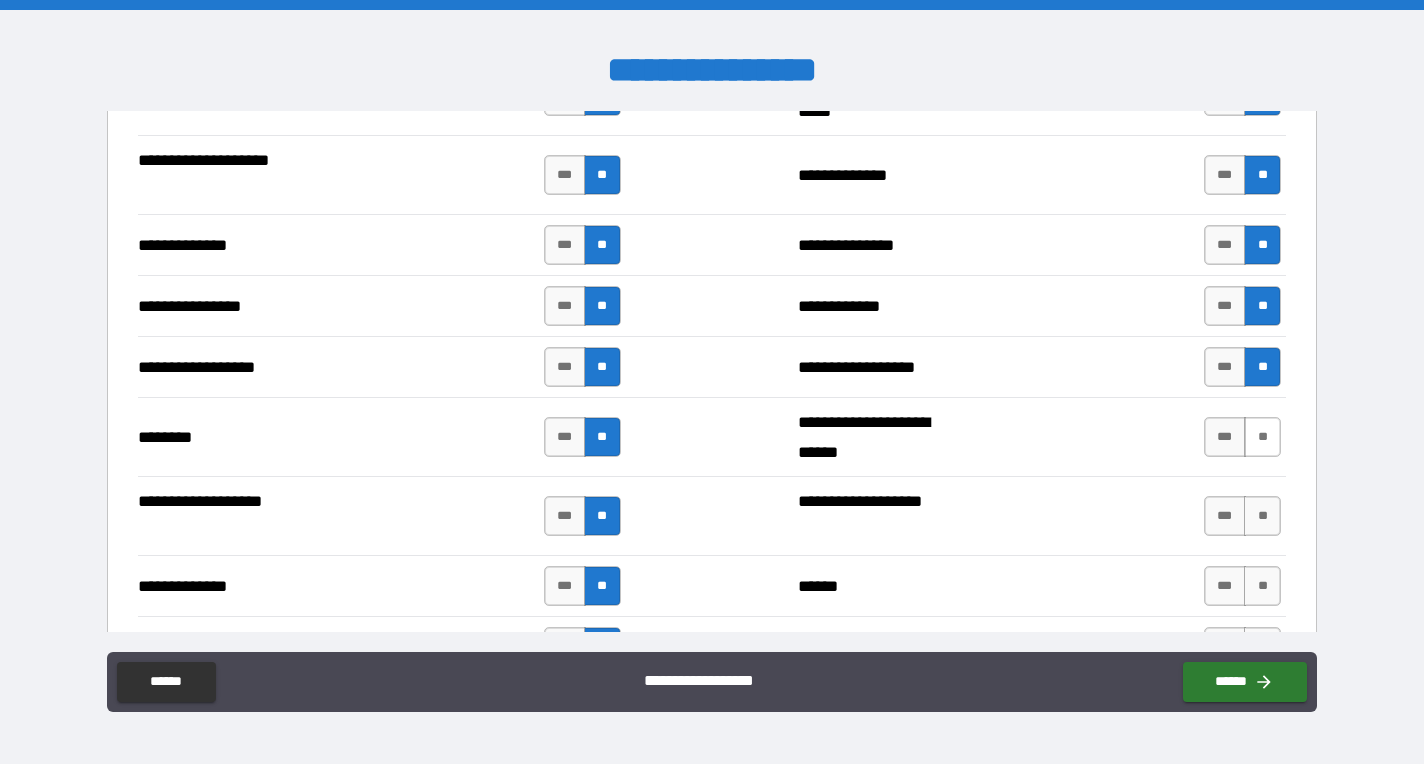 click on "**" at bounding box center (1262, 437) 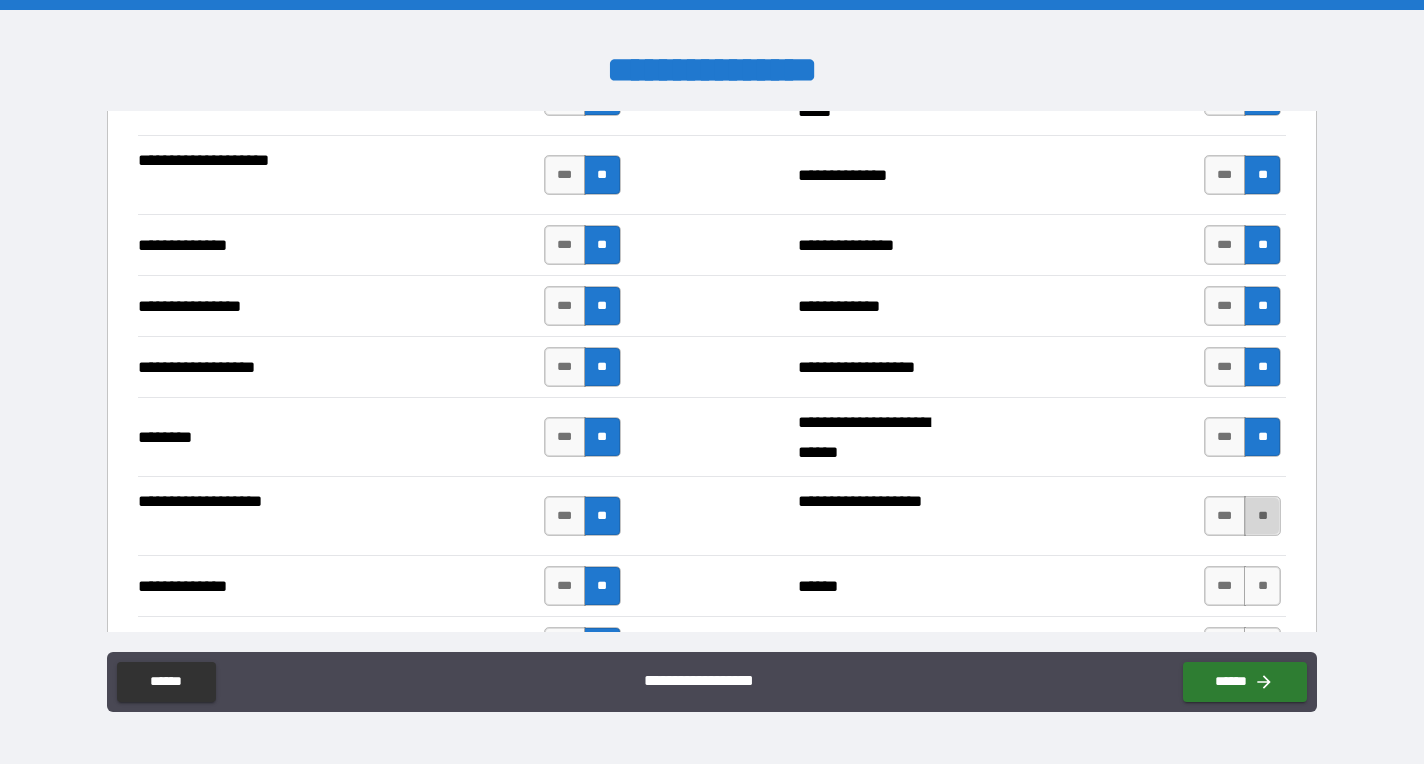 click on "**" at bounding box center [1262, 516] 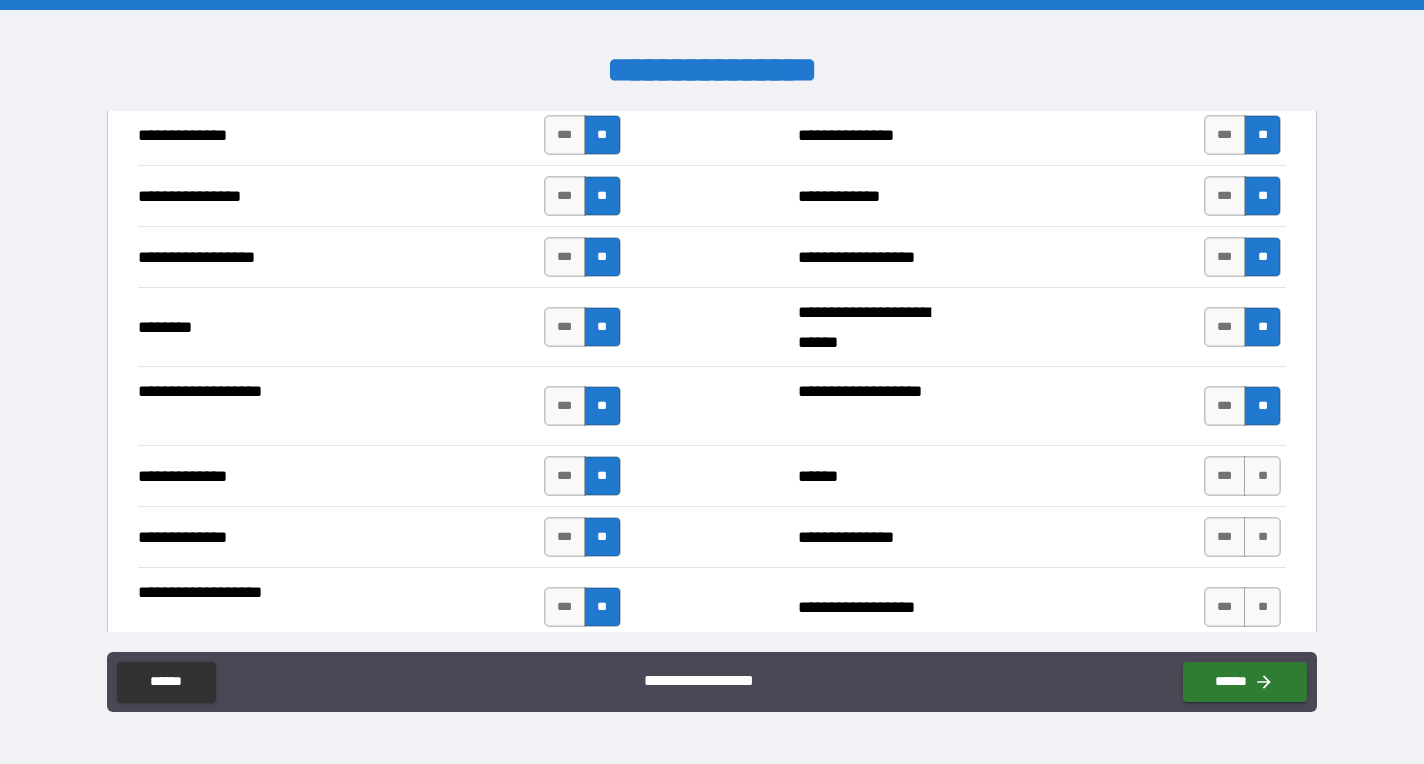 scroll, scrollTop: 3231, scrollLeft: 0, axis: vertical 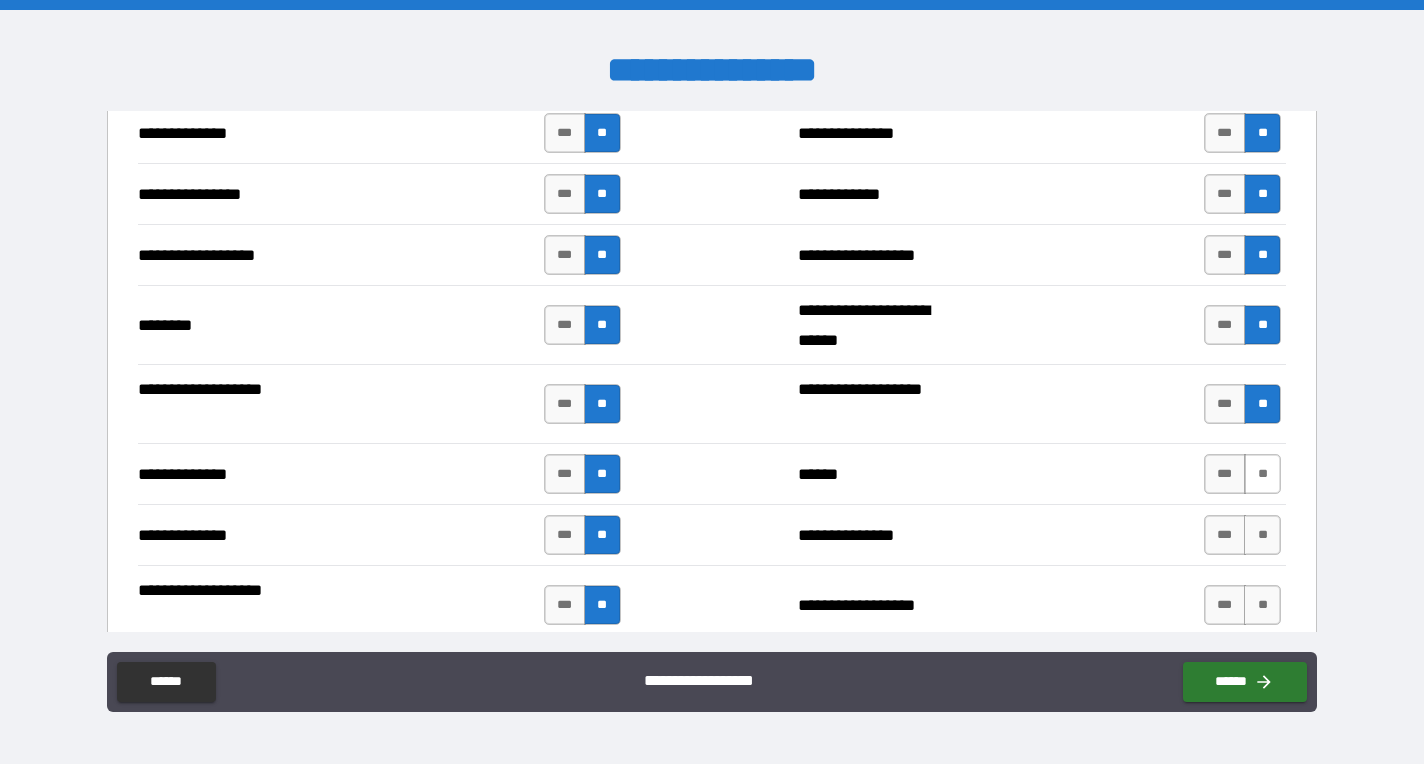 click on "**" at bounding box center (1262, 474) 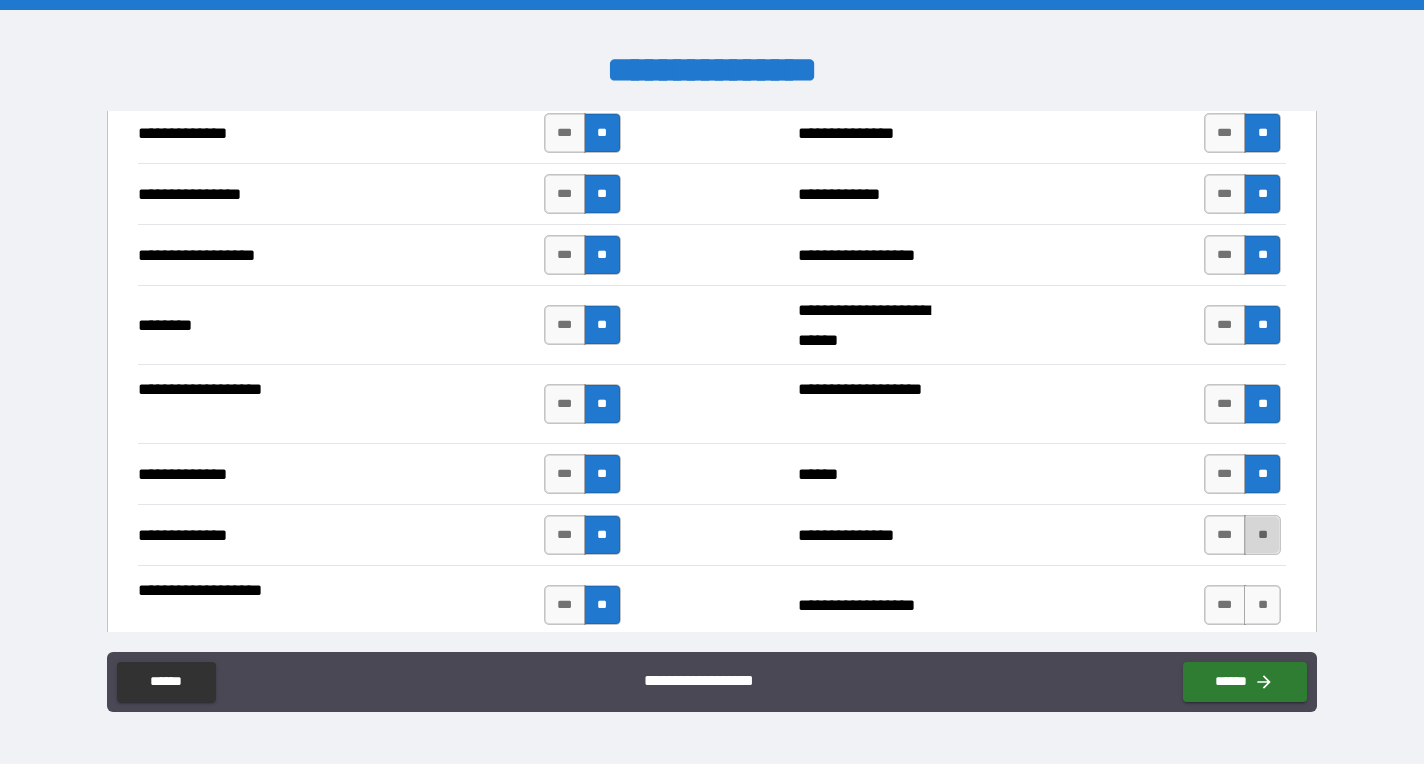 click on "**" at bounding box center [1262, 535] 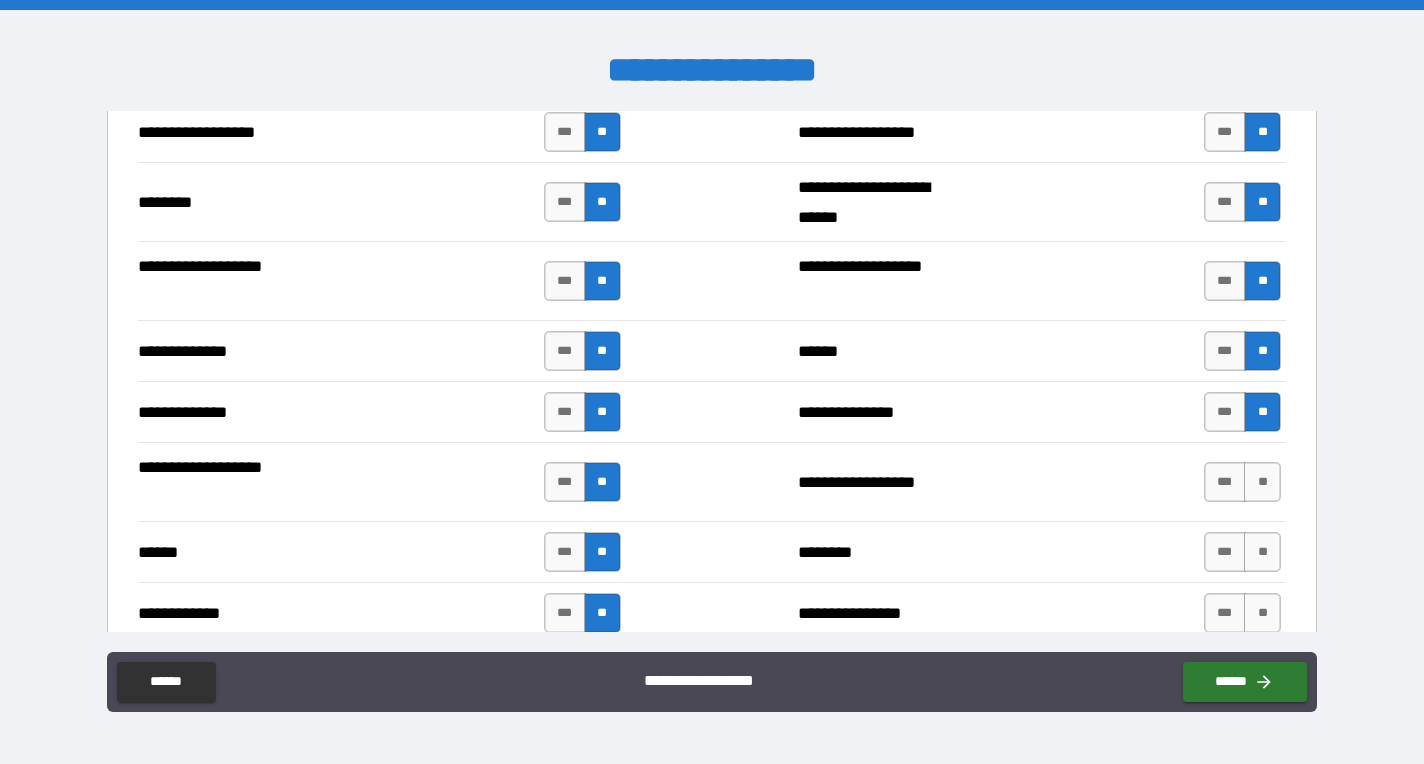 scroll, scrollTop: 3362, scrollLeft: 0, axis: vertical 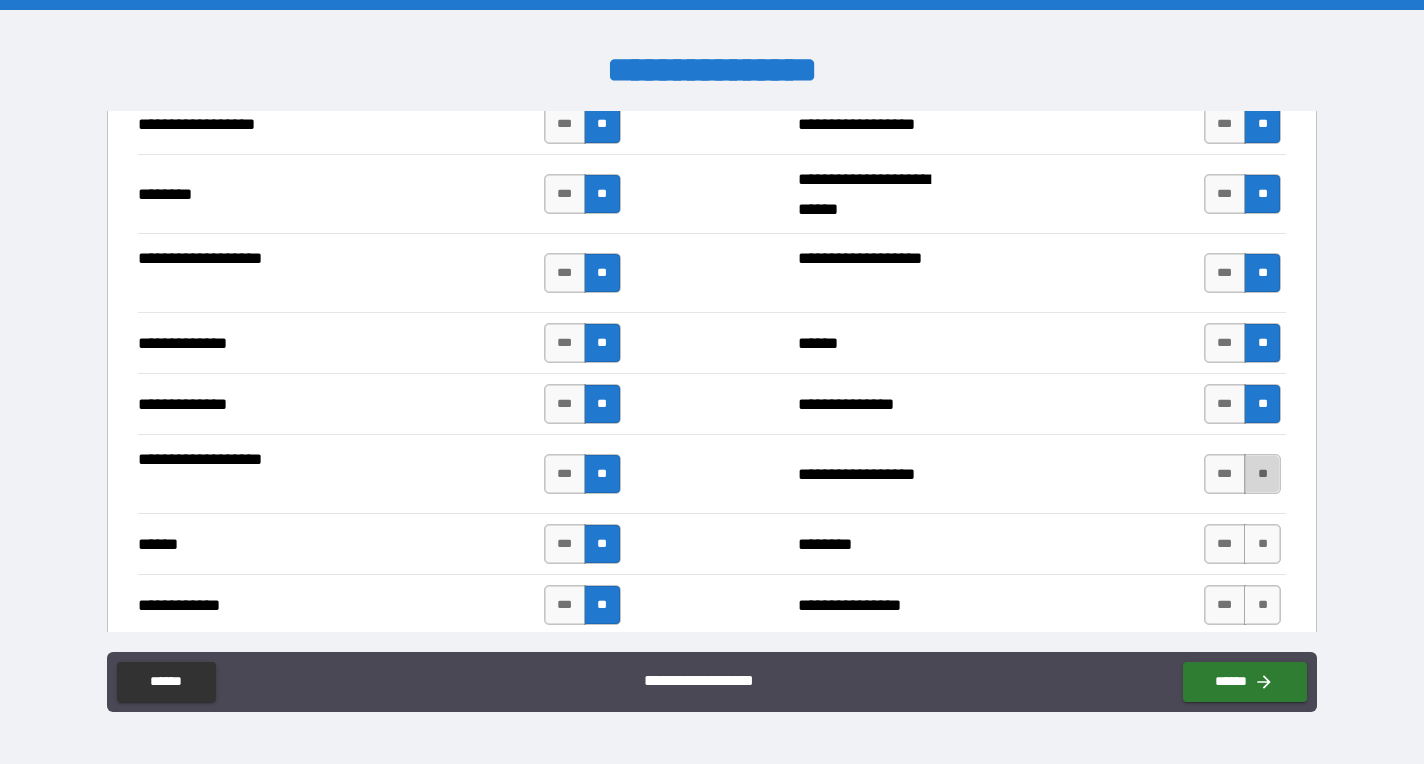 click on "**" at bounding box center [1262, 474] 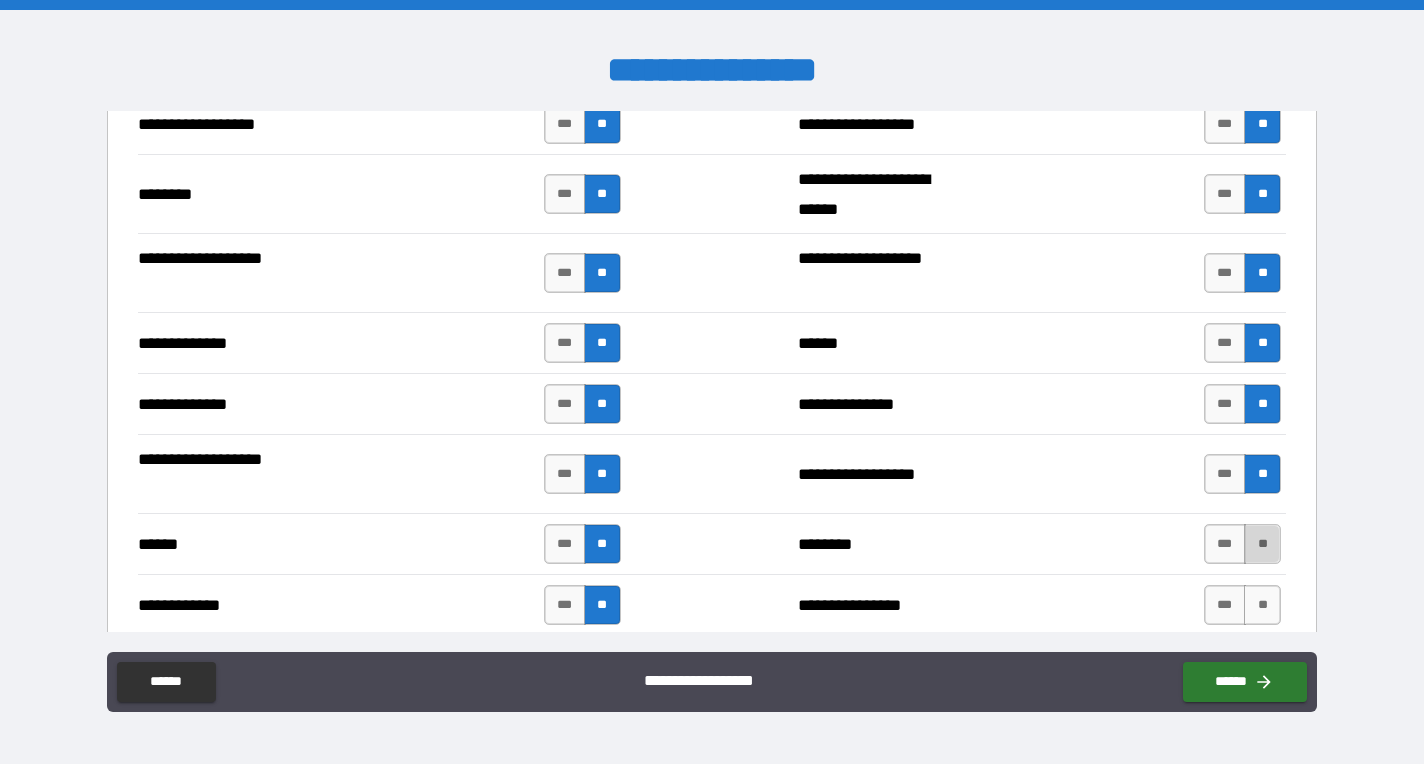 click on "**" at bounding box center (1262, 544) 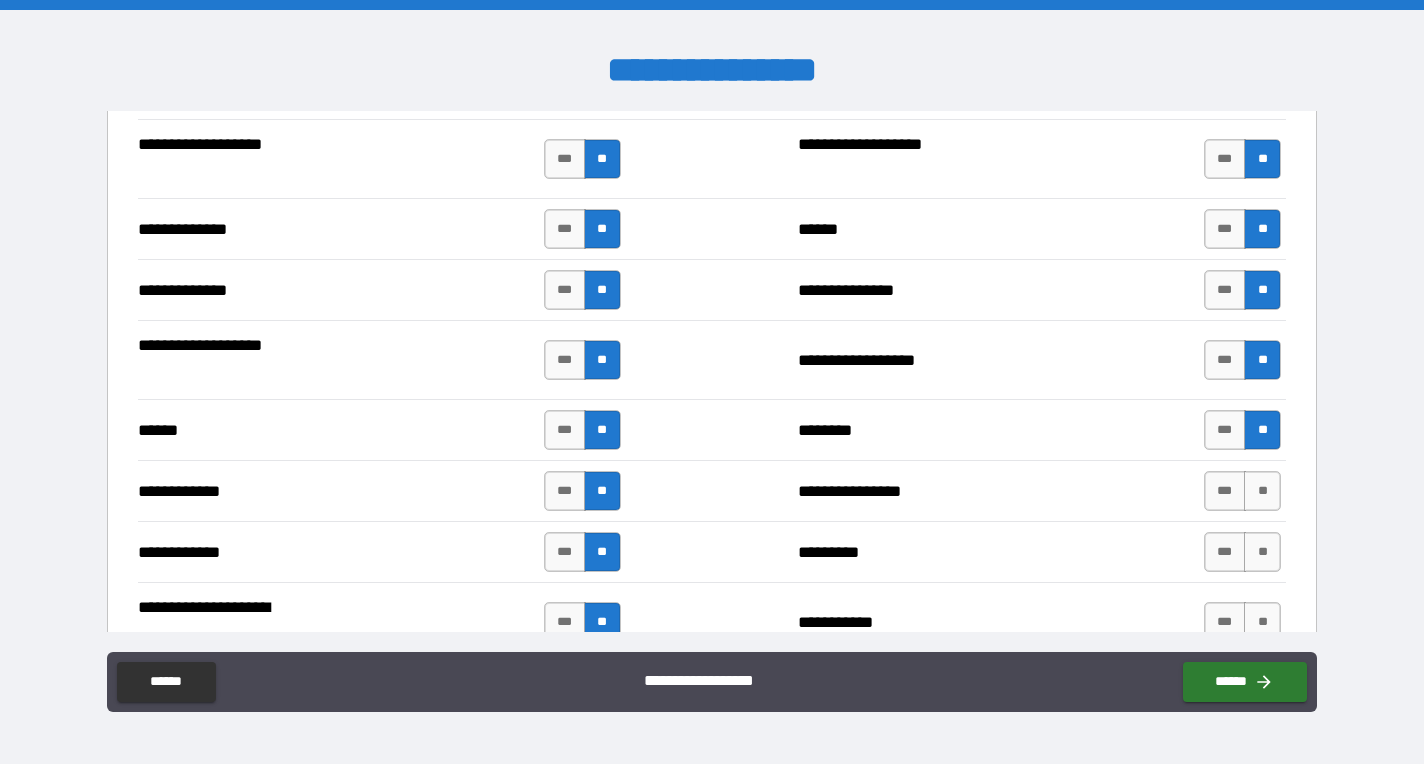 scroll, scrollTop: 3478, scrollLeft: 0, axis: vertical 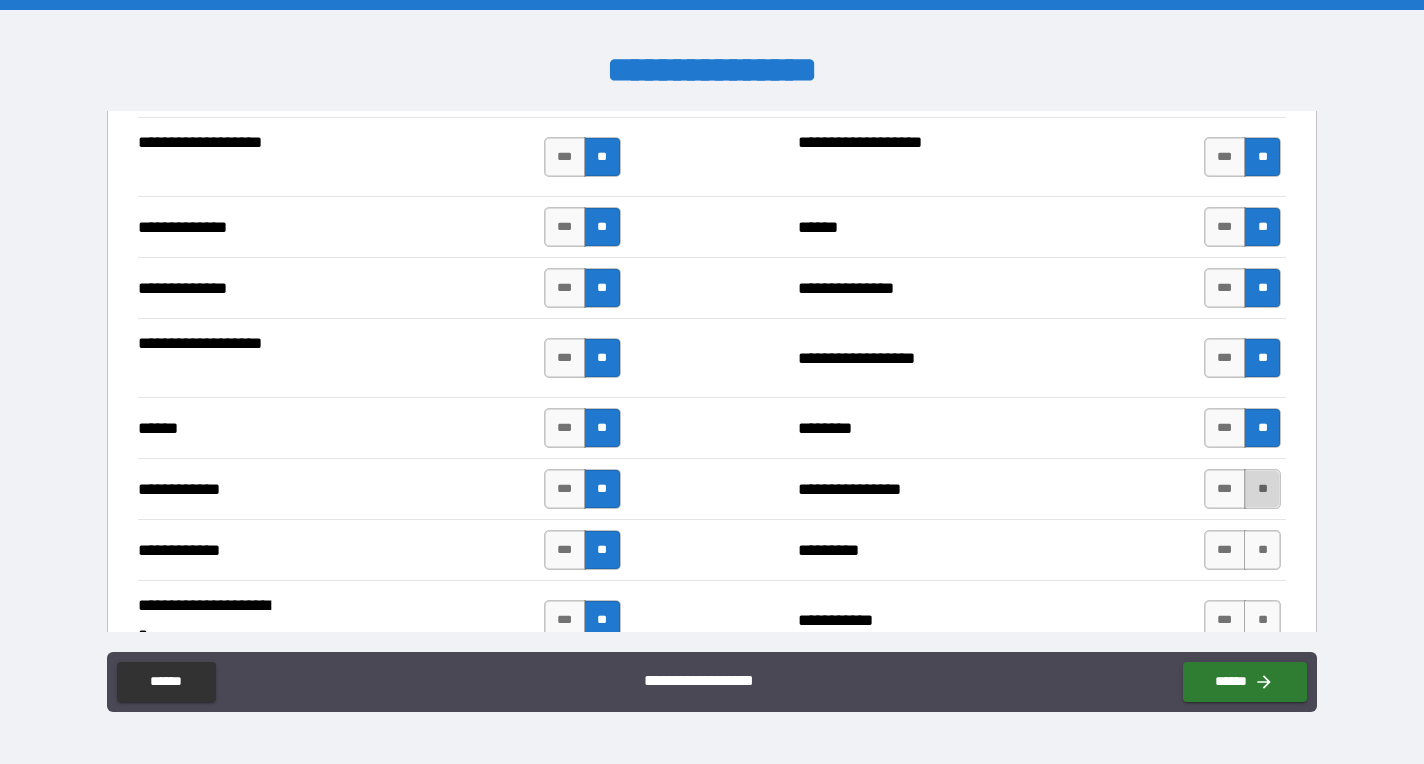 click on "**" at bounding box center [1262, 489] 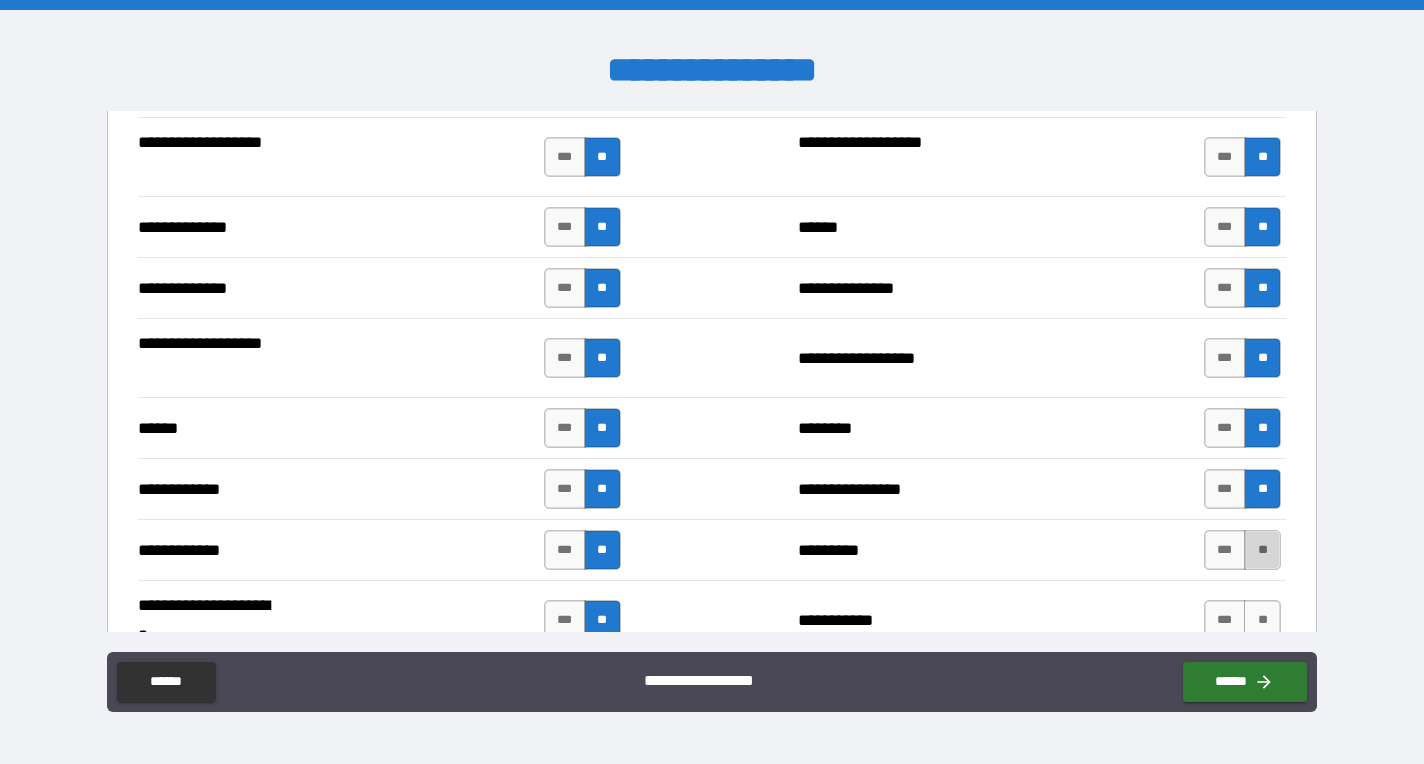 click on "**" at bounding box center (1262, 550) 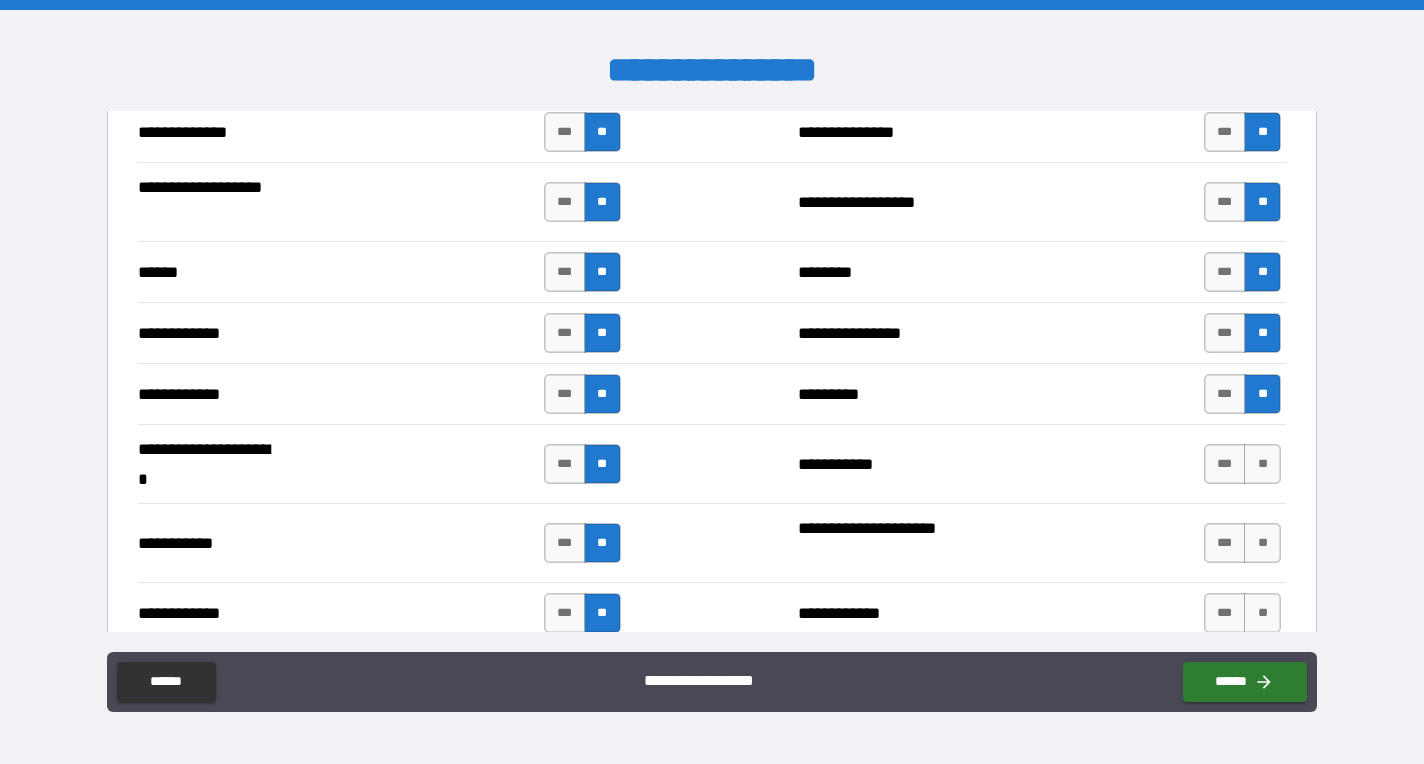 scroll, scrollTop: 3637, scrollLeft: 0, axis: vertical 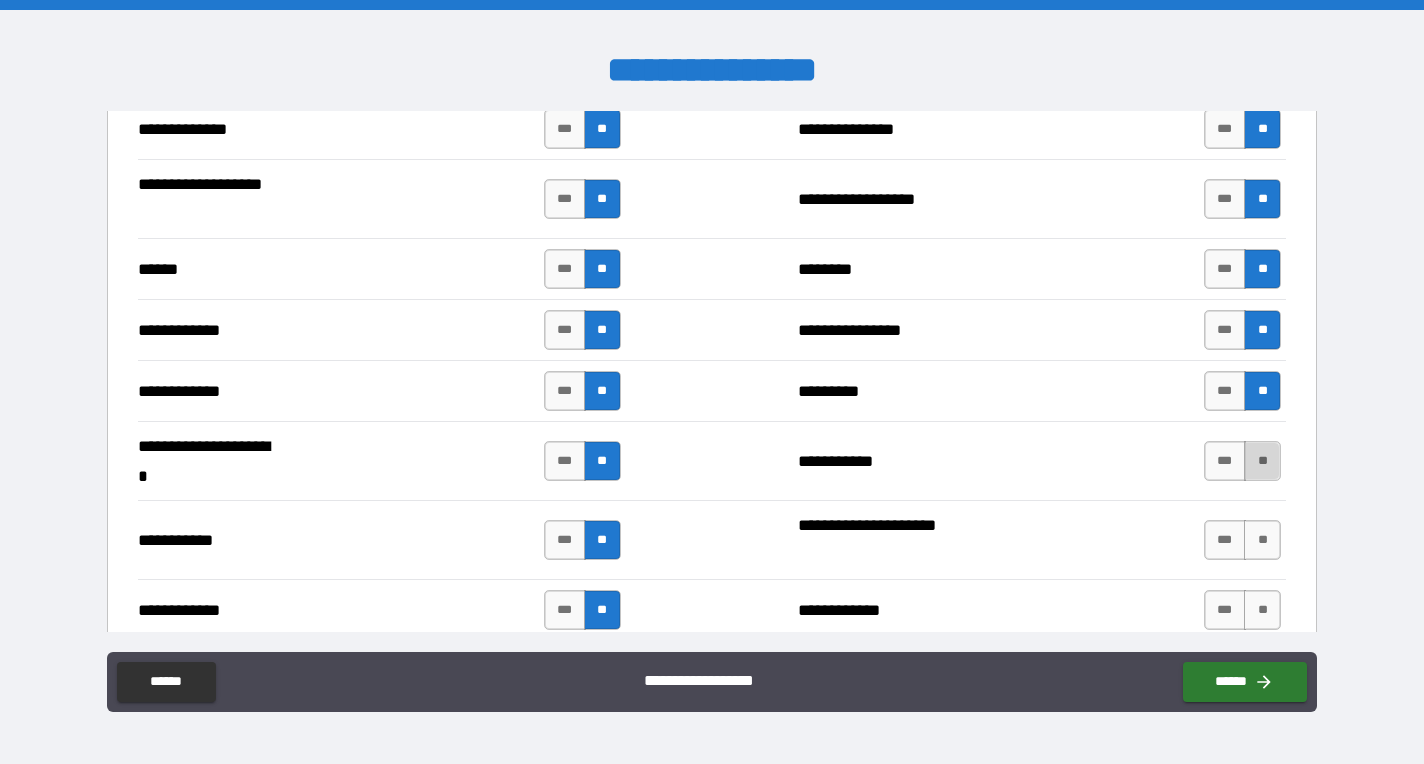 click on "**" at bounding box center (1262, 461) 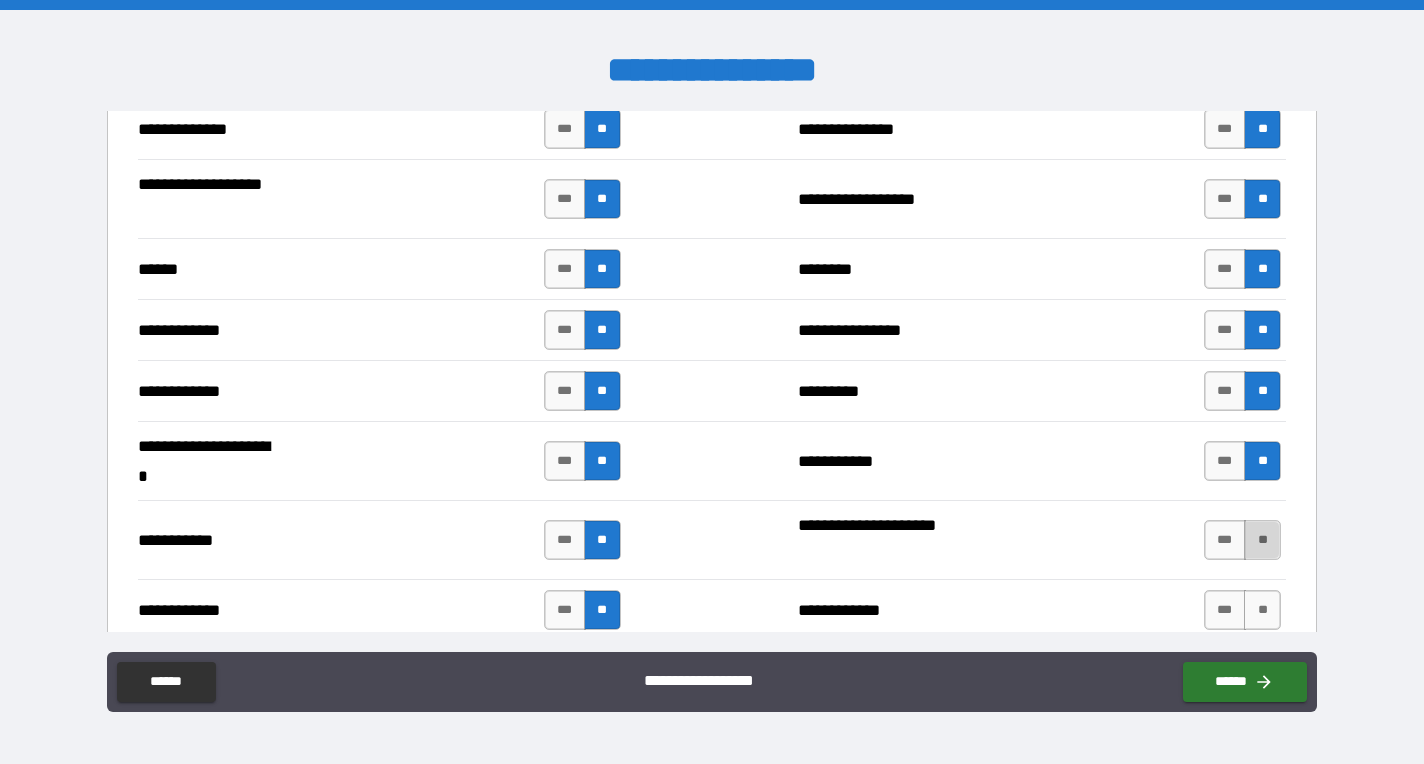 click on "**" at bounding box center (1262, 540) 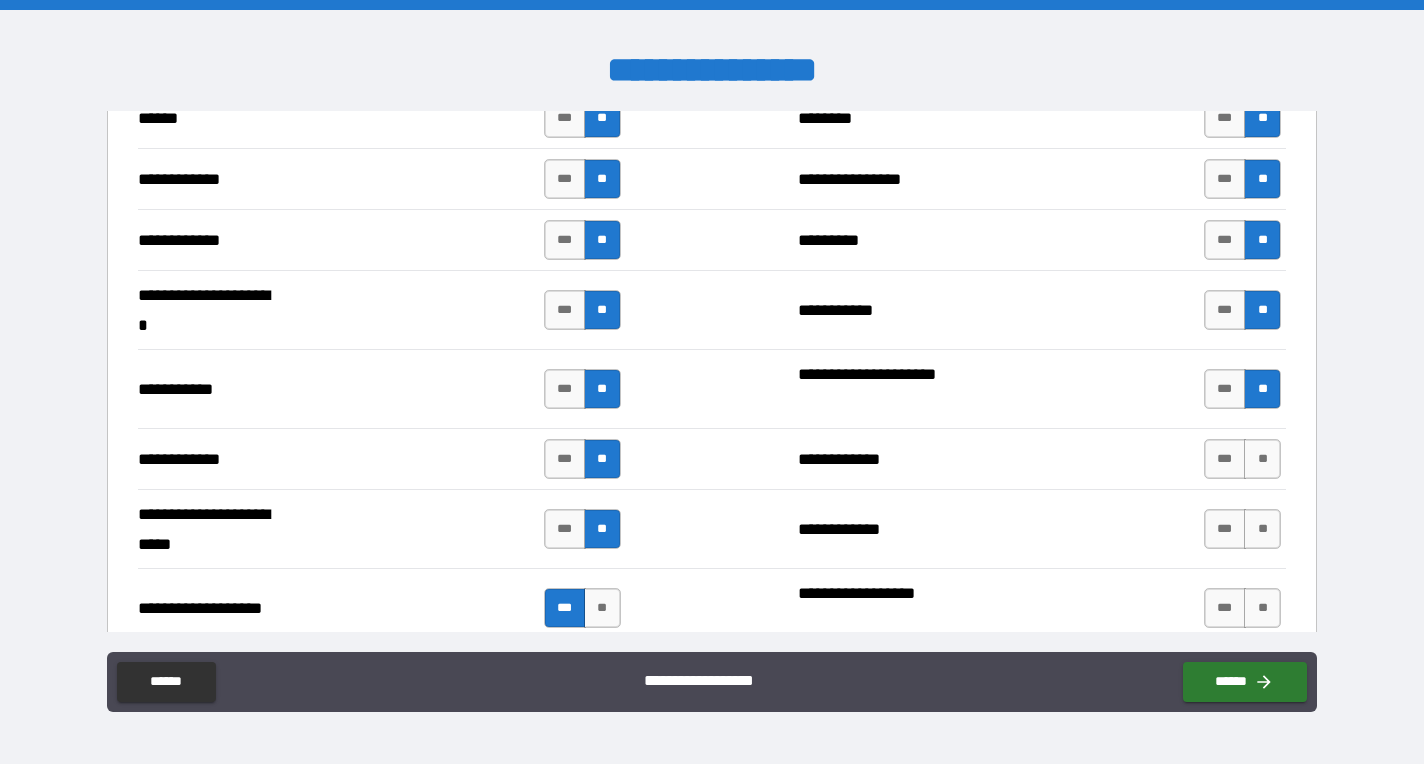 scroll, scrollTop: 3794, scrollLeft: 0, axis: vertical 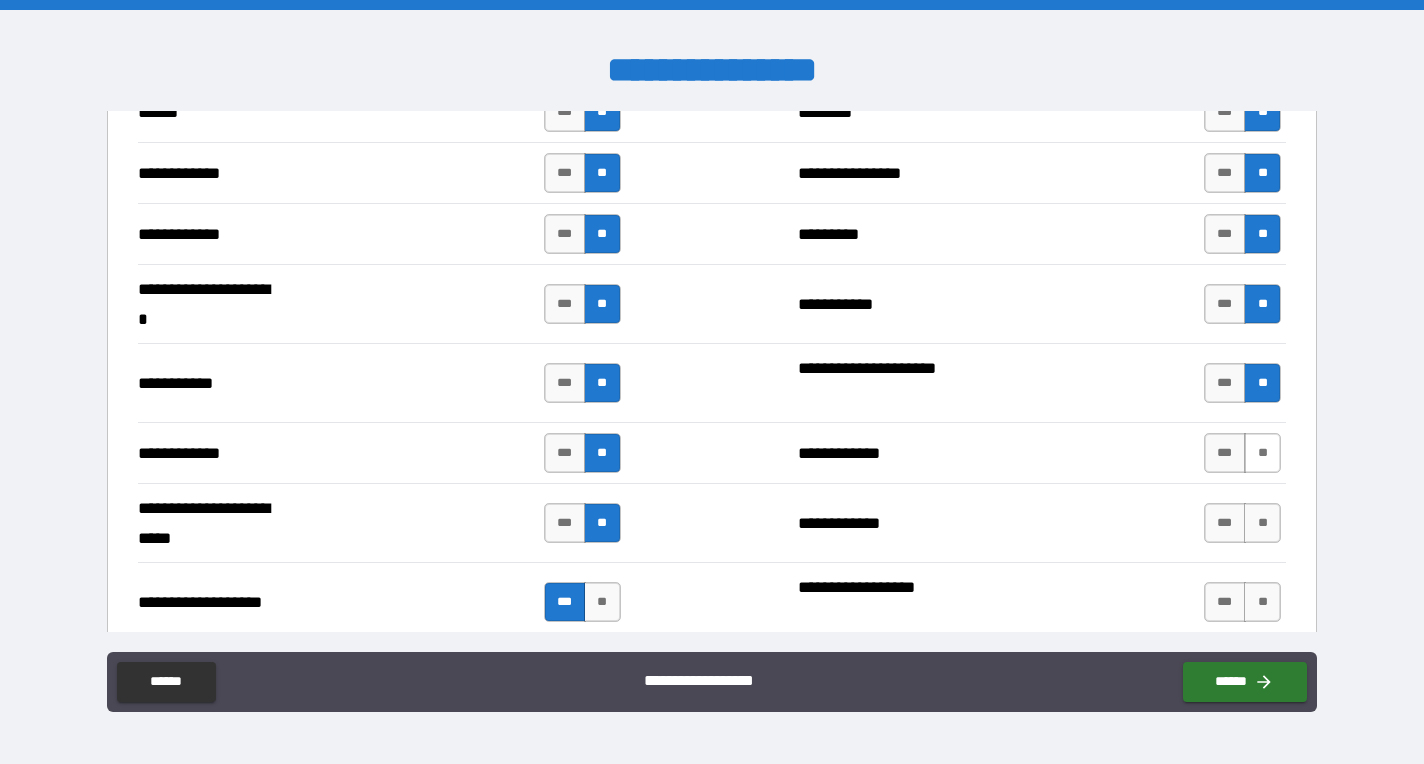 click on "**" at bounding box center (1262, 453) 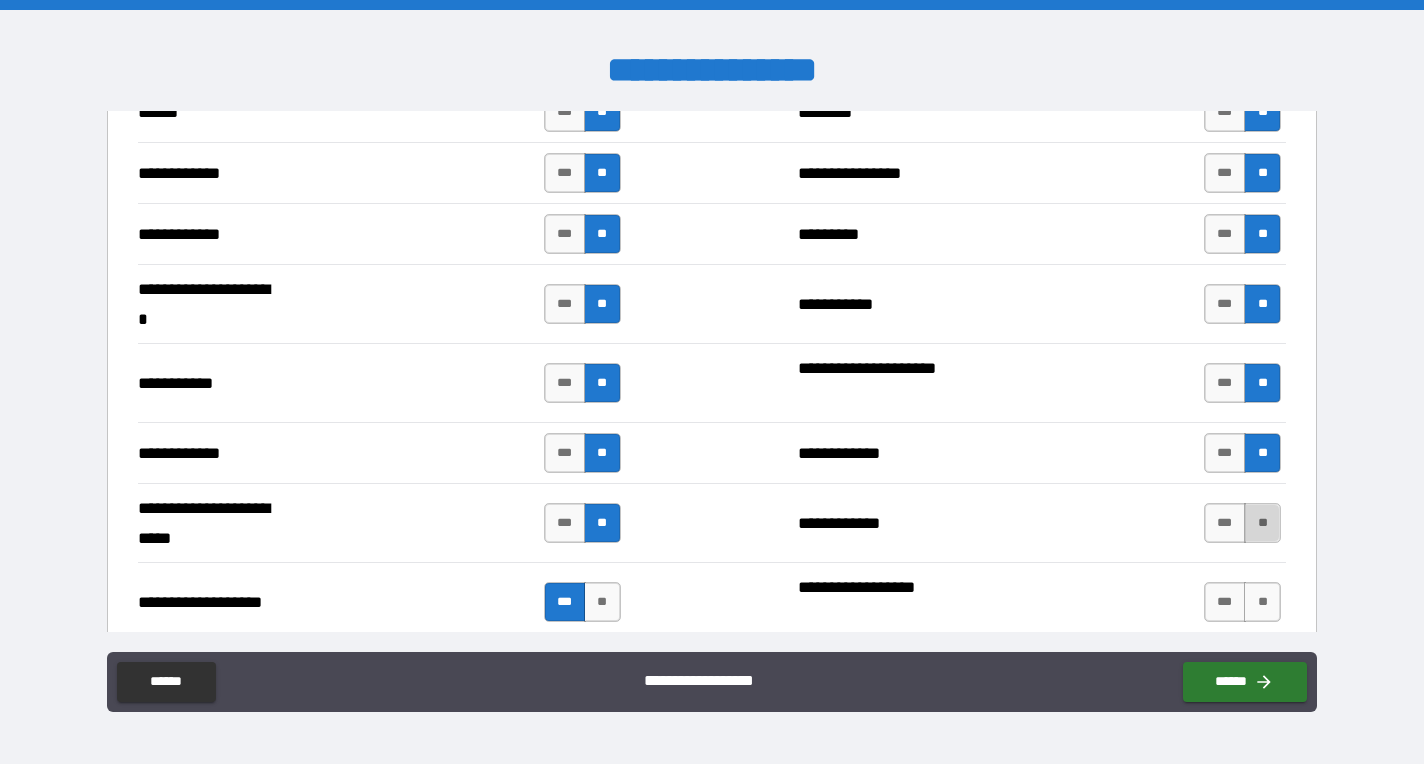 click on "**" at bounding box center (1262, 523) 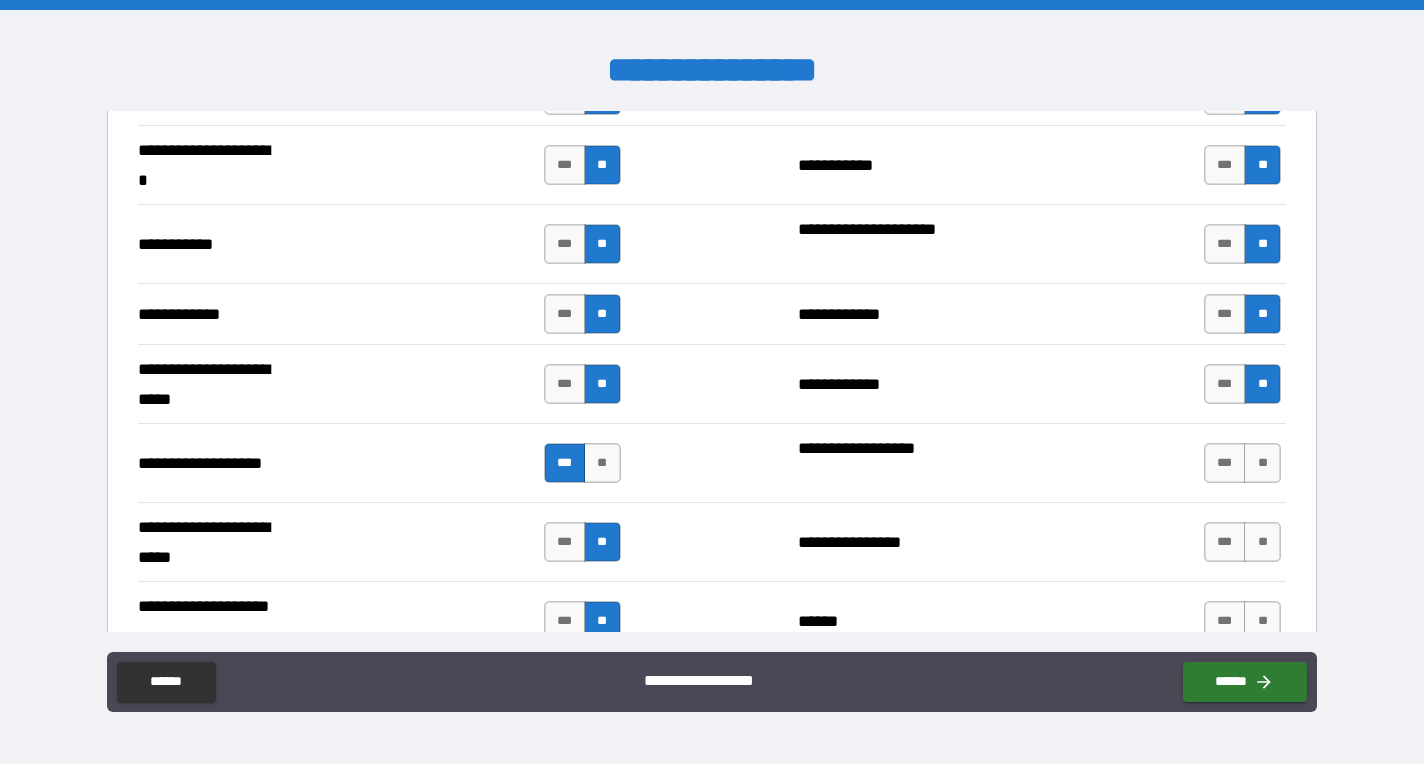 scroll, scrollTop: 3934, scrollLeft: 0, axis: vertical 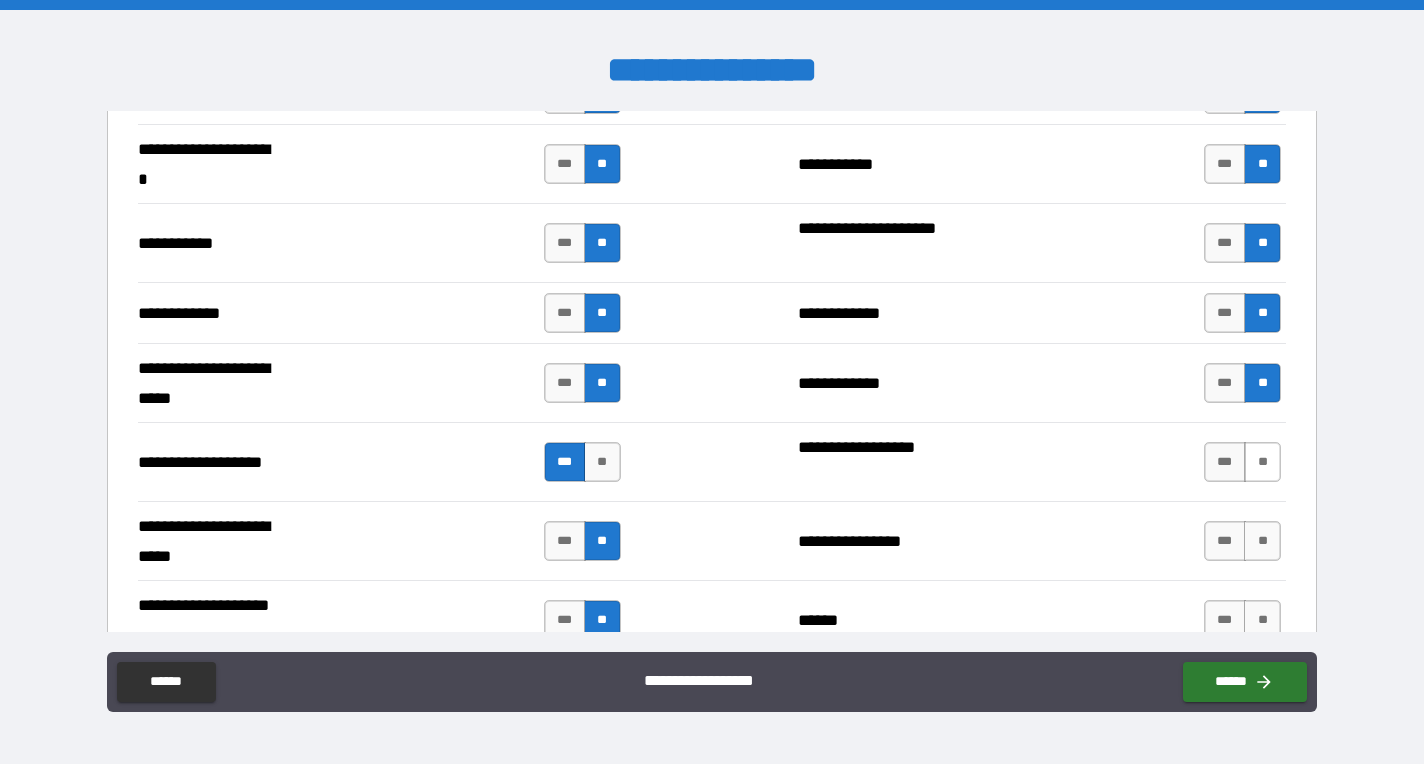 click on "**" at bounding box center [1262, 462] 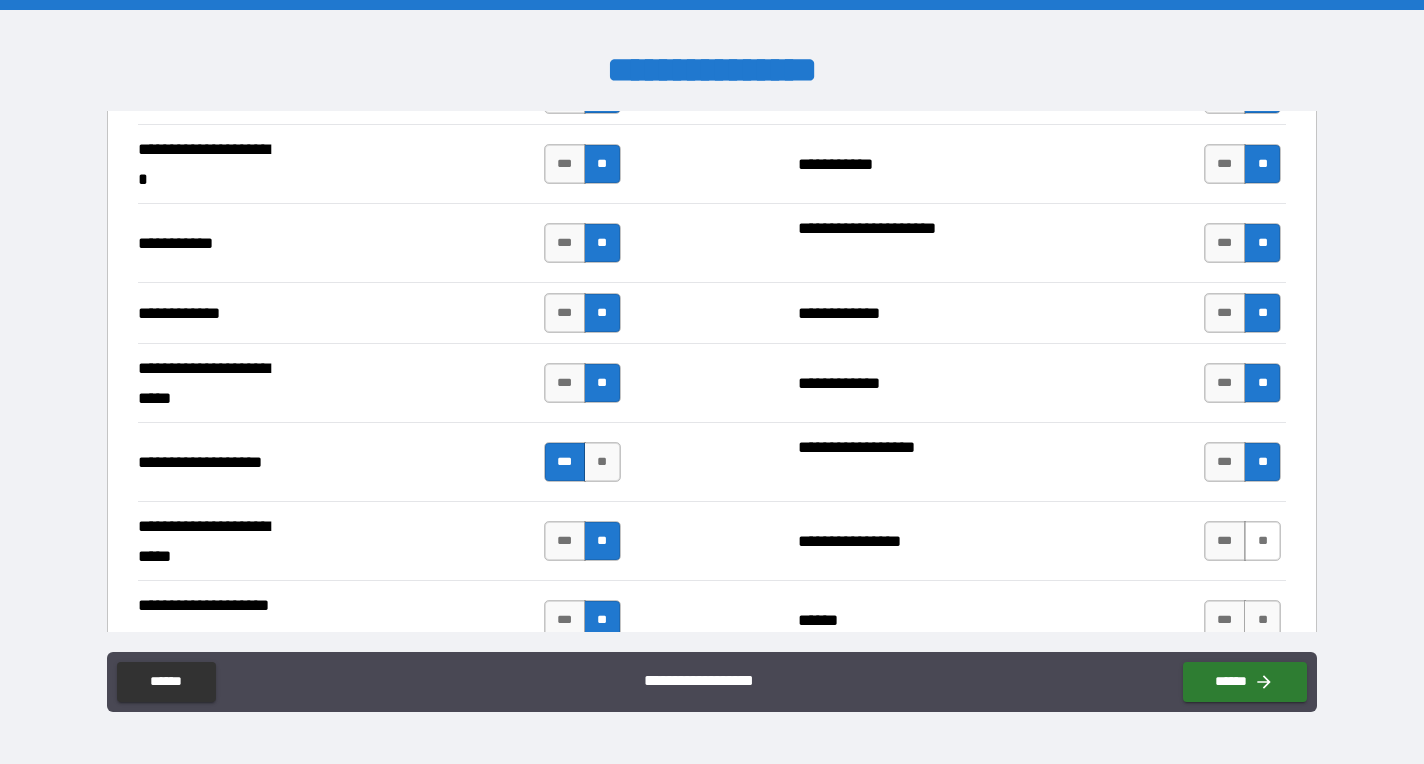 click on "**" at bounding box center [1262, 541] 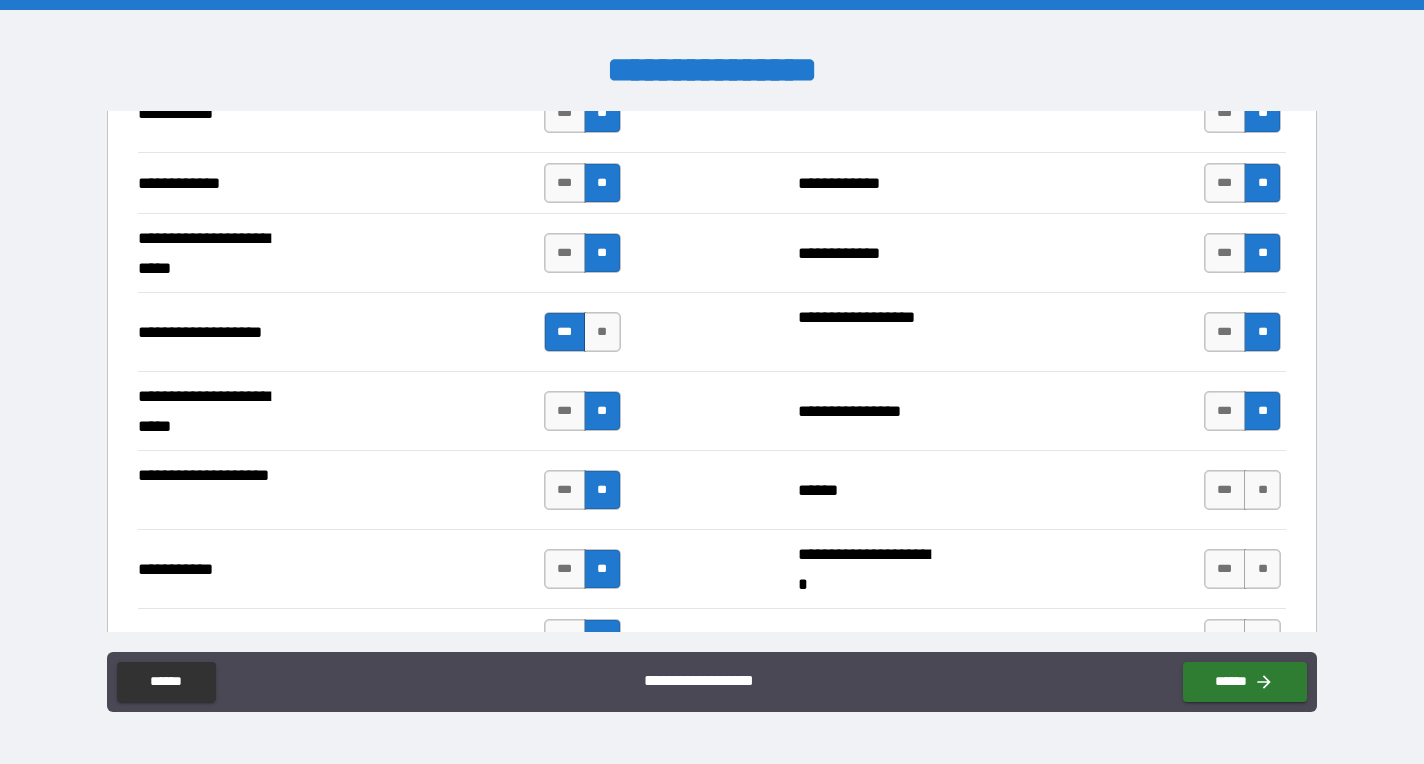 scroll, scrollTop: 4072, scrollLeft: 0, axis: vertical 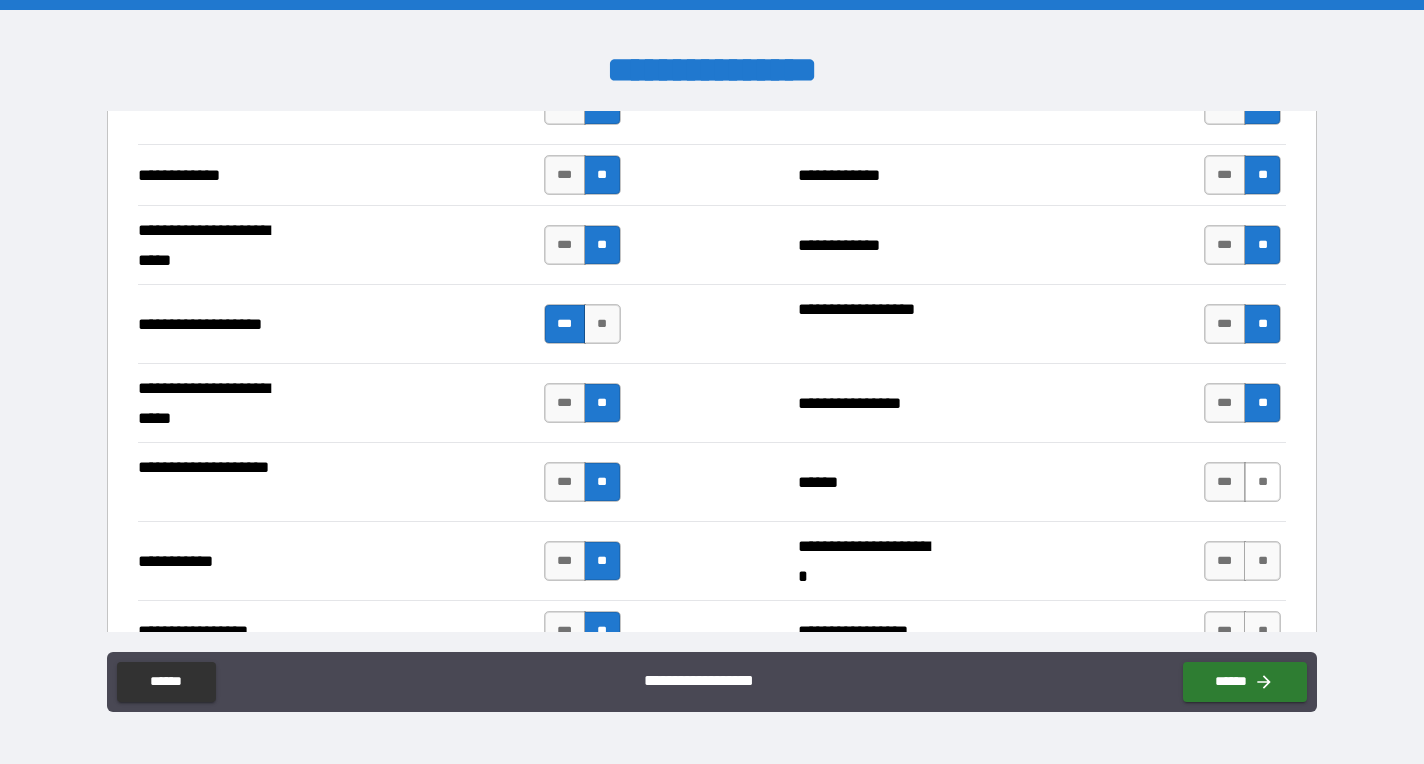 click on "**" at bounding box center [1262, 482] 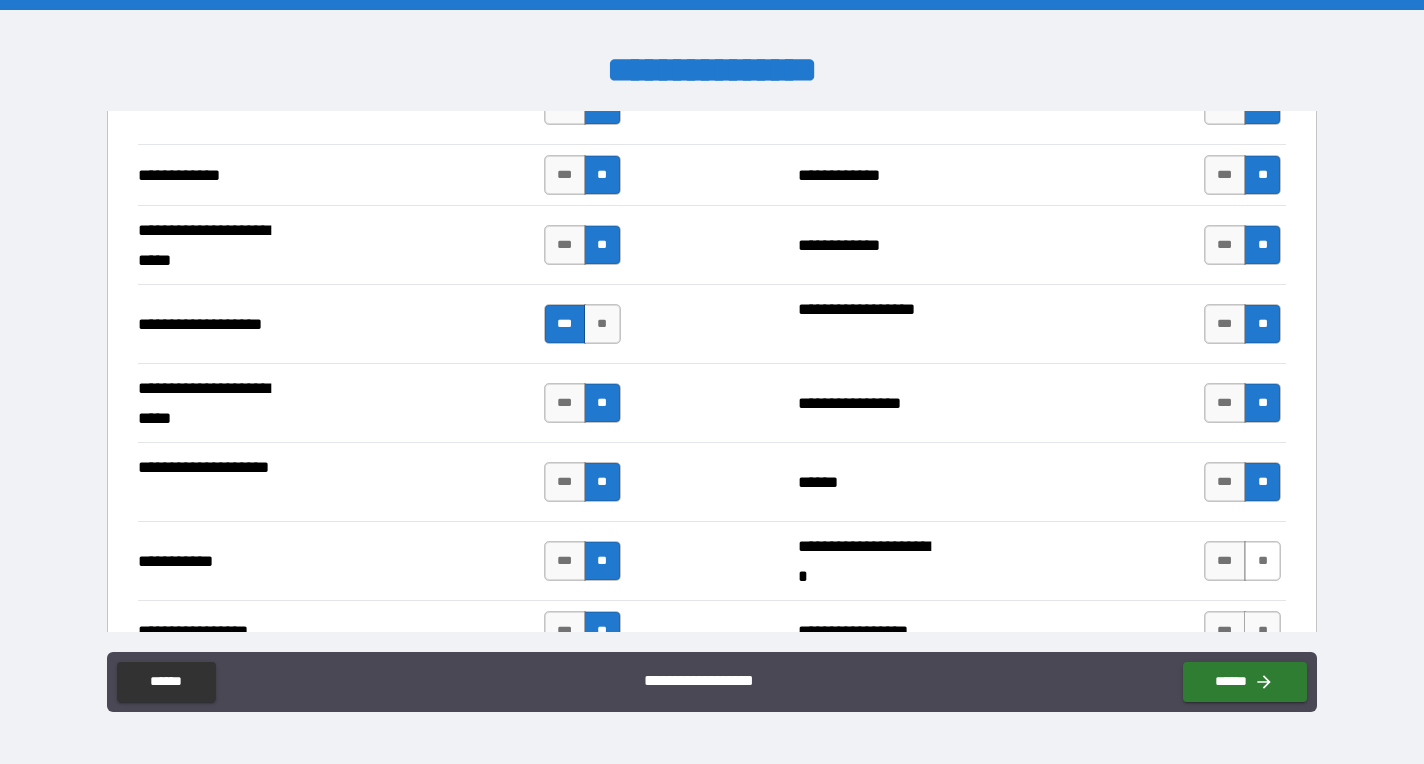 click on "**" at bounding box center [1262, 561] 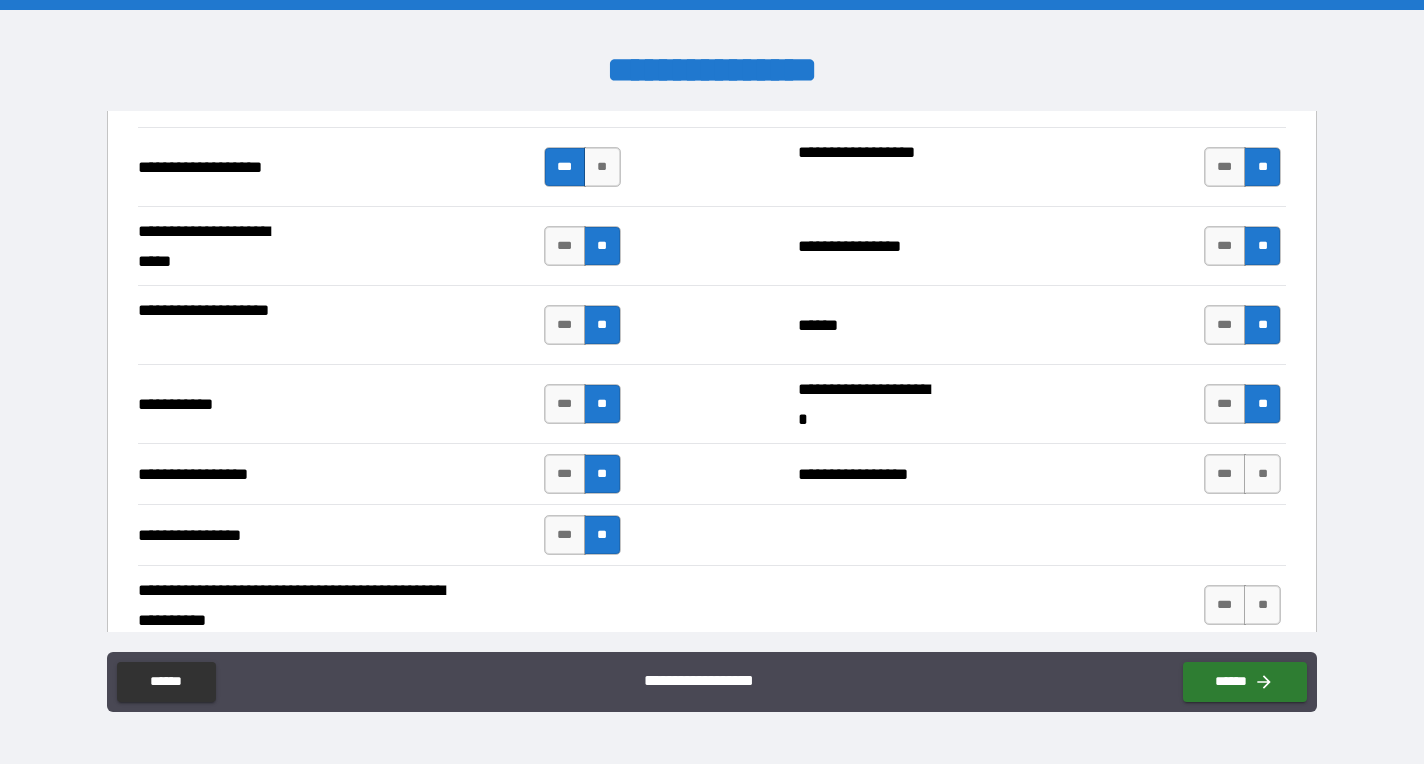 scroll, scrollTop: 4228, scrollLeft: 0, axis: vertical 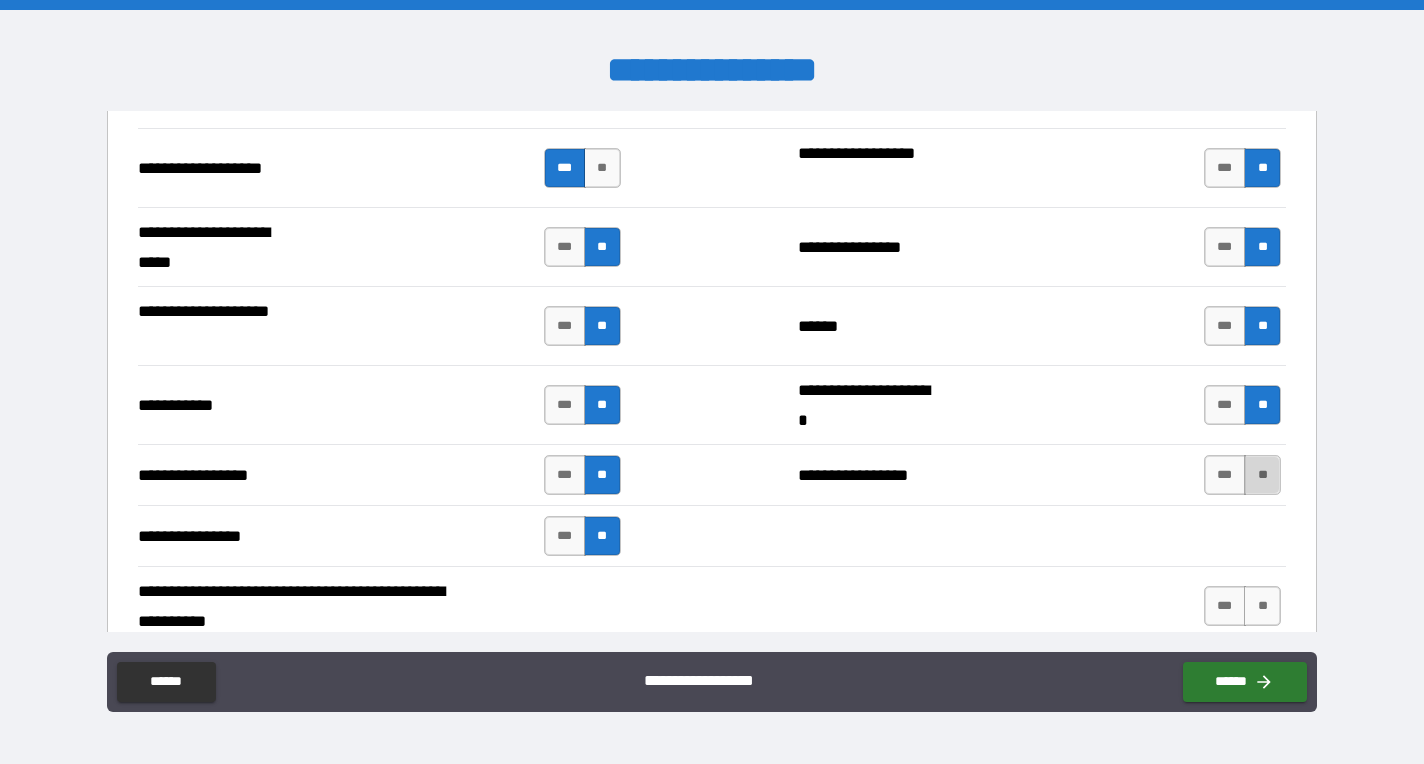 click on "**" at bounding box center [1262, 475] 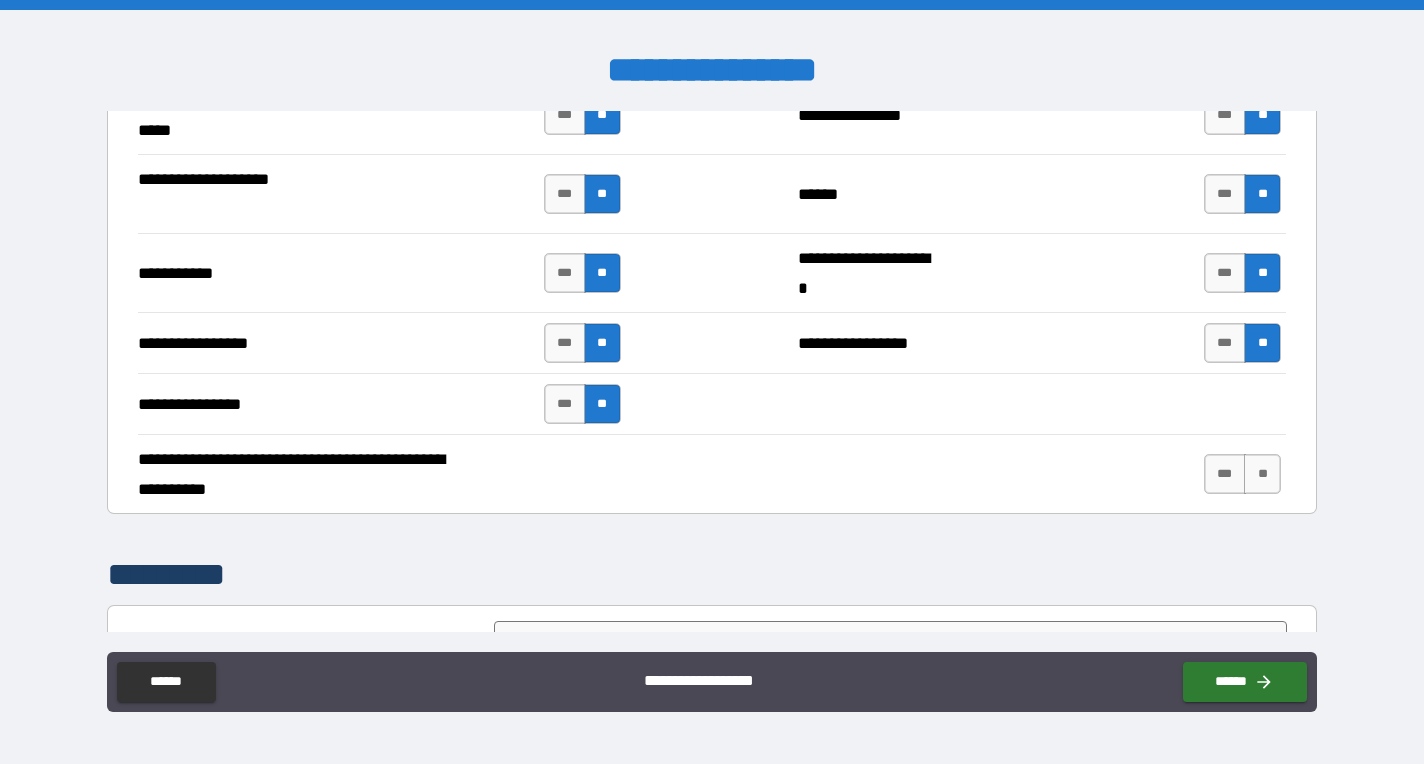 scroll, scrollTop: 4369, scrollLeft: 0, axis: vertical 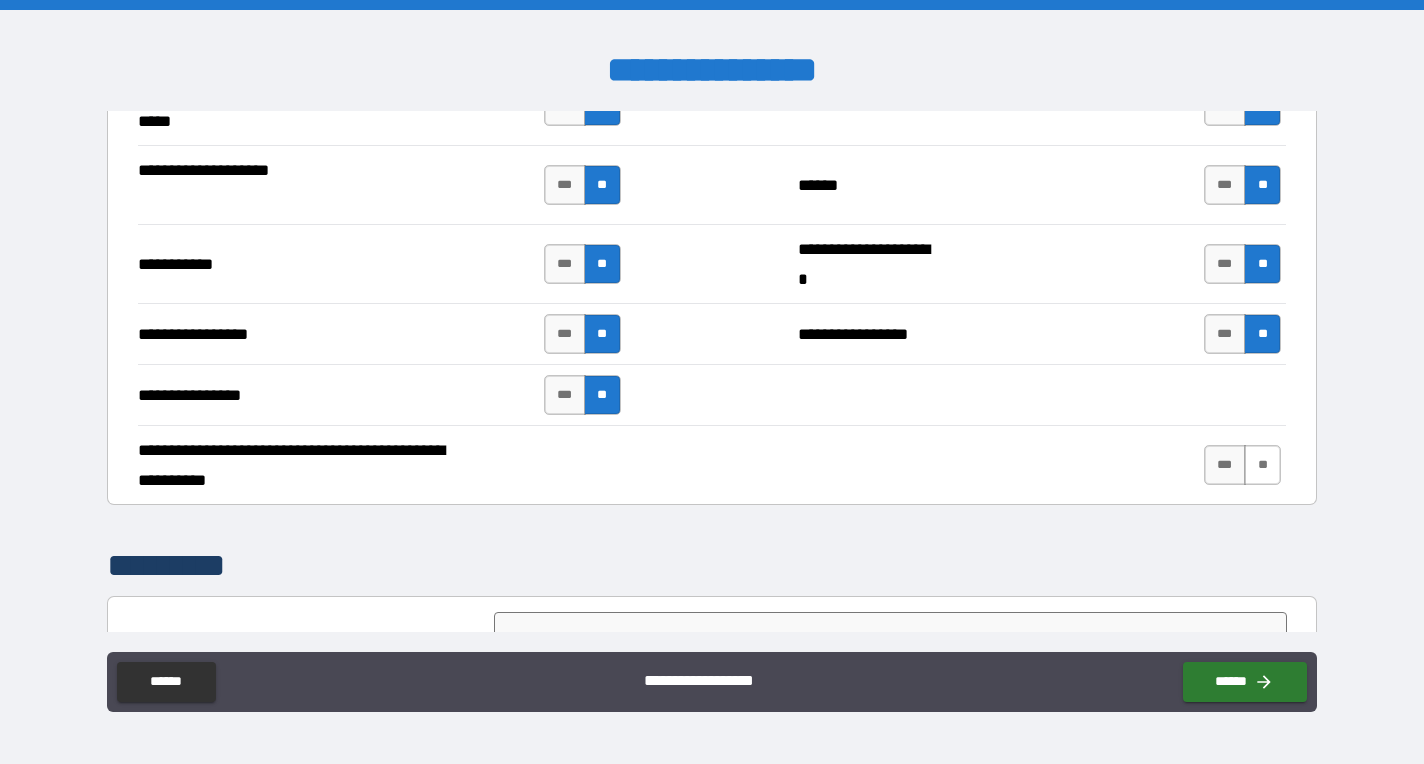 click on "**" at bounding box center [1262, 465] 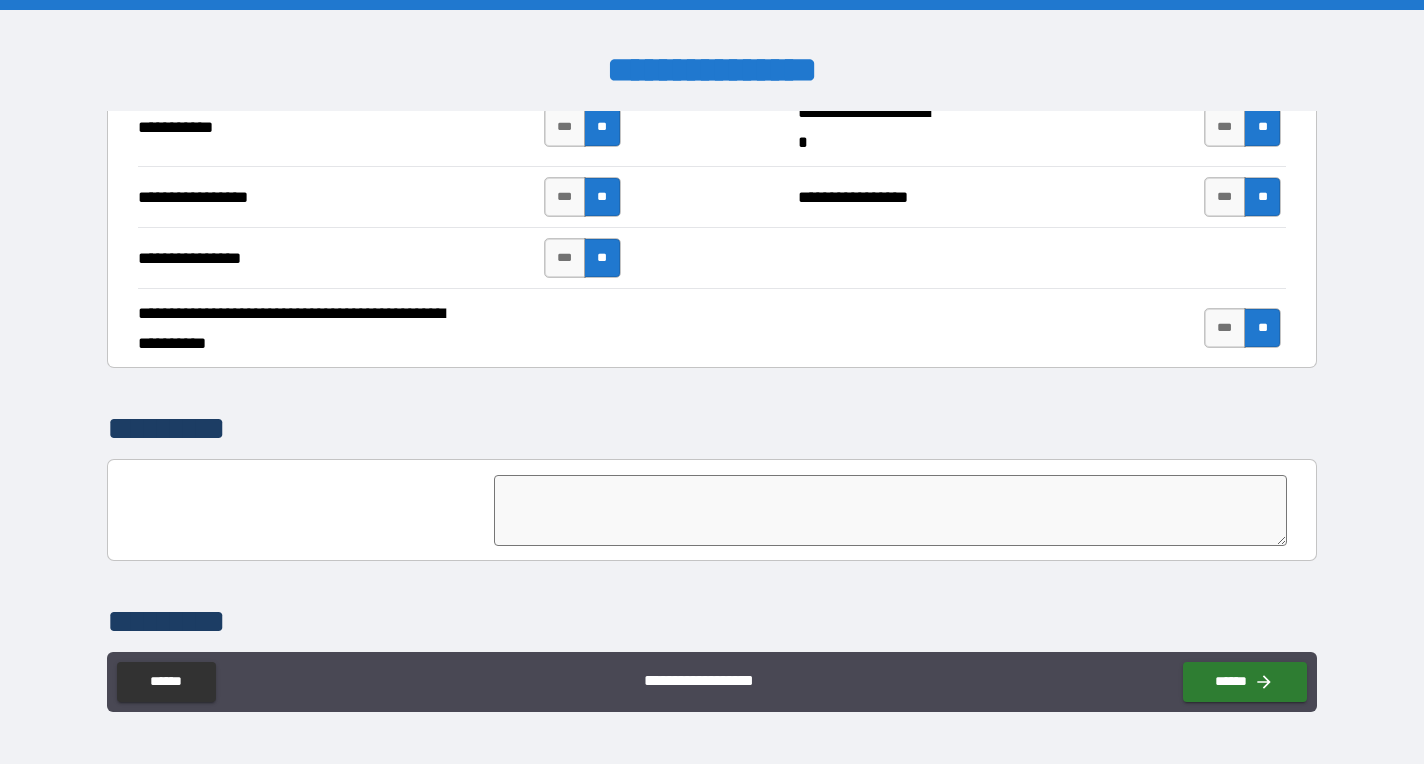 scroll, scrollTop: 4511, scrollLeft: 0, axis: vertical 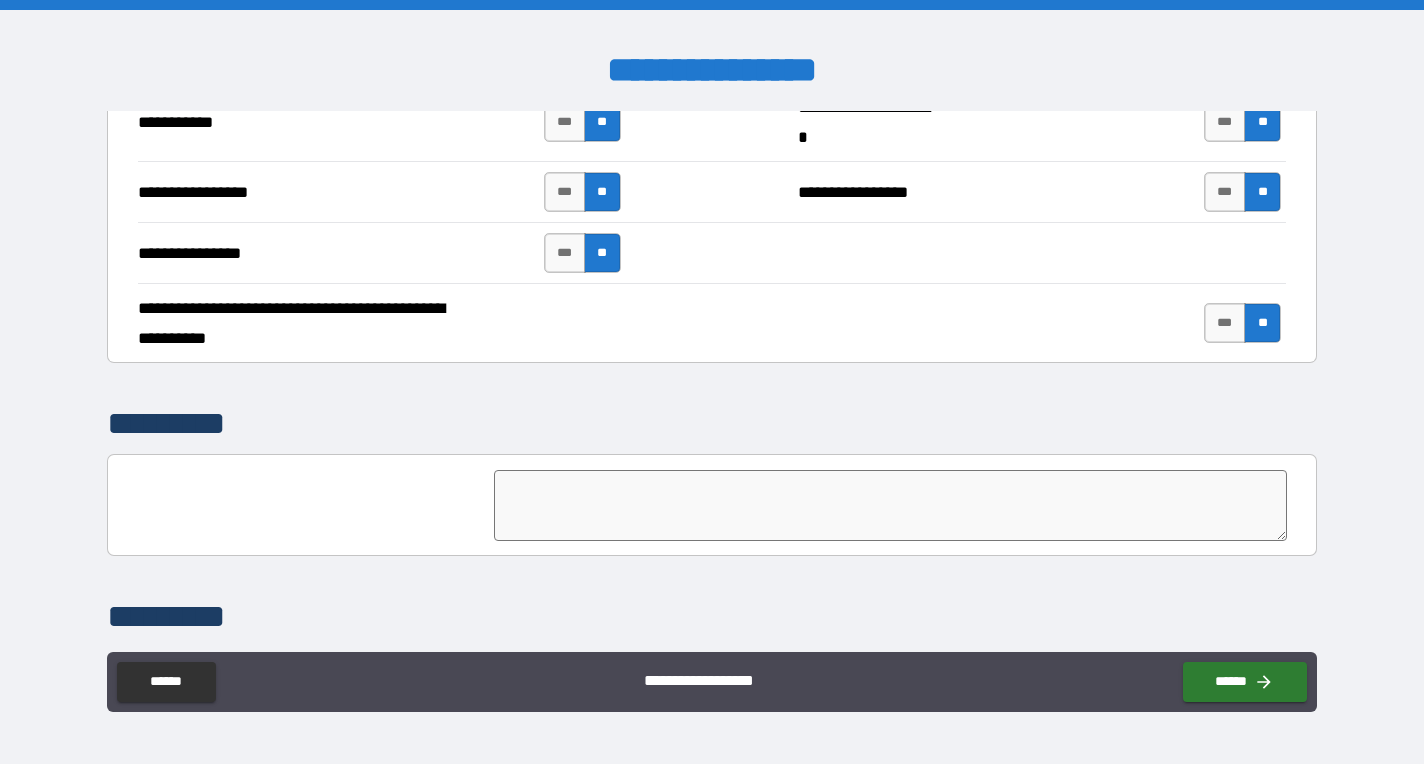 click at bounding box center (890, 505) 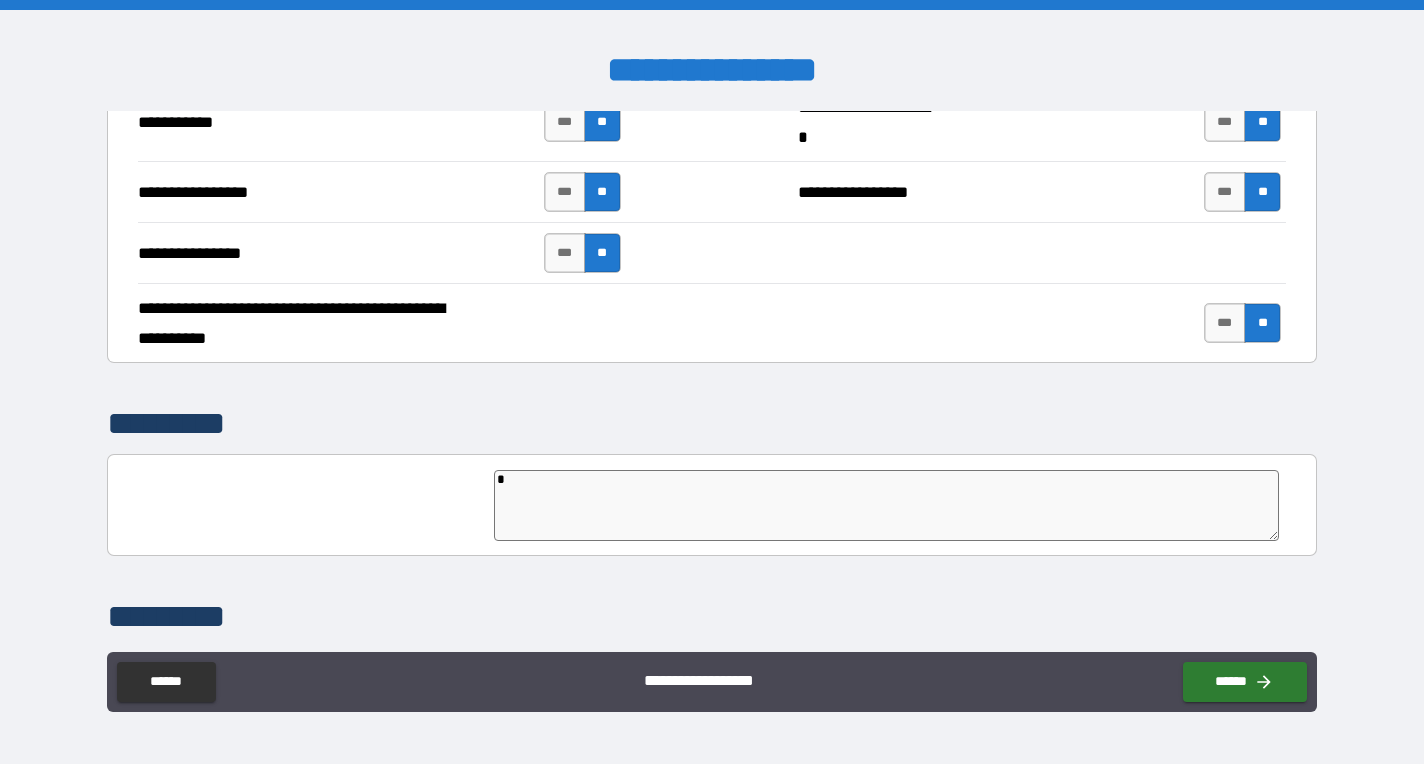 type on "*" 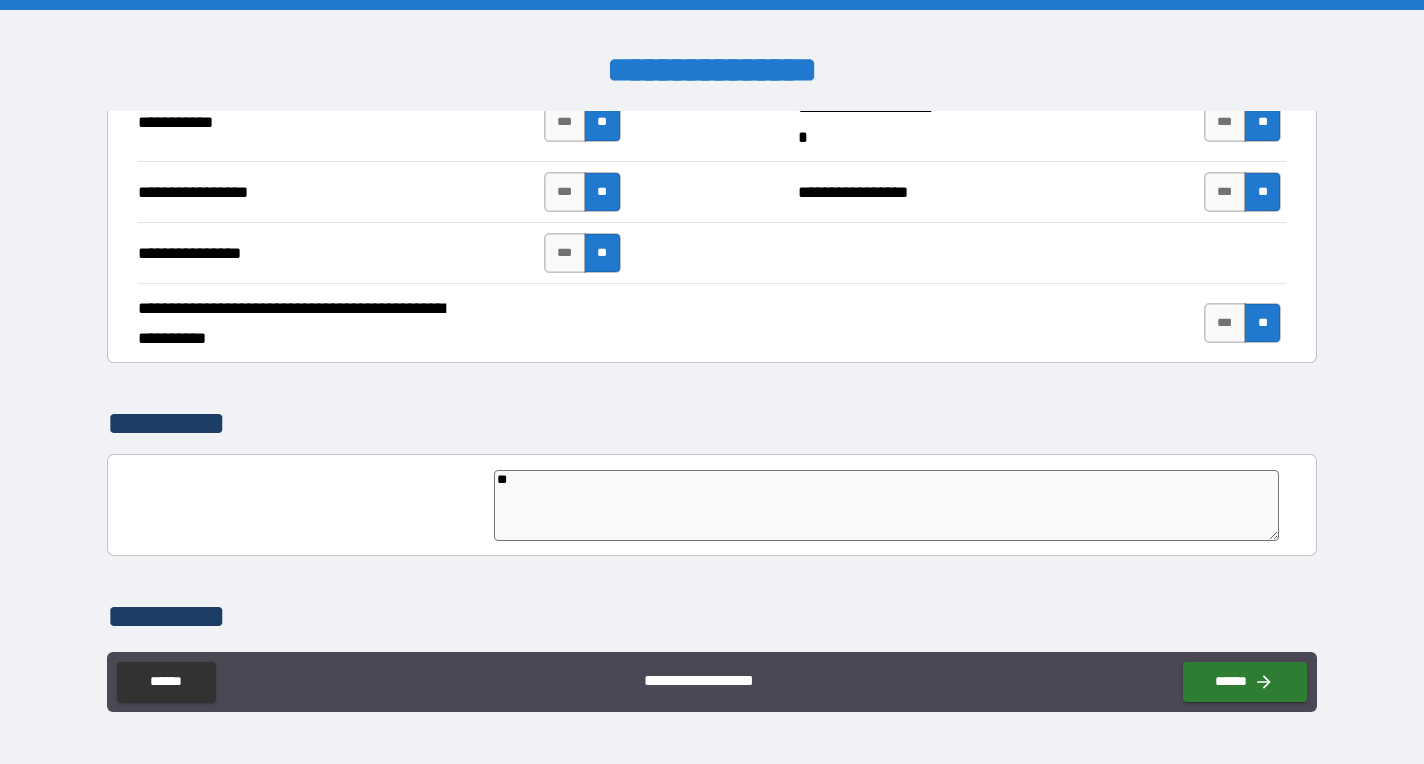 type on "***" 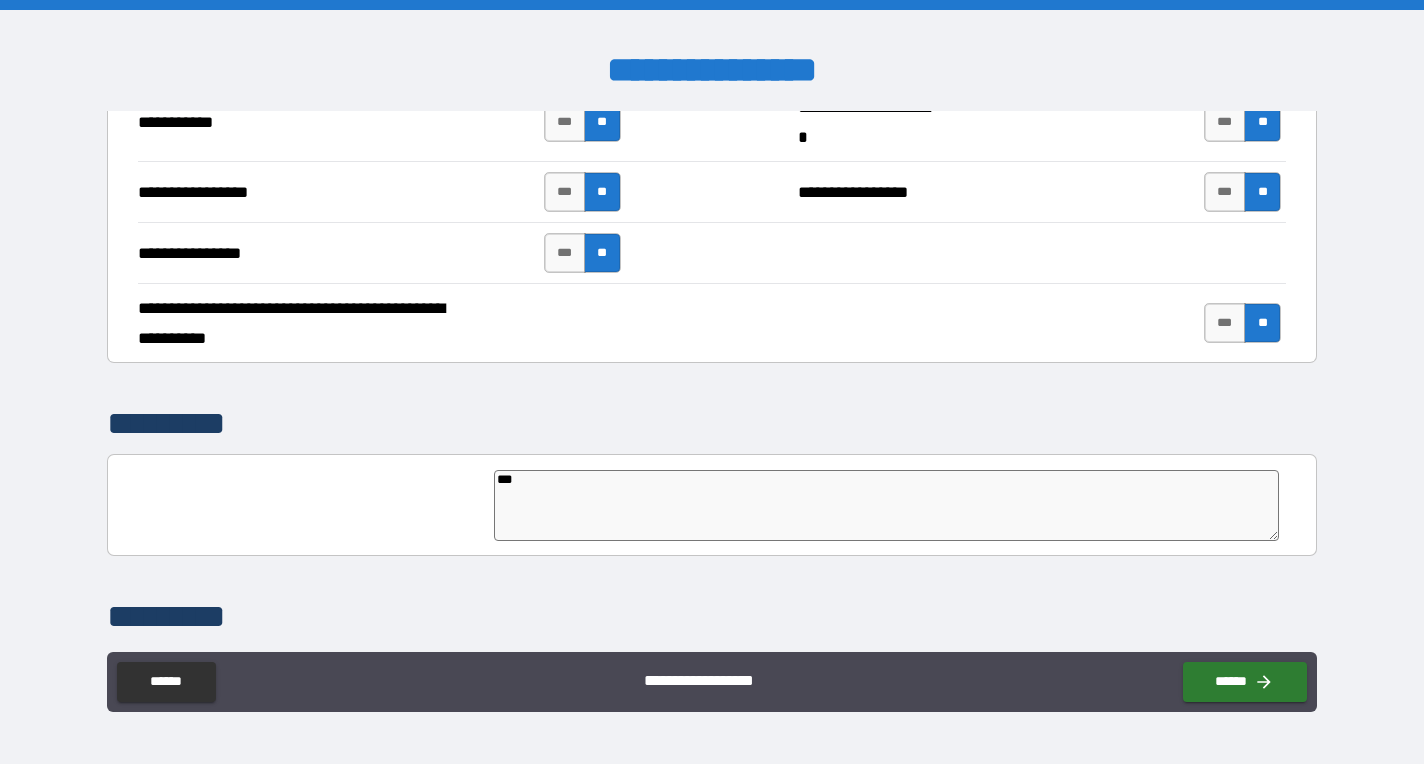 type on "*" 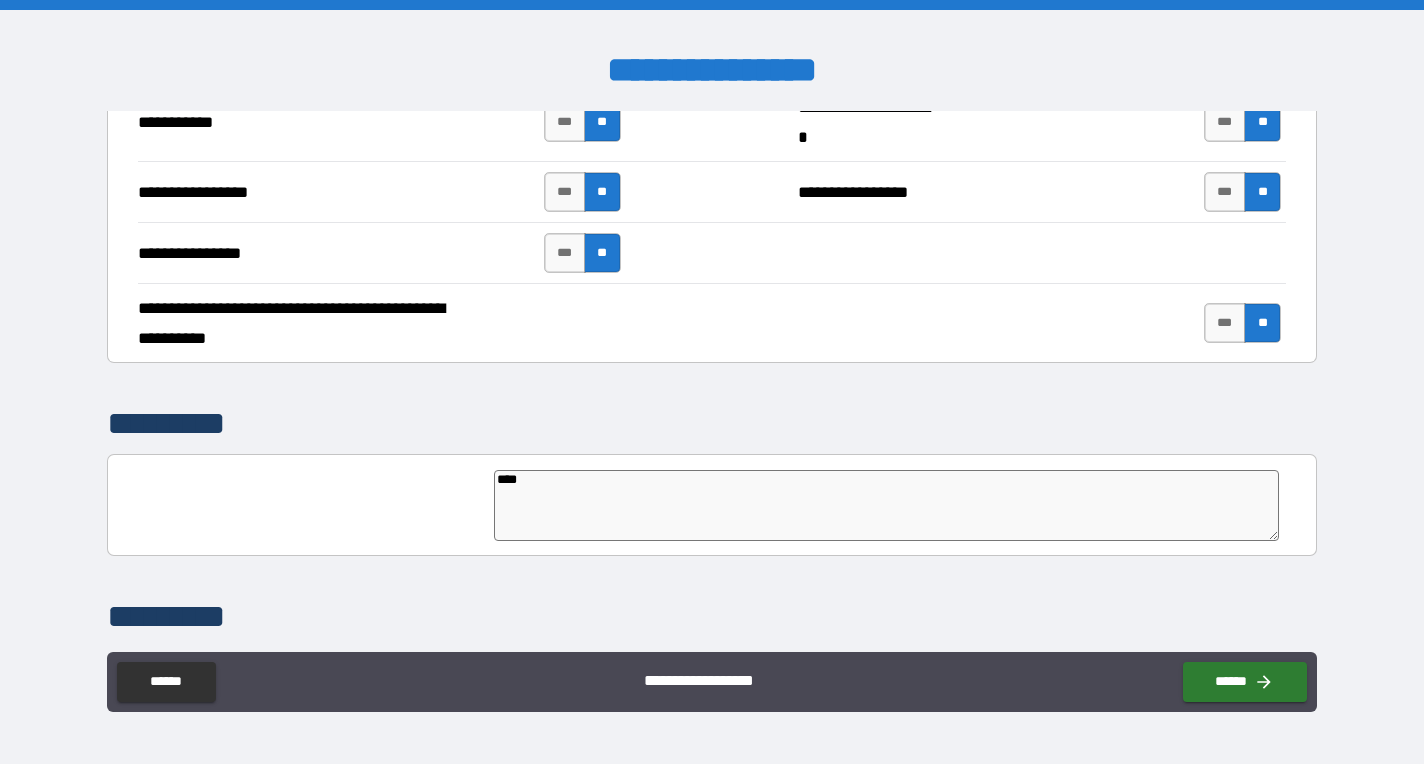 type on "*****" 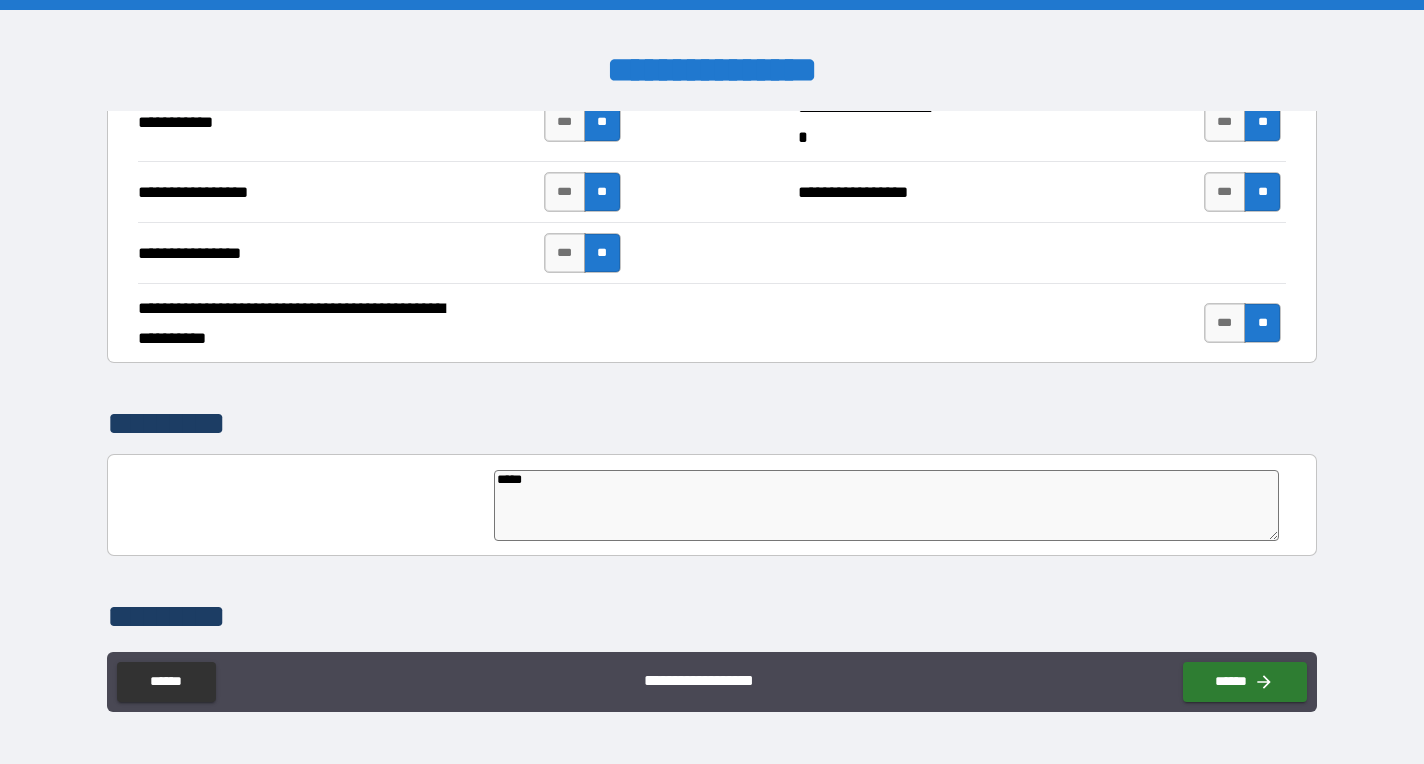 type on "******" 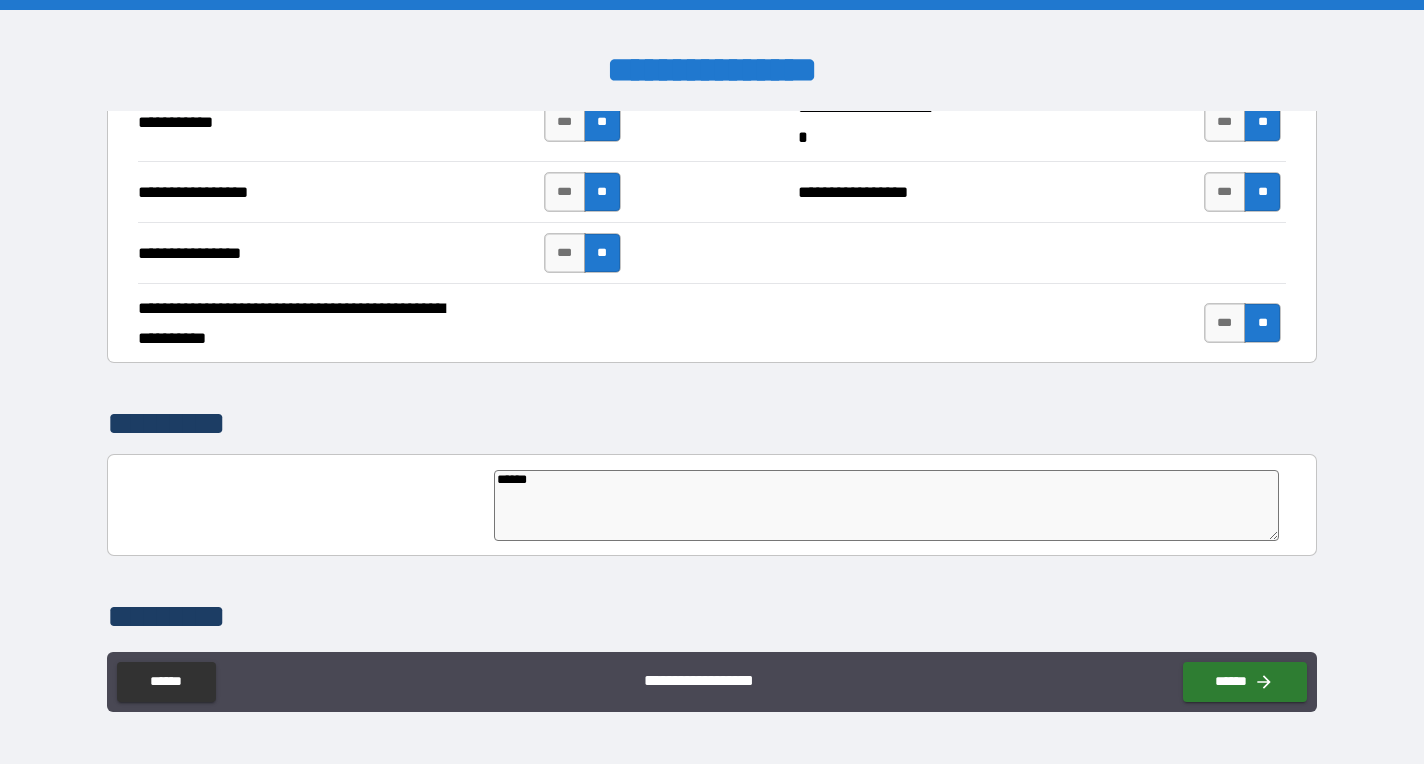 type on "*******" 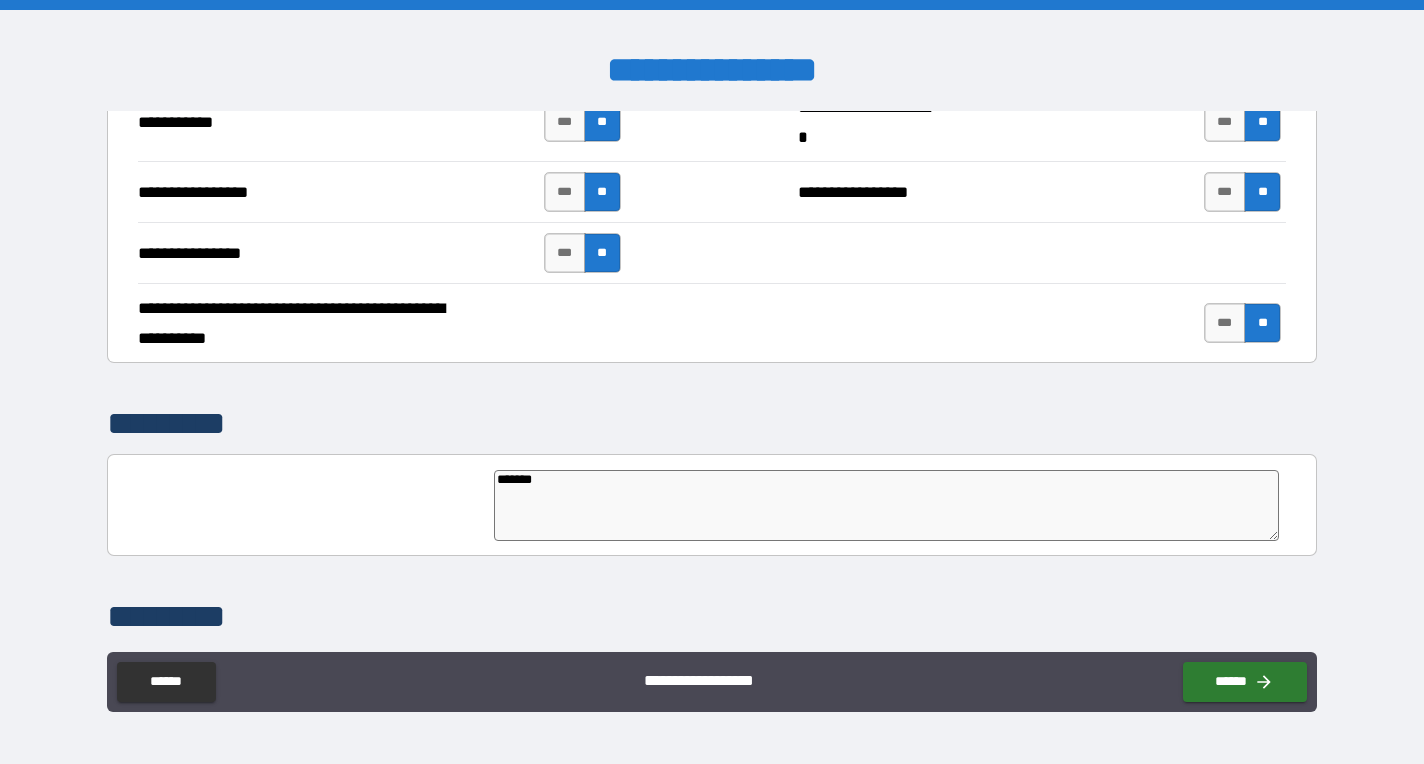 type on "********" 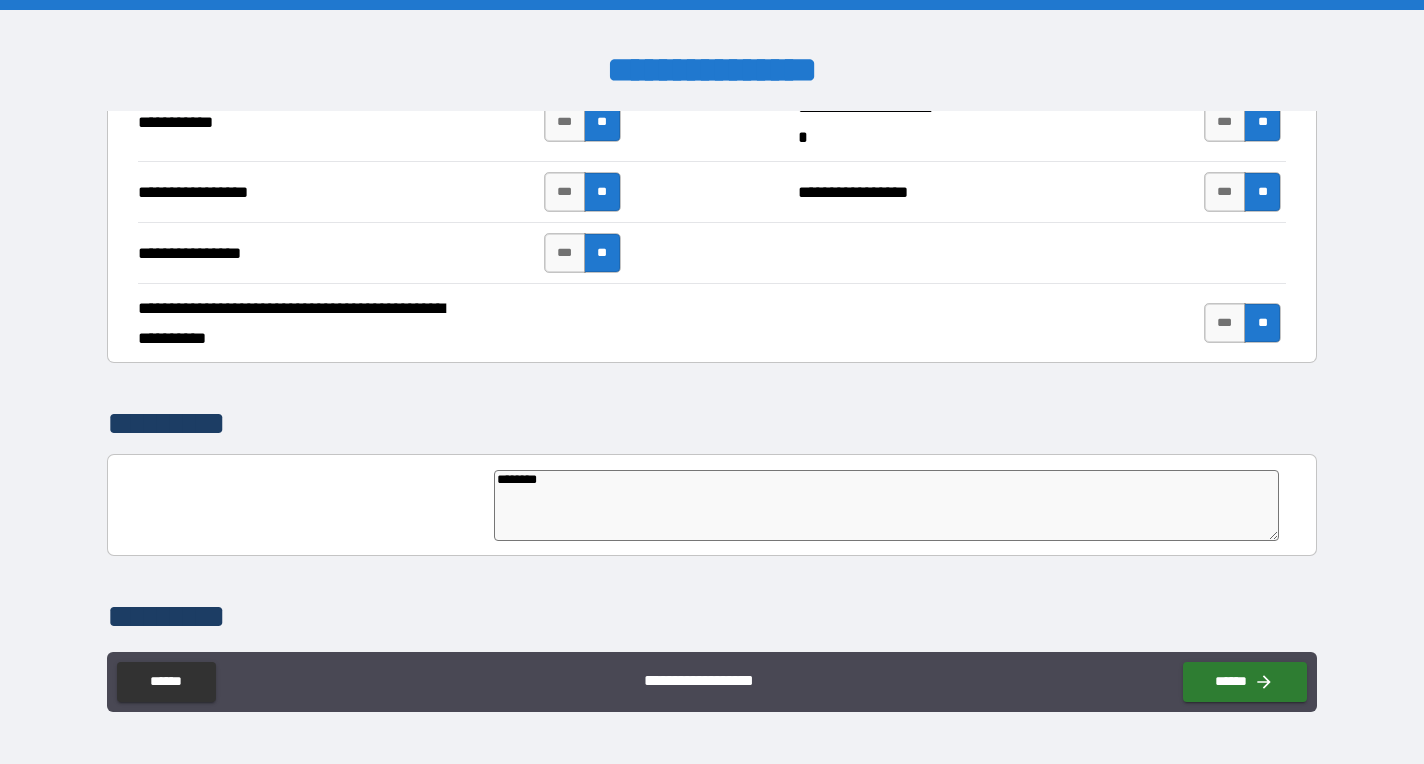 type on "*" 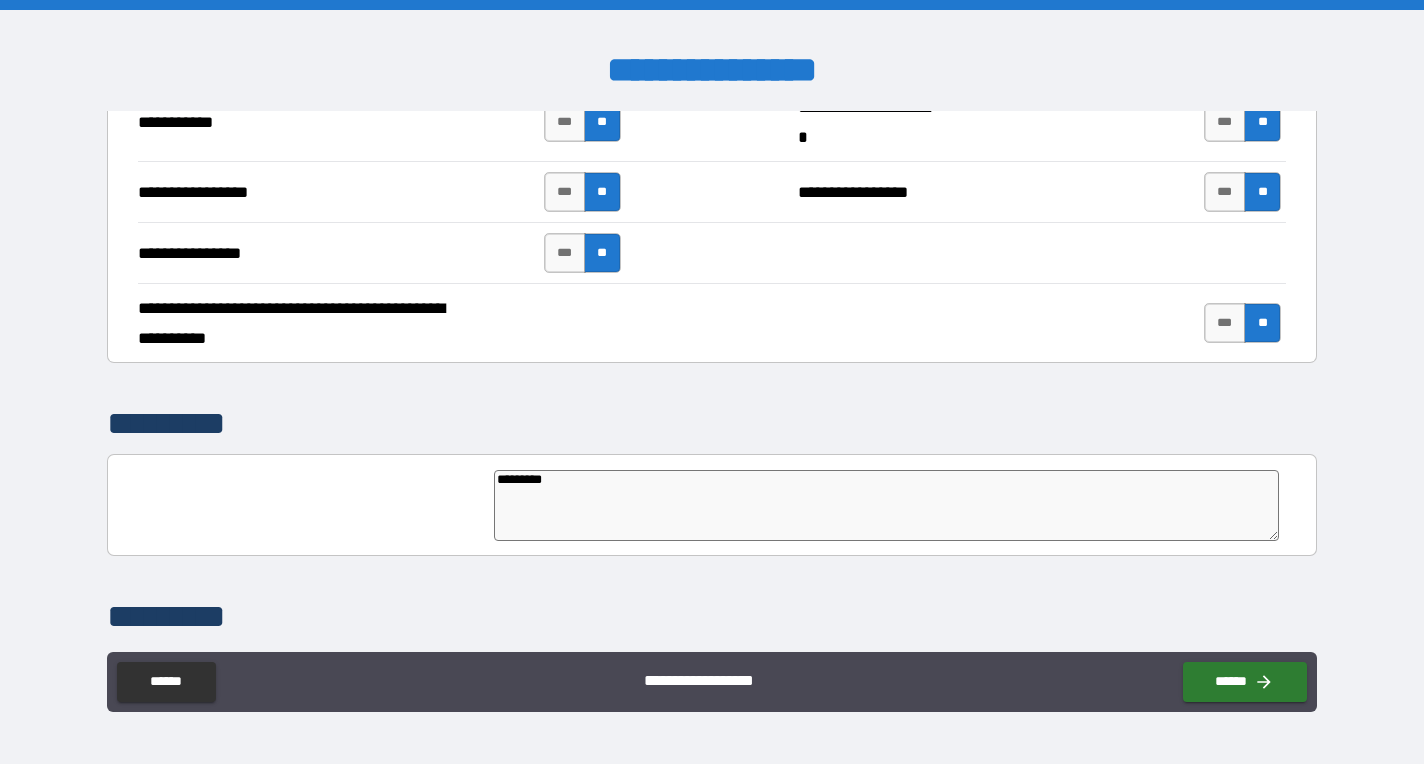 type on "**********" 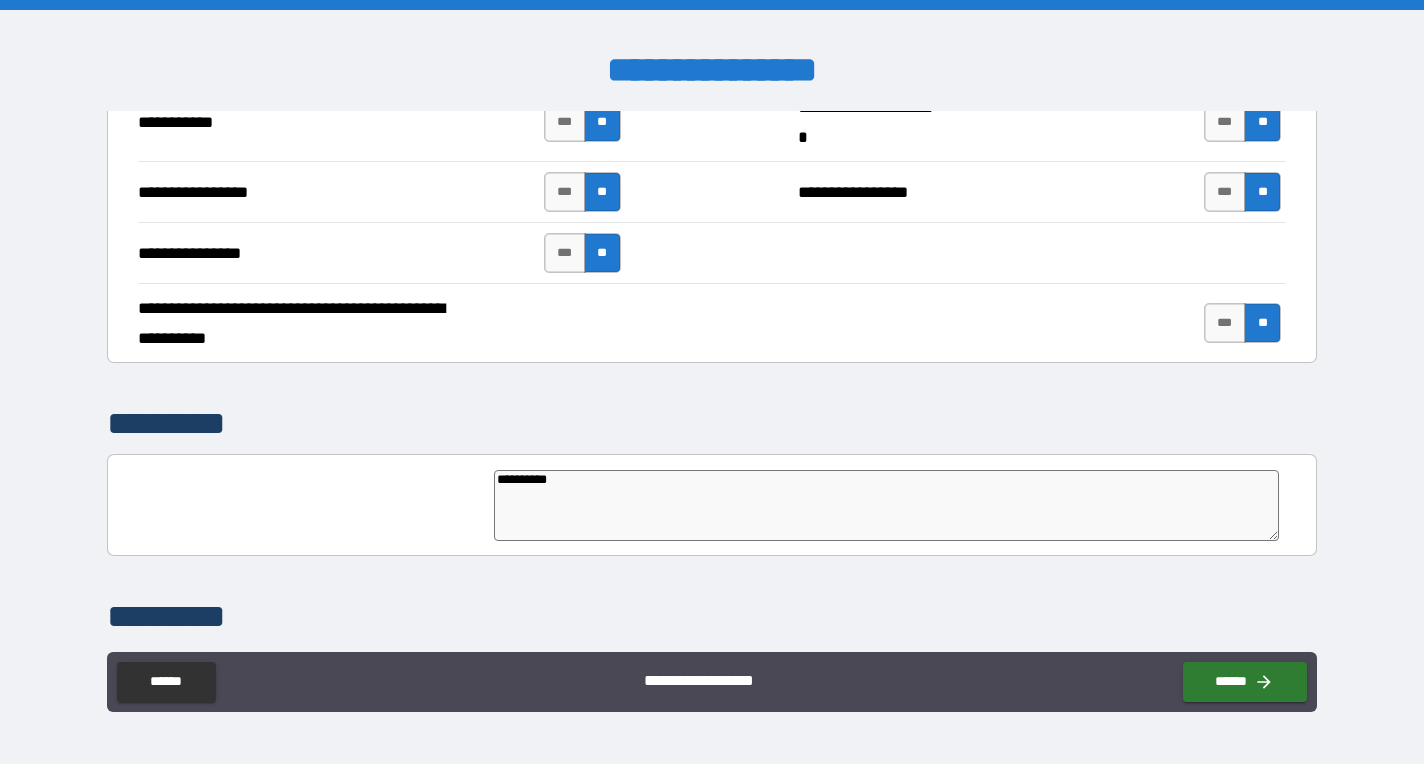 type on "**********" 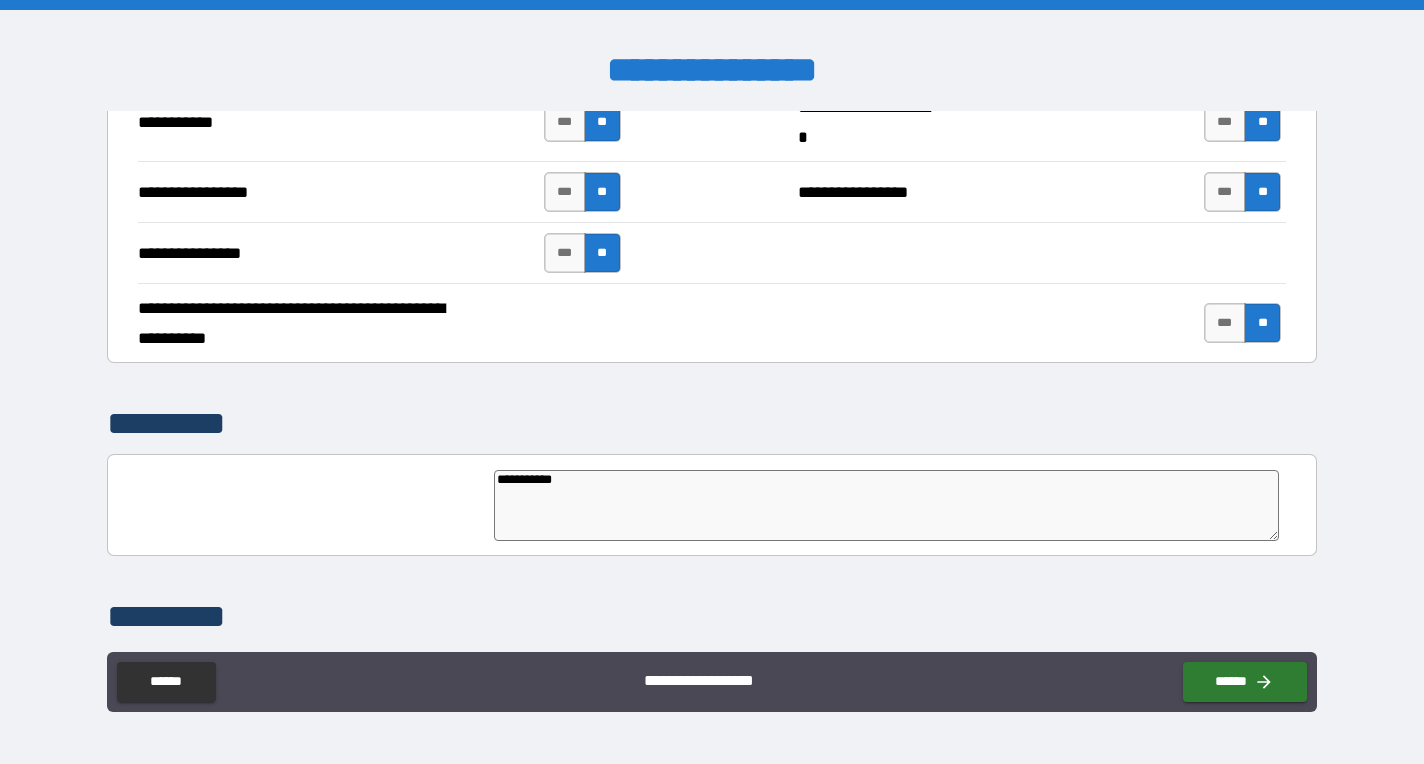 type on "**********" 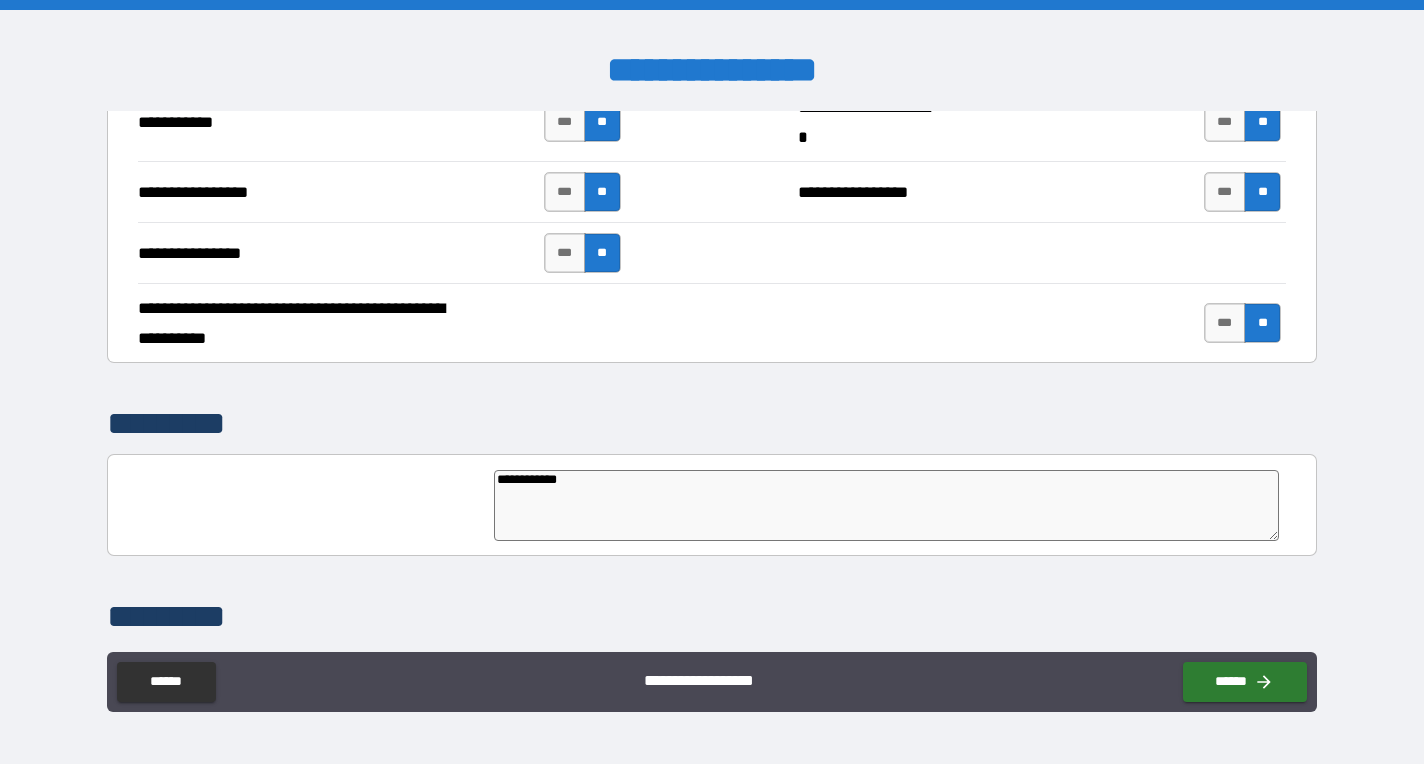 type on "**********" 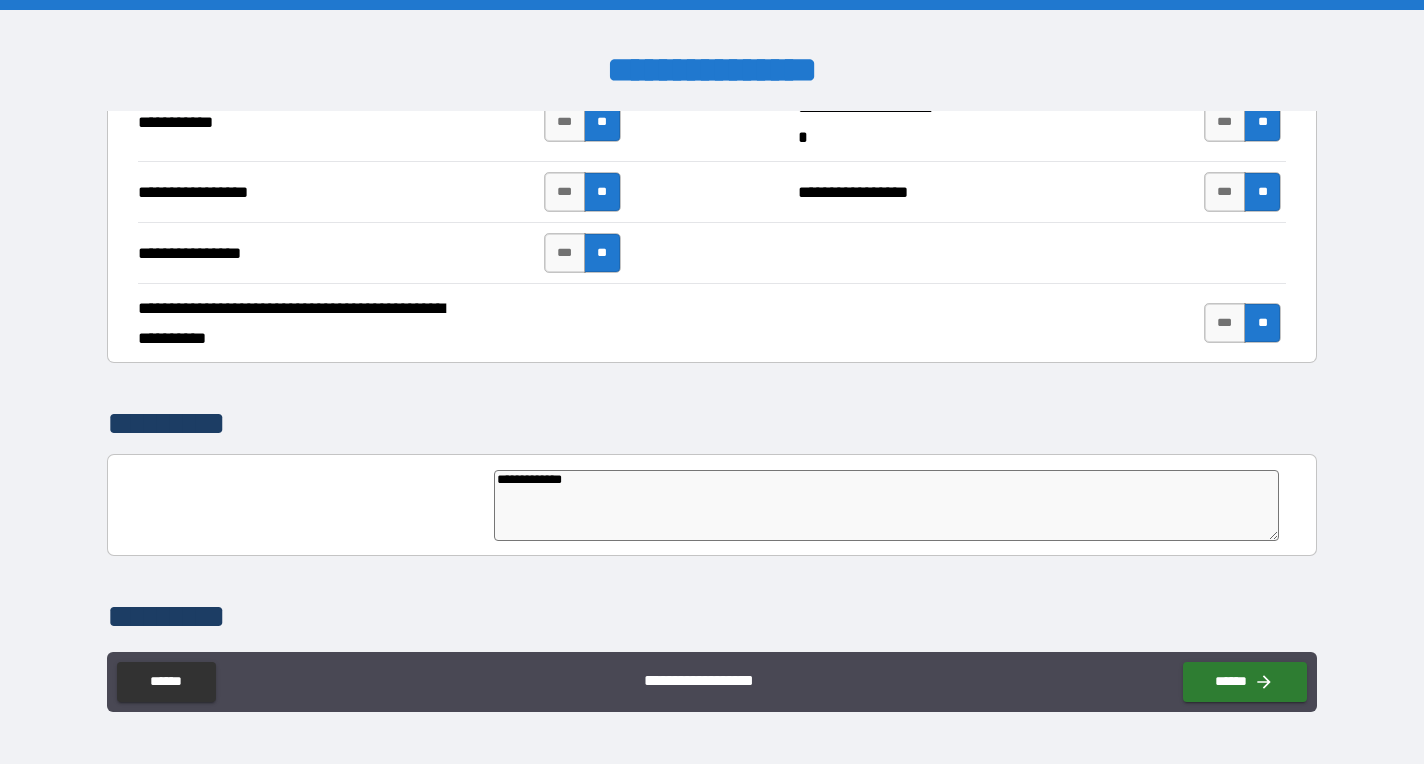 type on "**********" 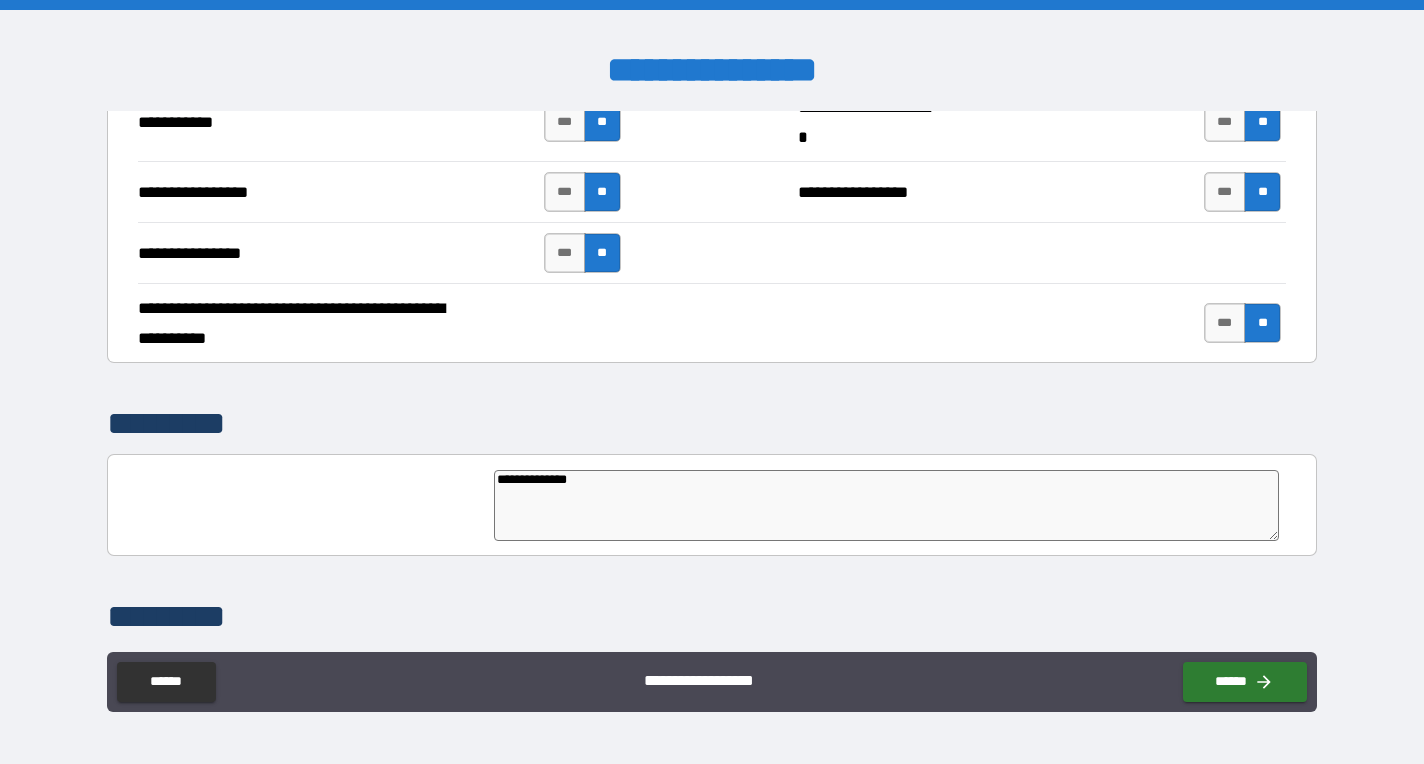 type on "**********" 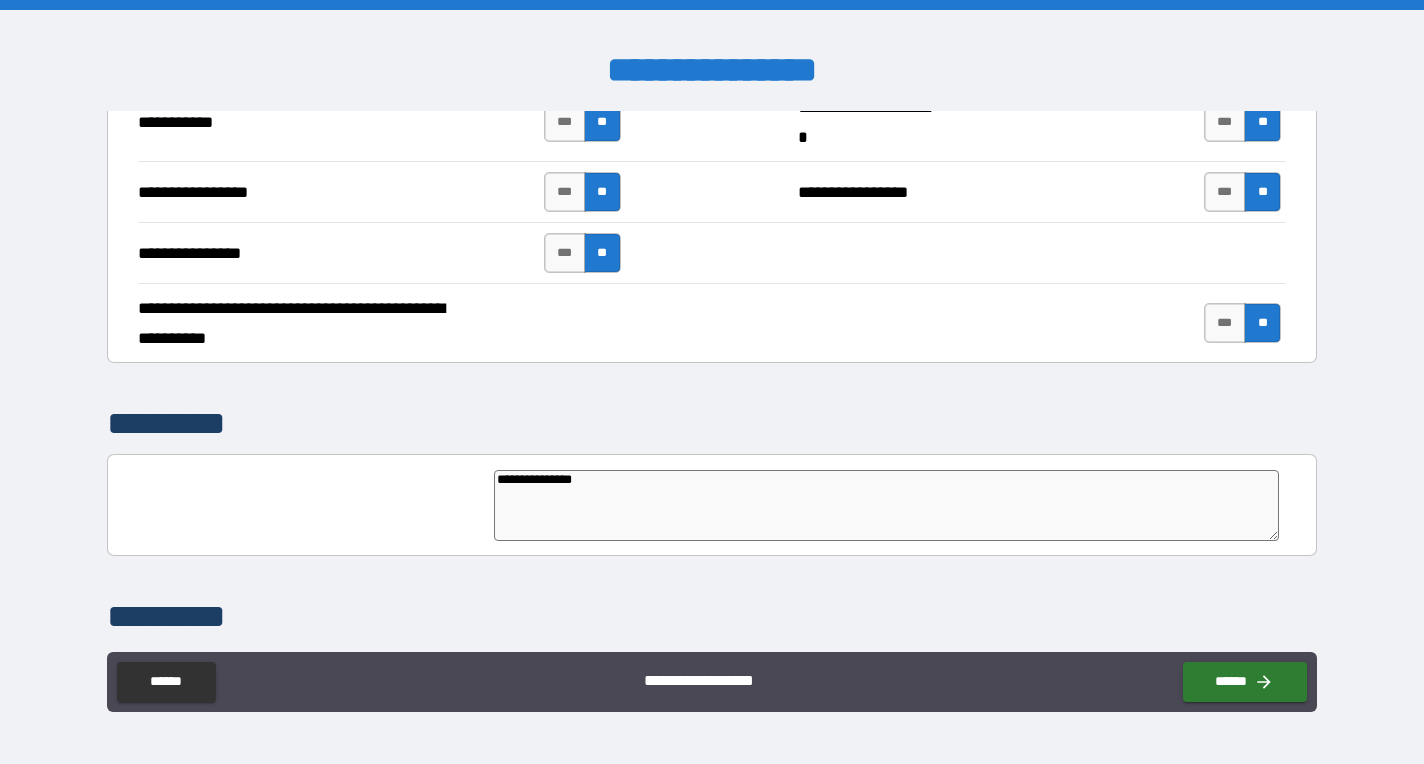 type on "**********" 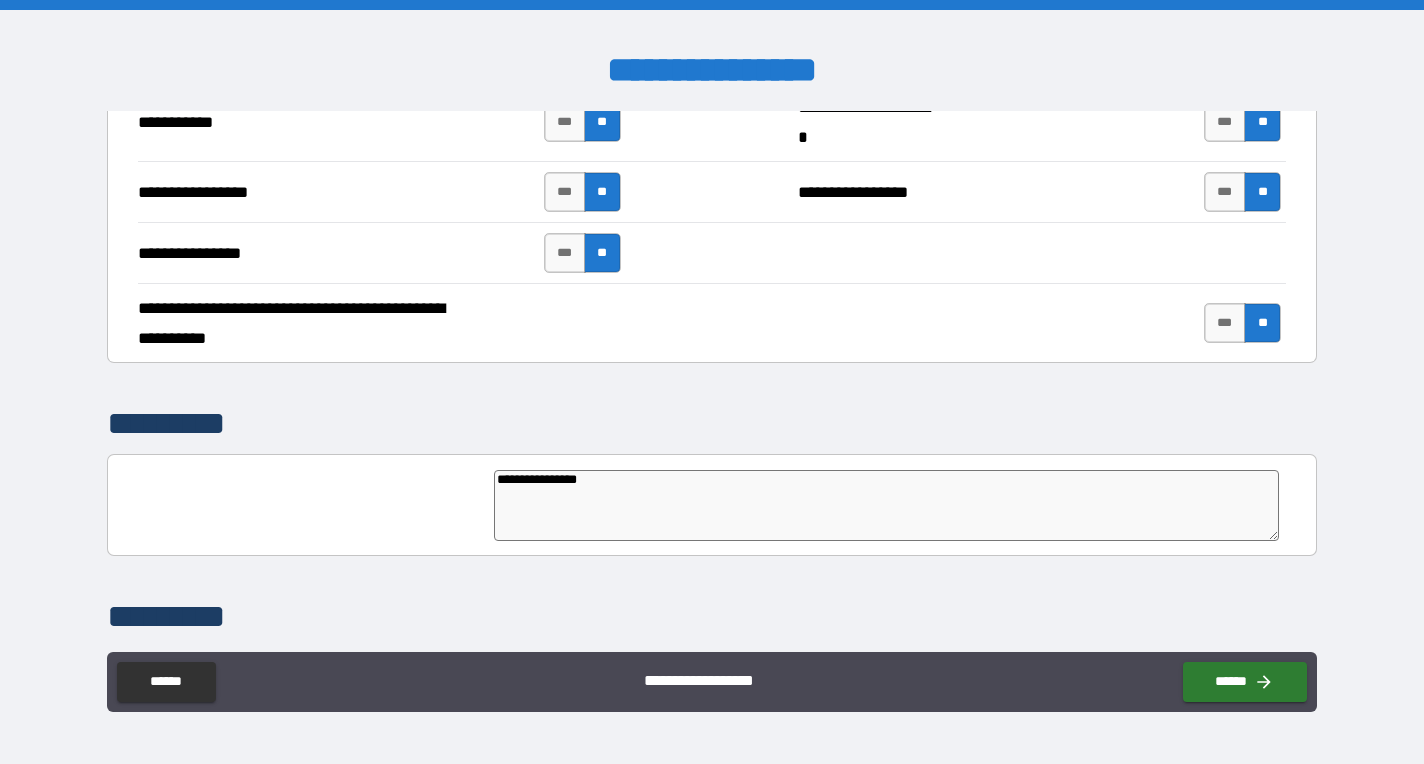 type on "*" 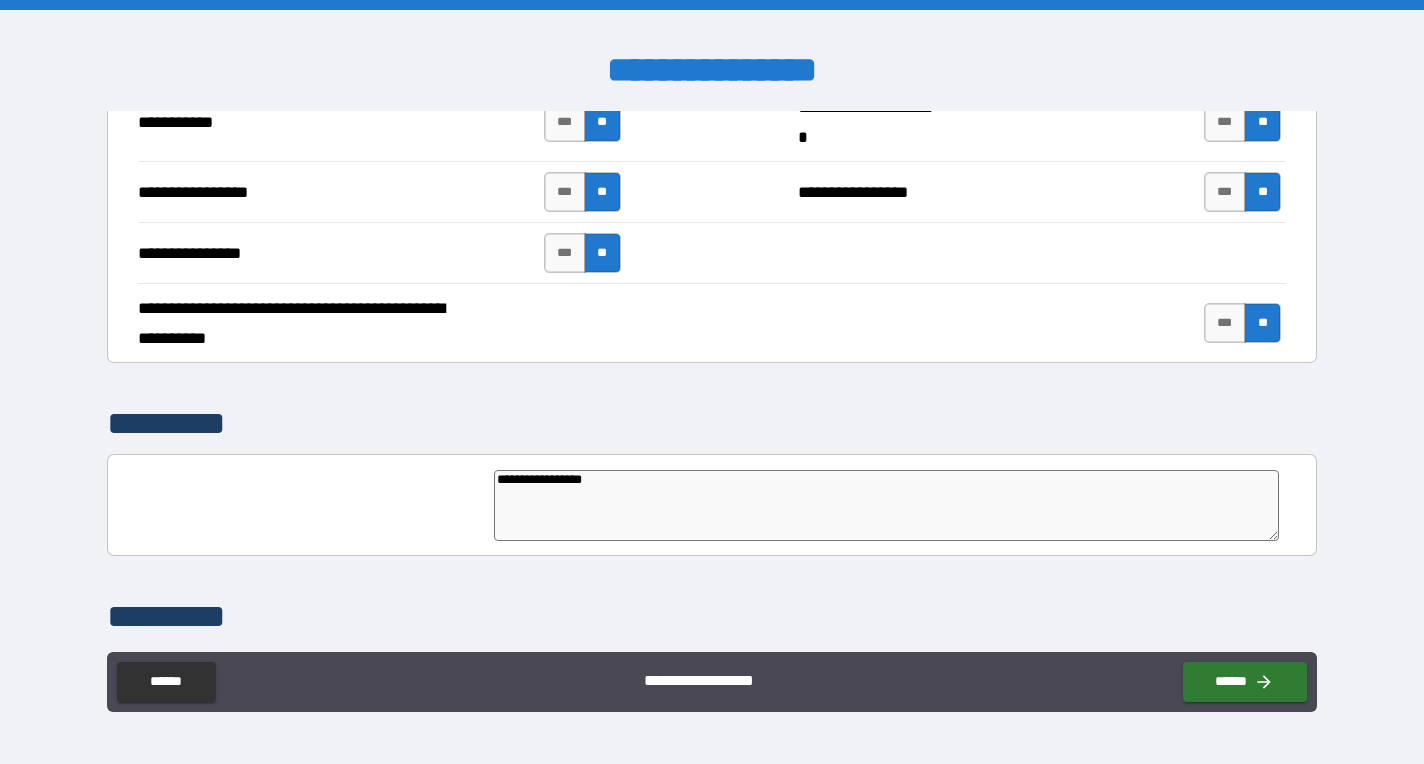 type on "**********" 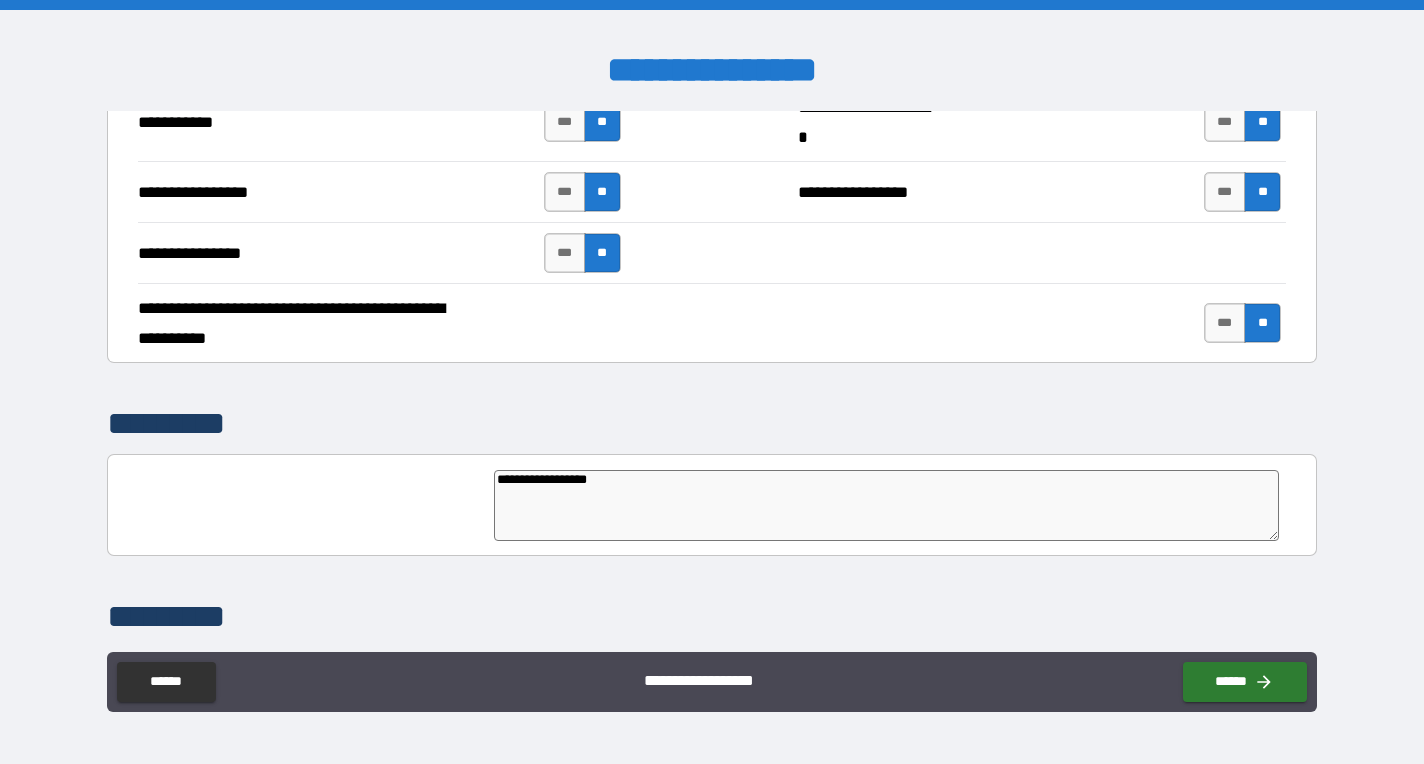 type on "*" 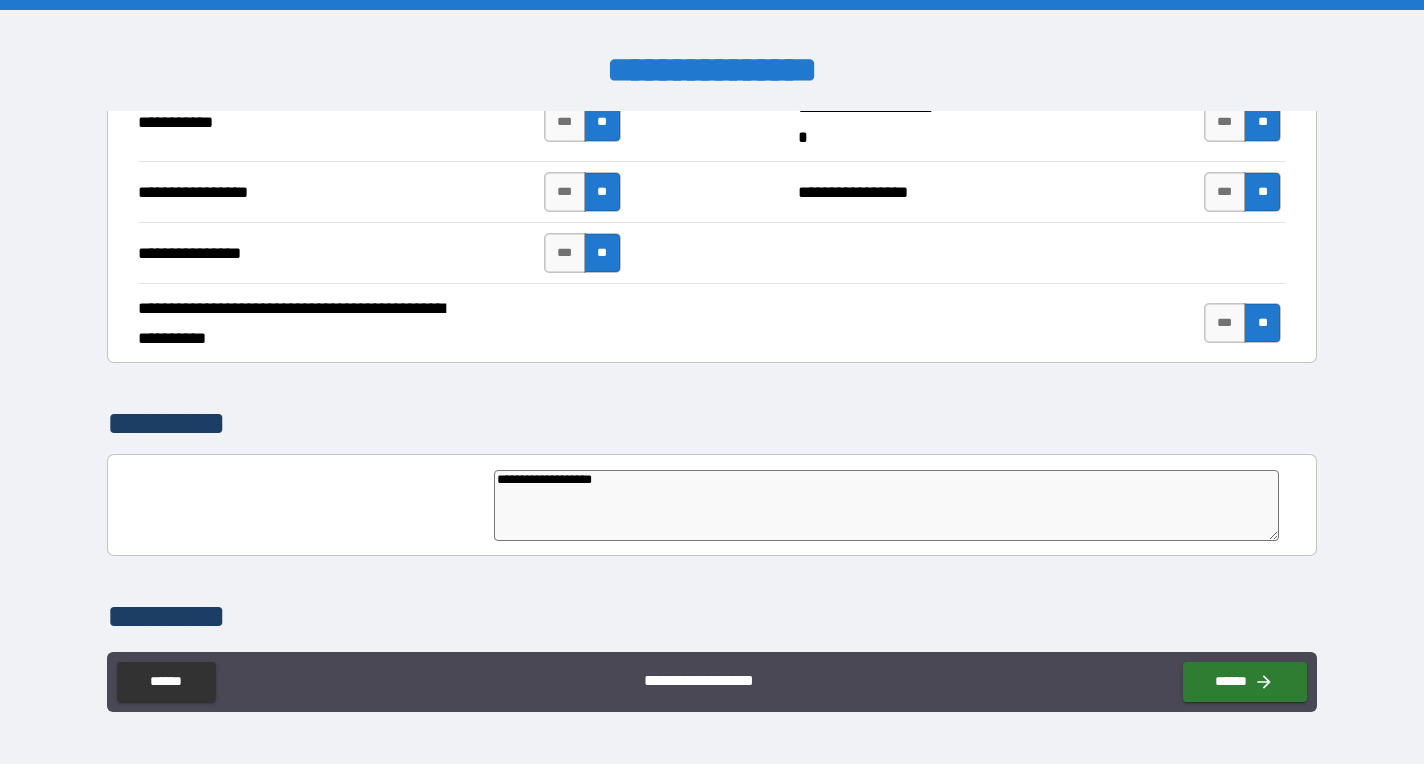 type on "*" 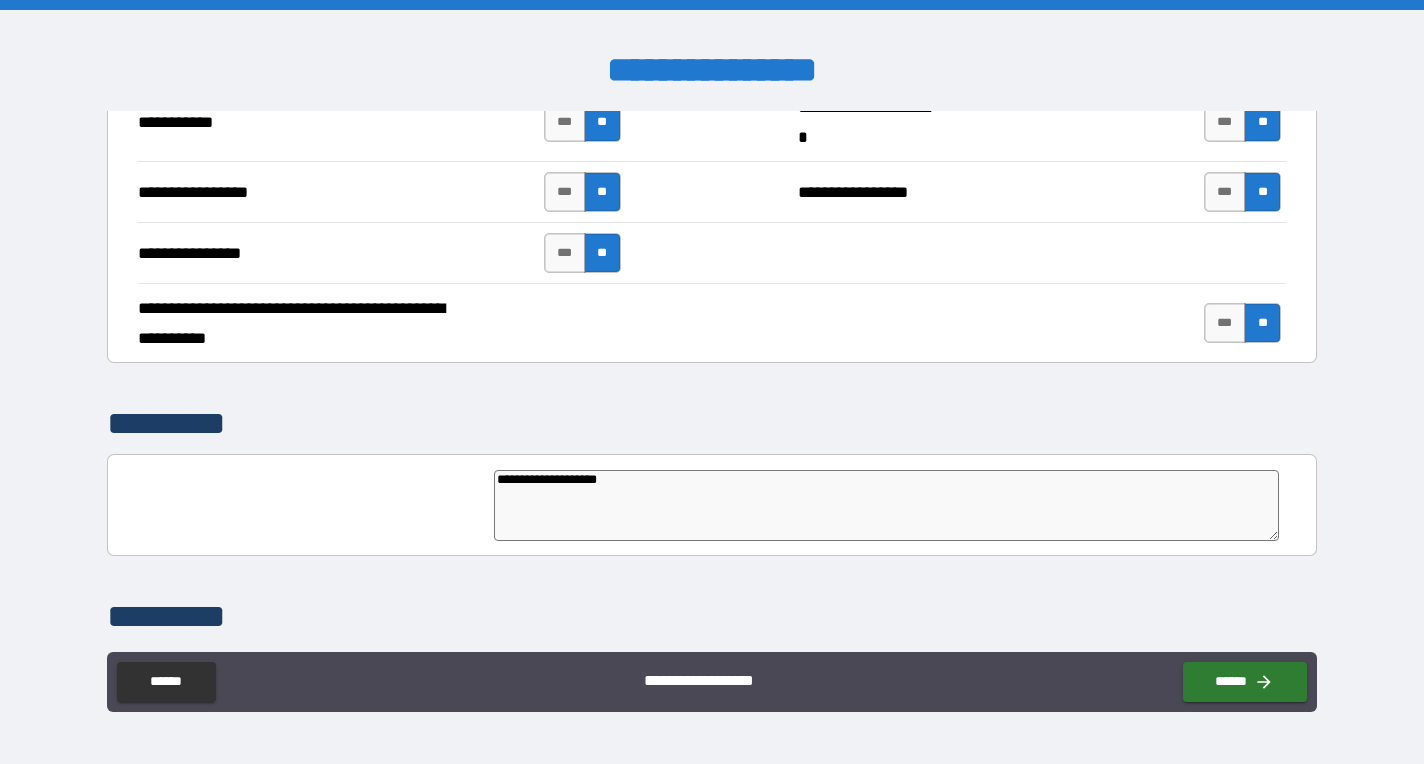 type on "*" 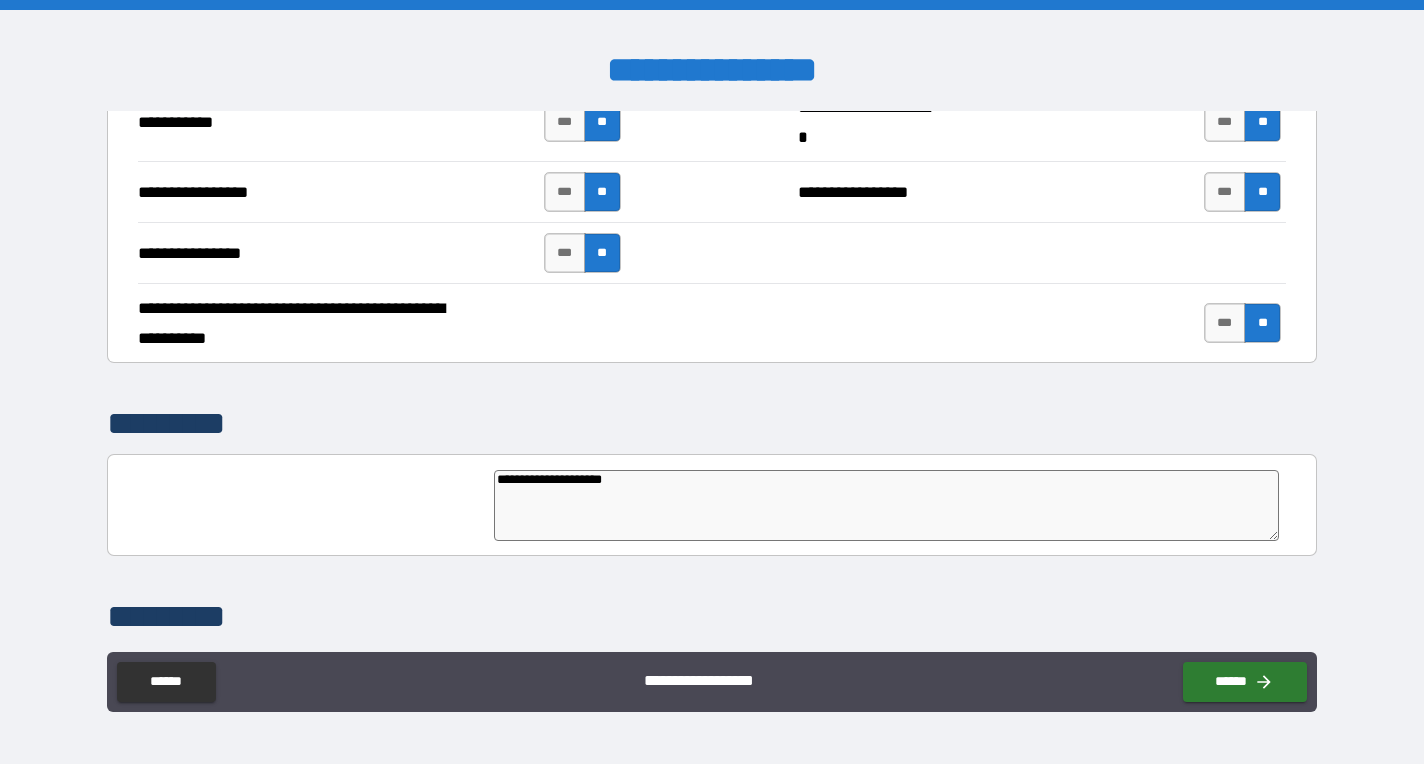 type on "*" 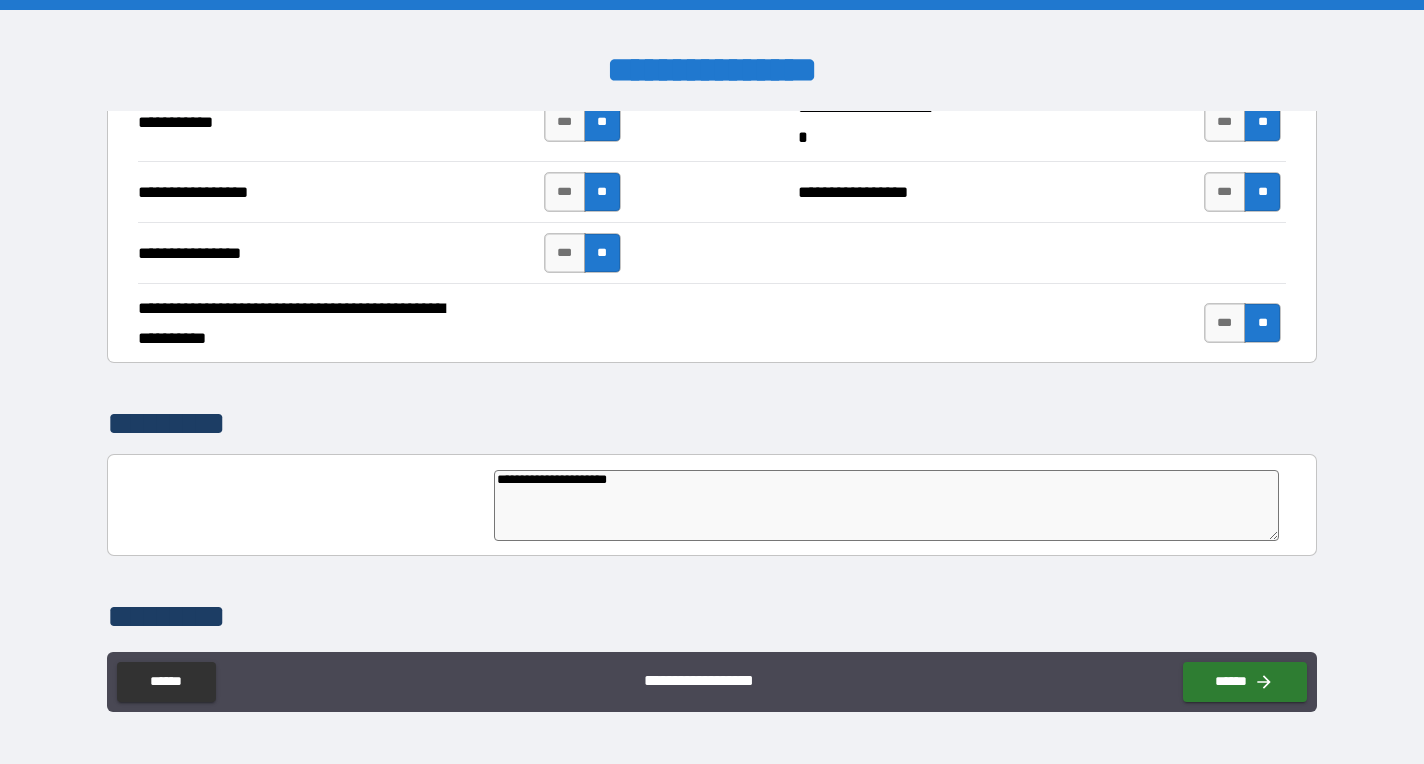 type on "**********" 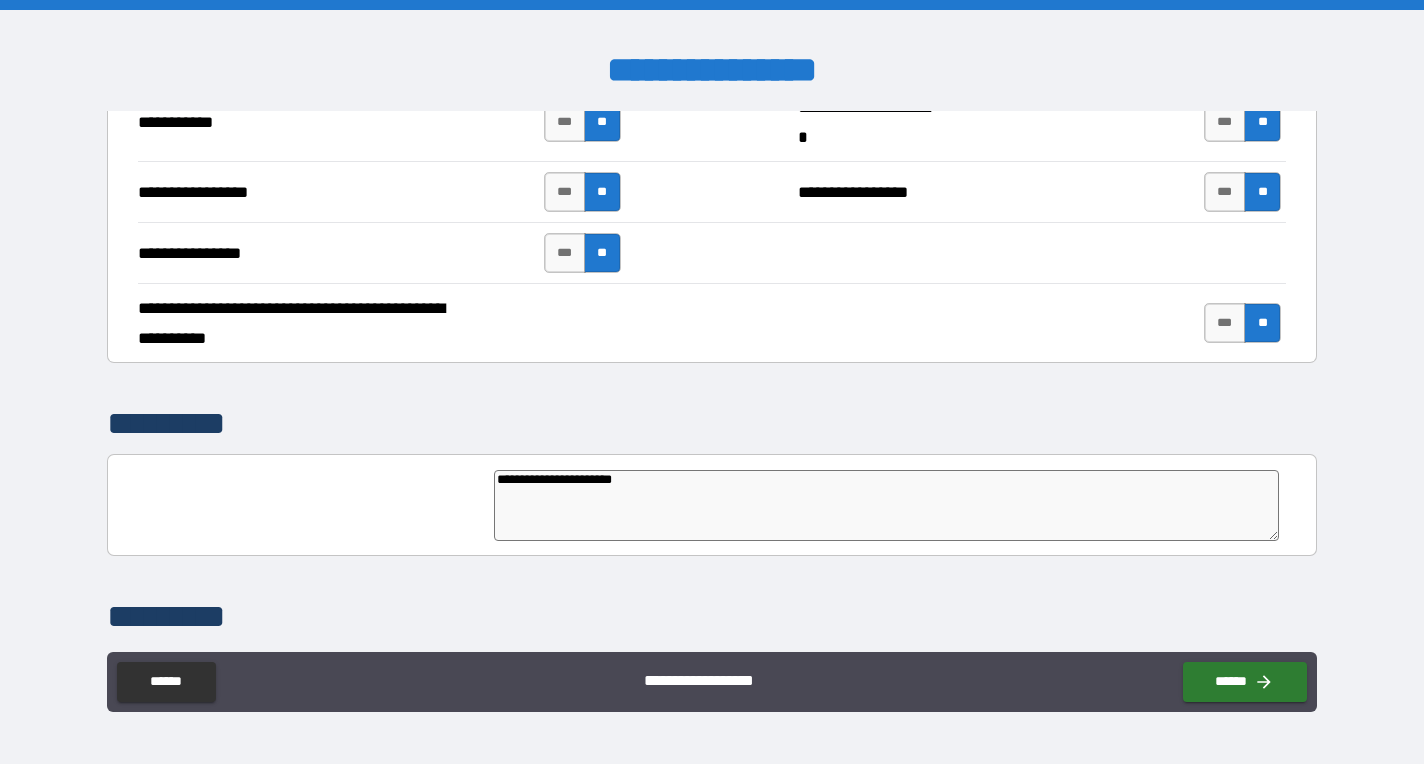 type on "**********" 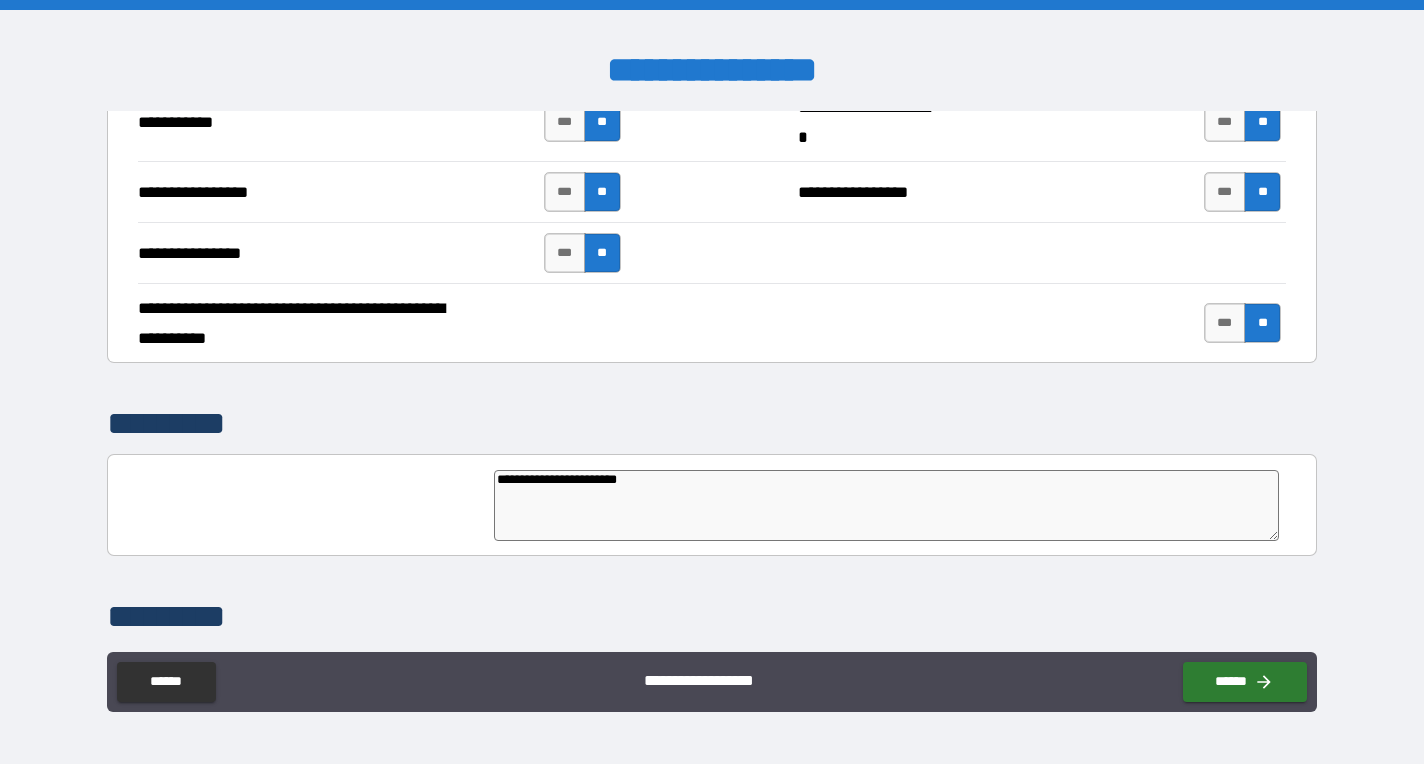 type on "**********" 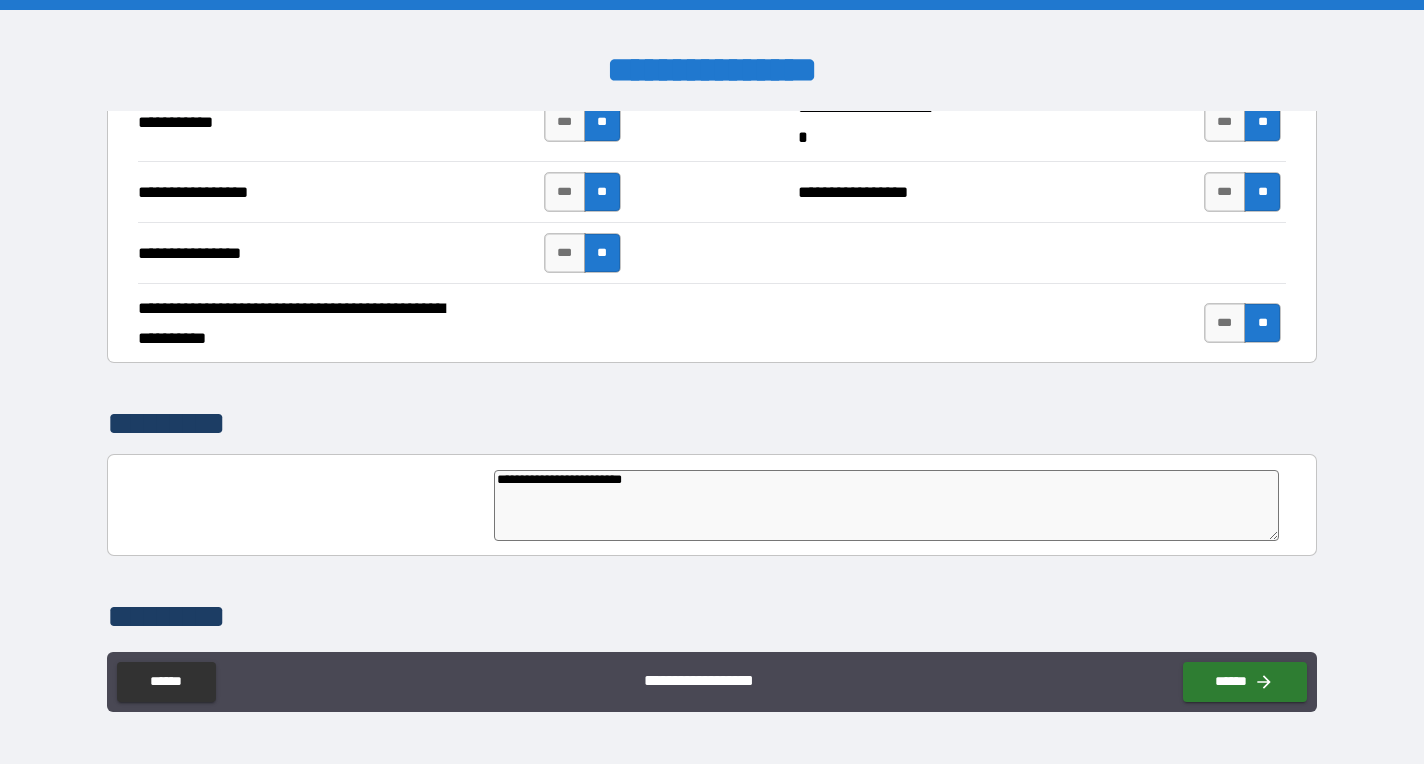 type on "**********" 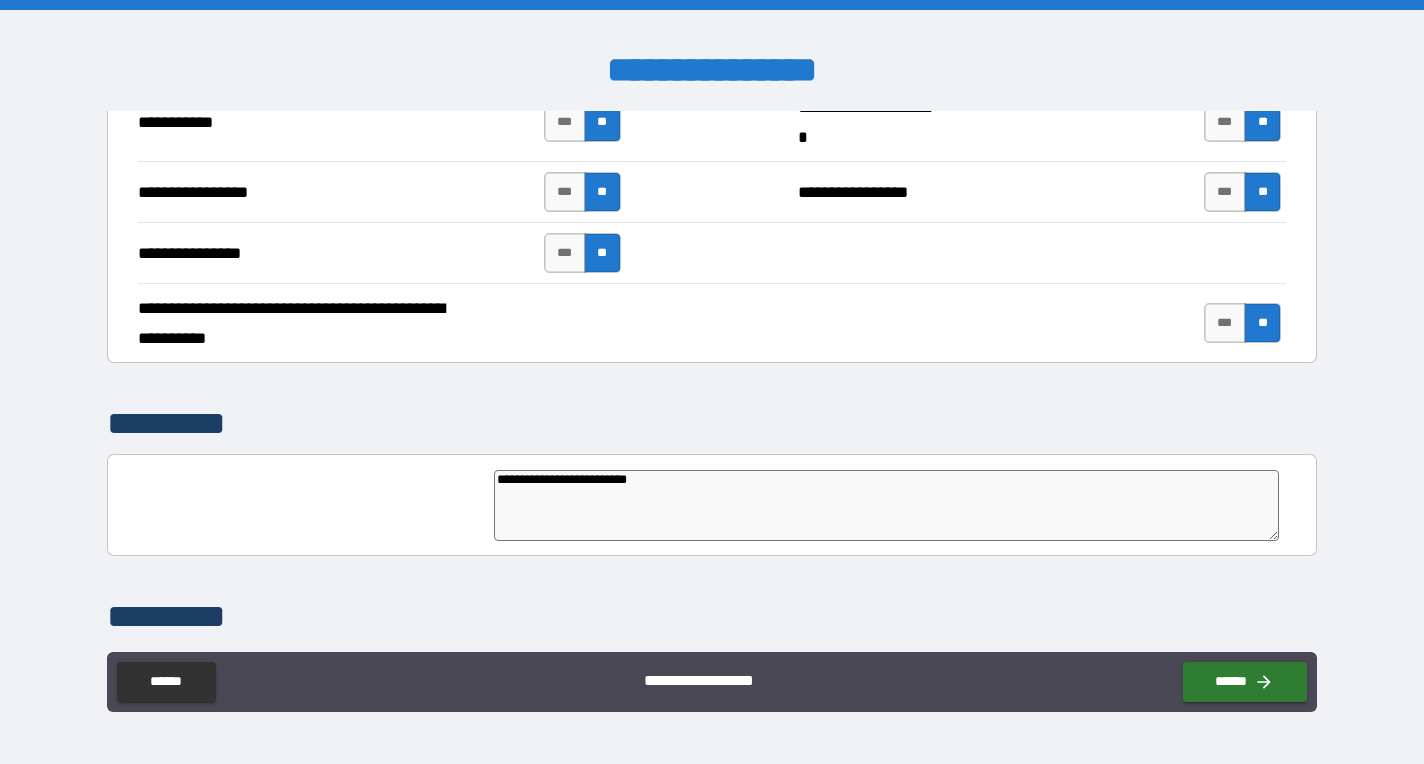 type on "**********" 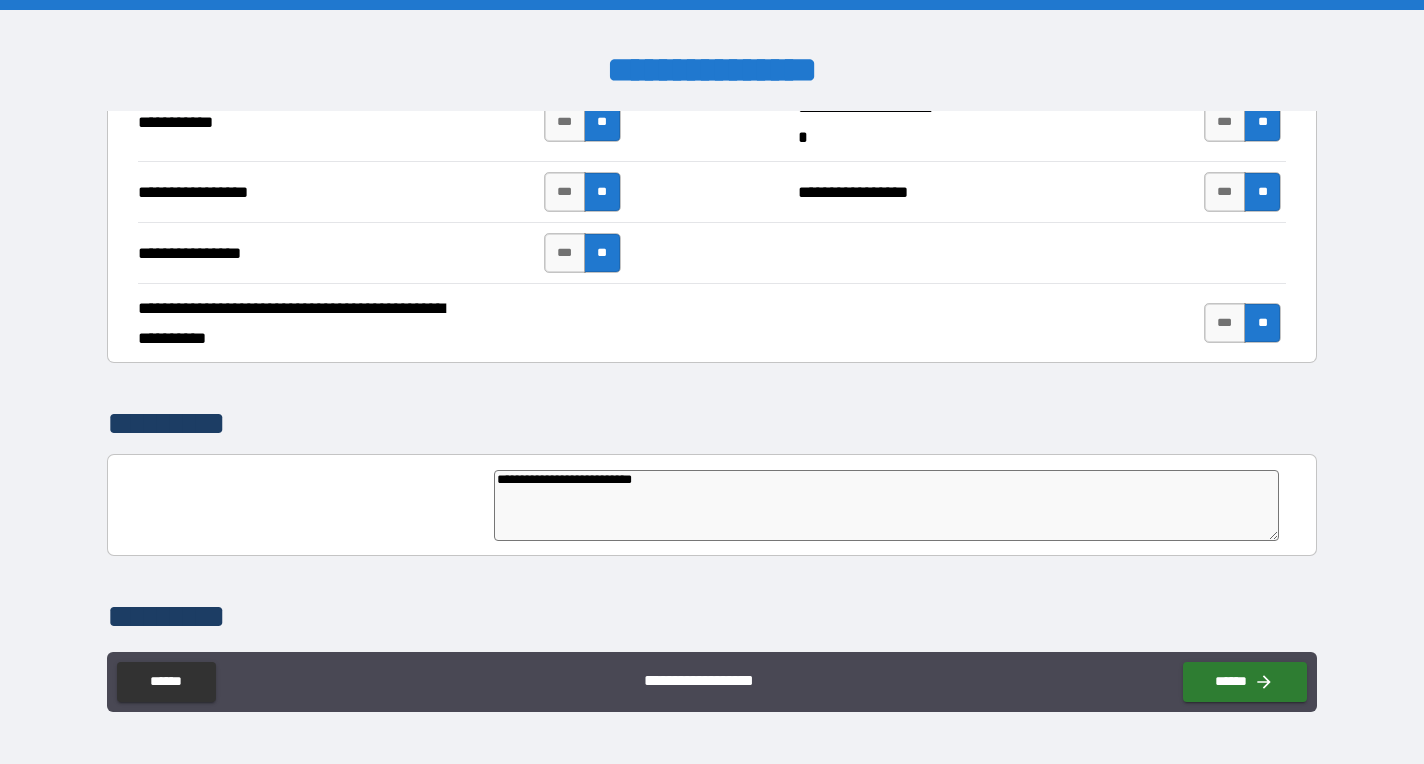 type on "**********" 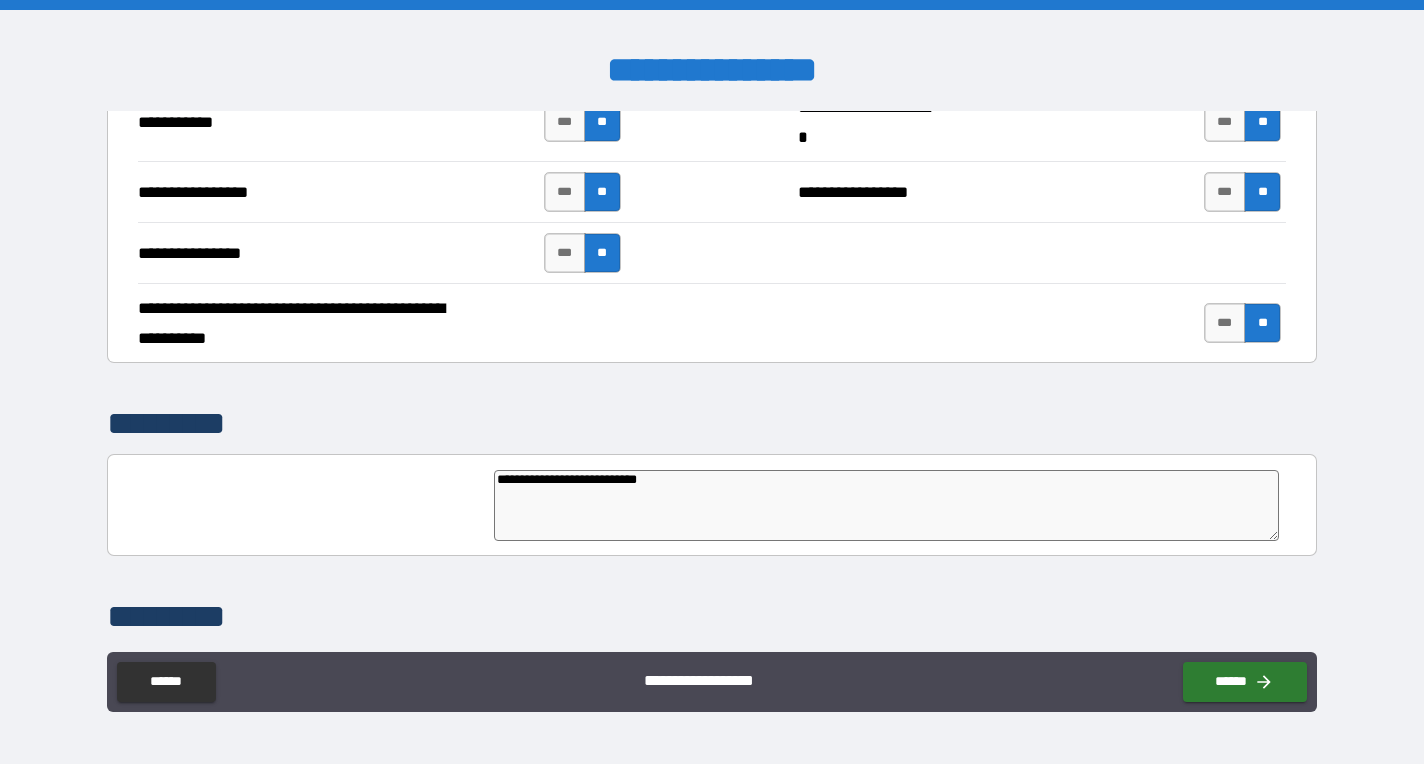 type on "*" 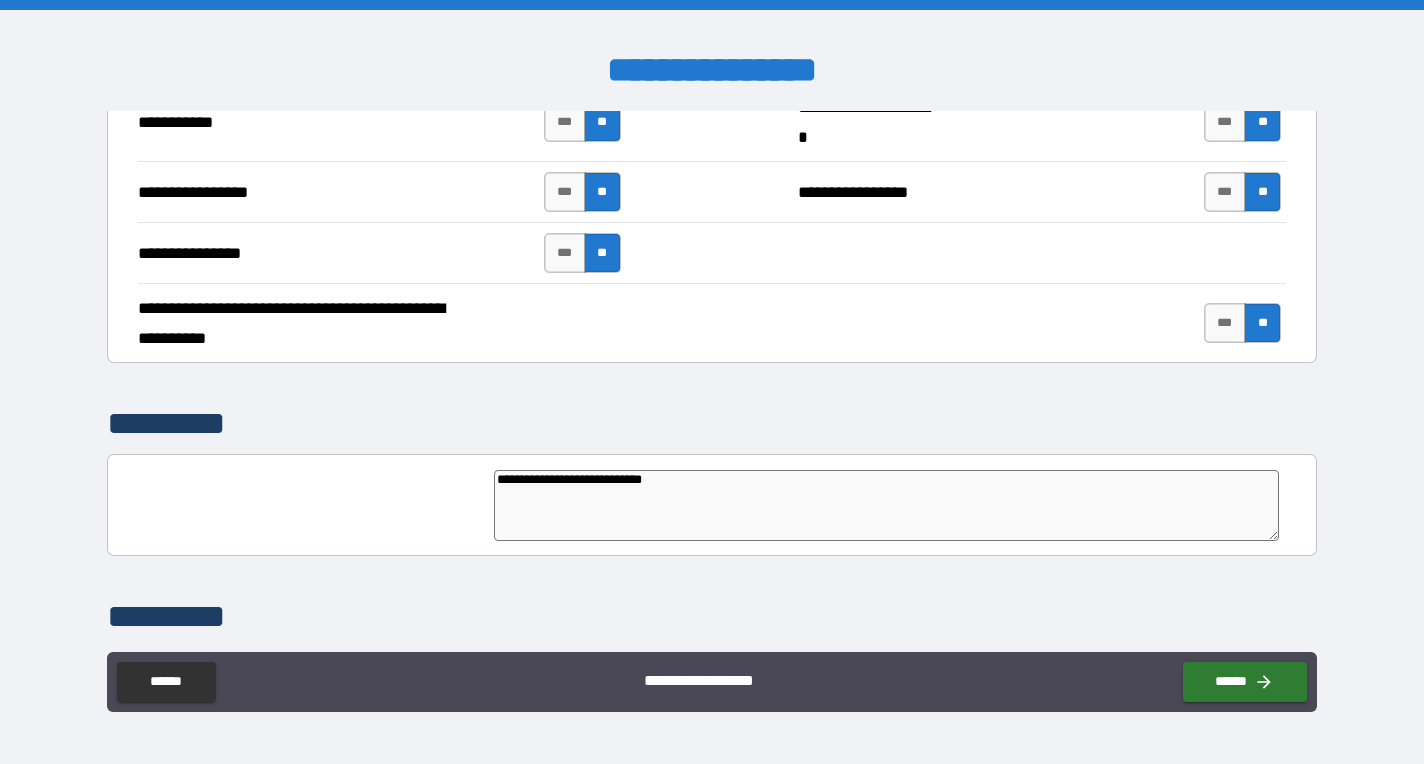 type on "**********" 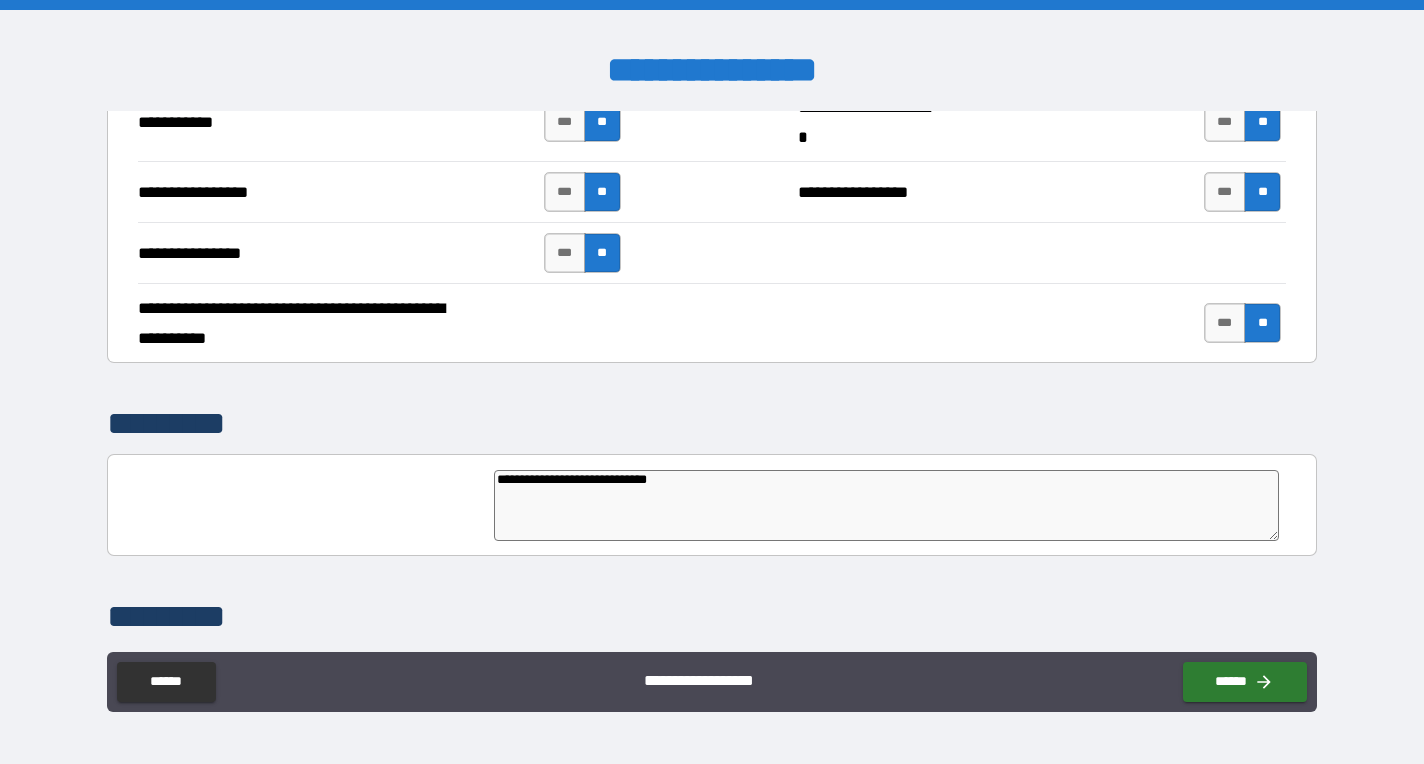 type on "**********" 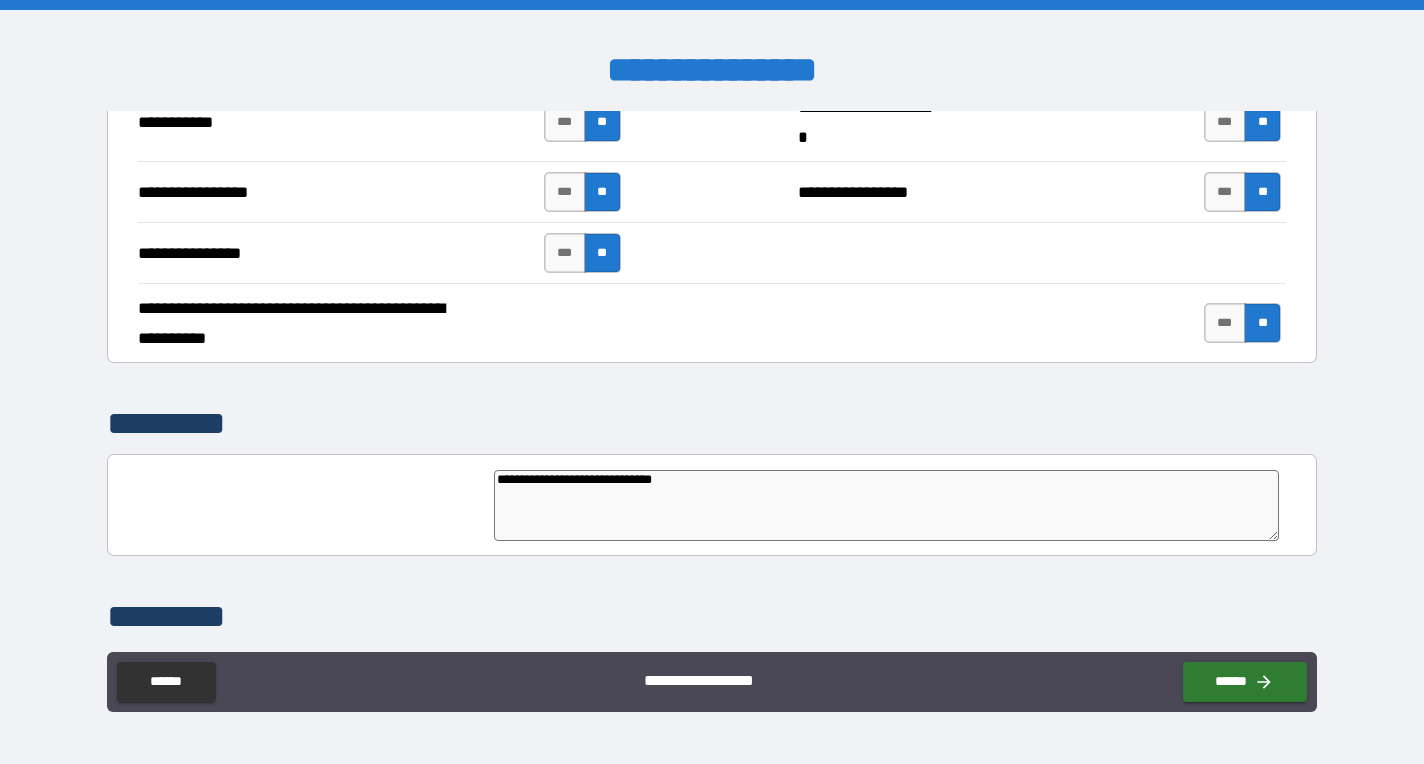 type on "*" 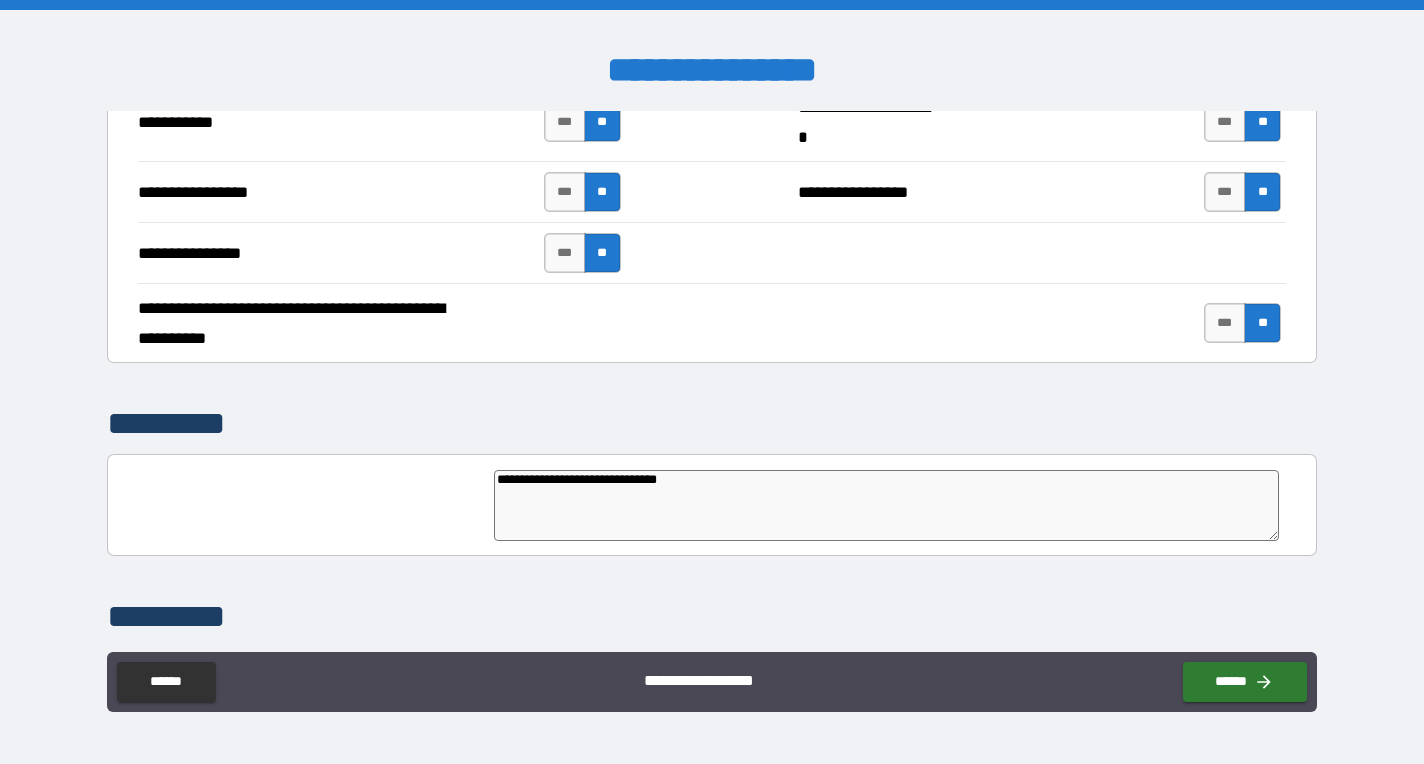 type on "*" 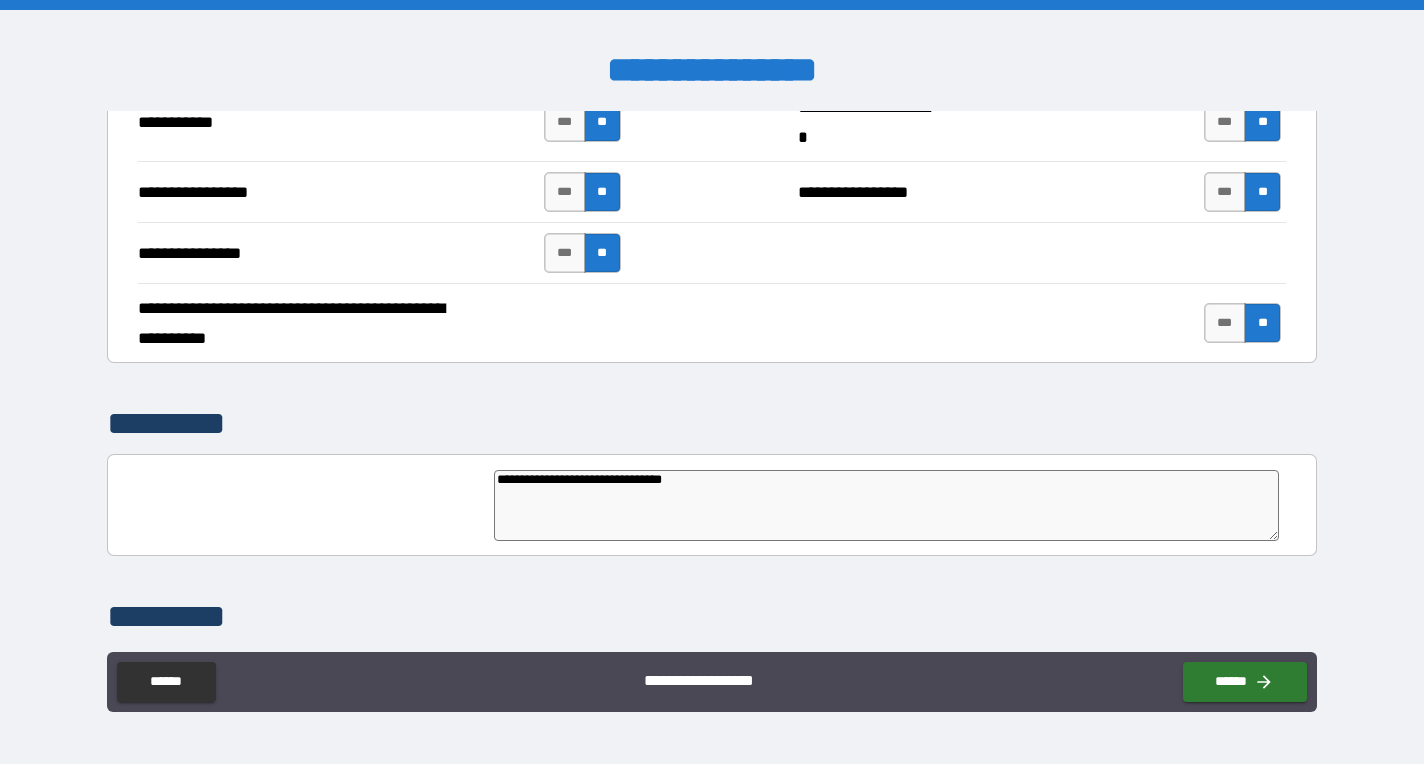 type on "**********" 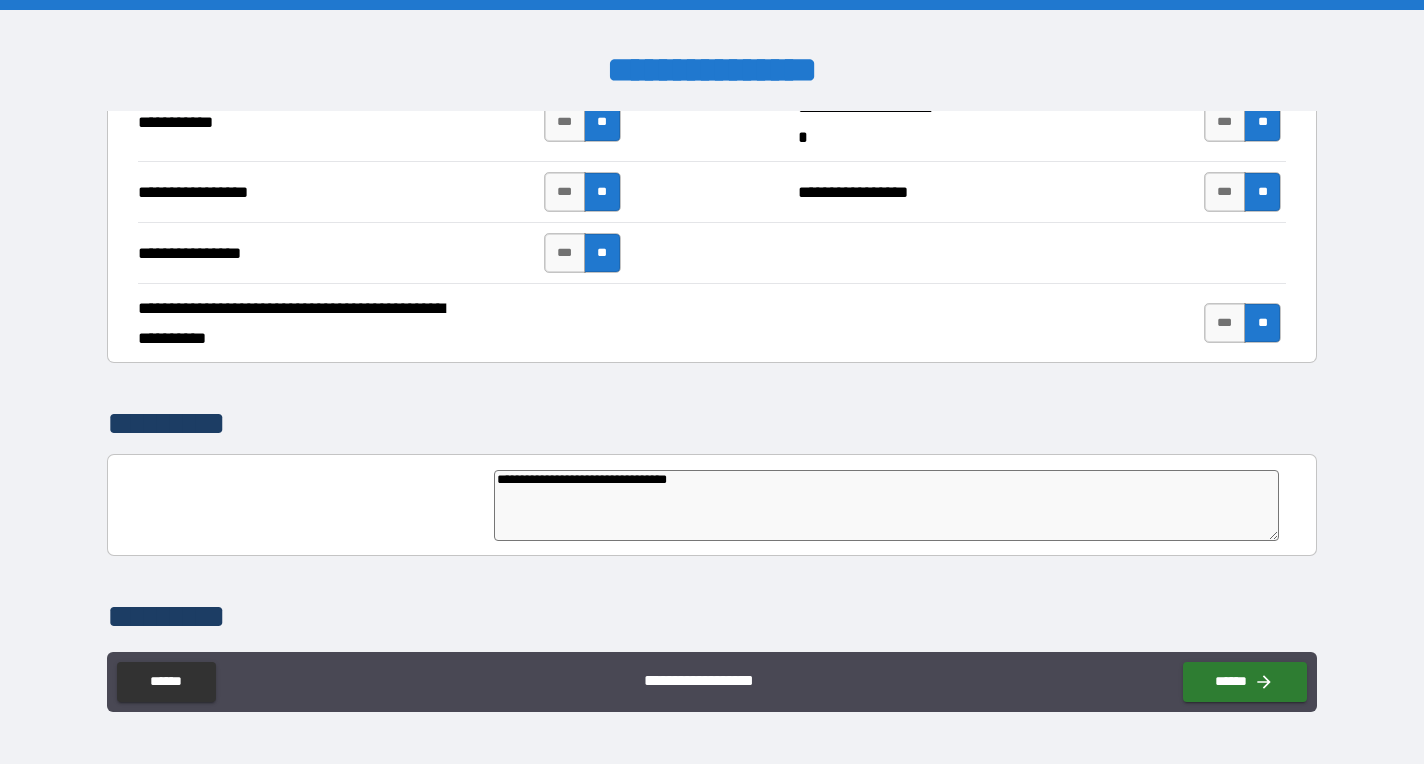 type on "*" 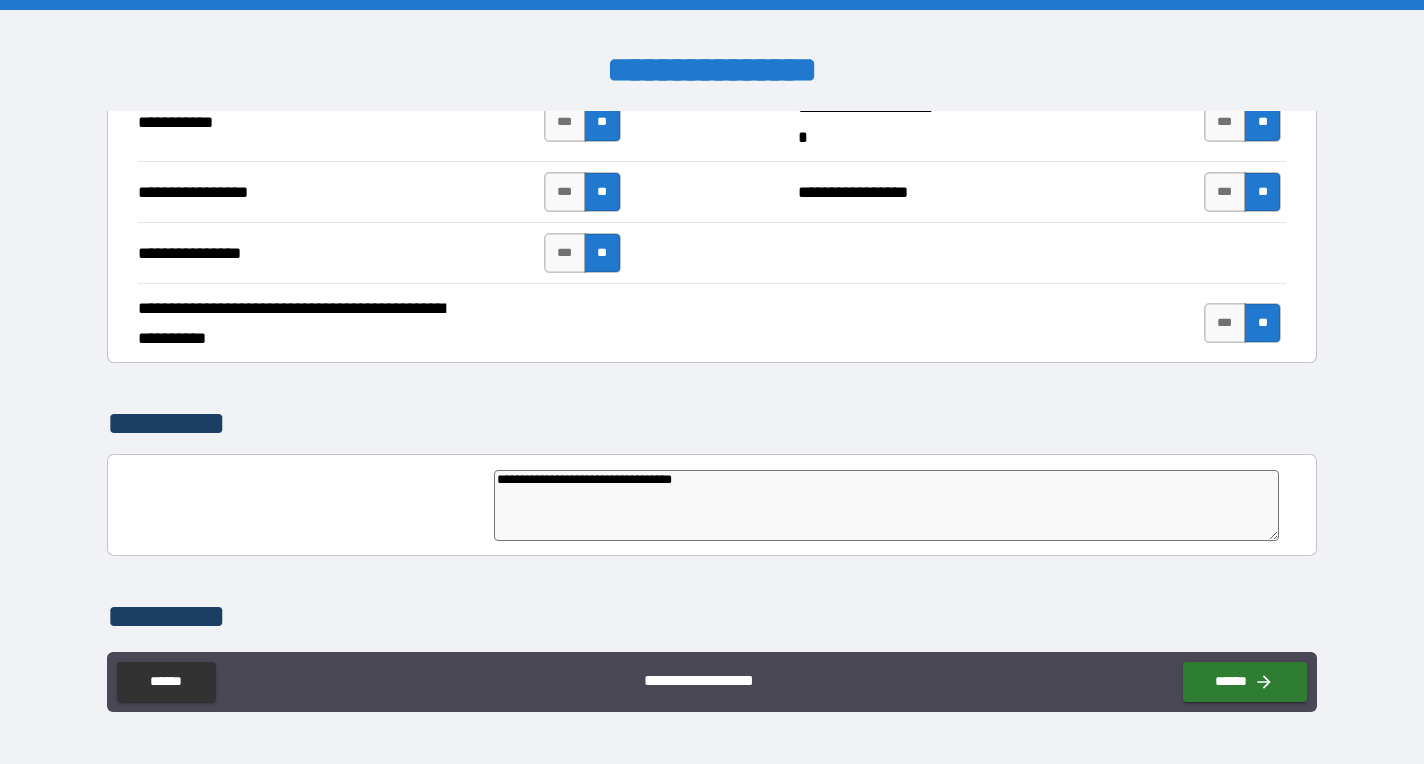type on "**********" 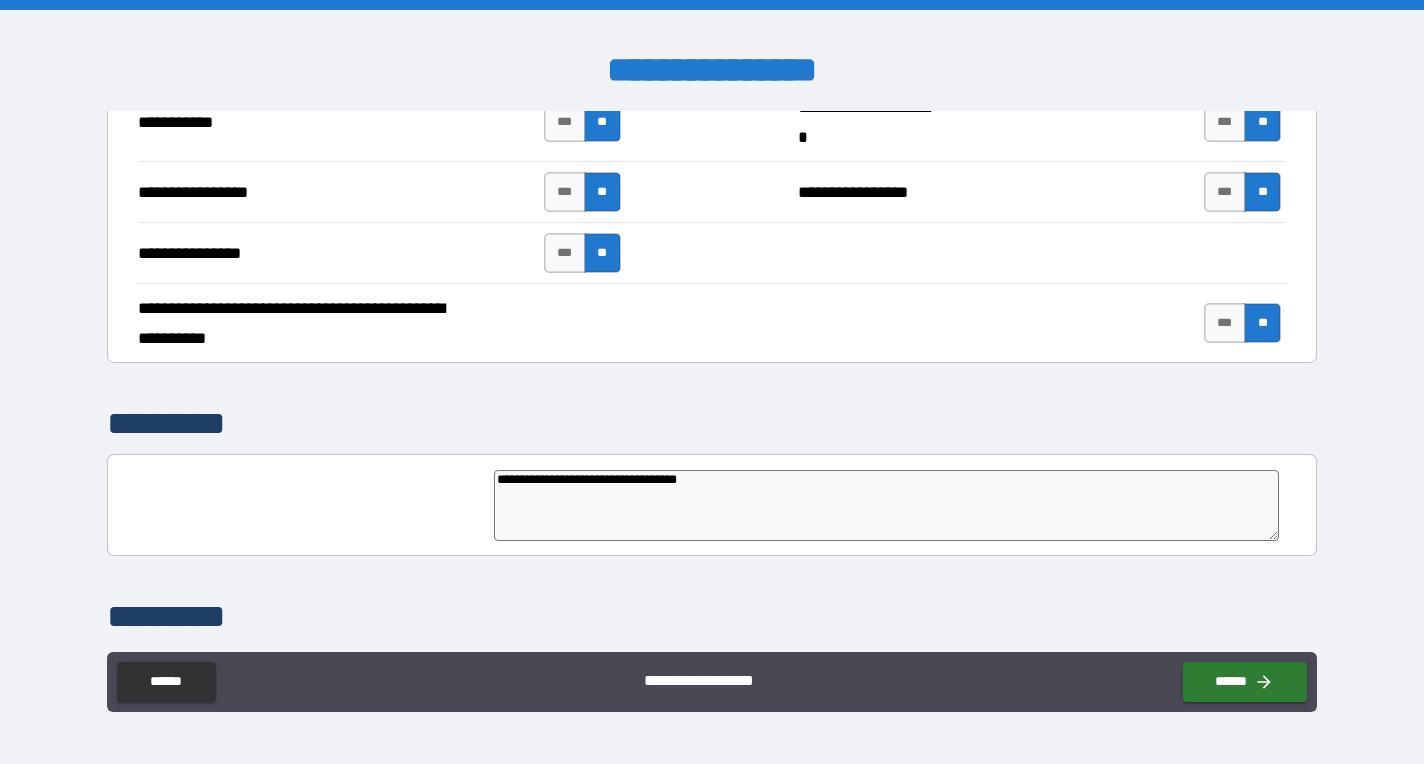 type on "**********" 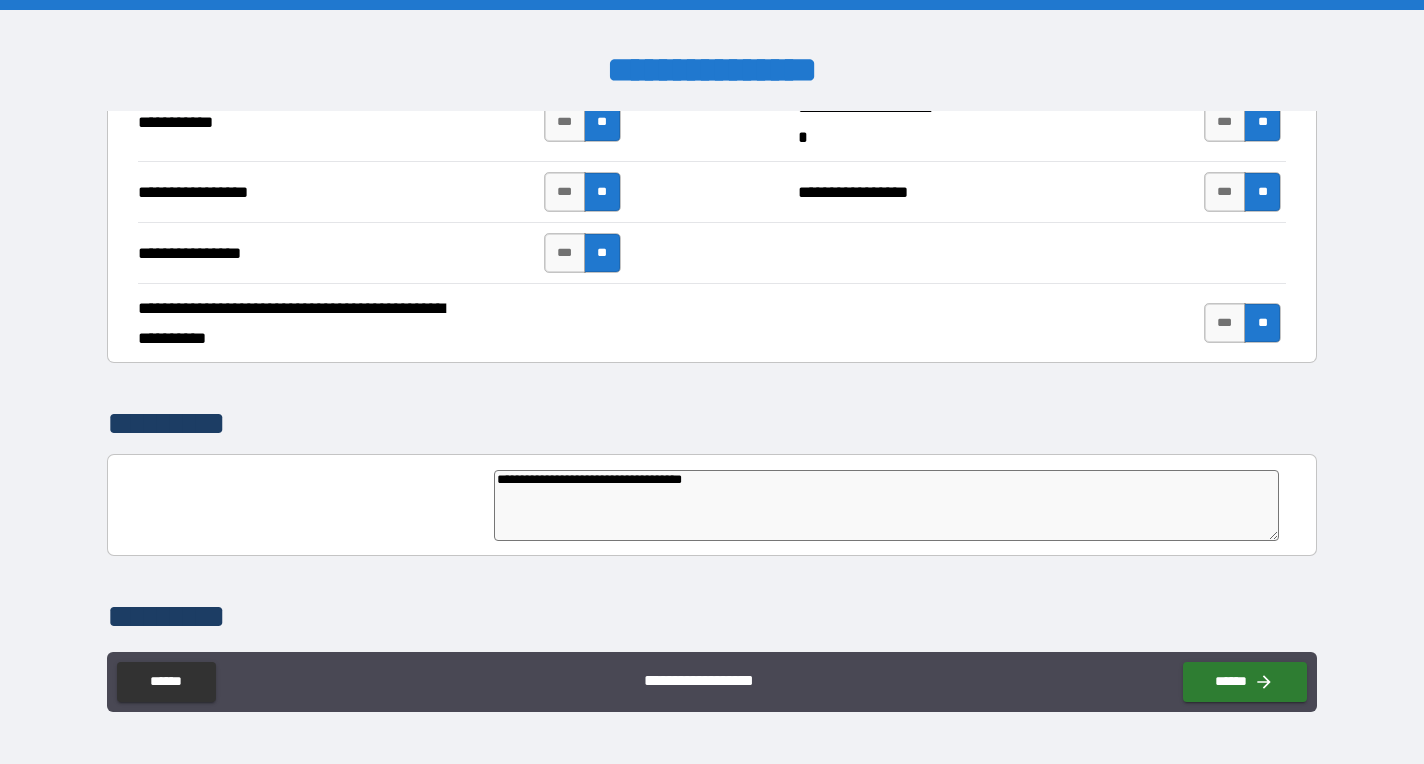 type on "**********" 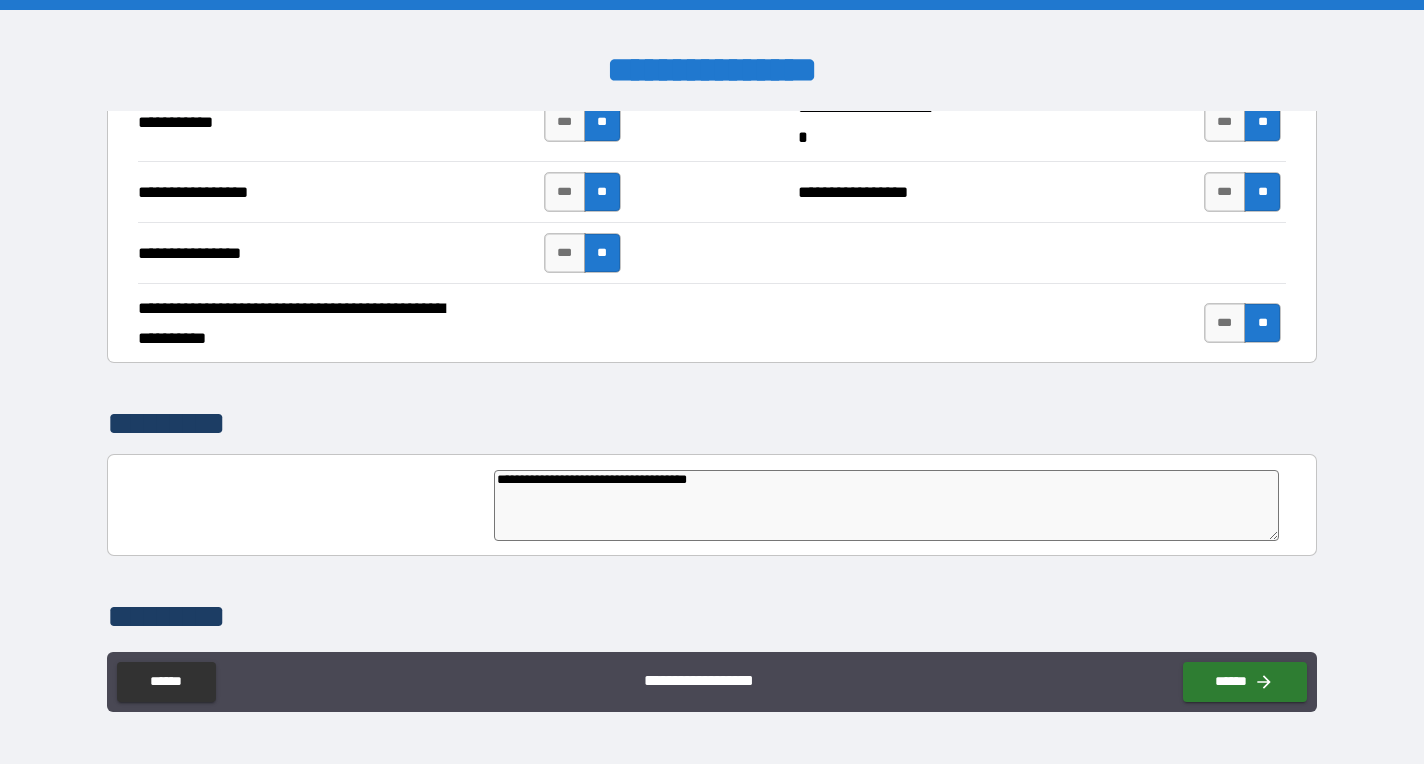 type on "**********" 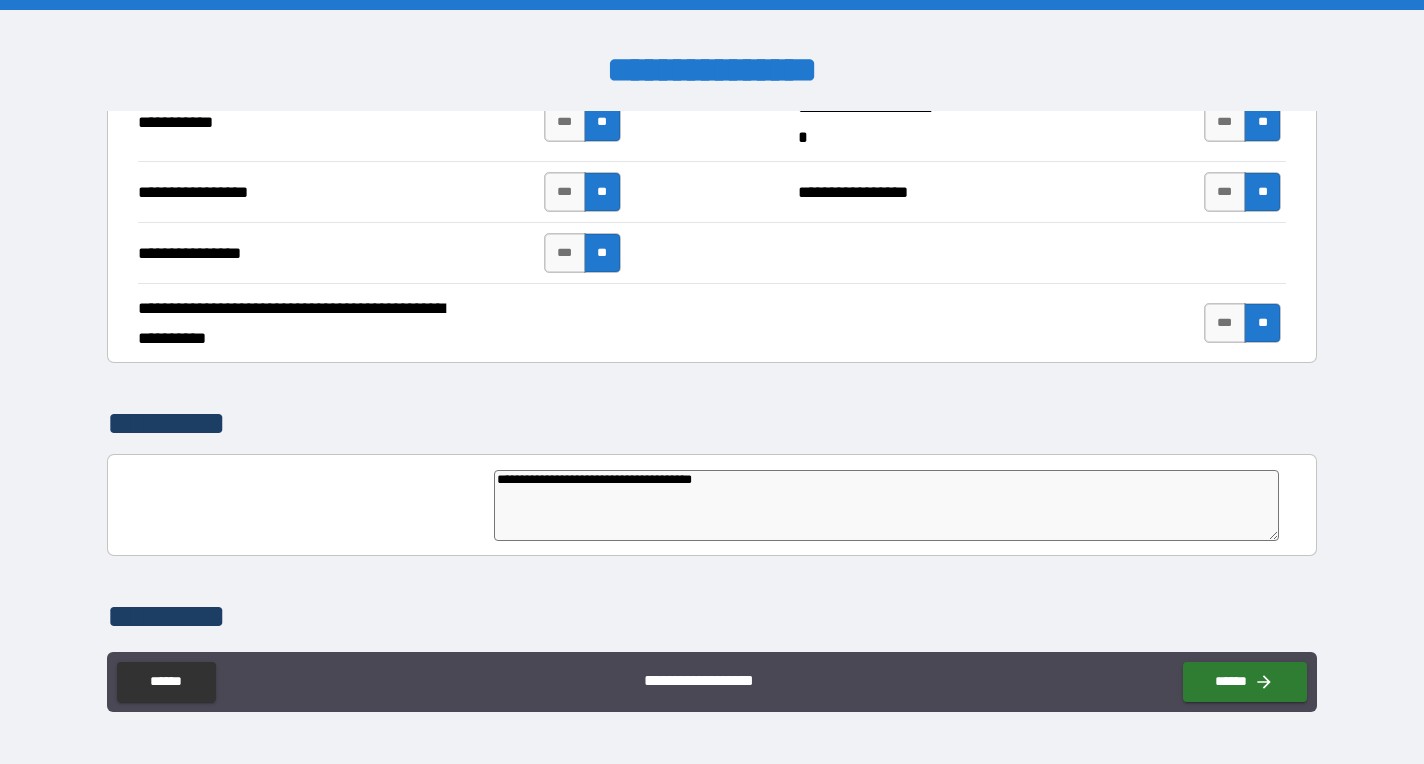 type on "*" 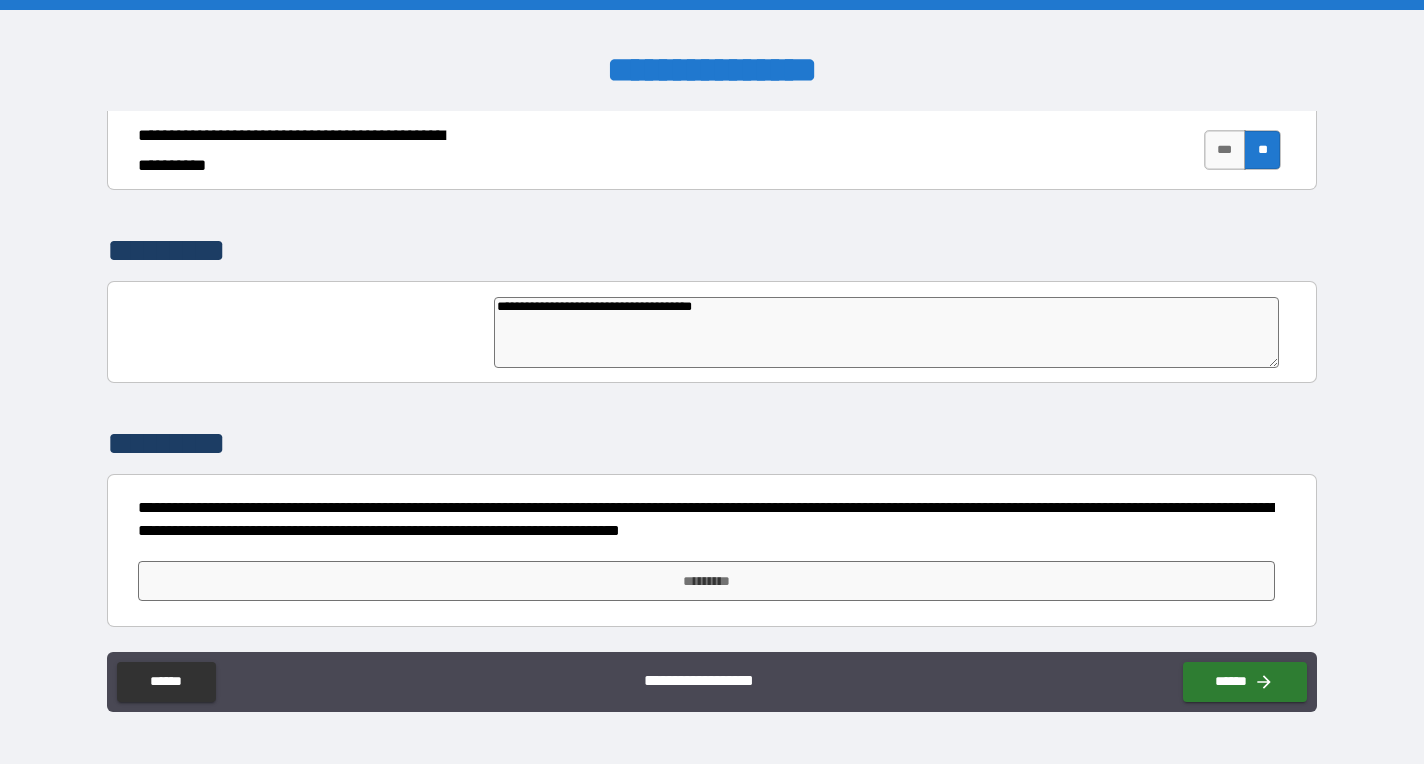 scroll, scrollTop: 4684, scrollLeft: 0, axis: vertical 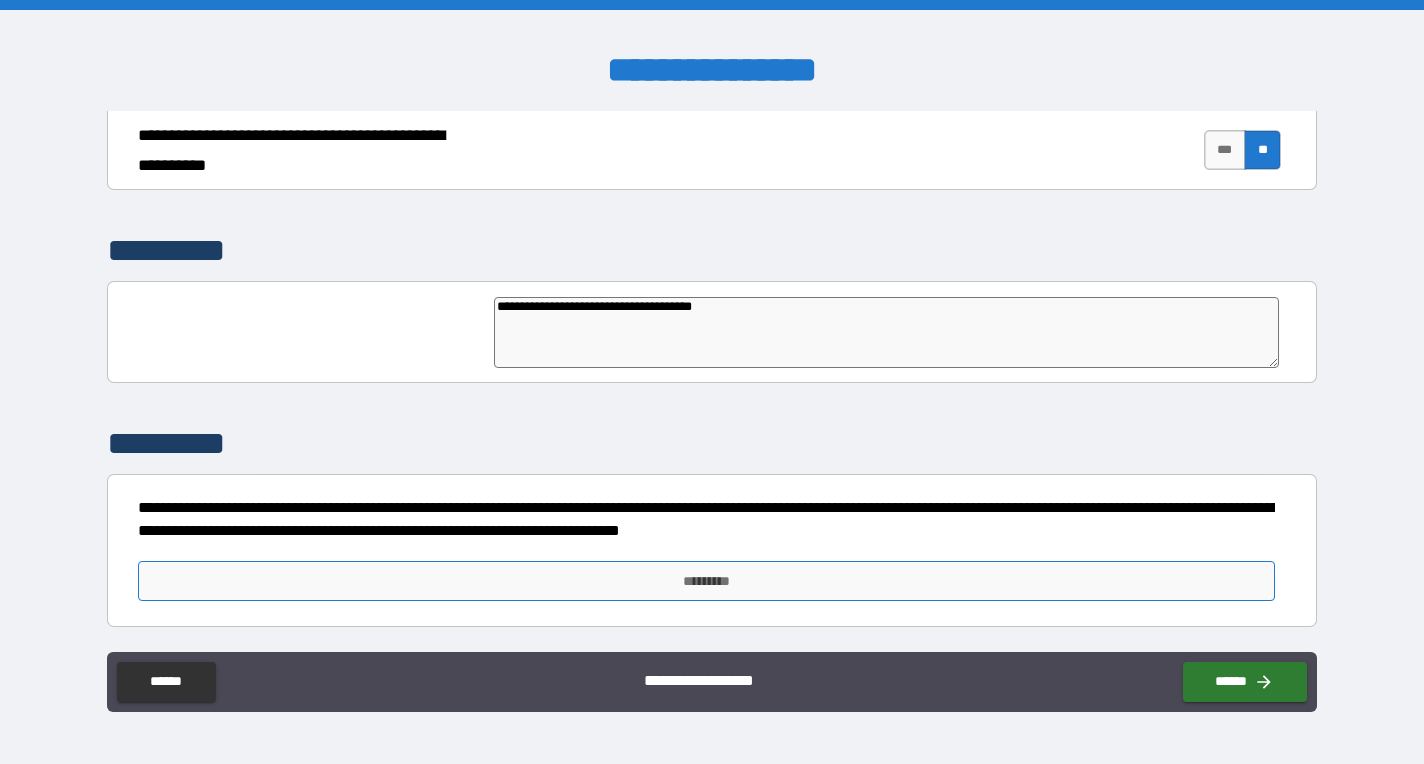 type on "**********" 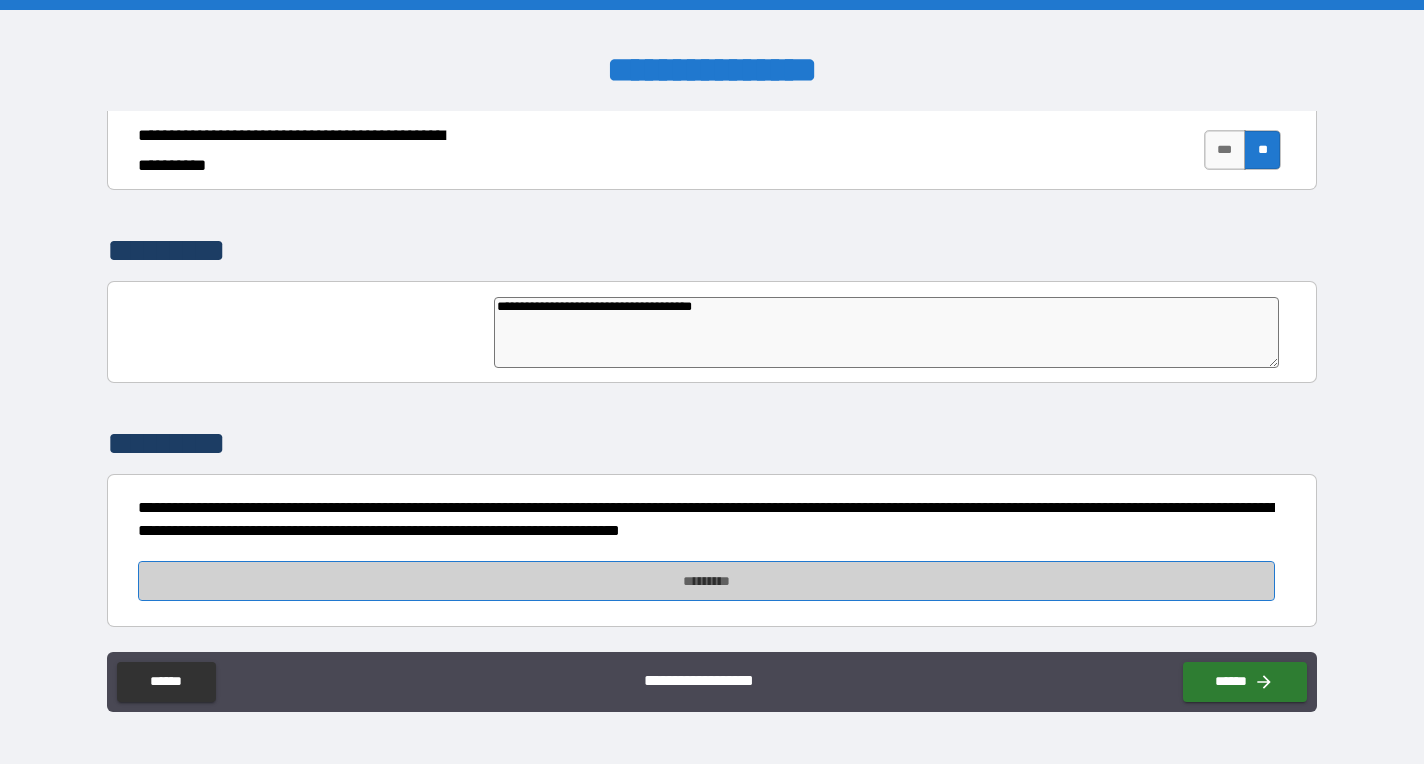 click on "*********" at bounding box center (706, 581) 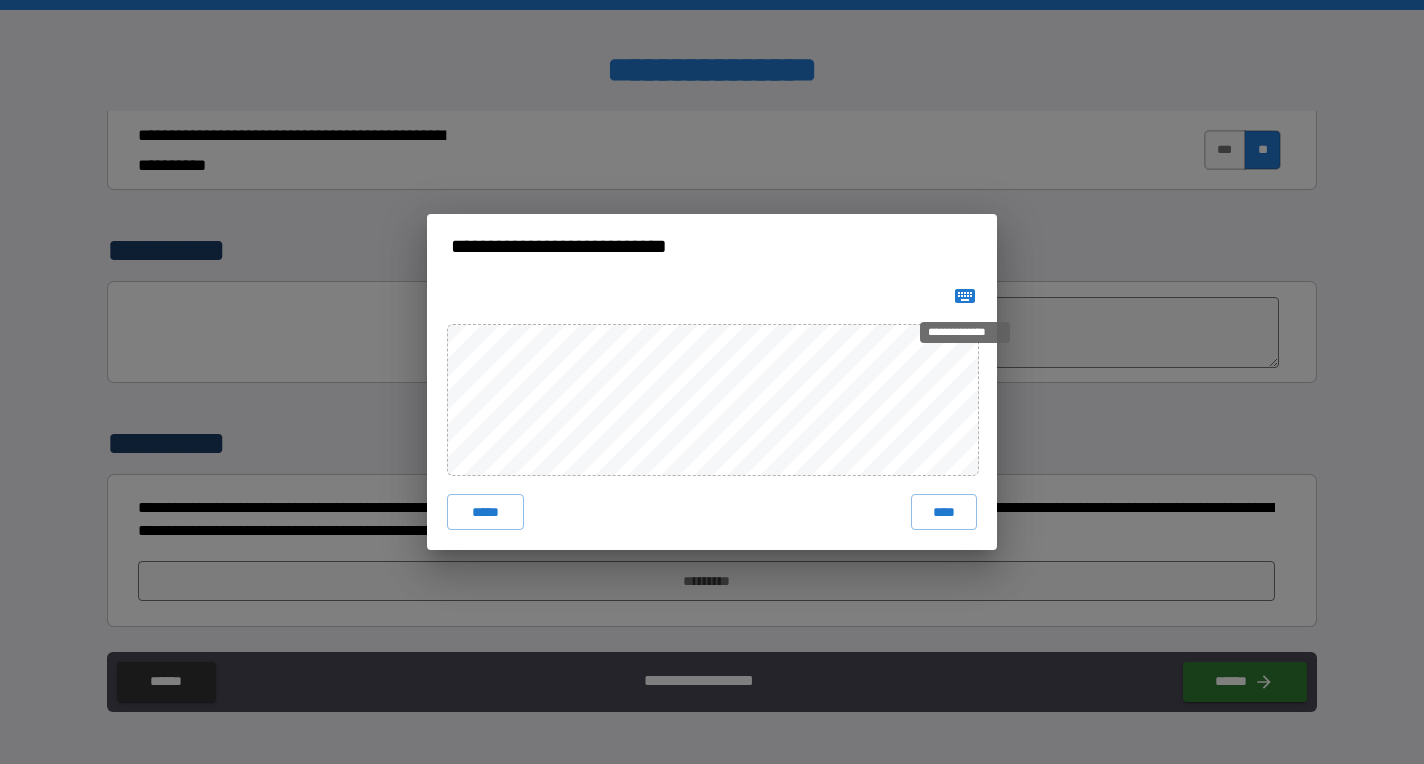 click 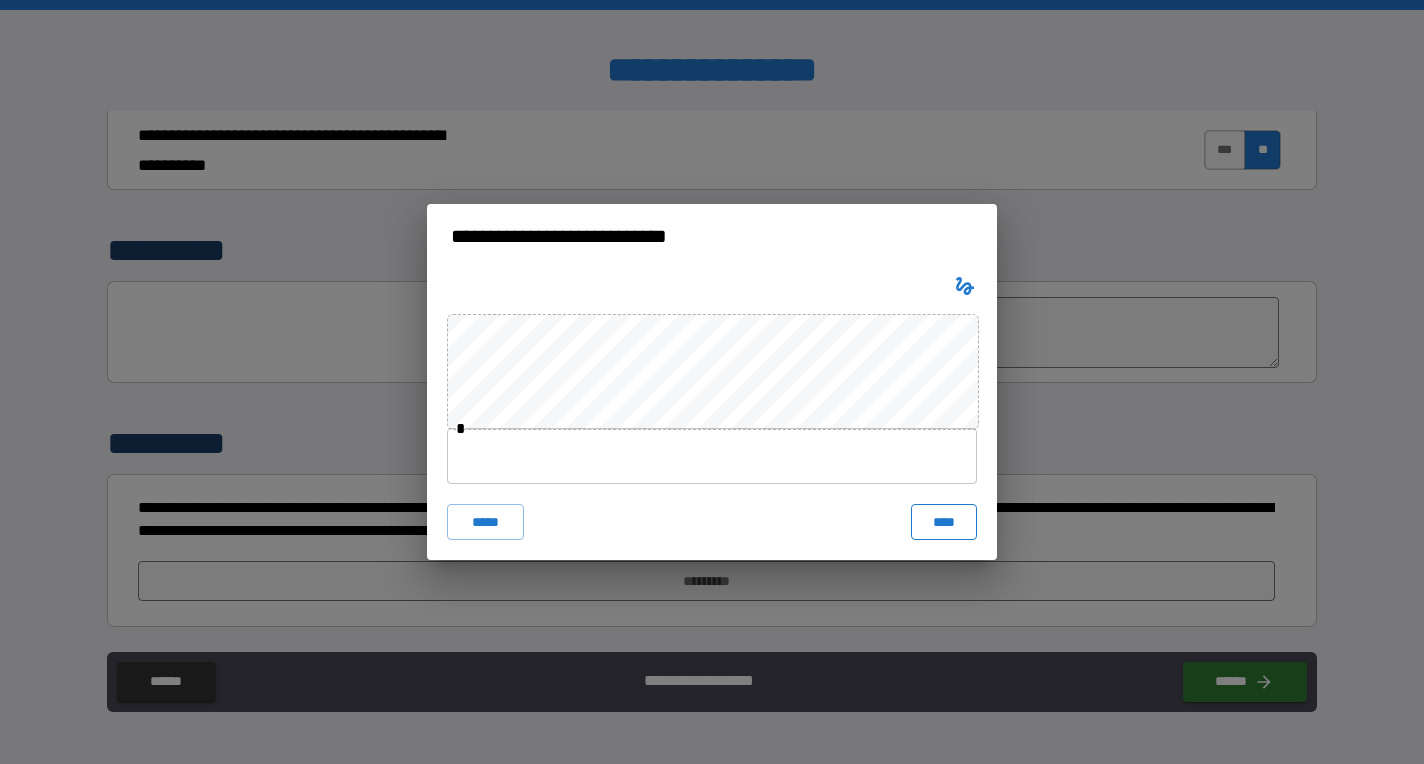 click on "****" at bounding box center [944, 522] 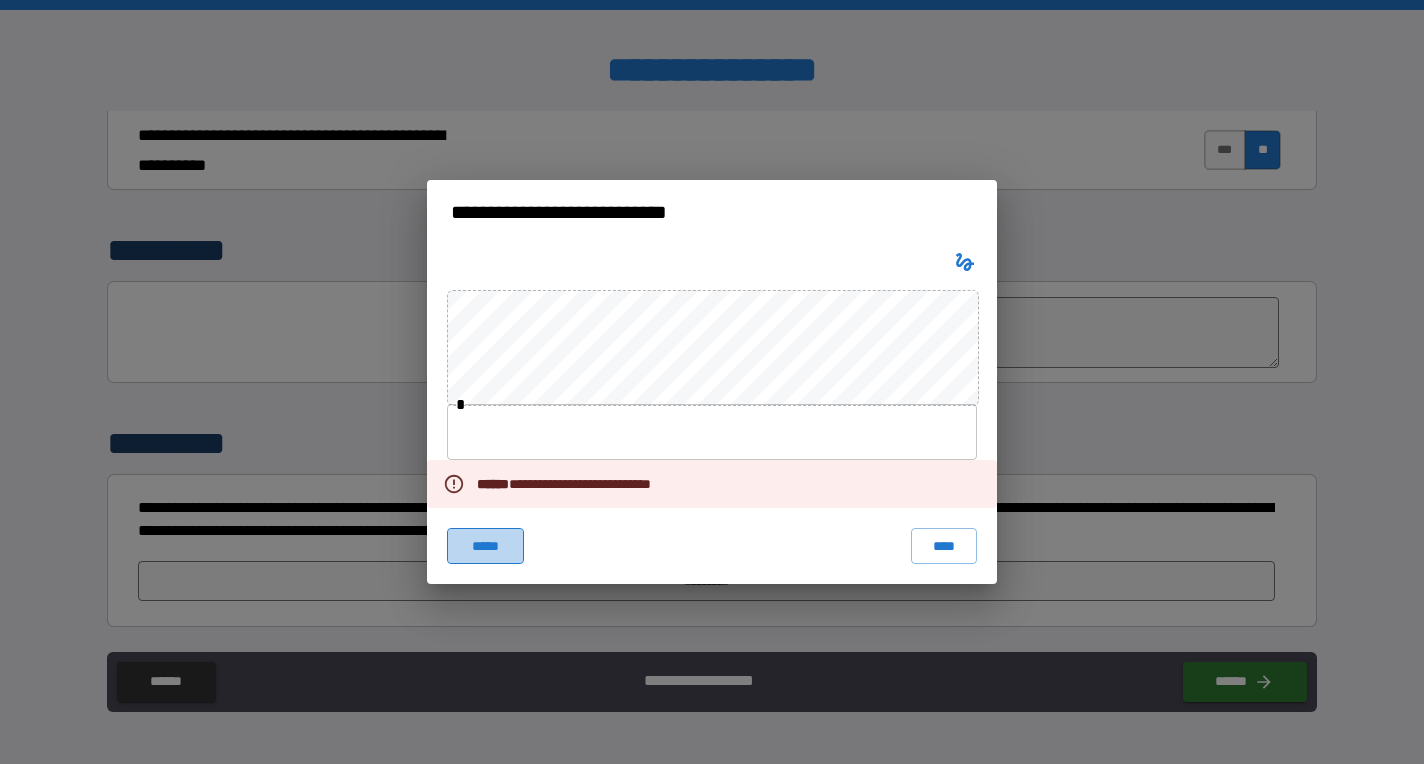click on "*****" at bounding box center (485, 546) 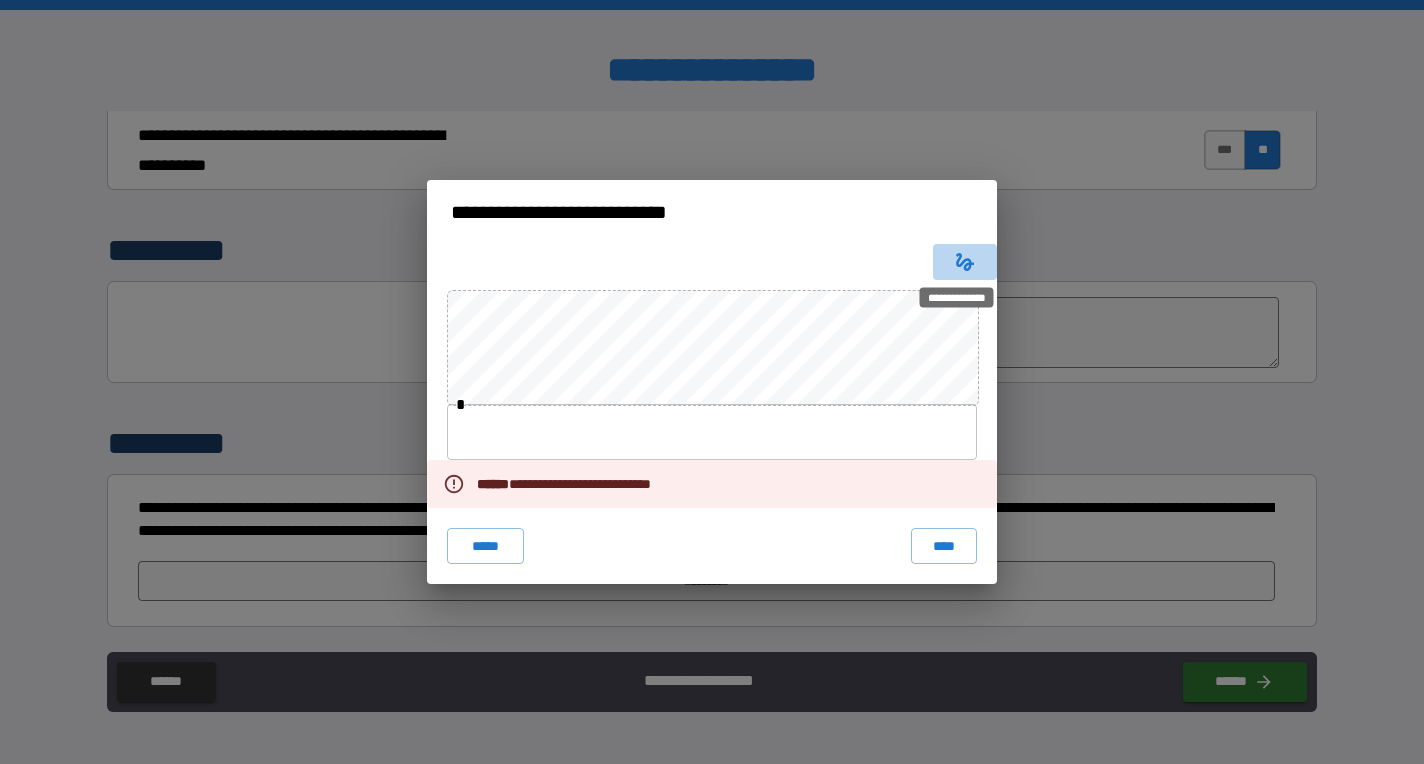 click 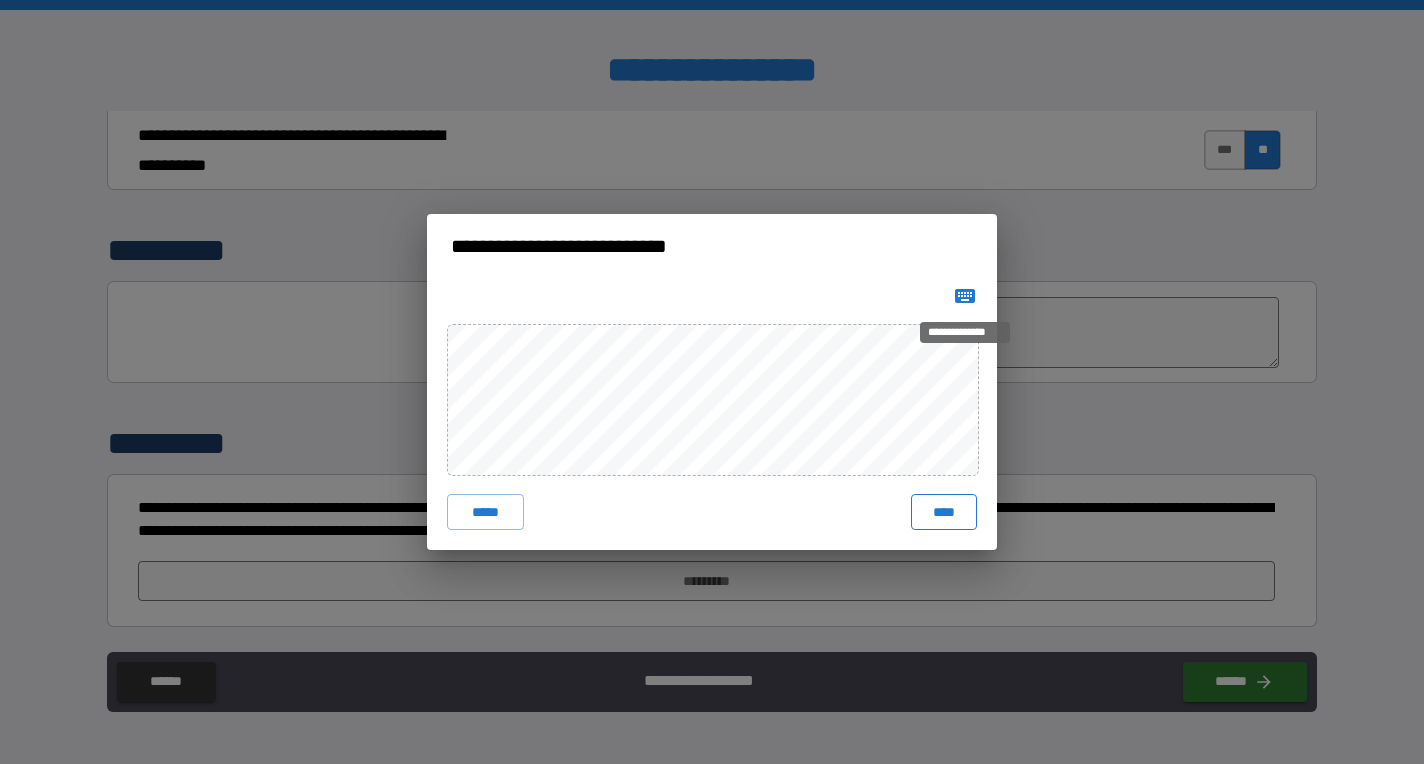 click on "****" at bounding box center [944, 512] 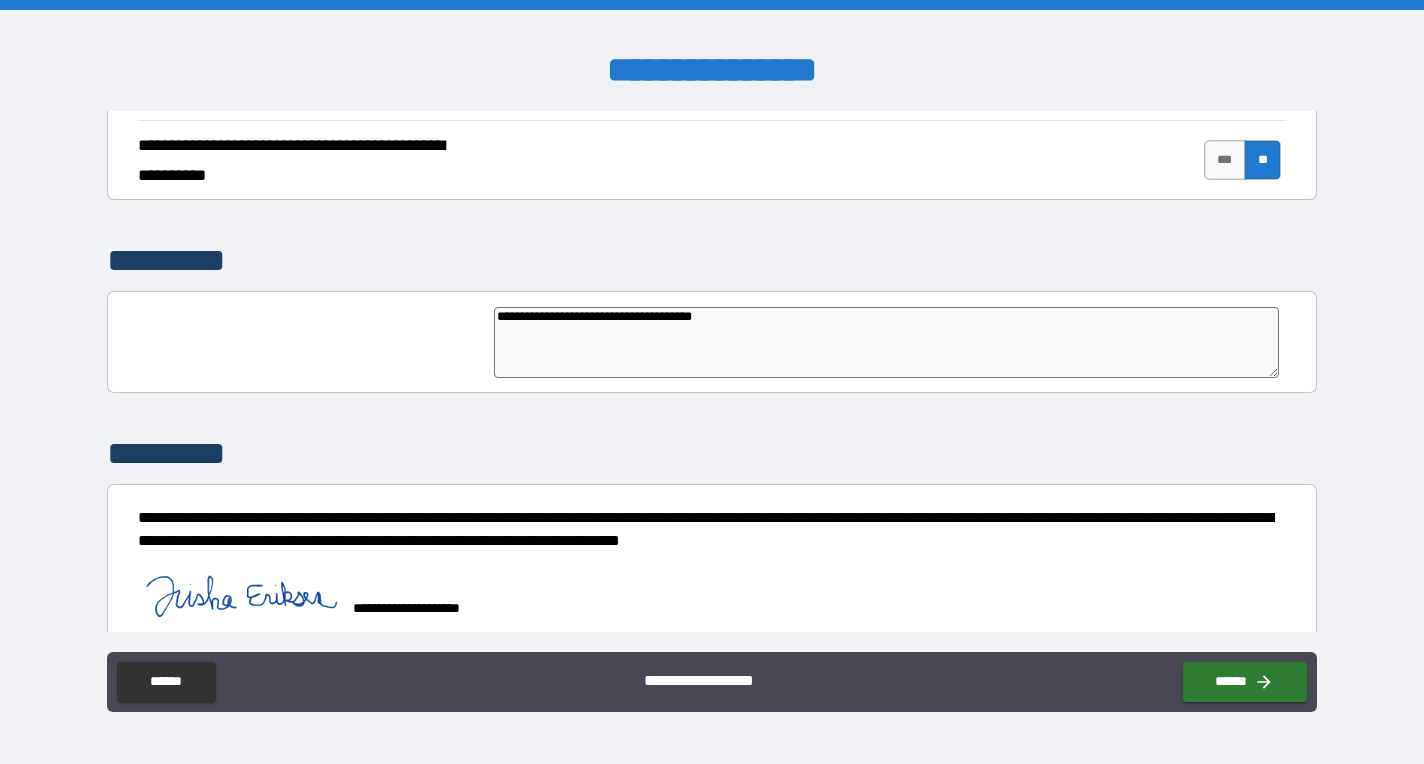 type on "*" 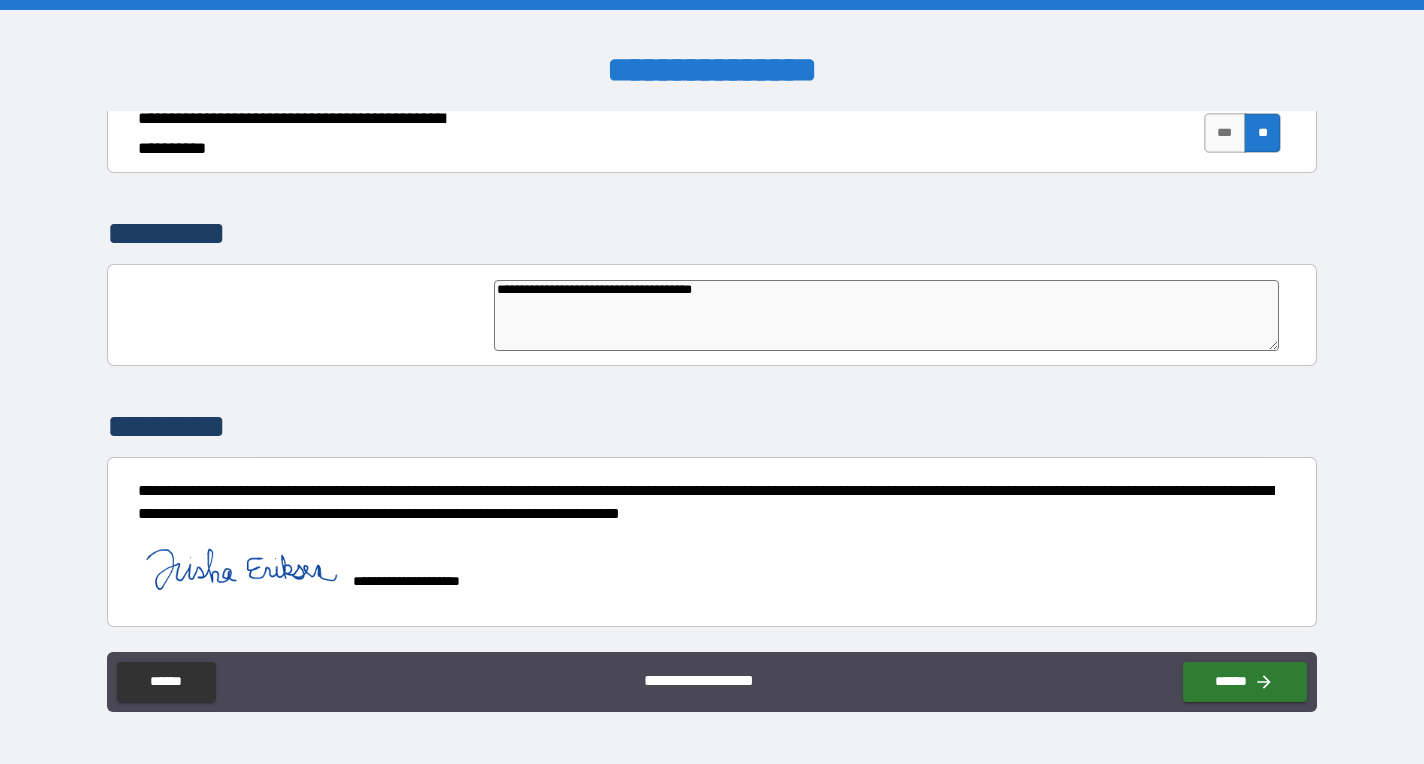 scroll, scrollTop: 4701, scrollLeft: 0, axis: vertical 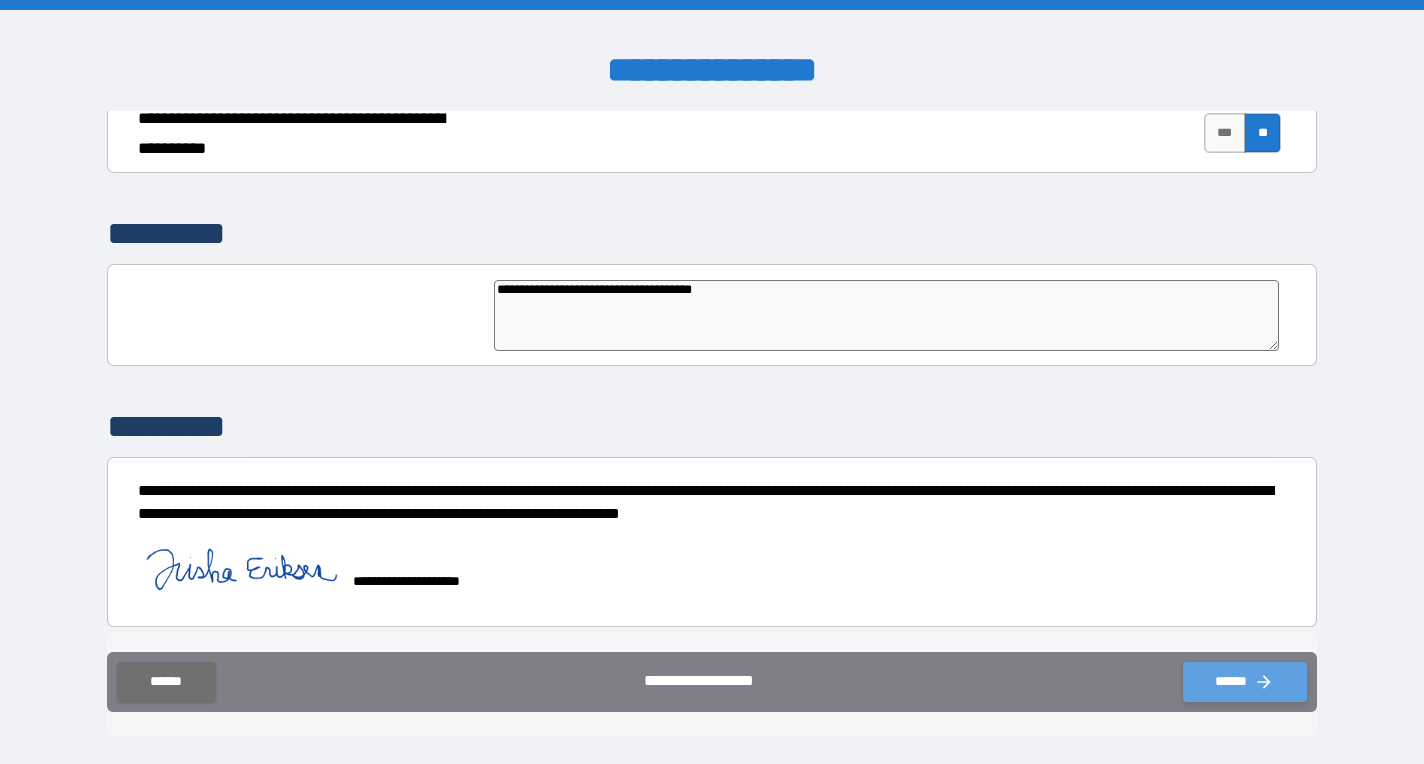 click on "******" at bounding box center (1245, 682) 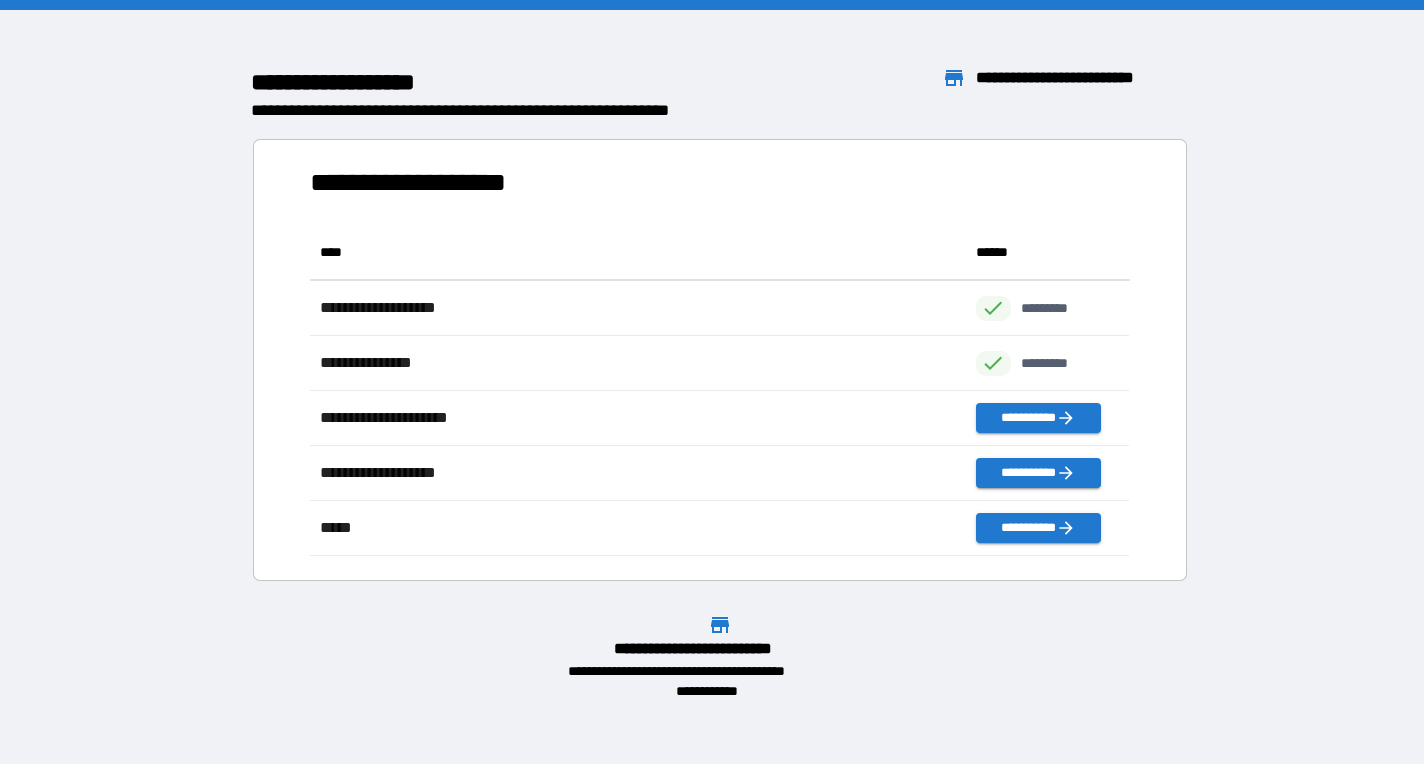 scroll, scrollTop: 331, scrollLeft: 820, axis: both 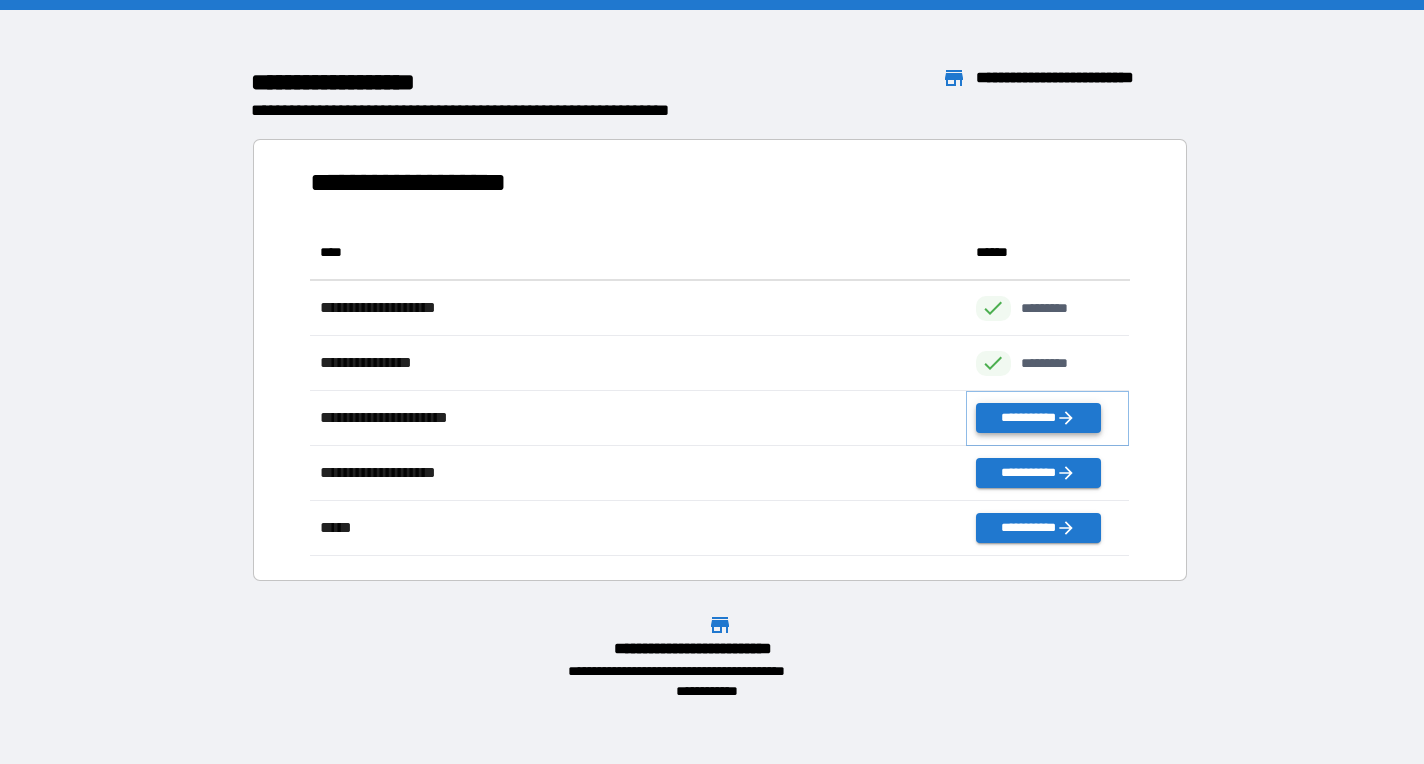 click on "**********" at bounding box center [1038, 418] 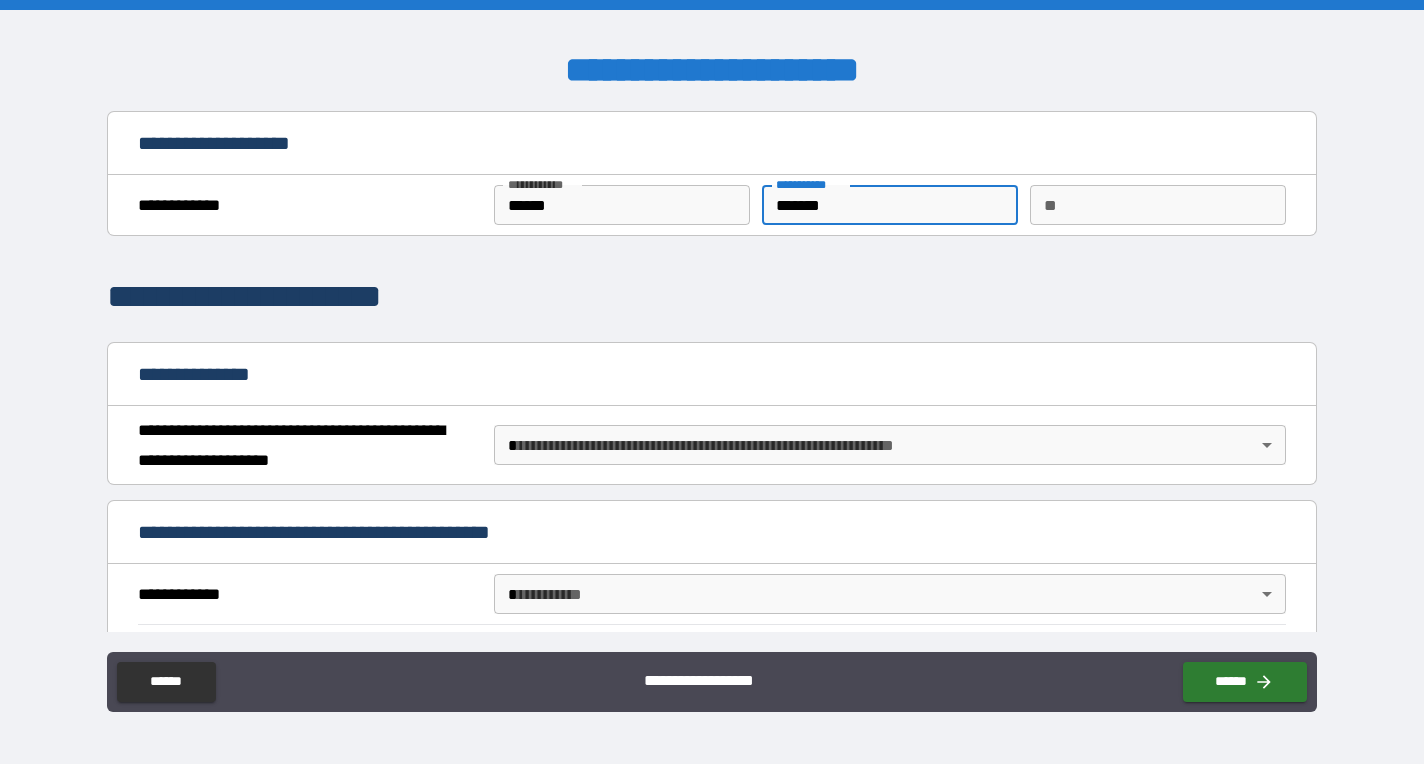 type on "*******" 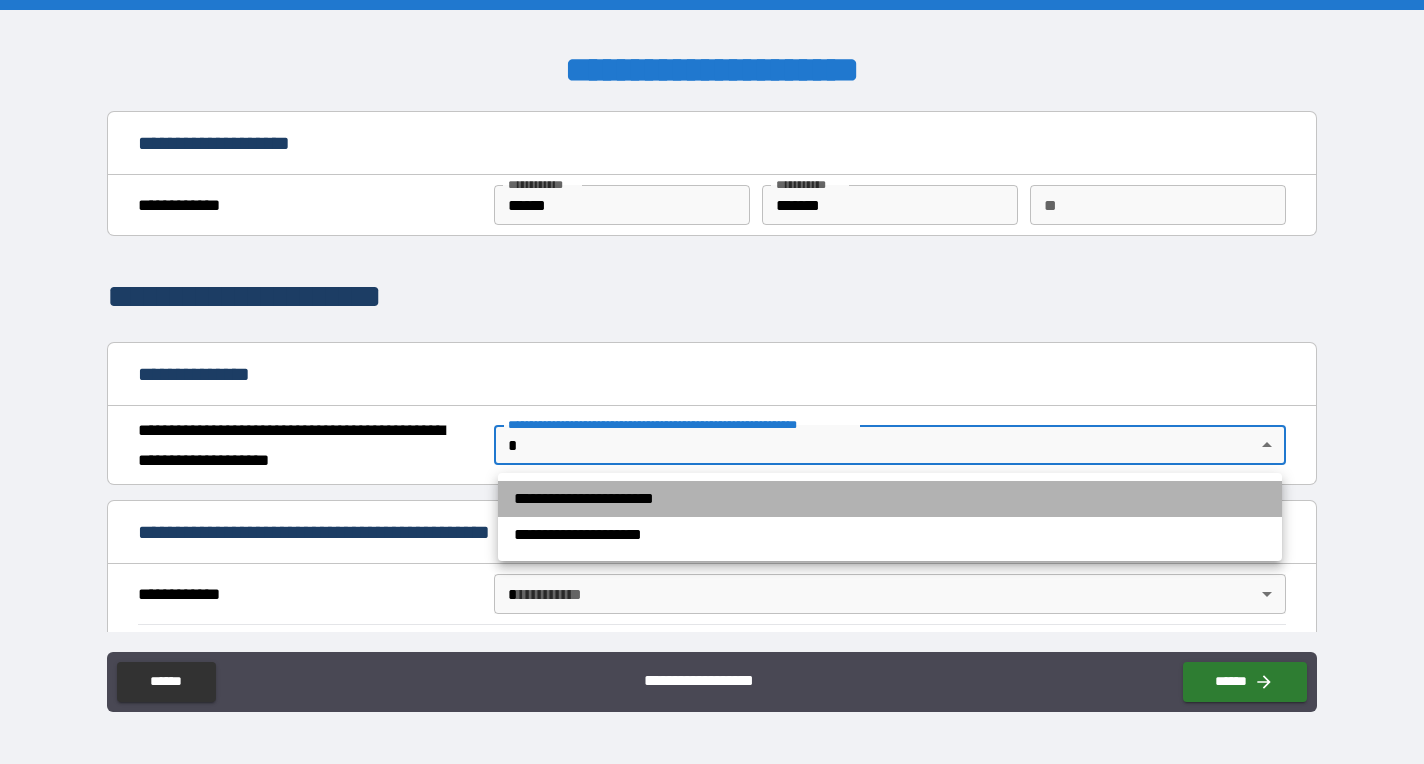 click on "**********" at bounding box center [890, 499] 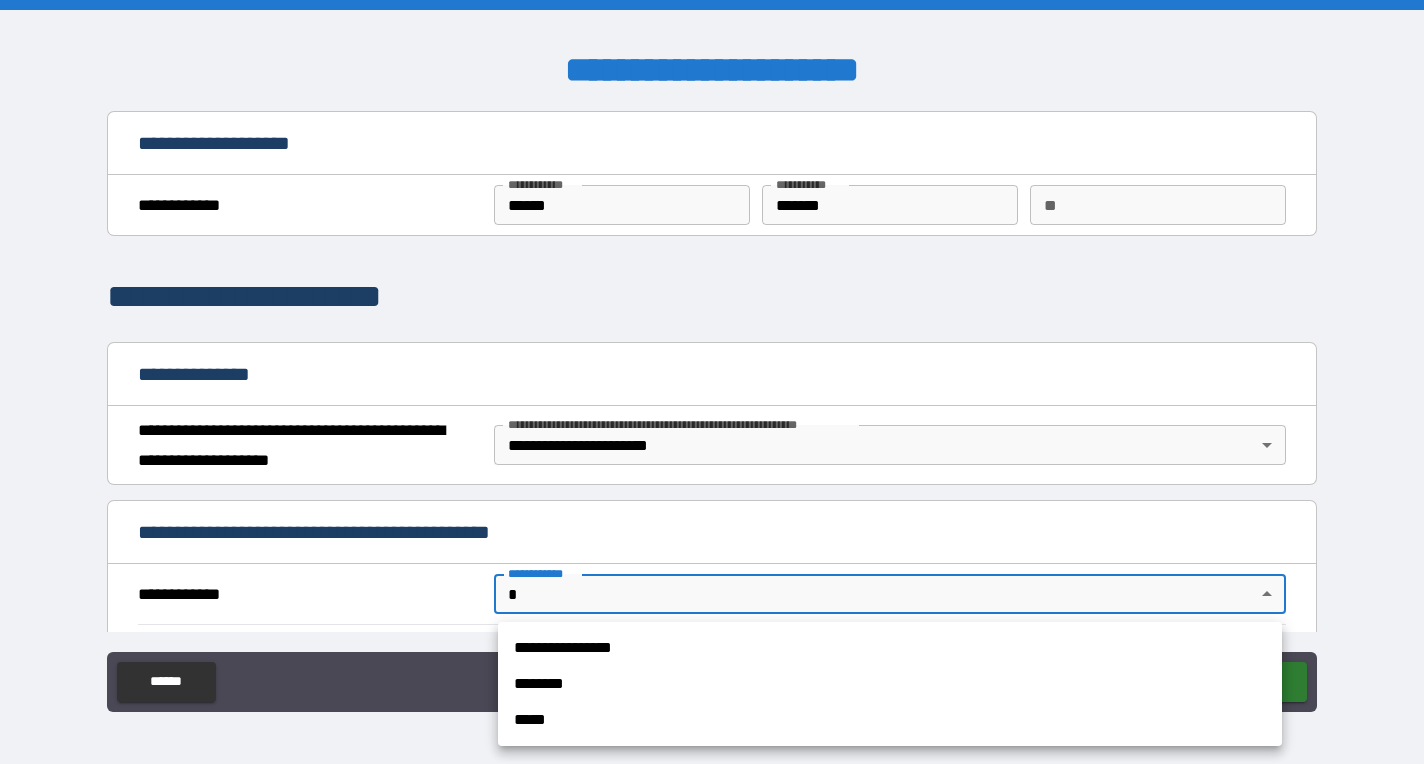 click on "**********" at bounding box center (712, 382) 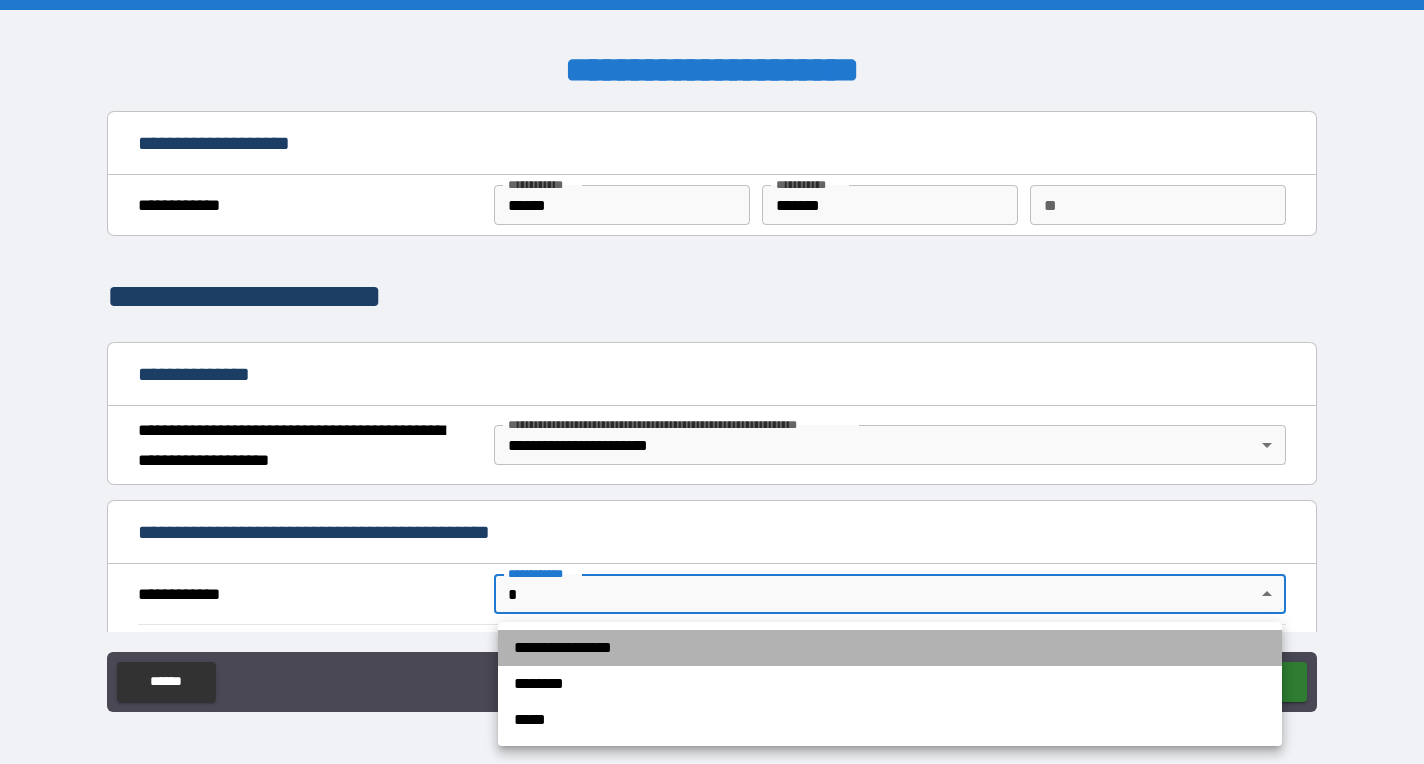 click on "**********" at bounding box center [890, 648] 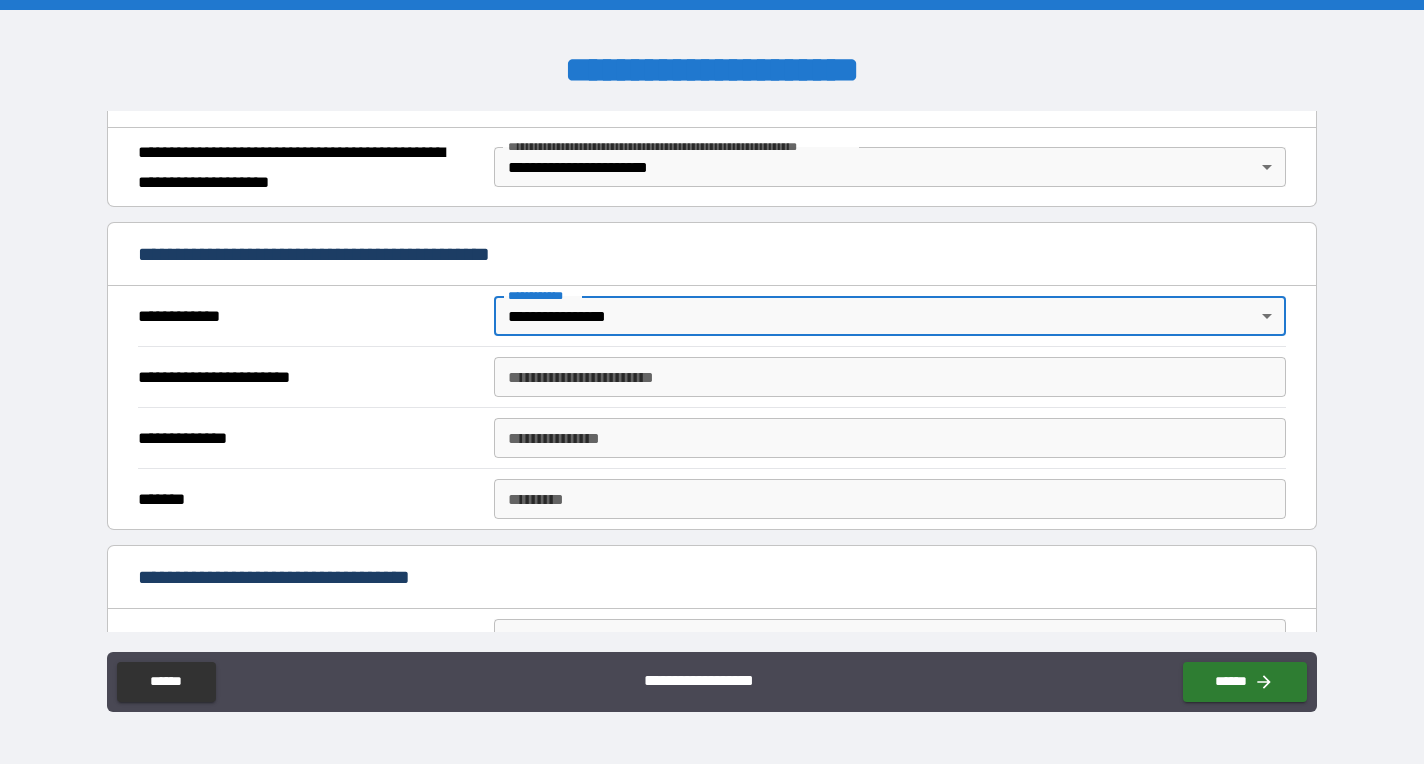 scroll, scrollTop: 279, scrollLeft: 0, axis: vertical 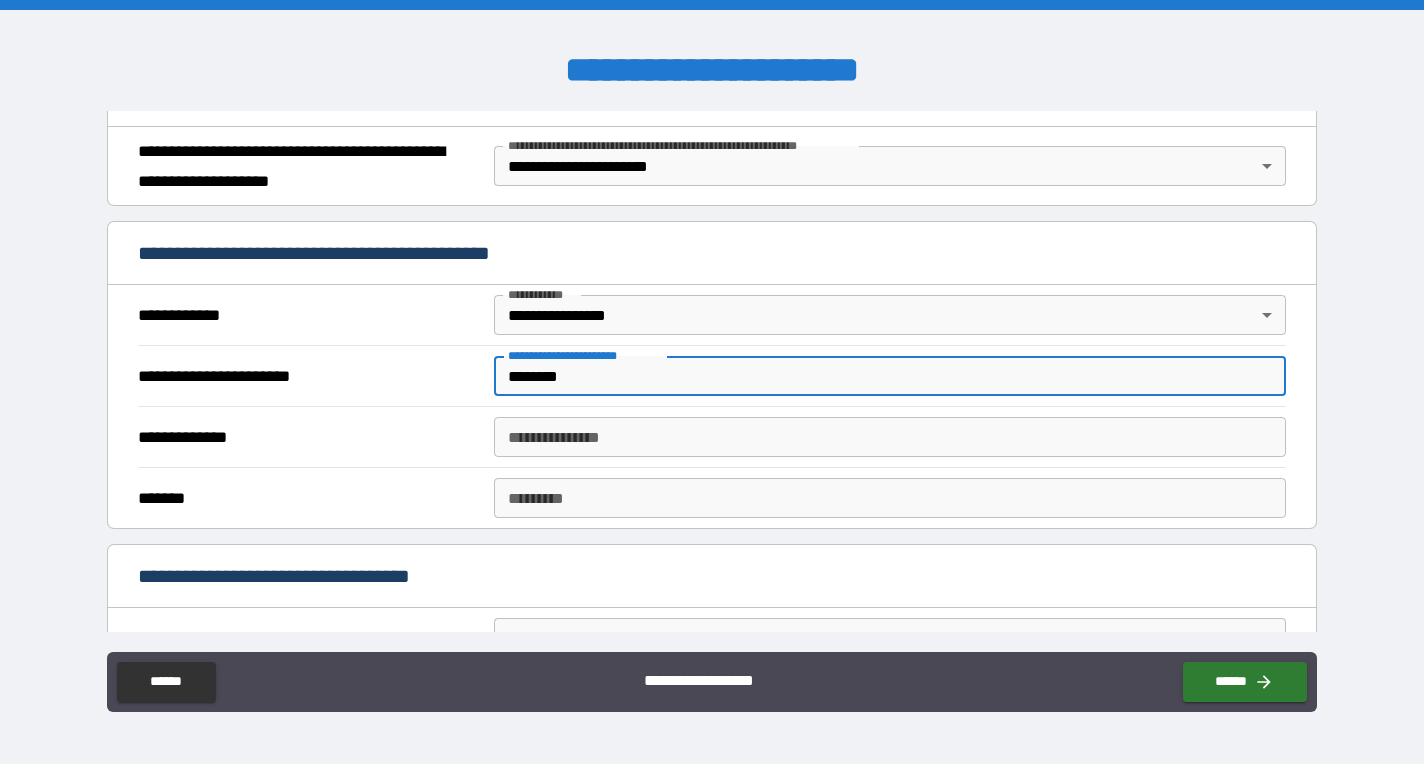 type on "********" 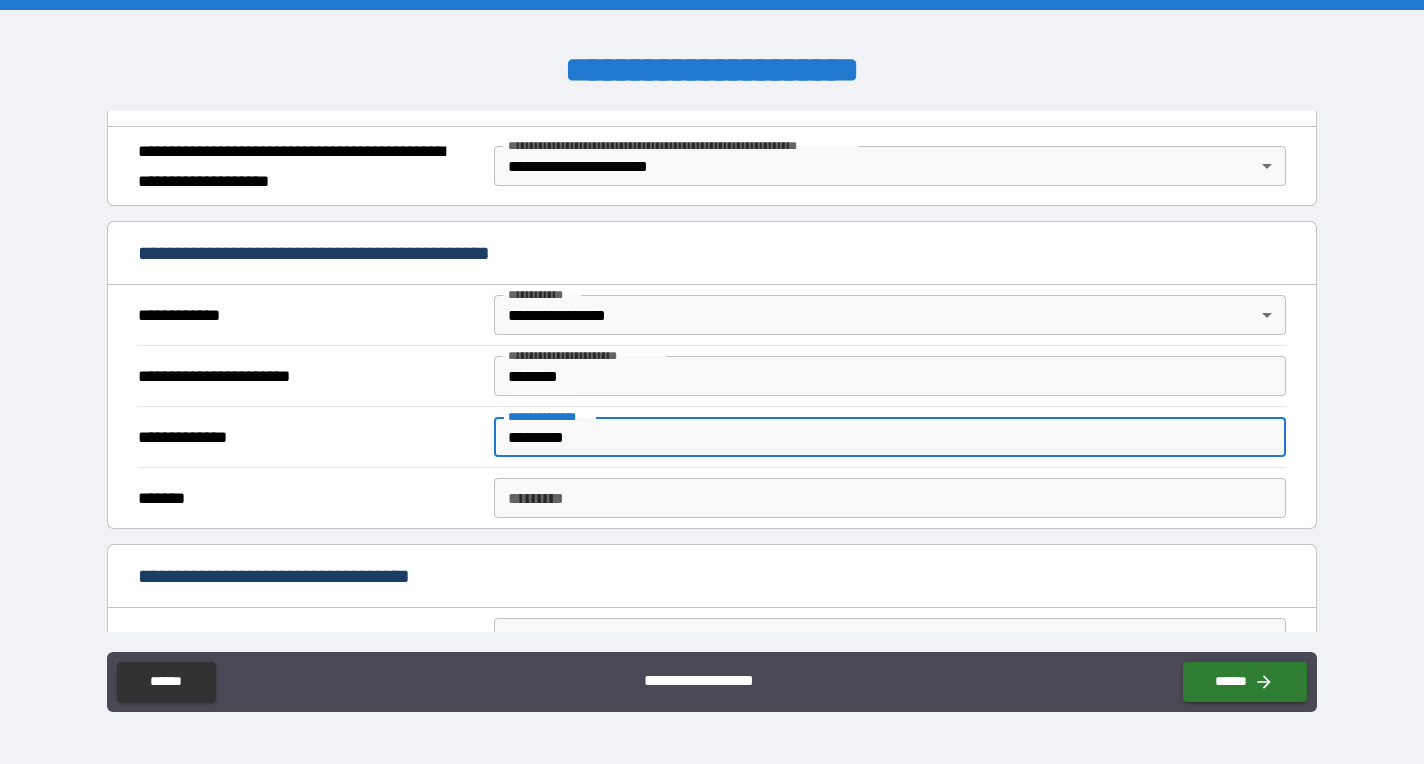 type on "*********" 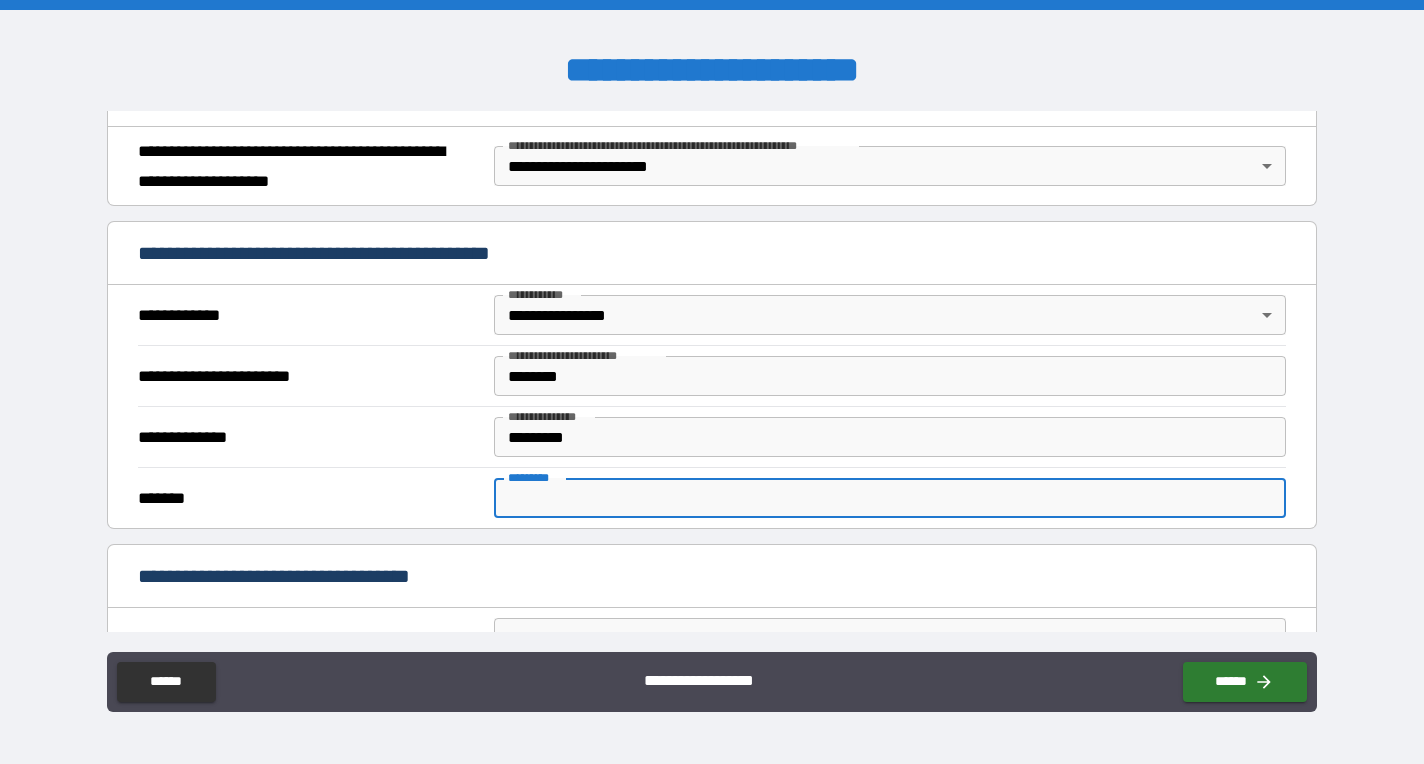 click on "*******   *" at bounding box center (890, 498) 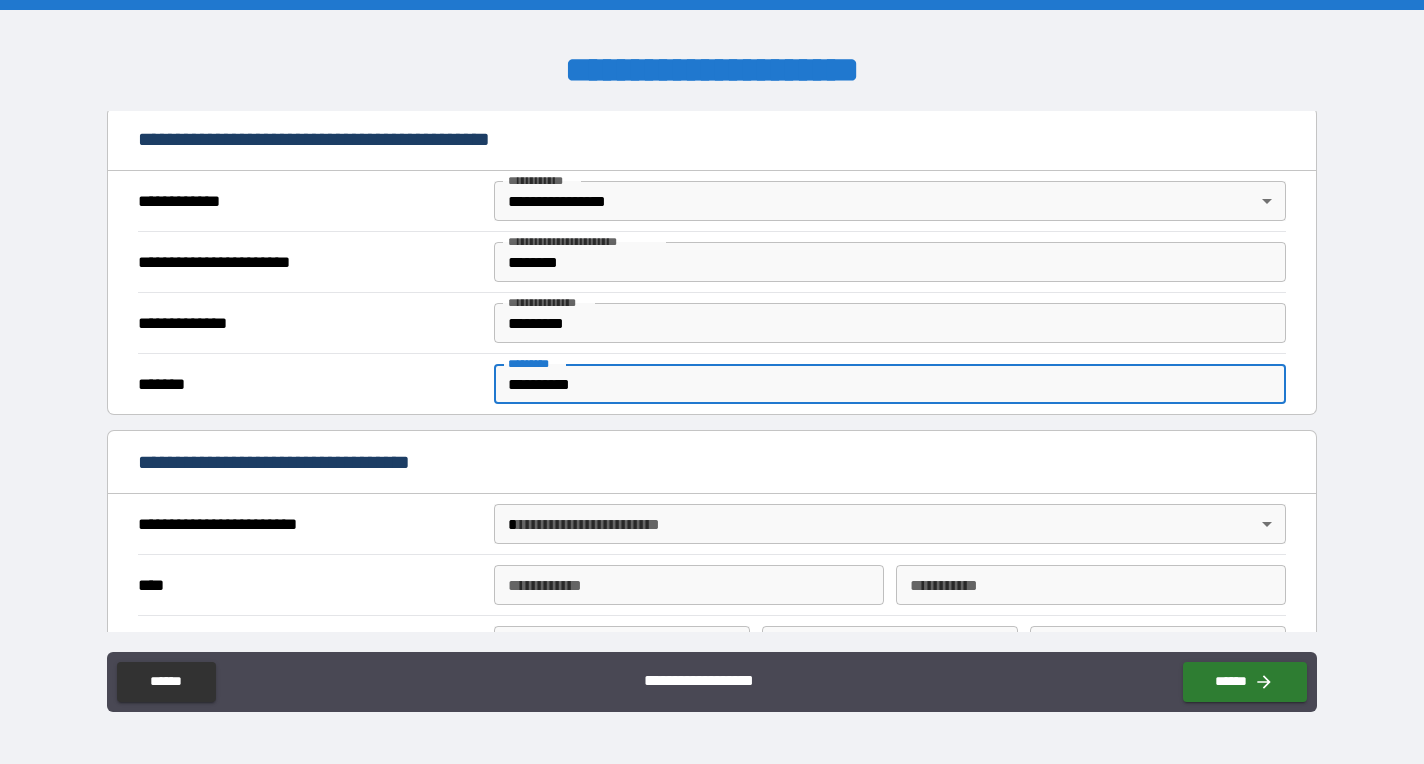 scroll, scrollTop: 394, scrollLeft: 0, axis: vertical 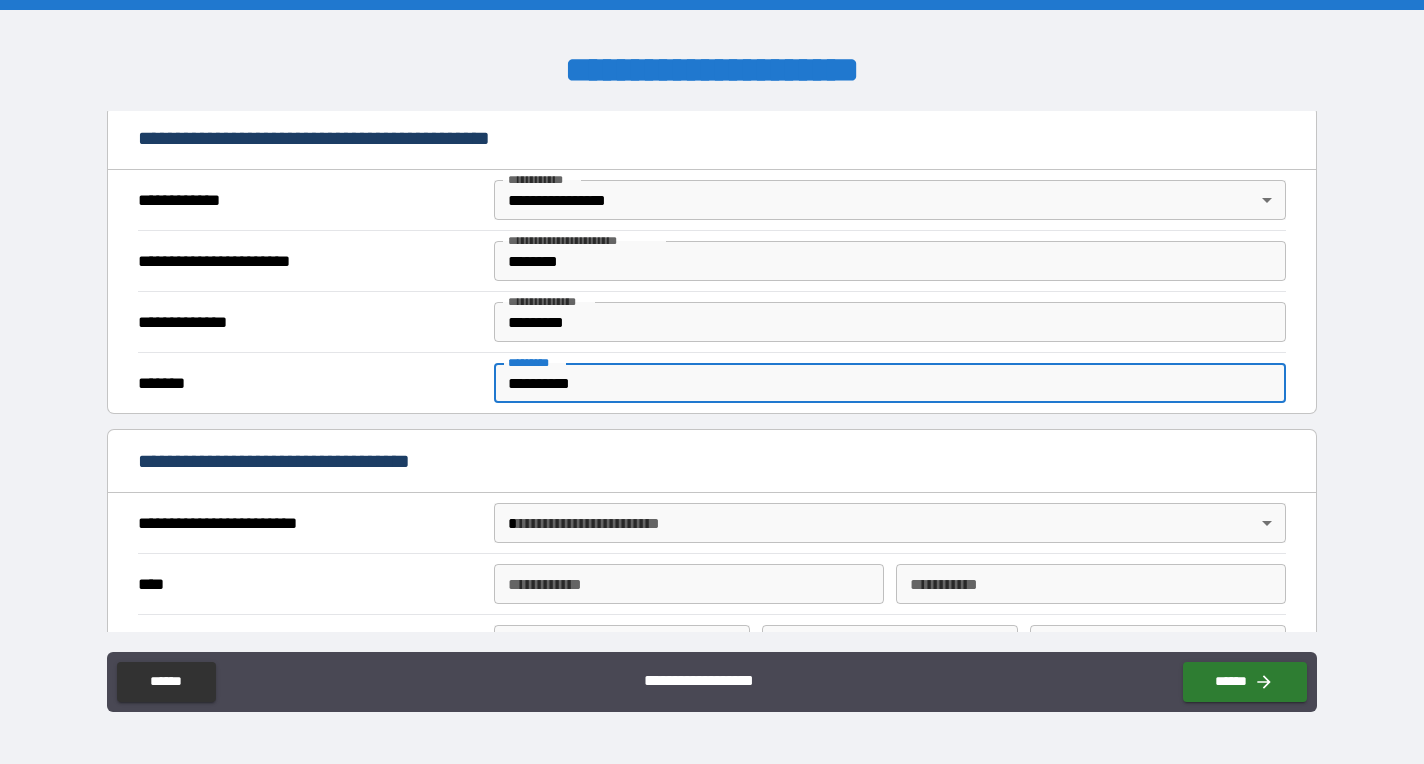 type on "**********" 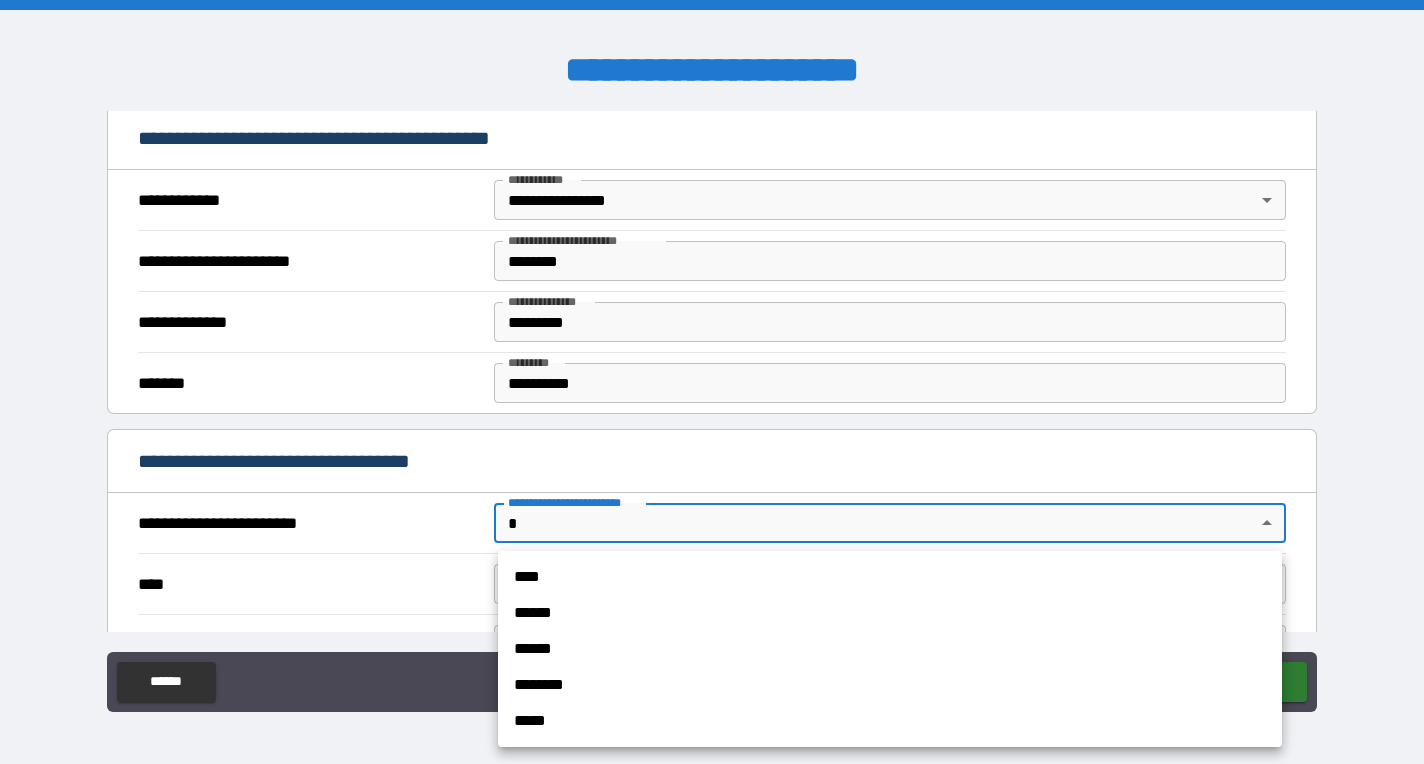 click on "******" at bounding box center [890, 649] 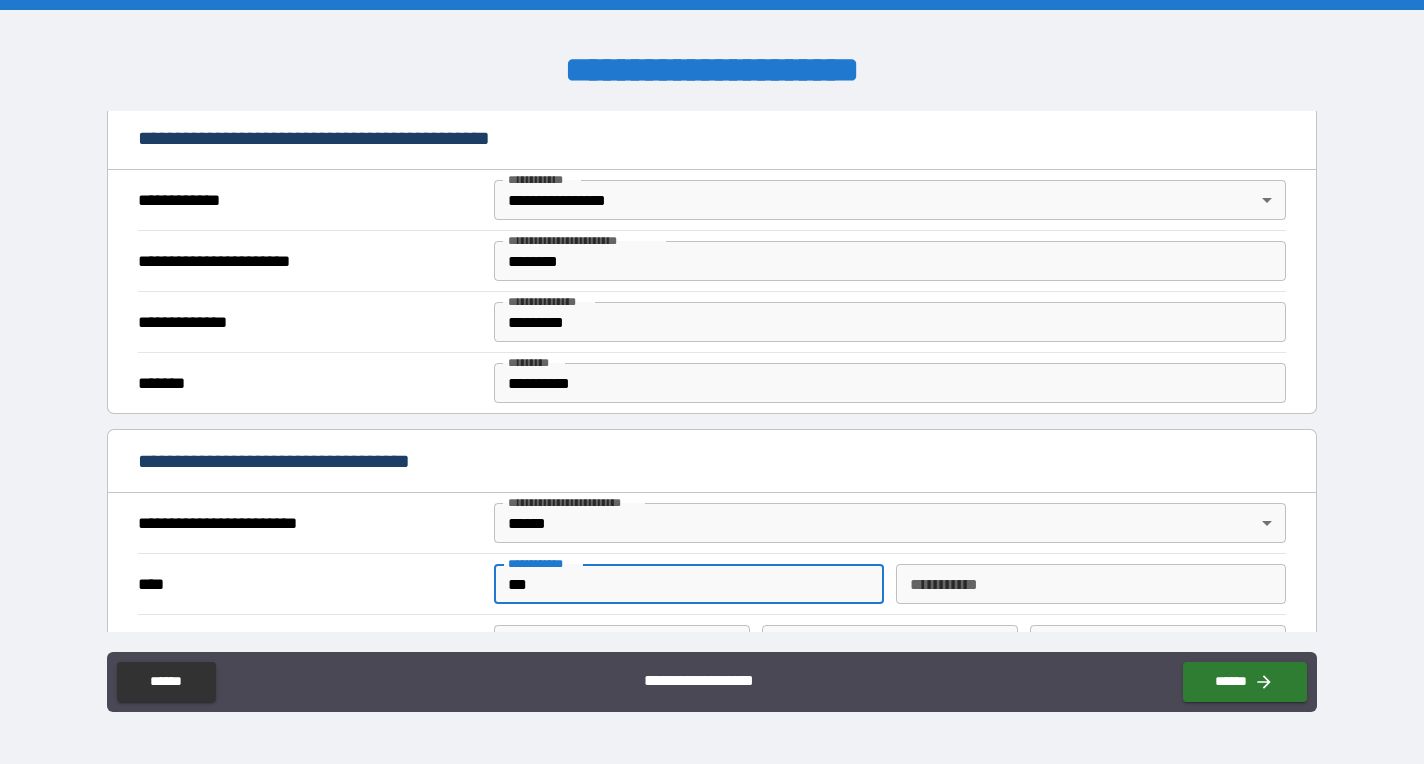 type on "***" 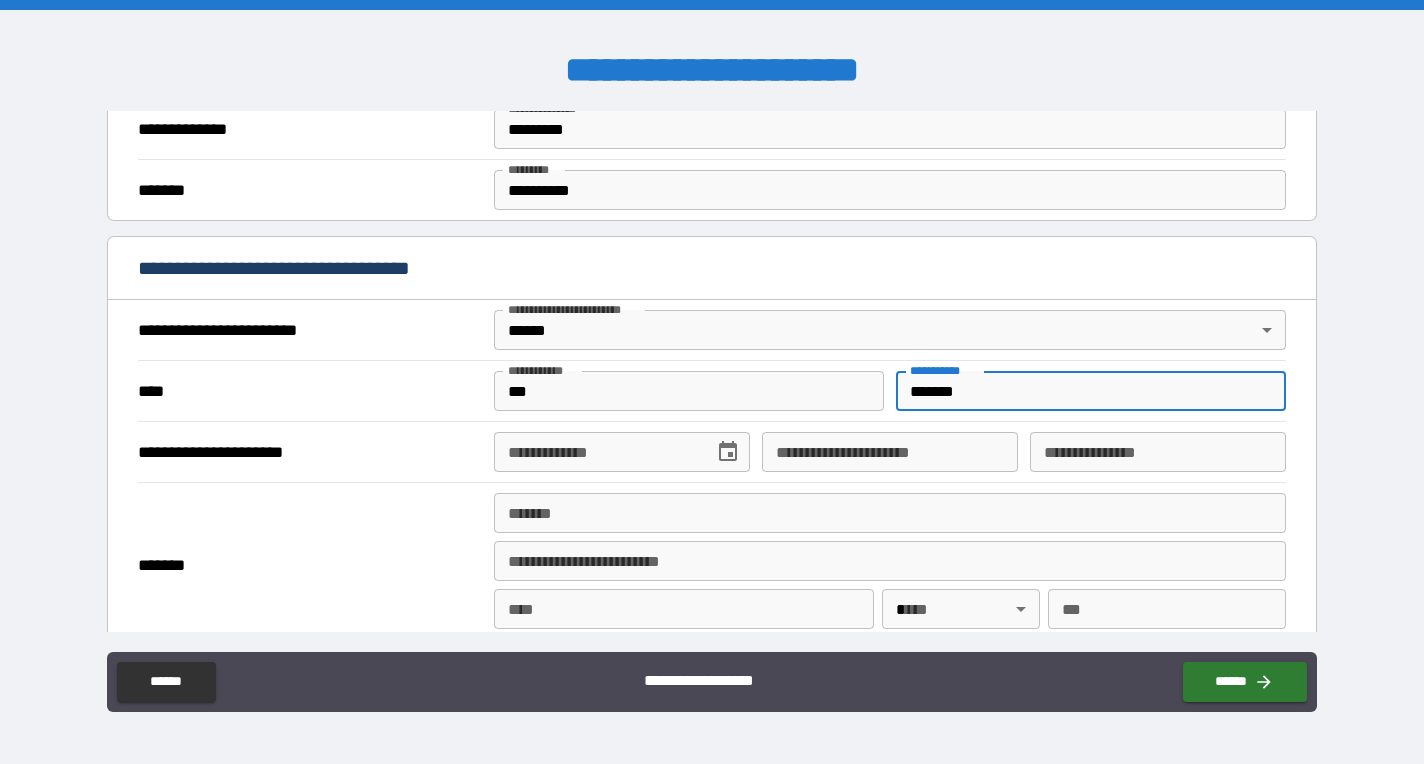 scroll, scrollTop: 592, scrollLeft: 0, axis: vertical 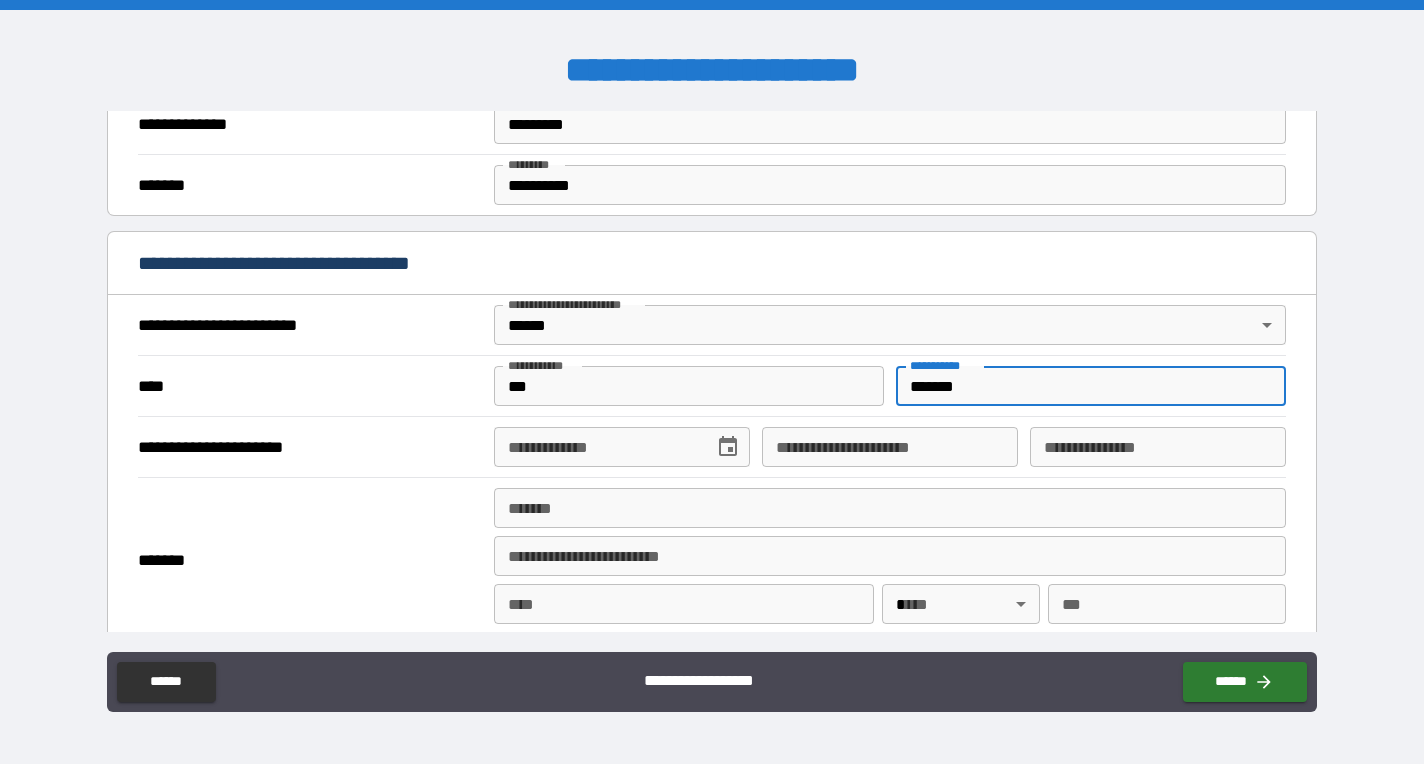 type on "*******" 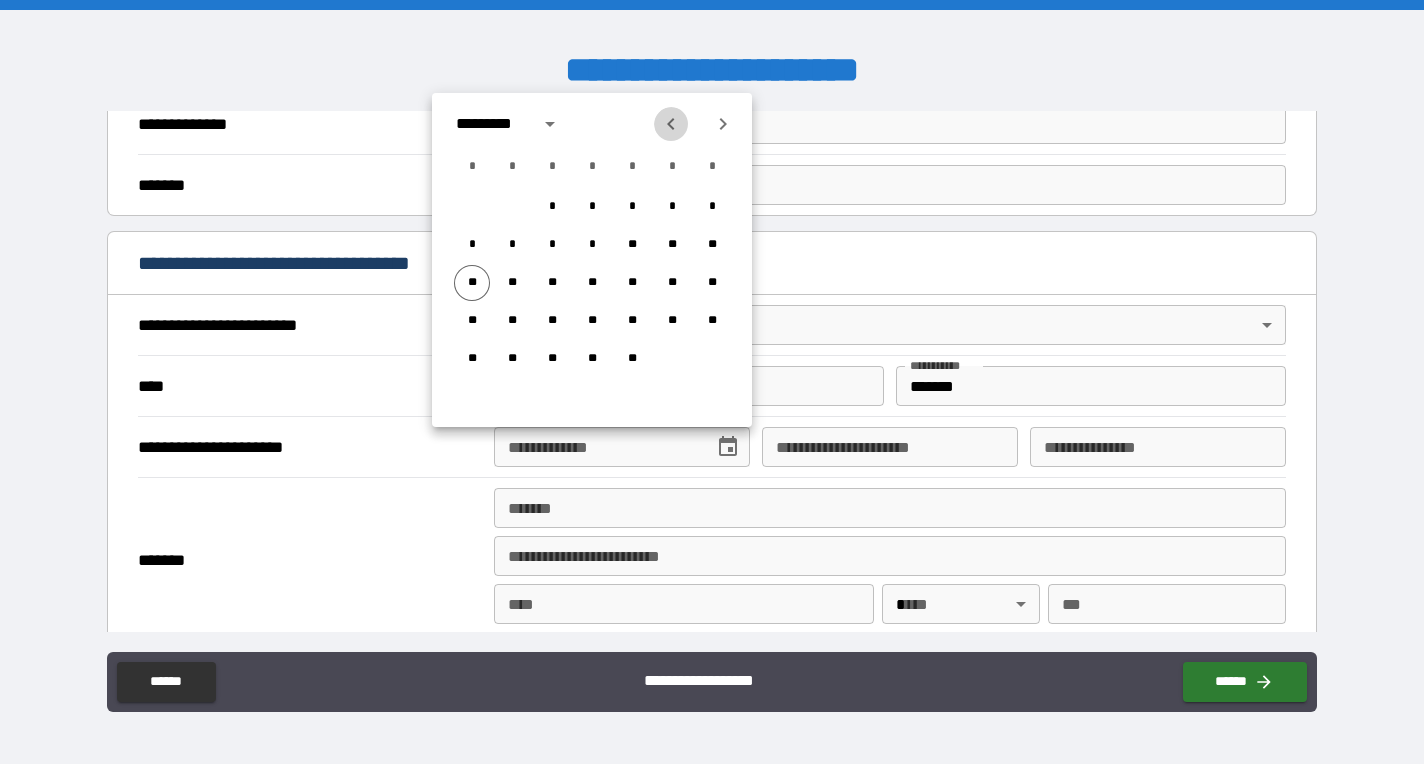 click 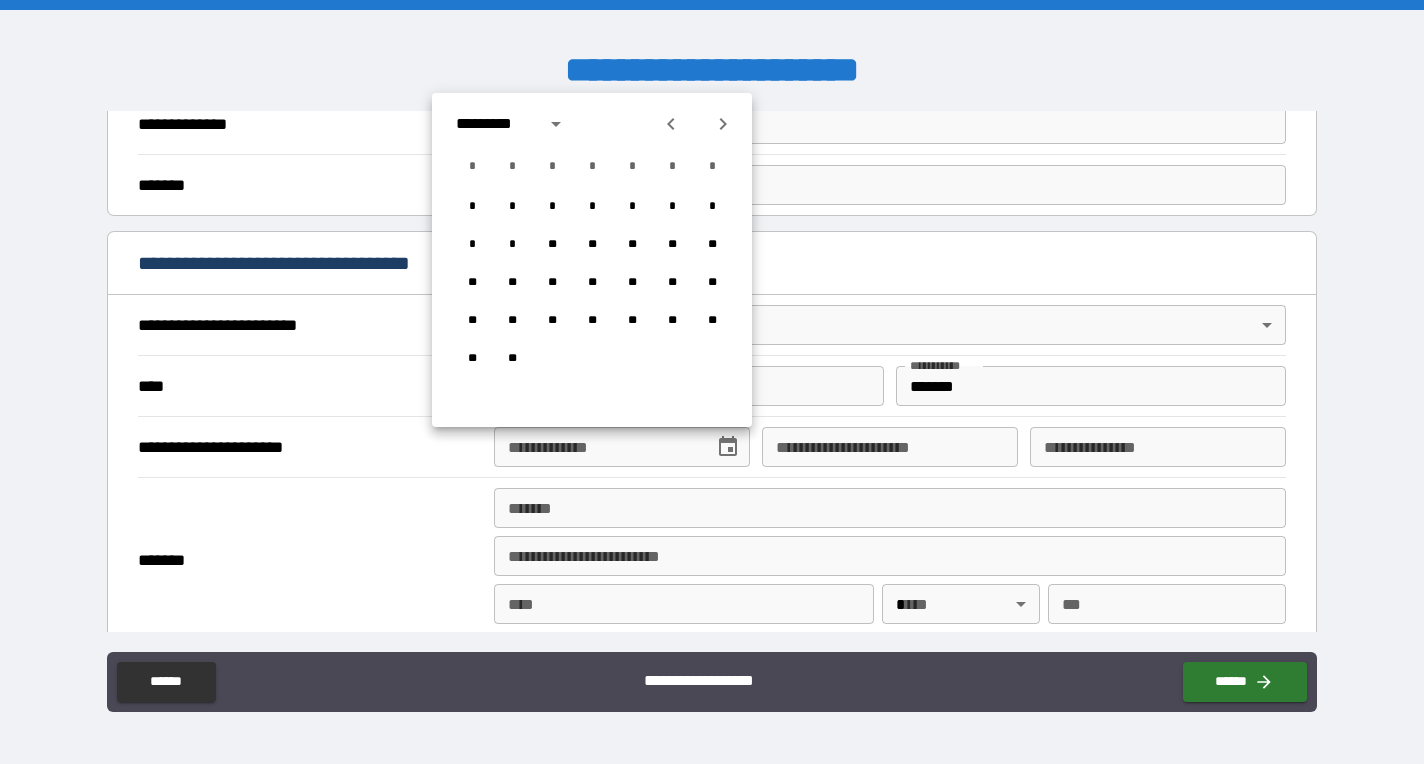 click 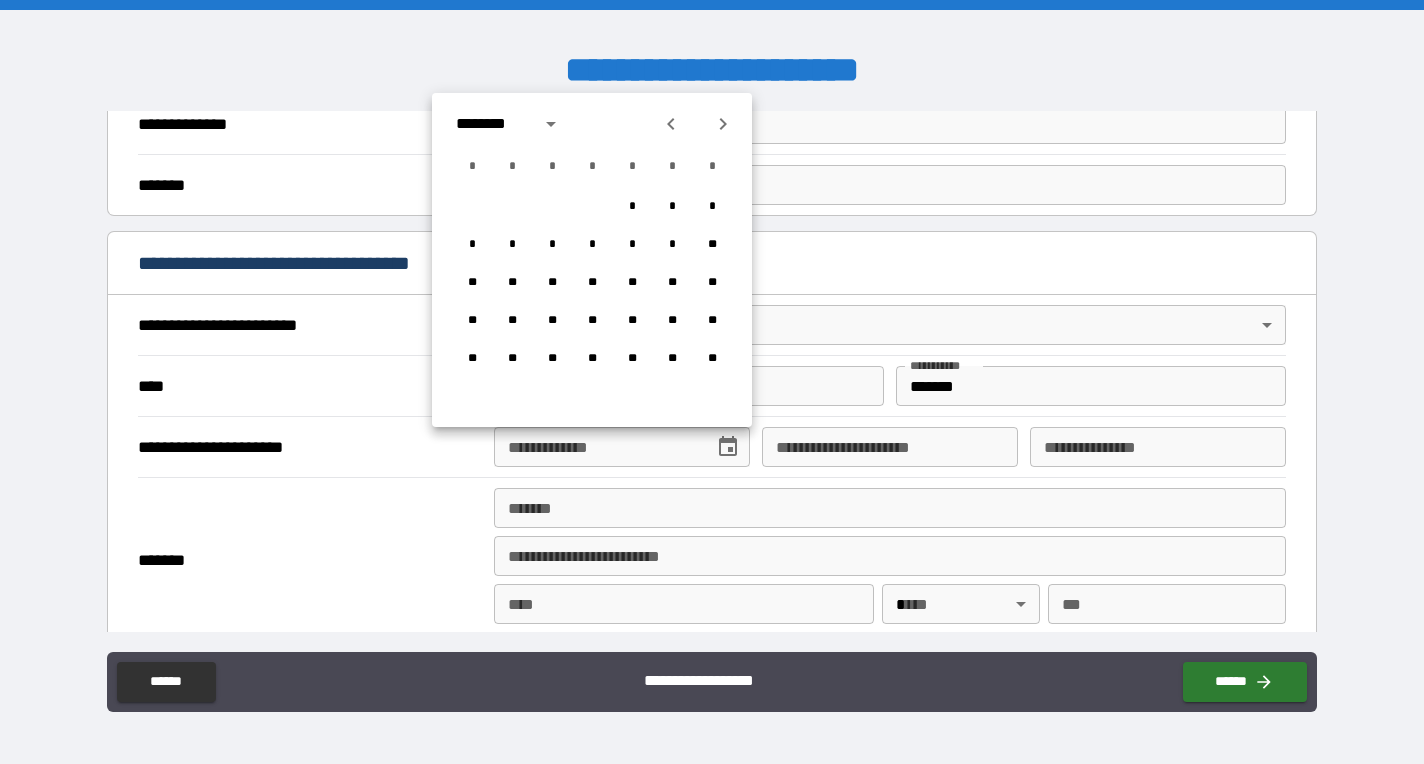 click 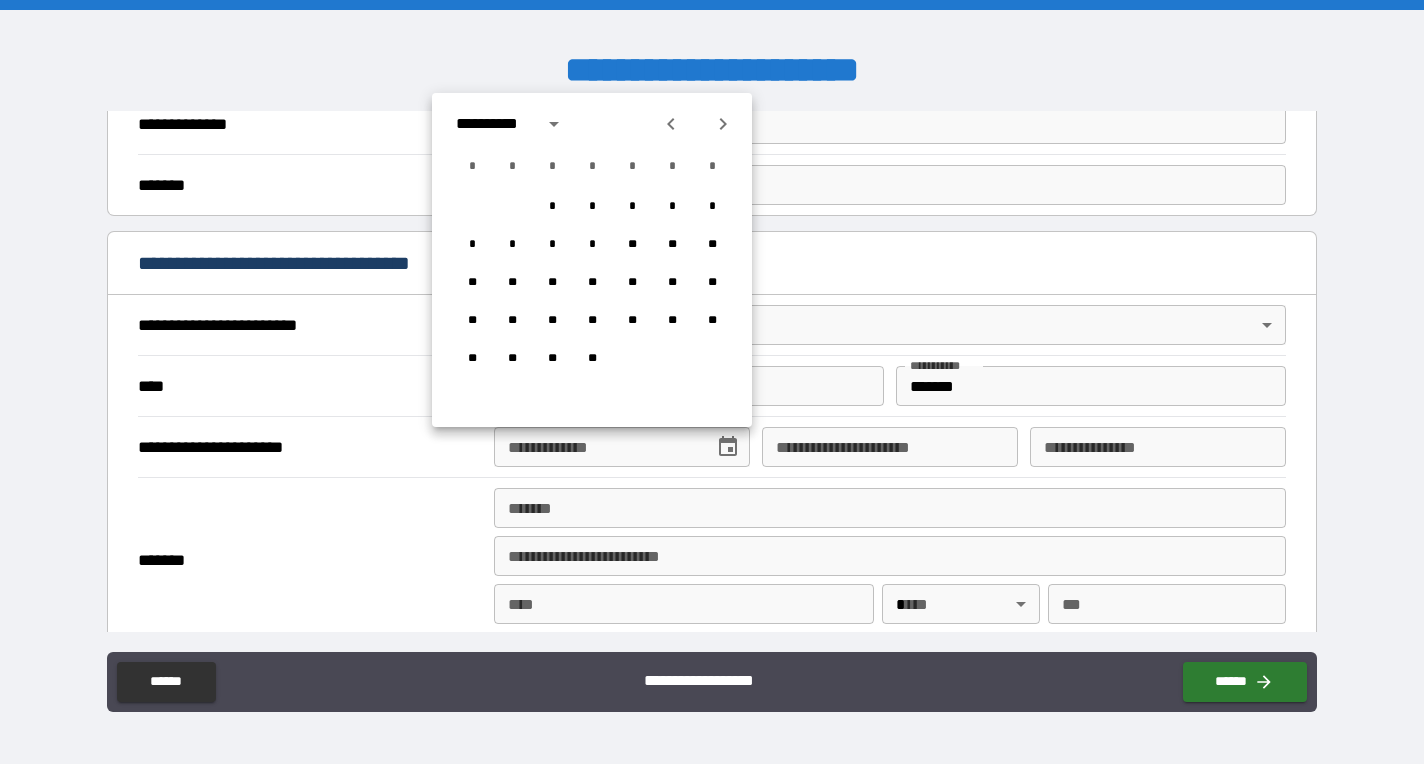 click 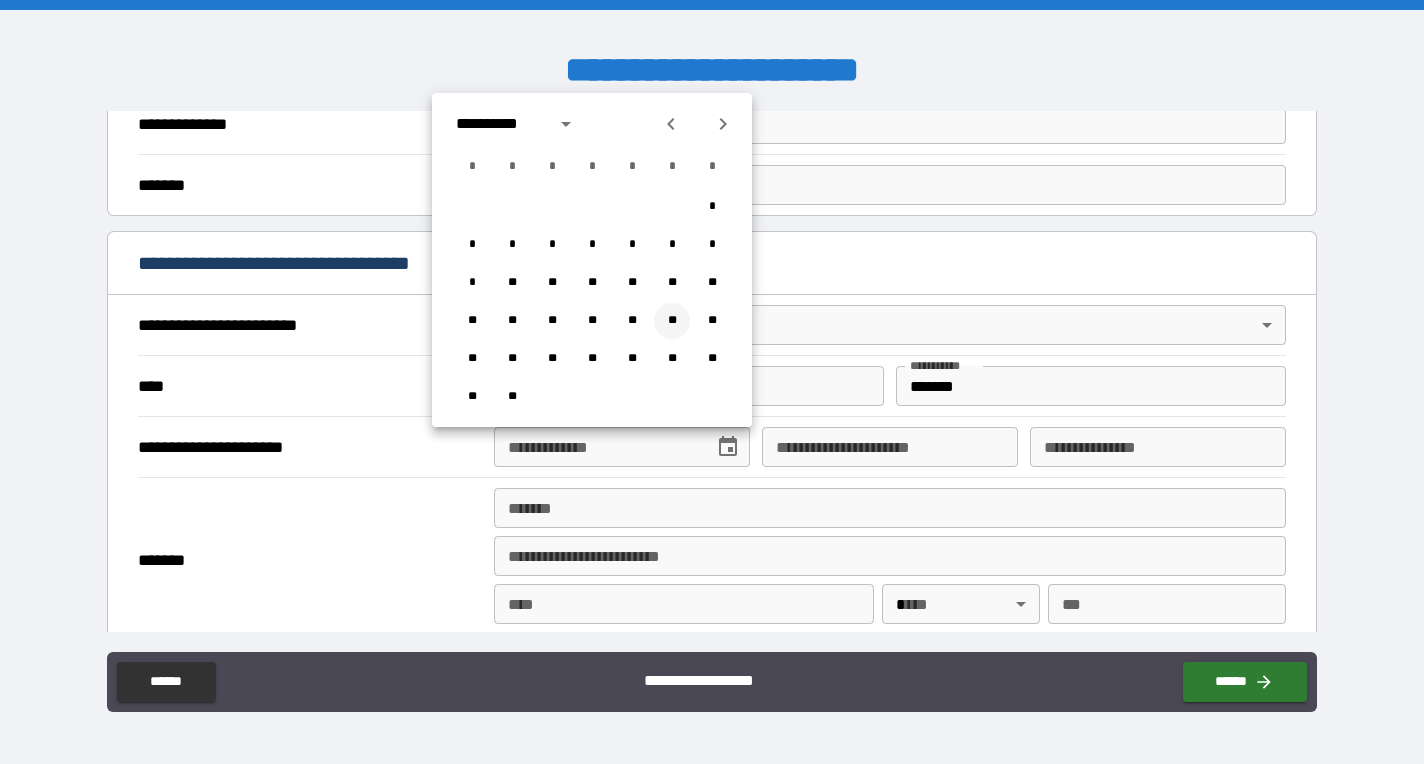click on "**" at bounding box center (672, 321) 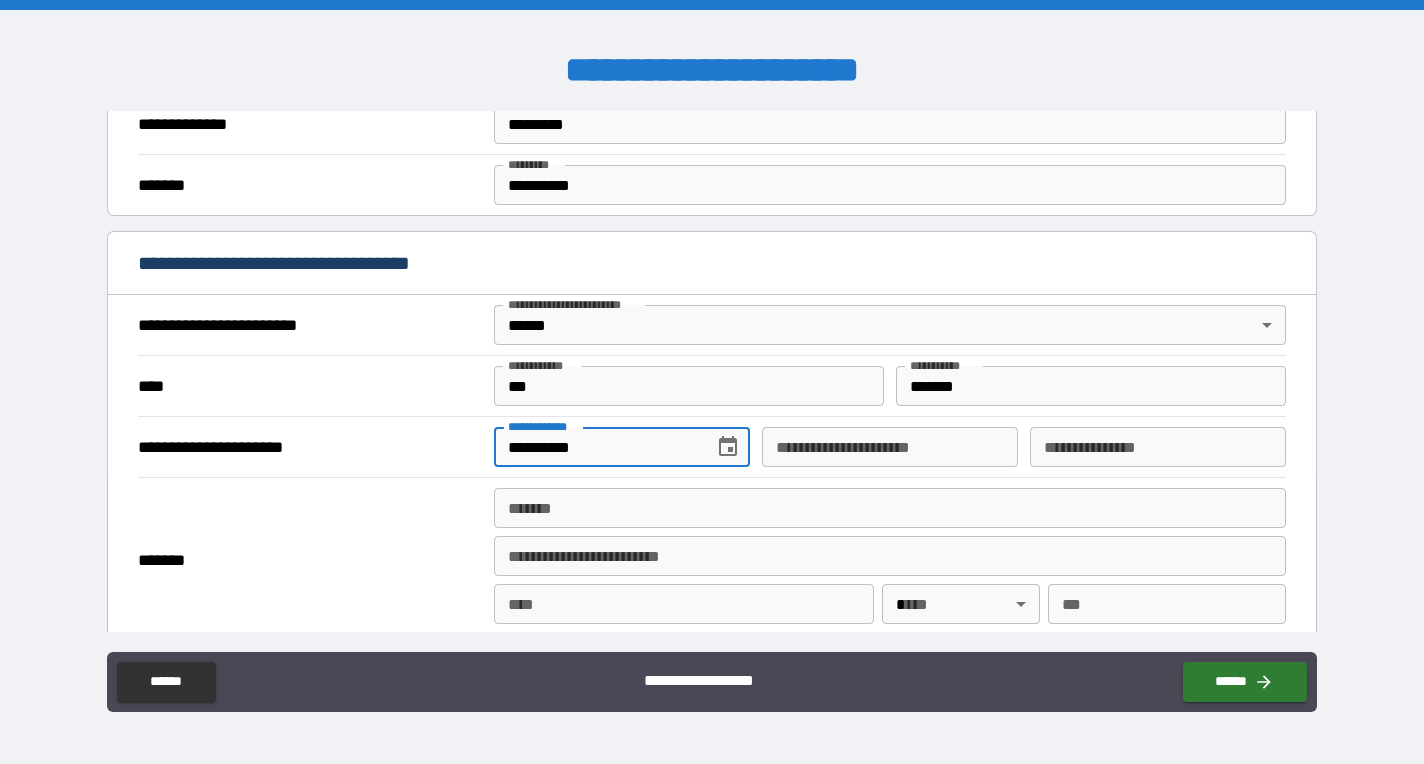 type on "**********" 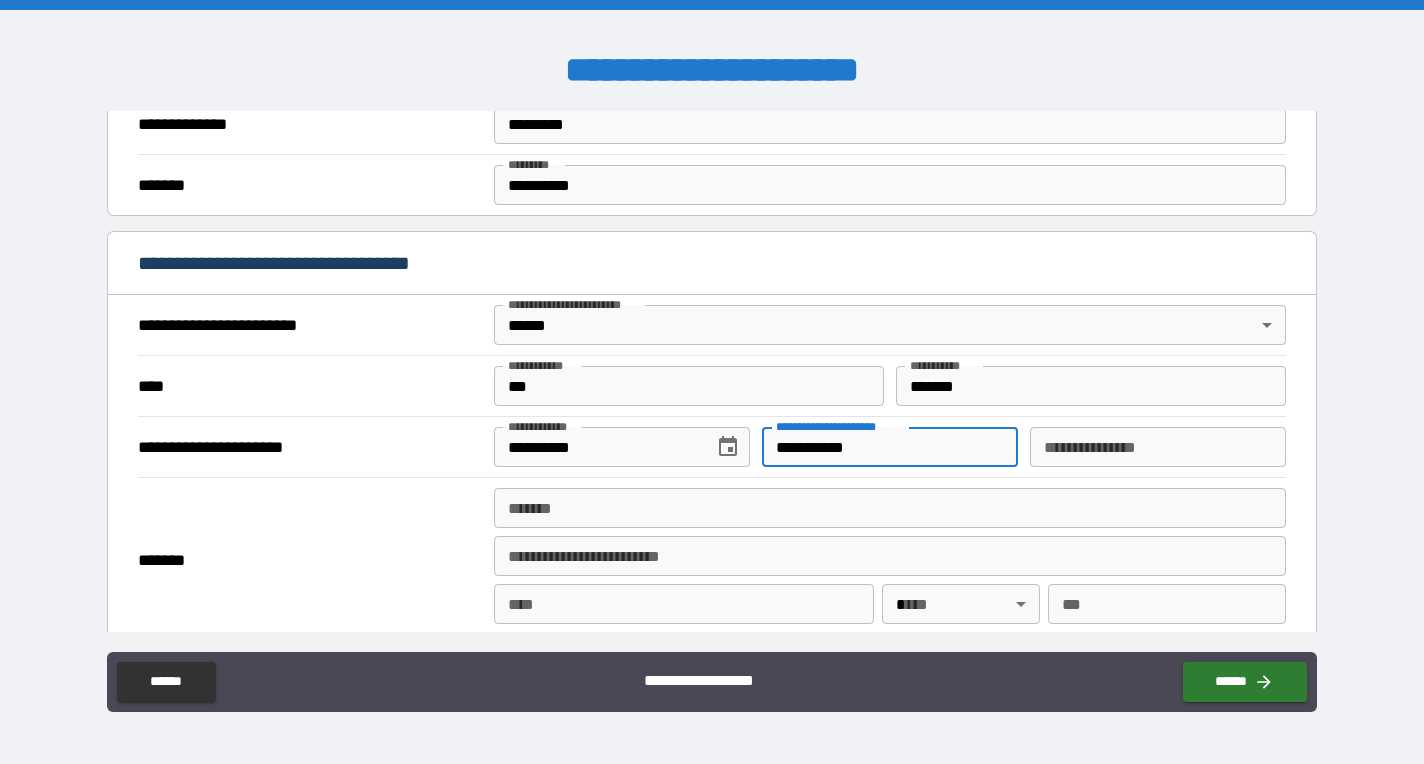 type on "**********" 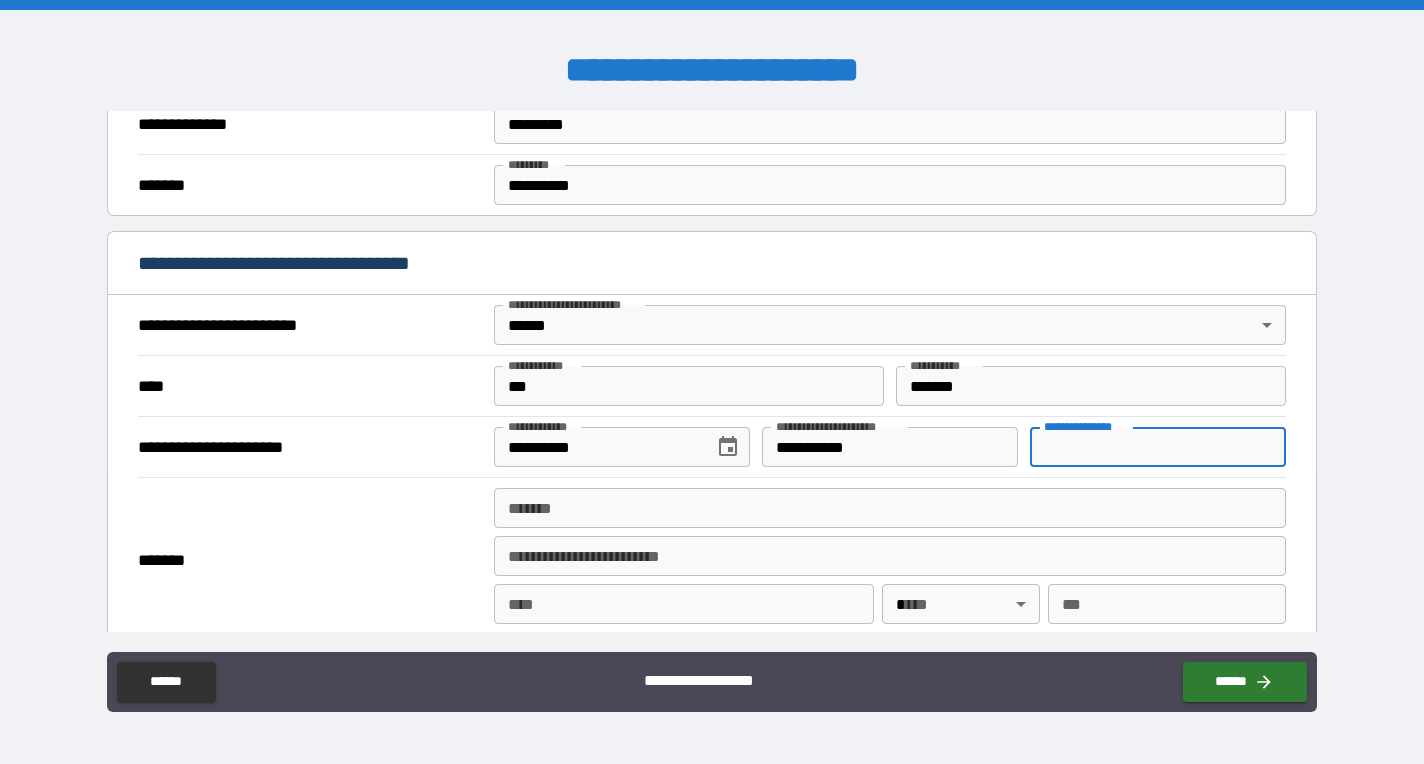 click on "**********" at bounding box center [1158, 447] 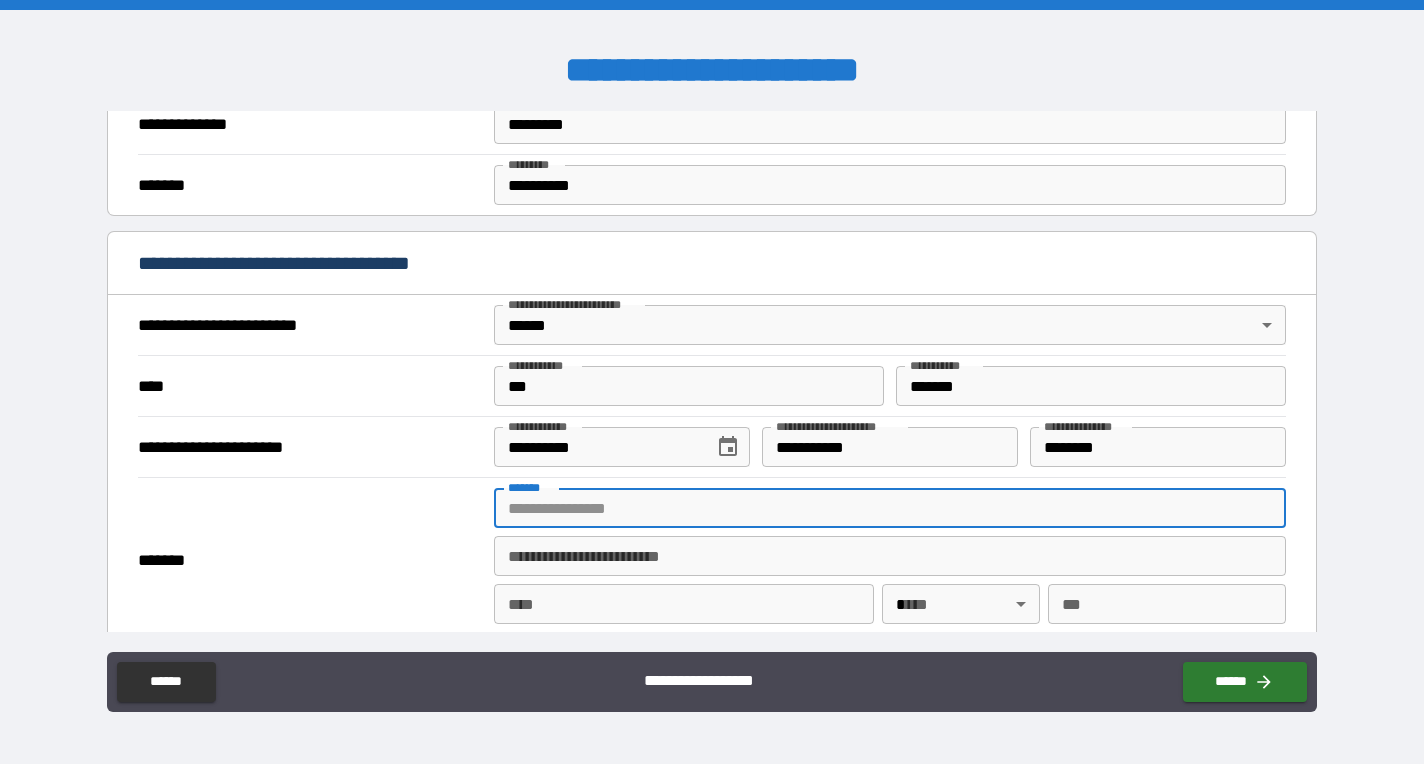 click on "********" at bounding box center [1158, 447] 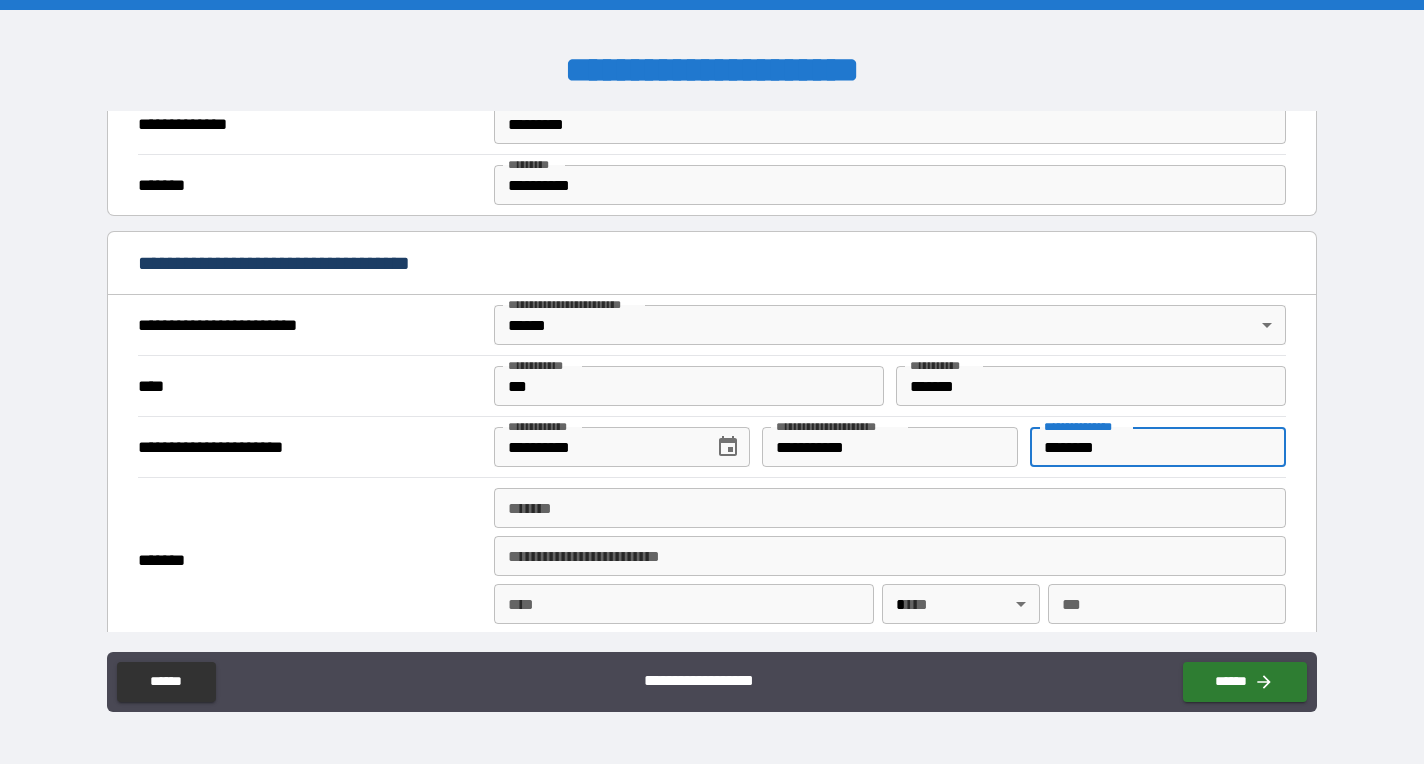 type on "********" 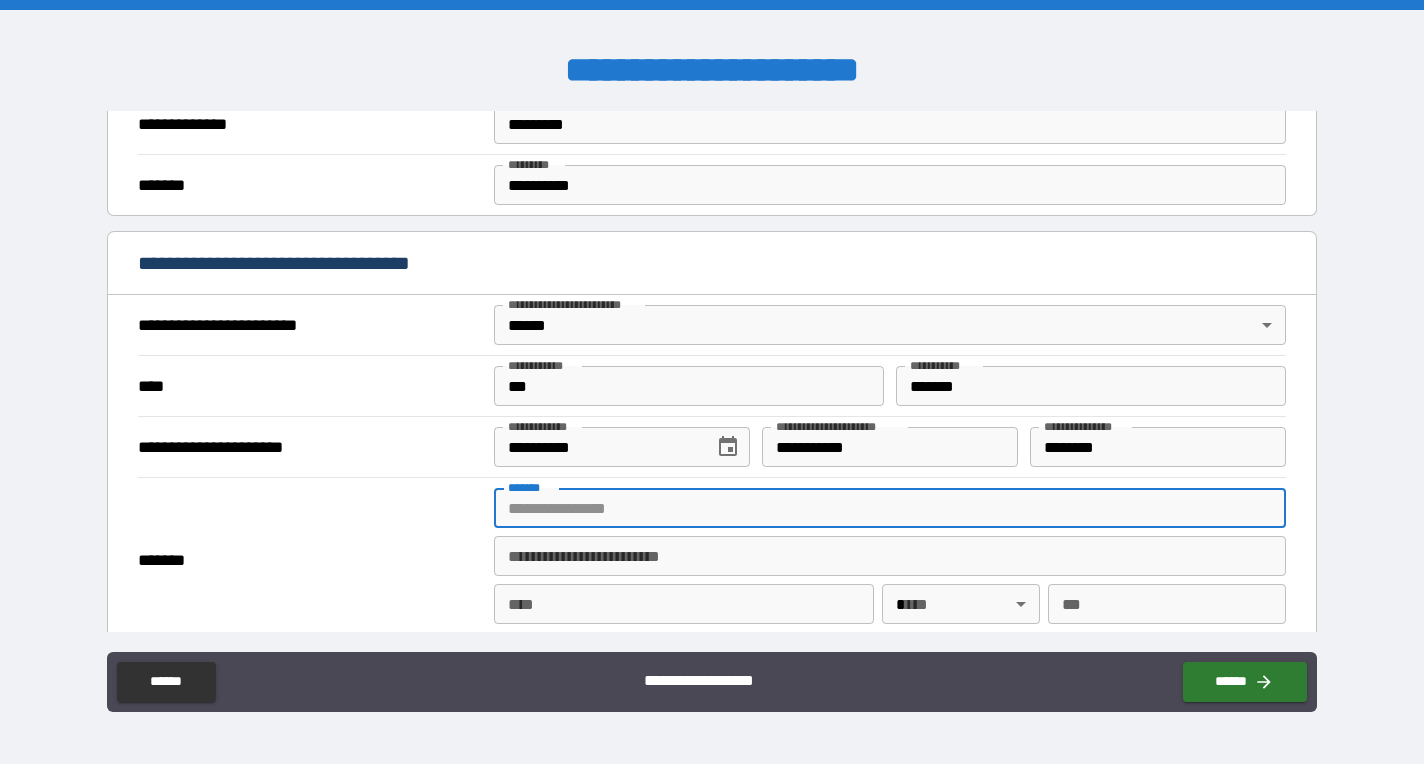 click on "*******" at bounding box center (890, 508) 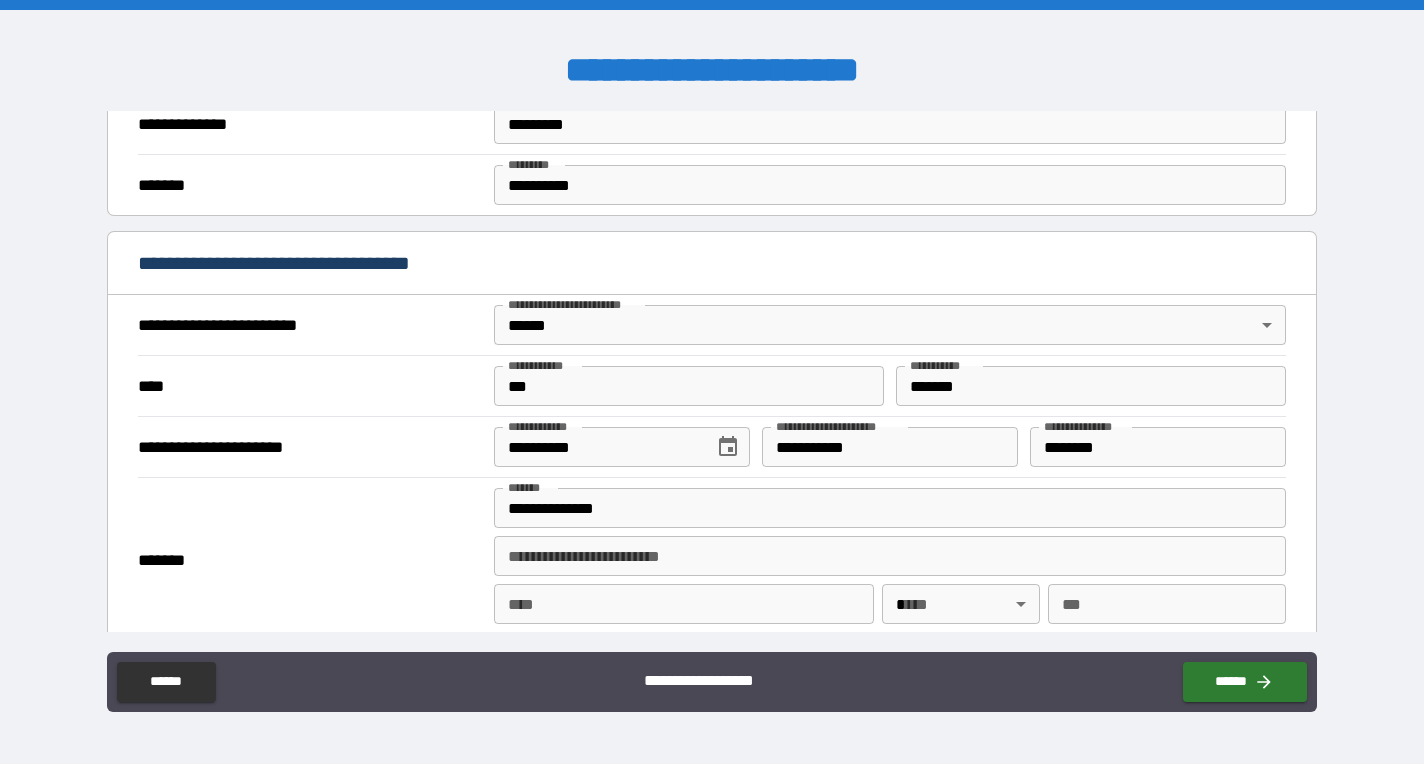 type on "**********" 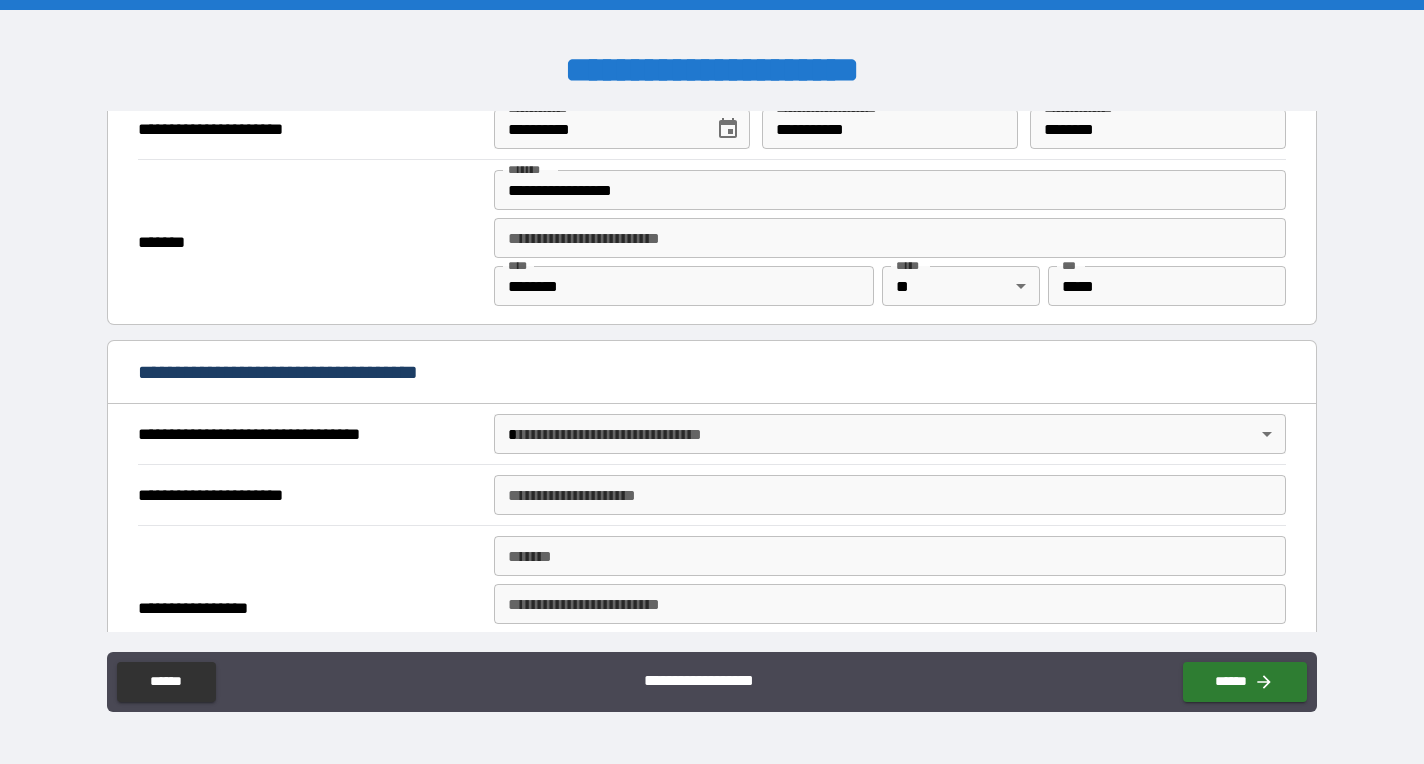 scroll, scrollTop: 913, scrollLeft: 0, axis: vertical 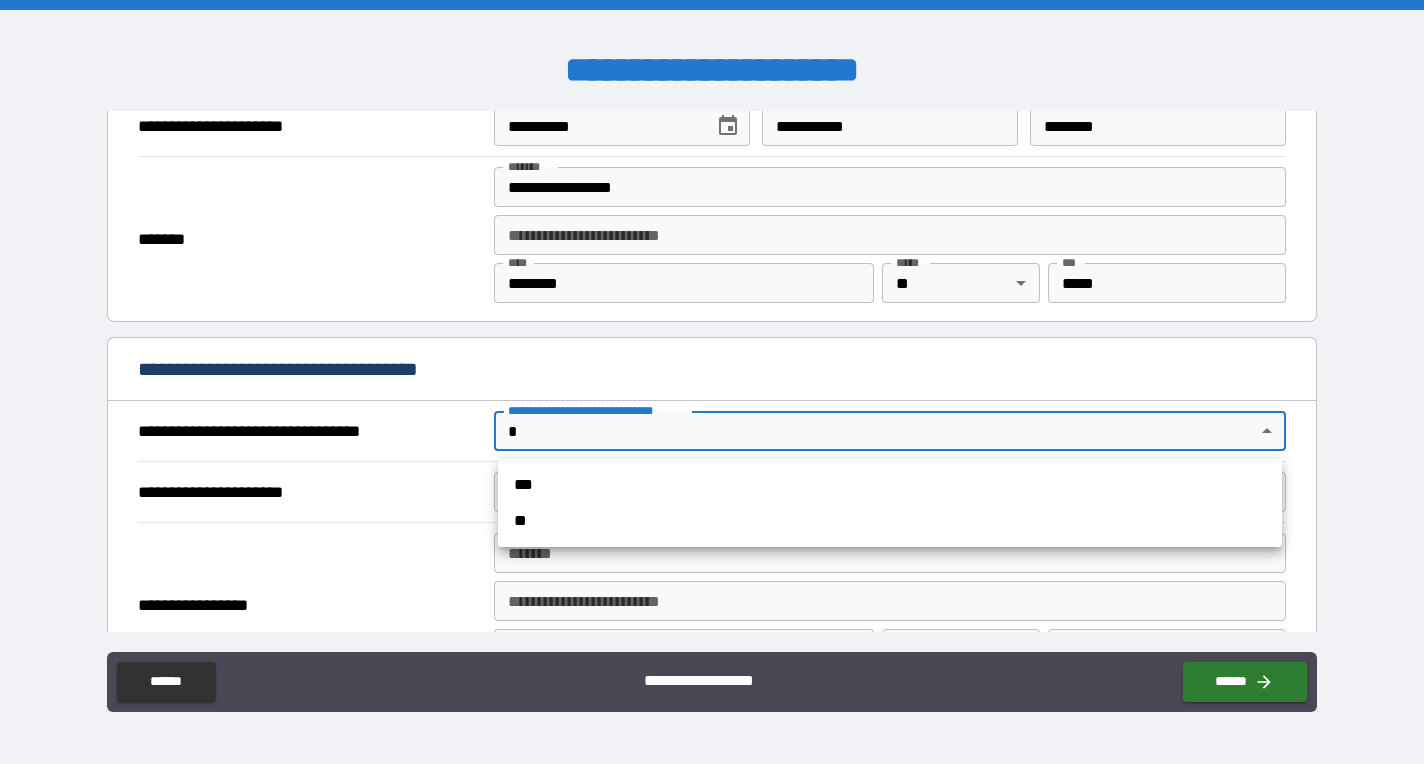 click on "**********" at bounding box center [712, 382] 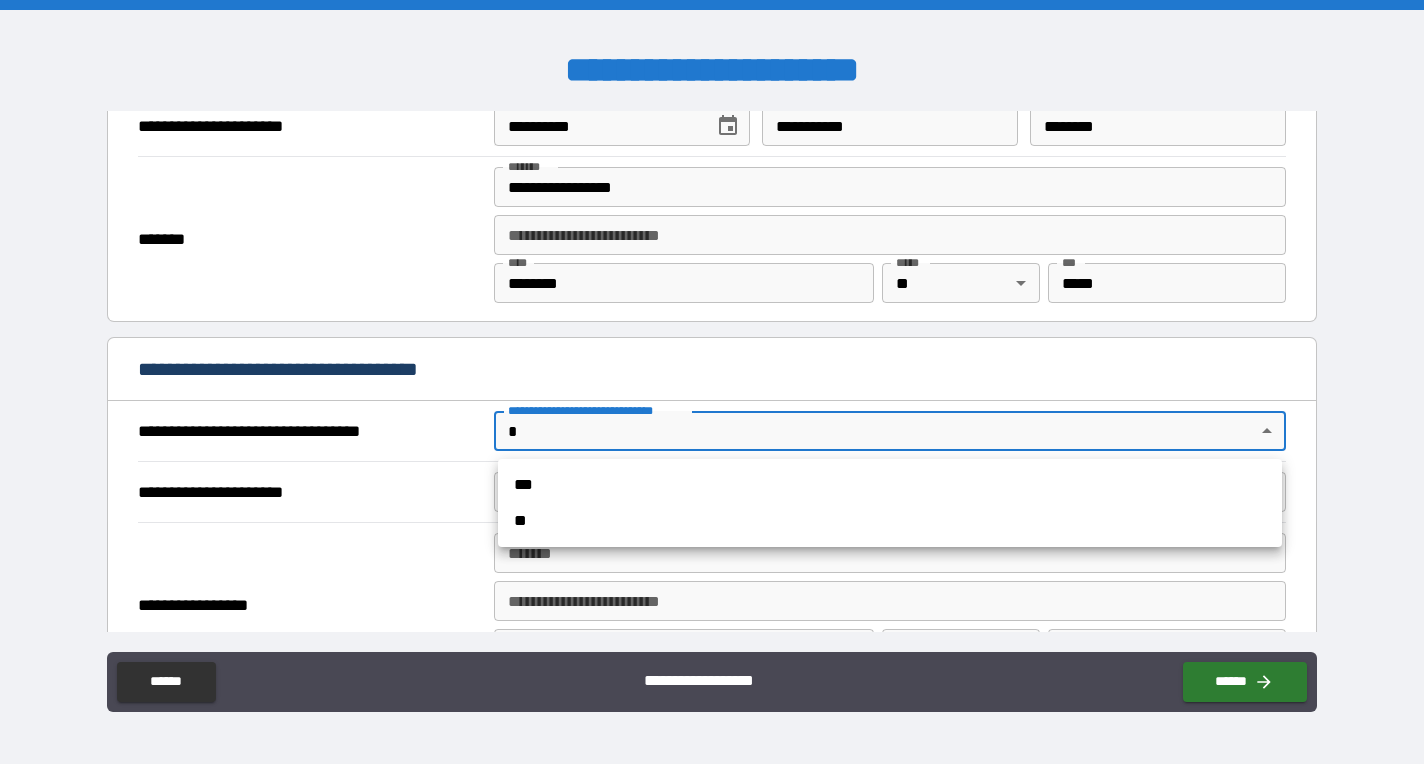 click on "***" at bounding box center [890, 485] 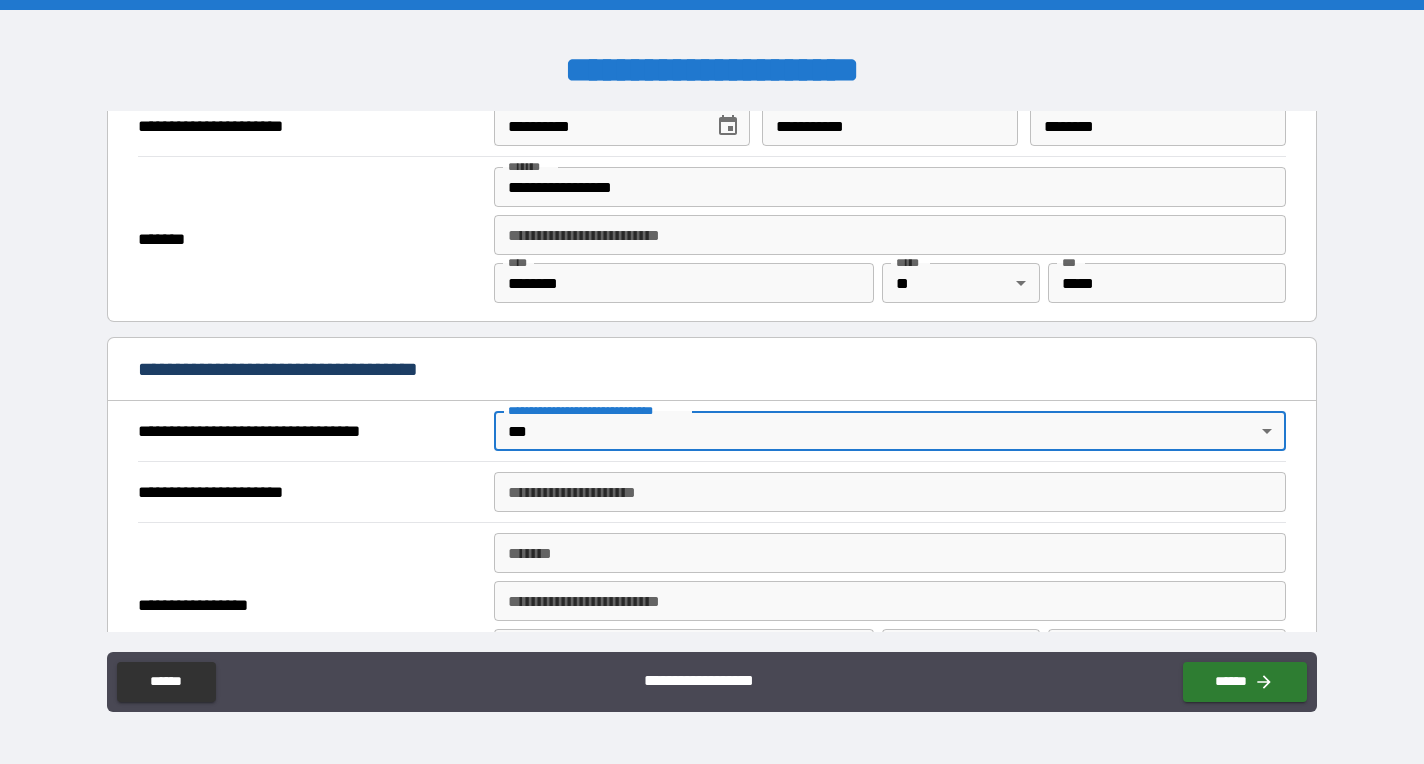 type on "*" 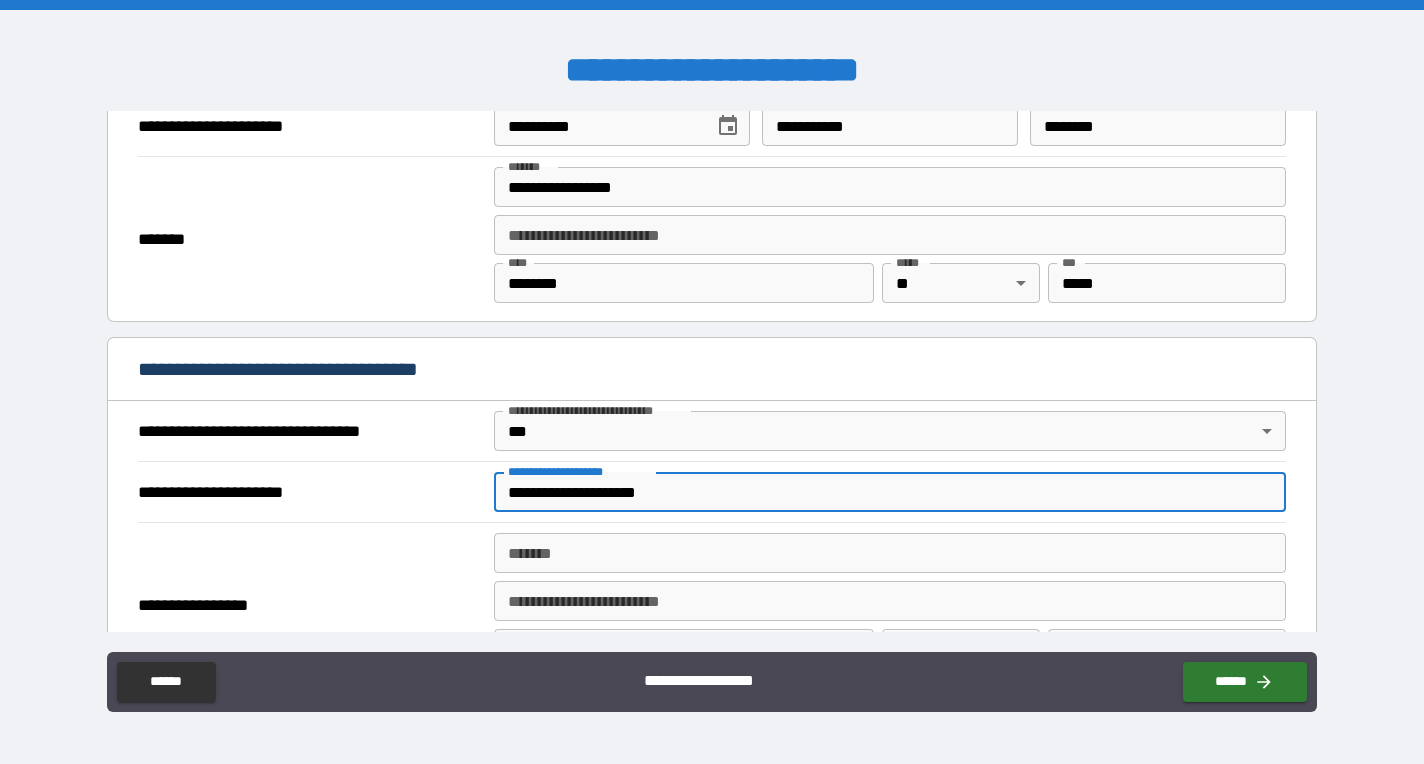 type on "**********" 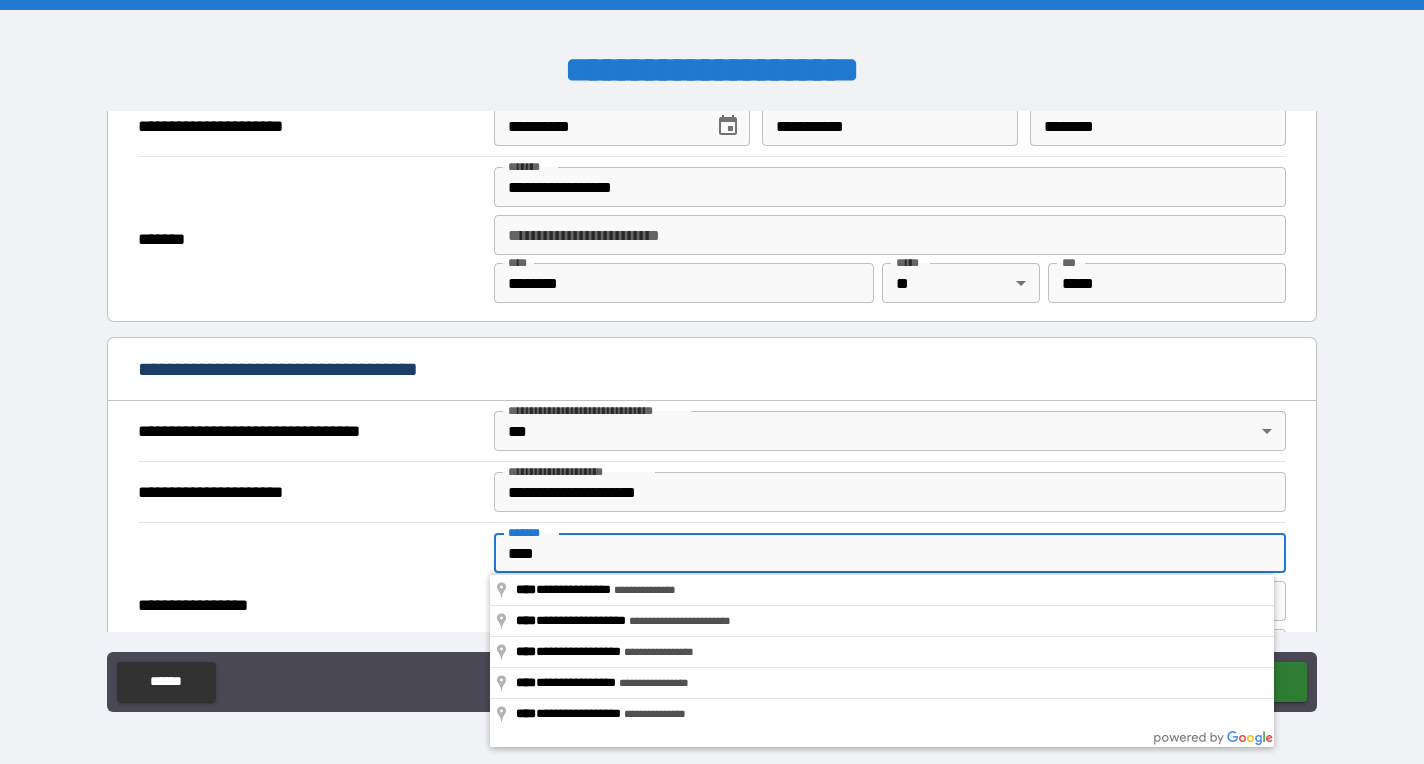 type on "**********" 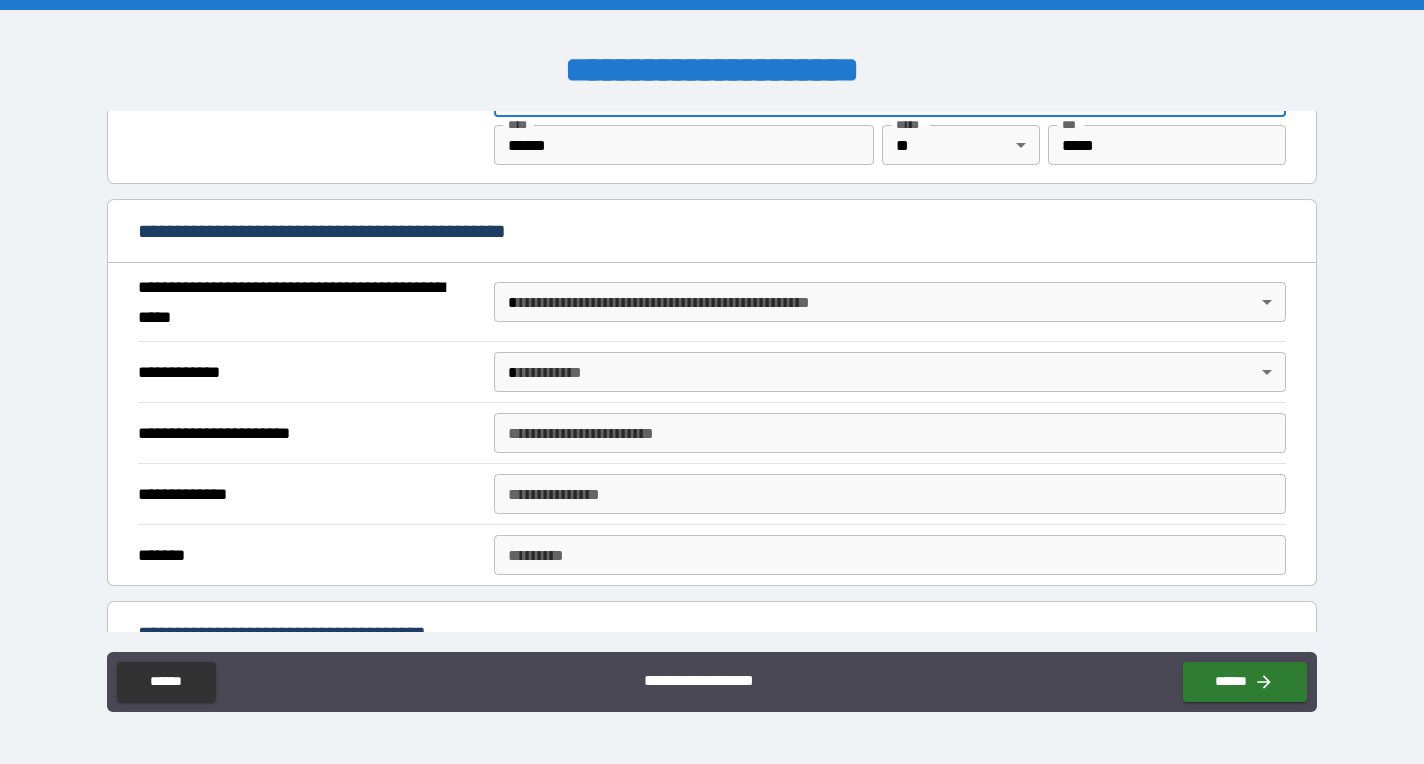 scroll, scrollTop: 1419, scrollLeft: 0, axis: vertical 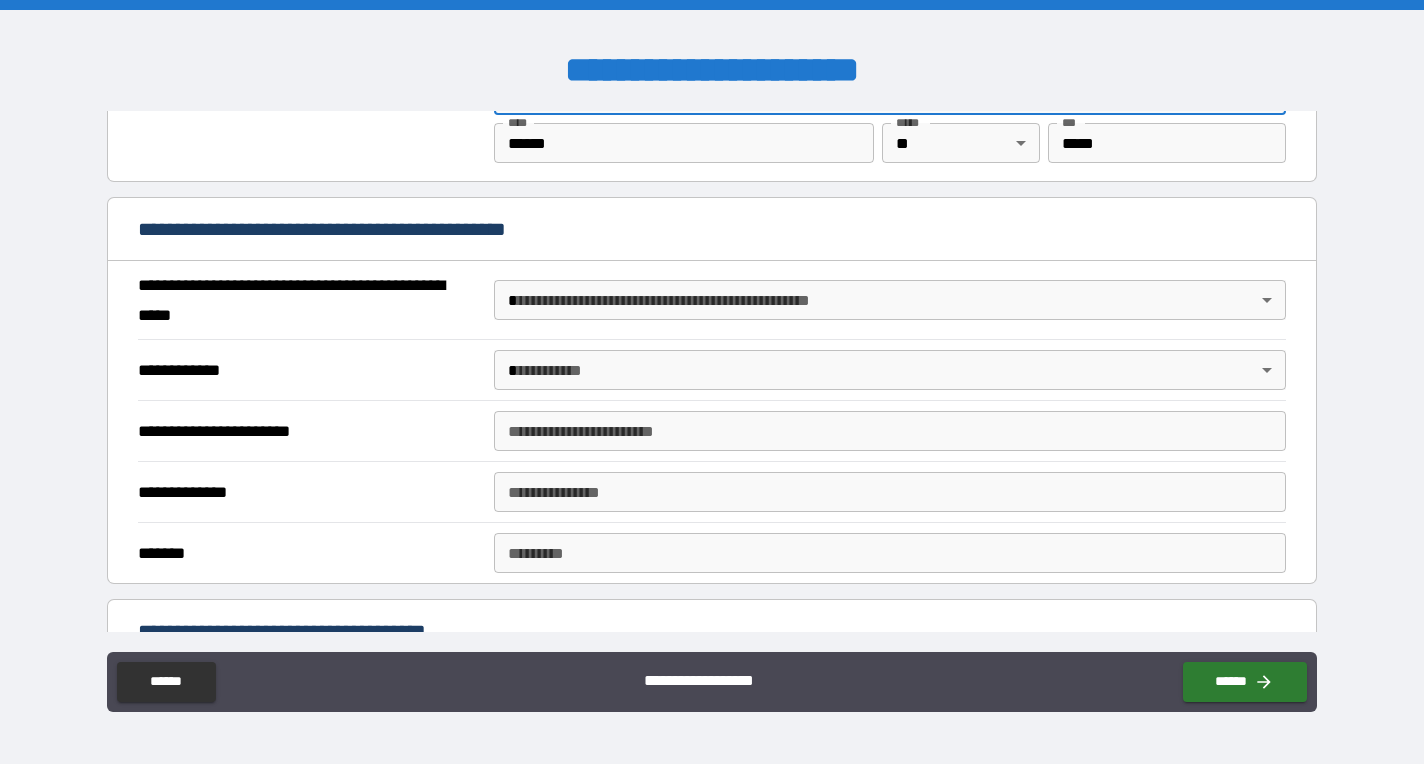 click on "**********" at bounding box center [712, 382] 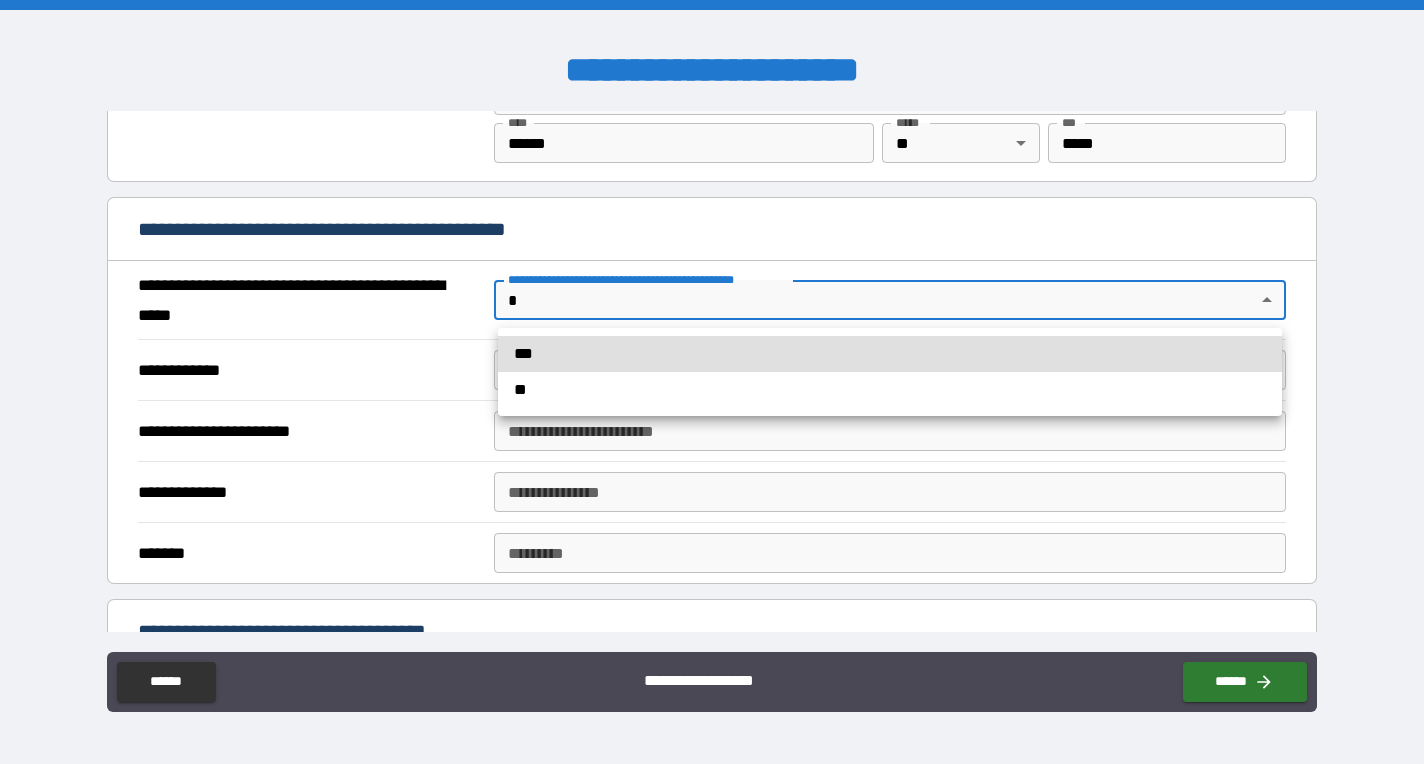click on "**" at bounding box center (890, 390) 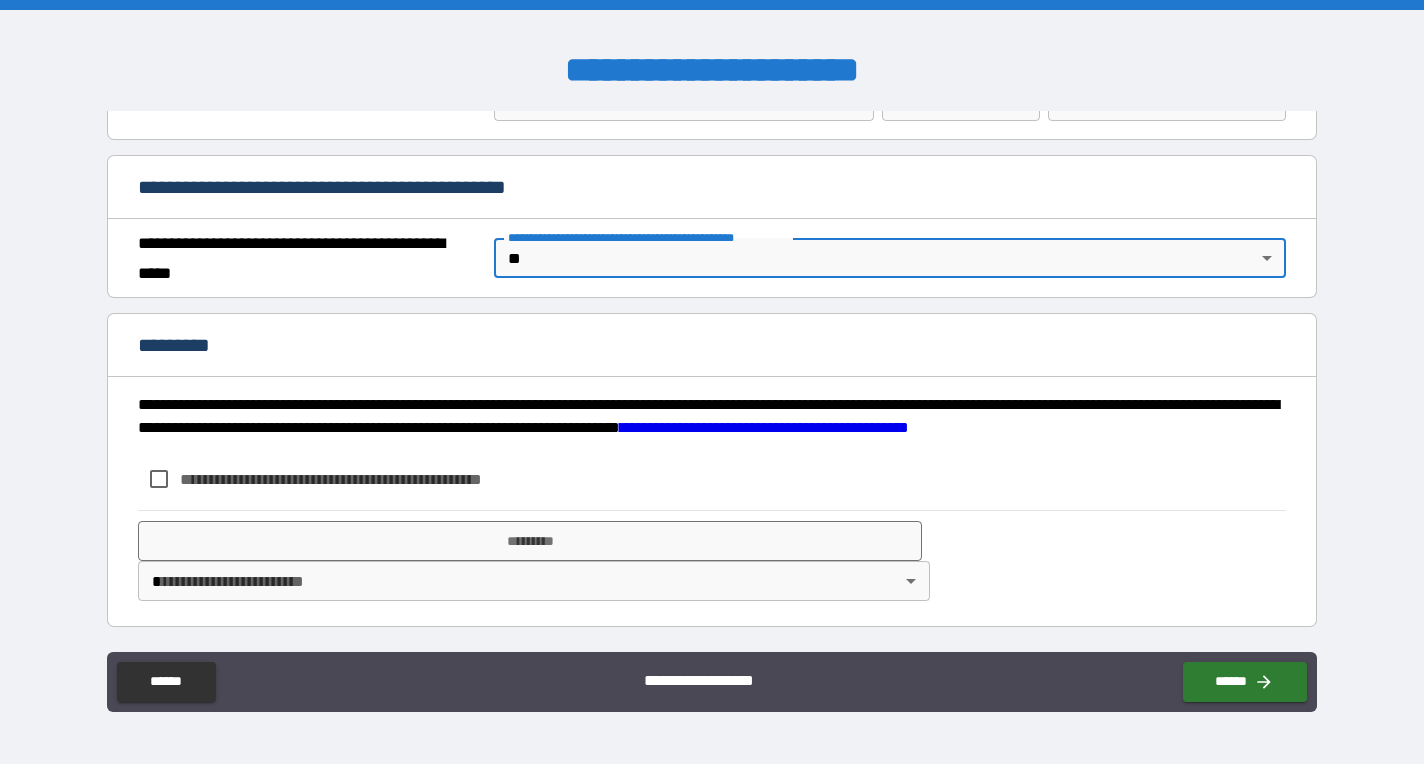scroll, scrollTop: 1461, scrollLeft: 0, axis: vertical 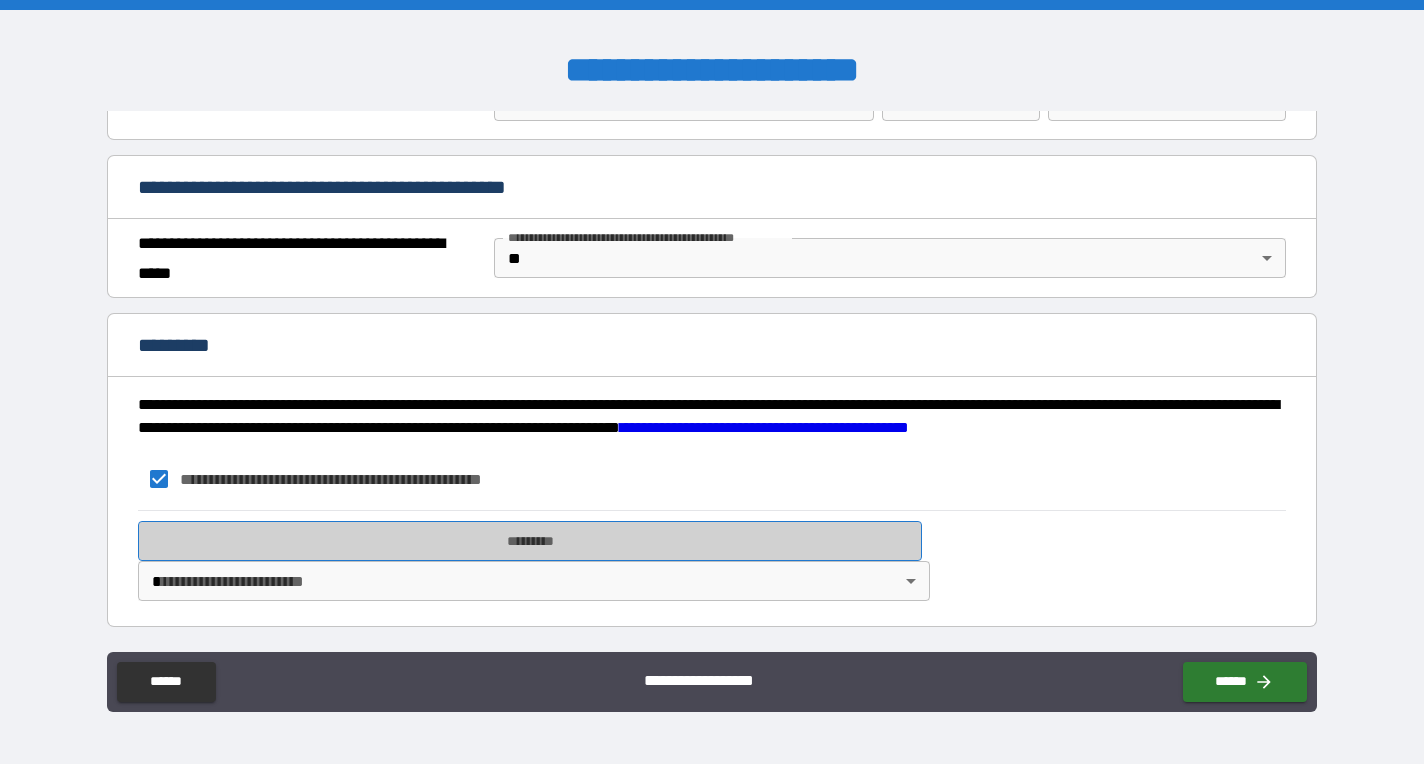 click on "*********" at bounding box center (530, 541) 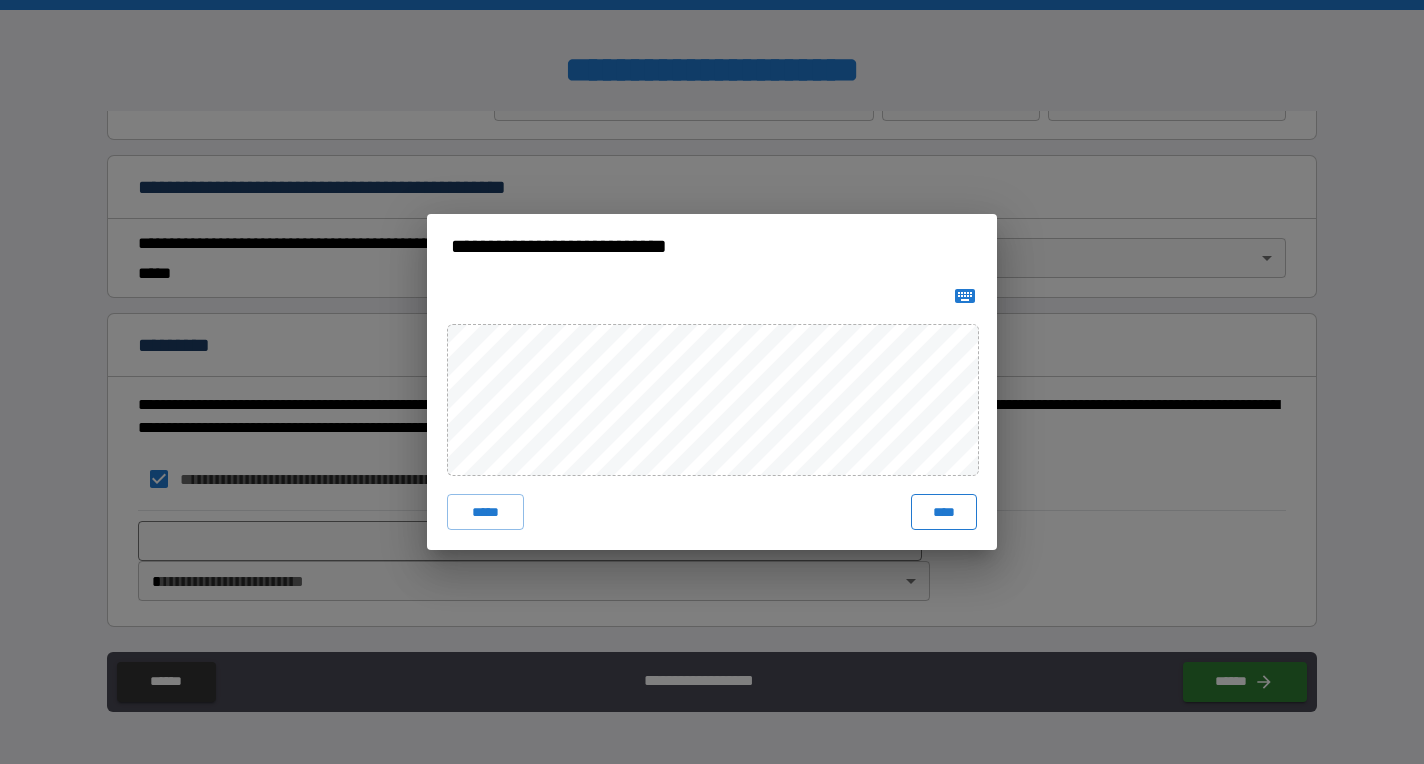click on "****" at bounding box center [944, 512] 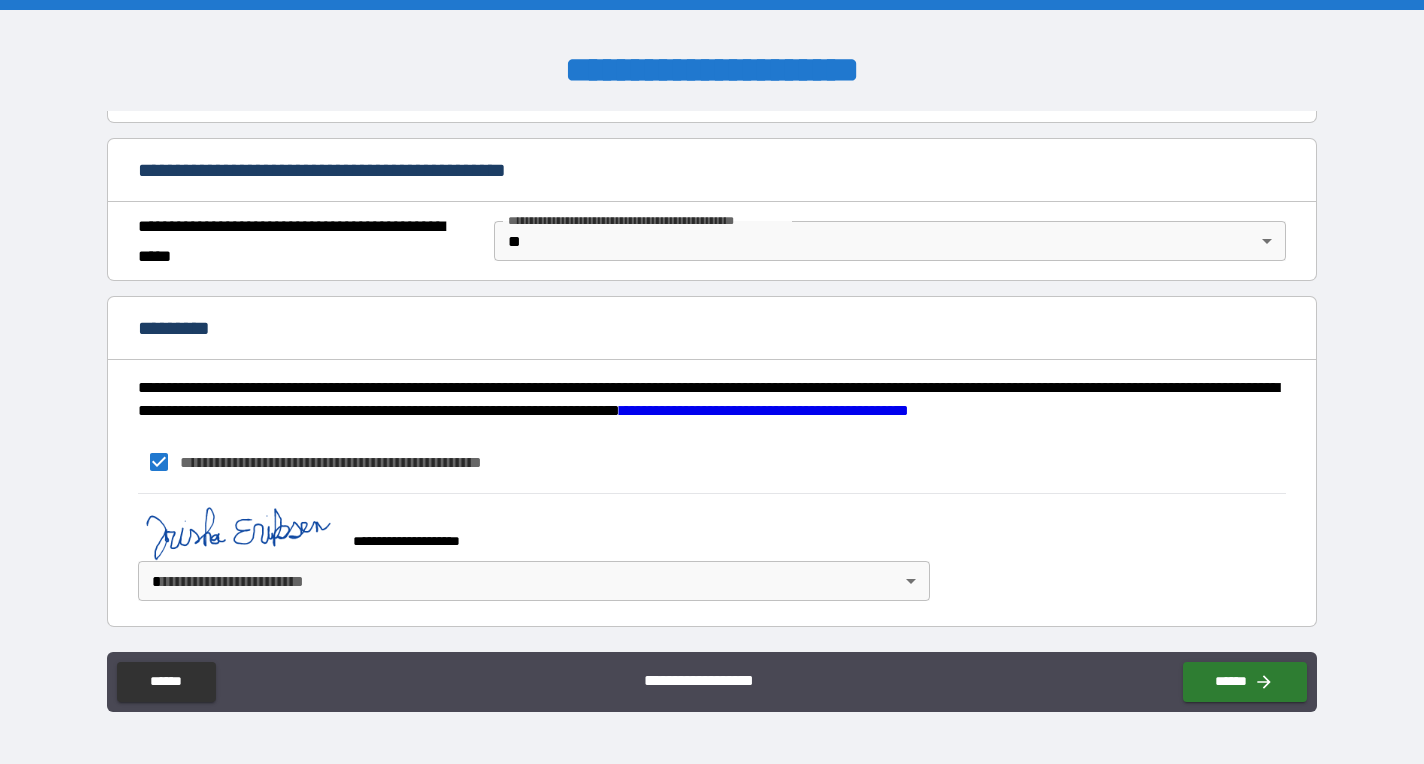 scroll, scrollTop: 1478, scrollLeft: 0, axis: vertical 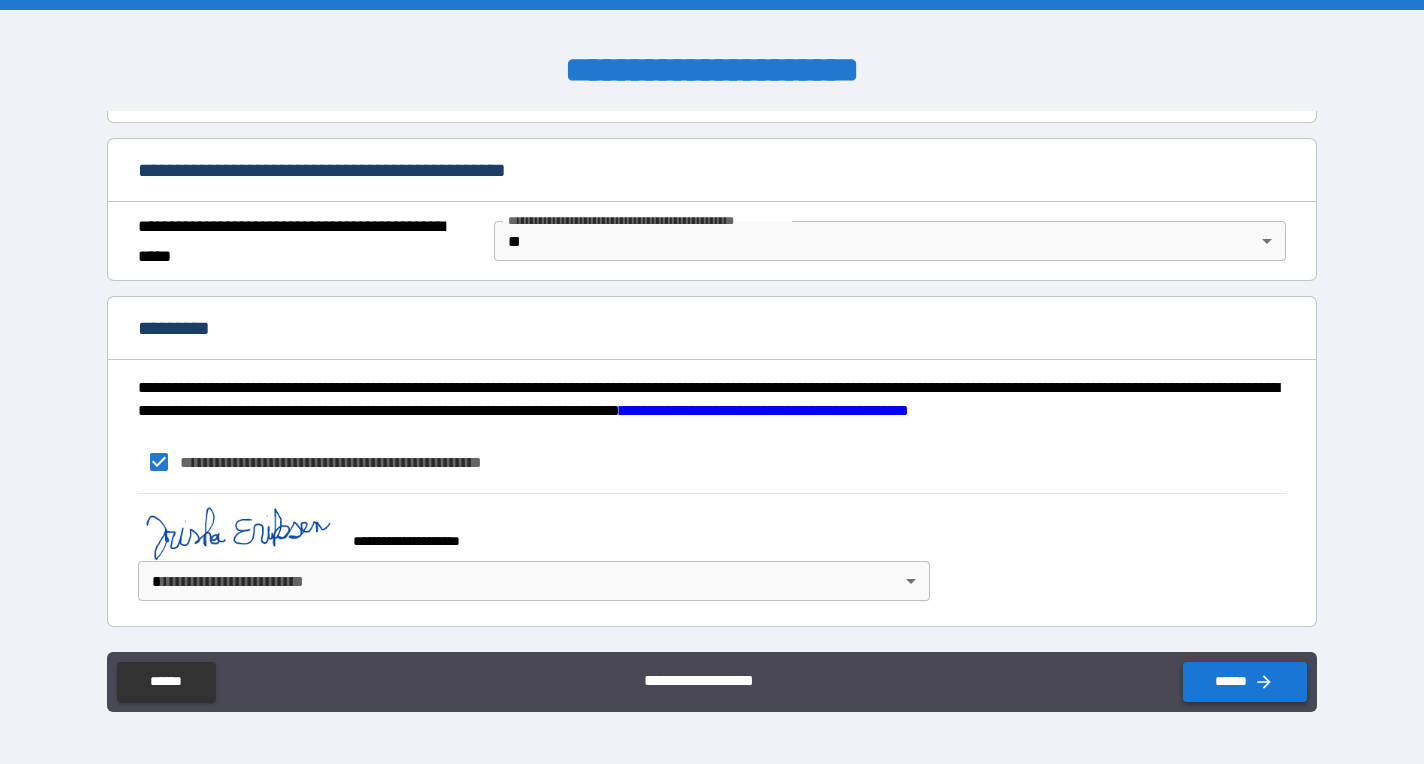click on "******" at bounding box center (1245, 682) 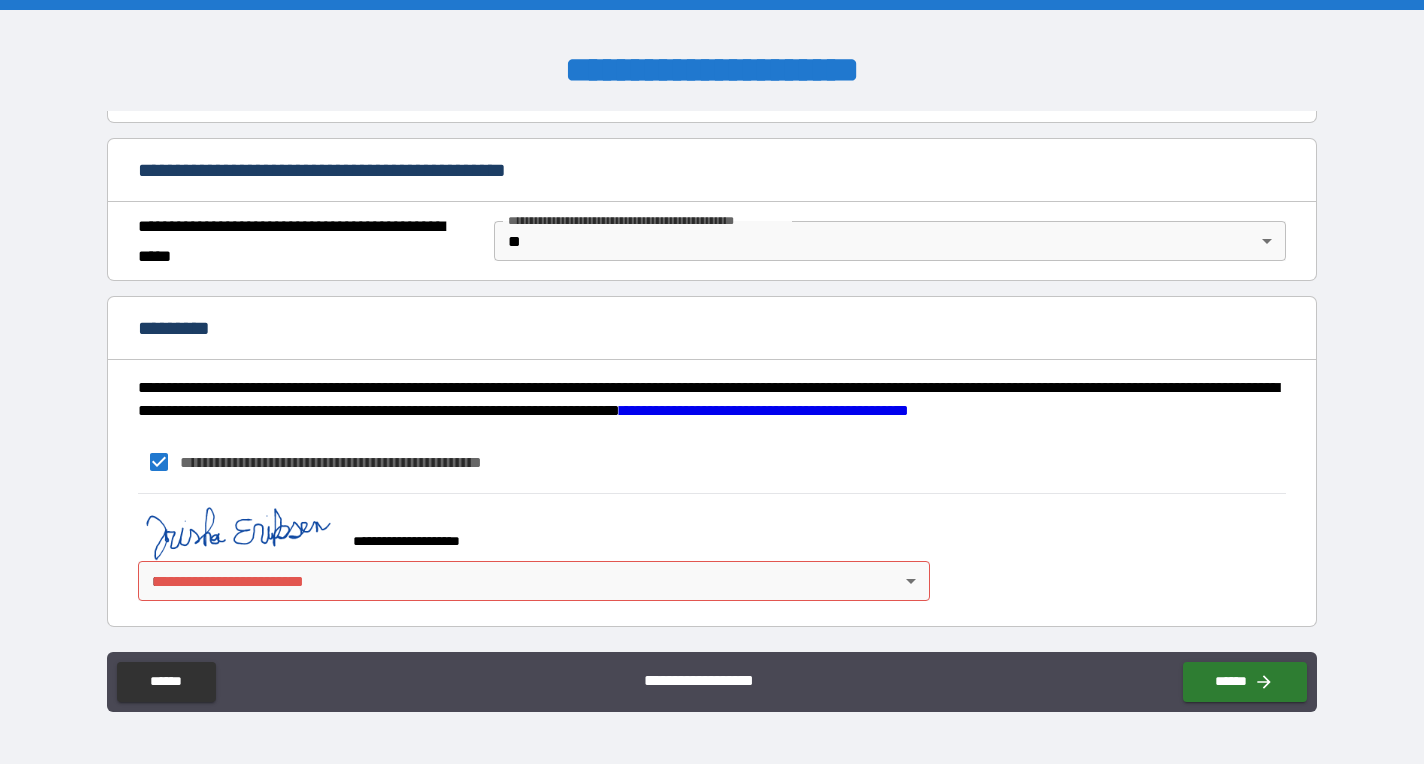 scroll, scrollTop: 1478, scrollLeft: 0, axis: vertical 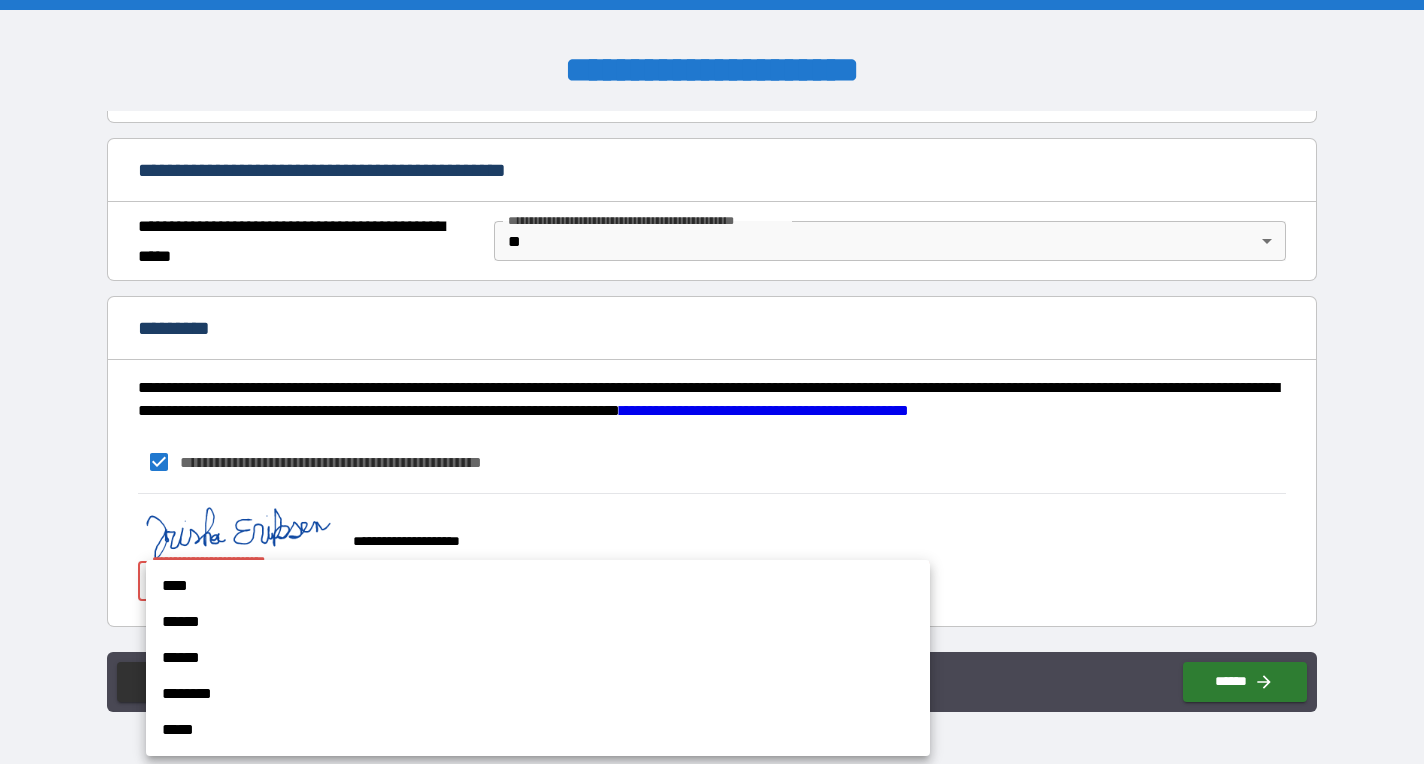 click on "**********" at bounding box center (712, 382) 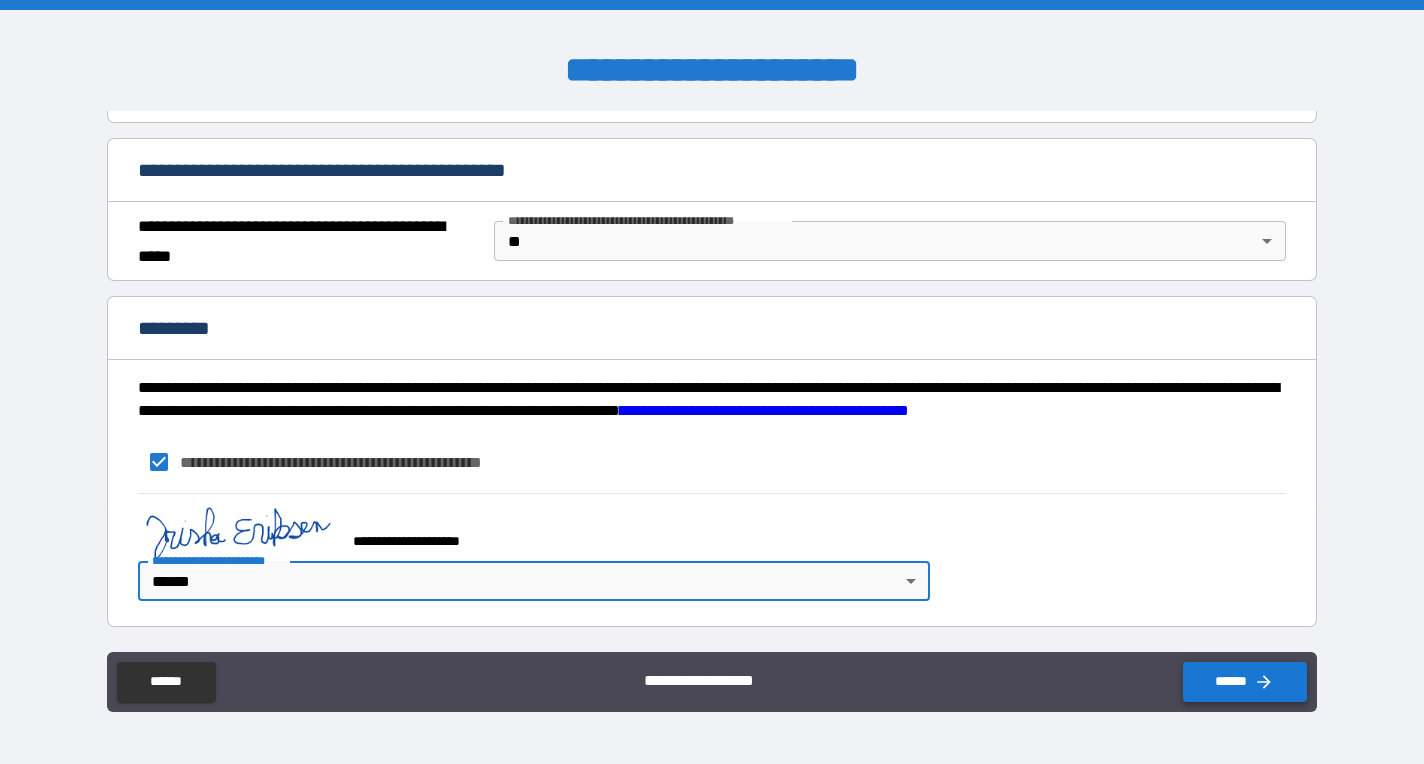 click on "******" at bounding box center [1245, 682] 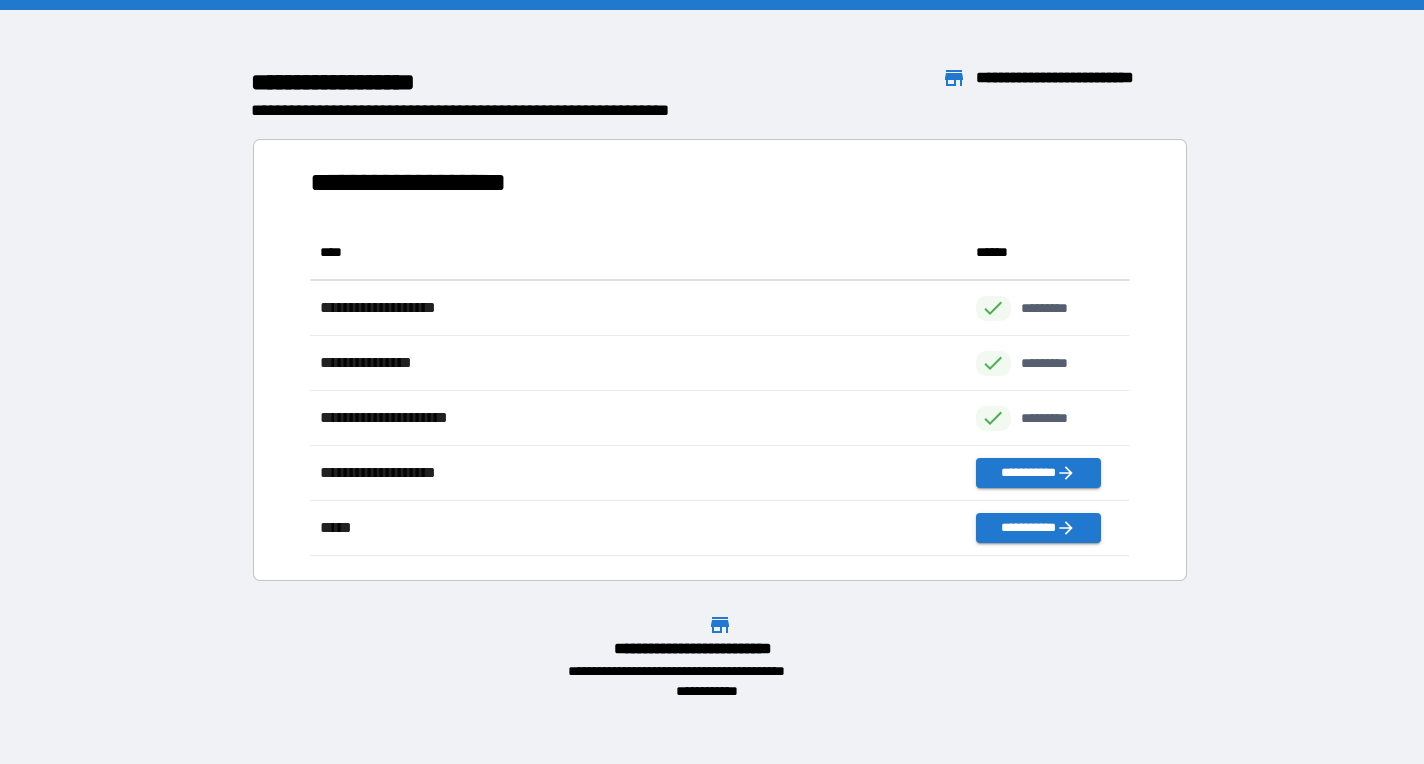 scroll, scrollTop: 1, scrollLeft: 1, axis: both 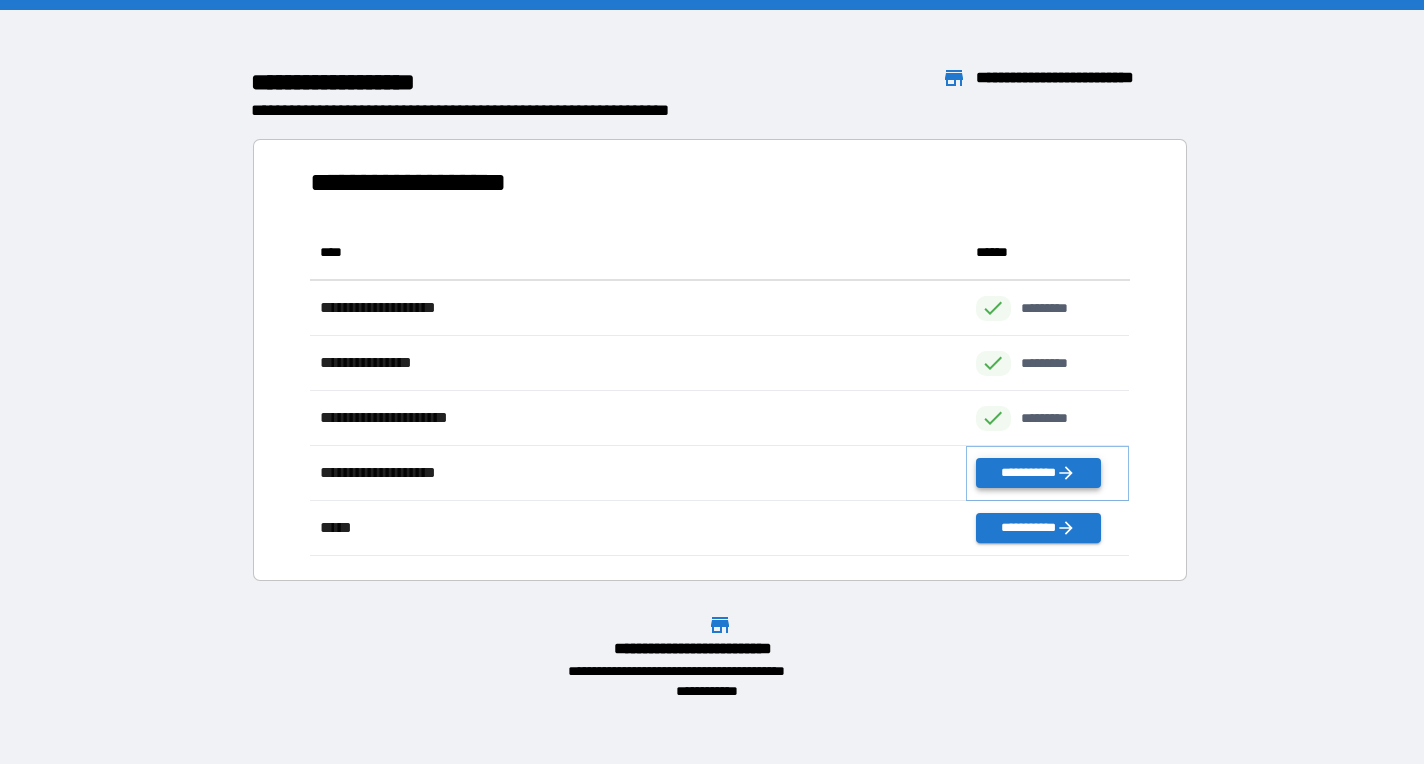 click on "**********" at bounding box center [1038, 473] 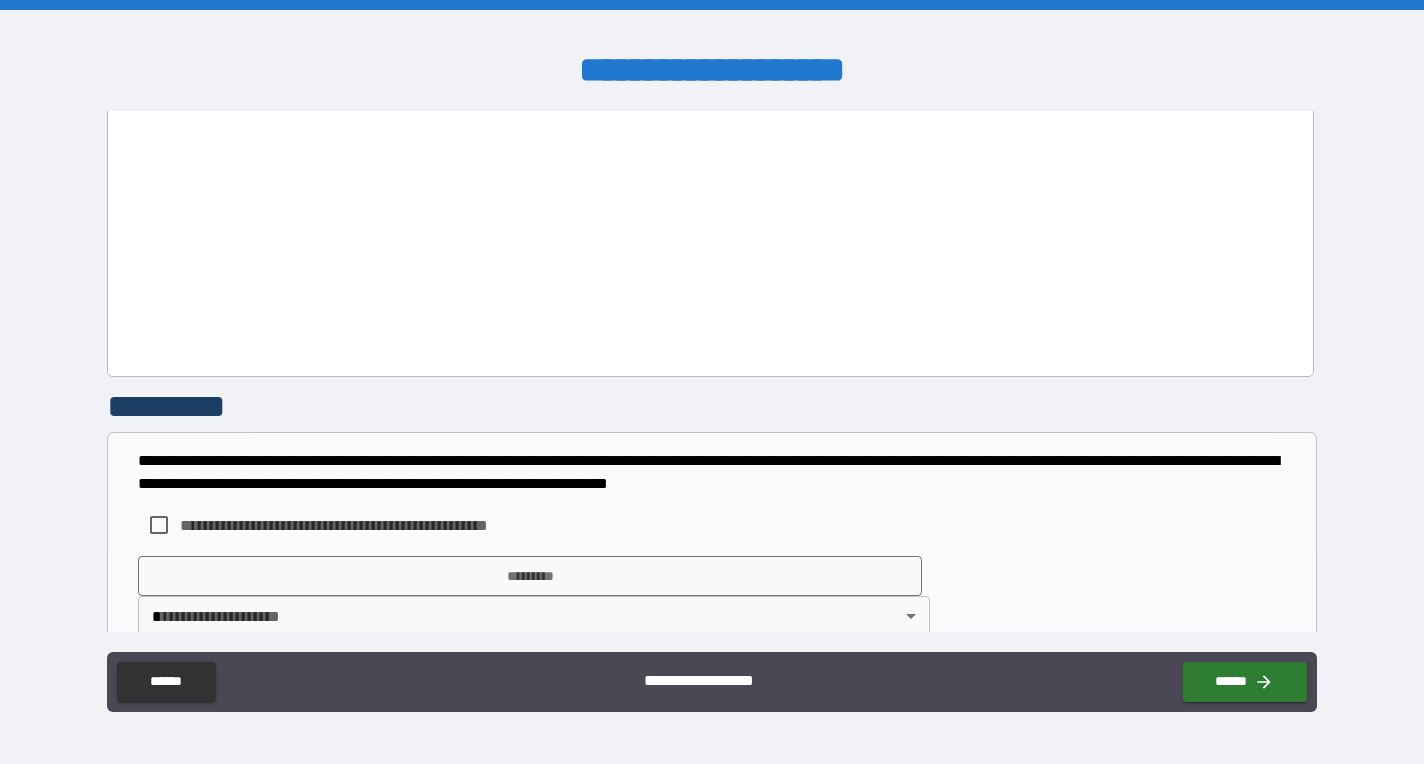 scroll, scrollTop: 2930, scrollLeft: 0, axis: vertical 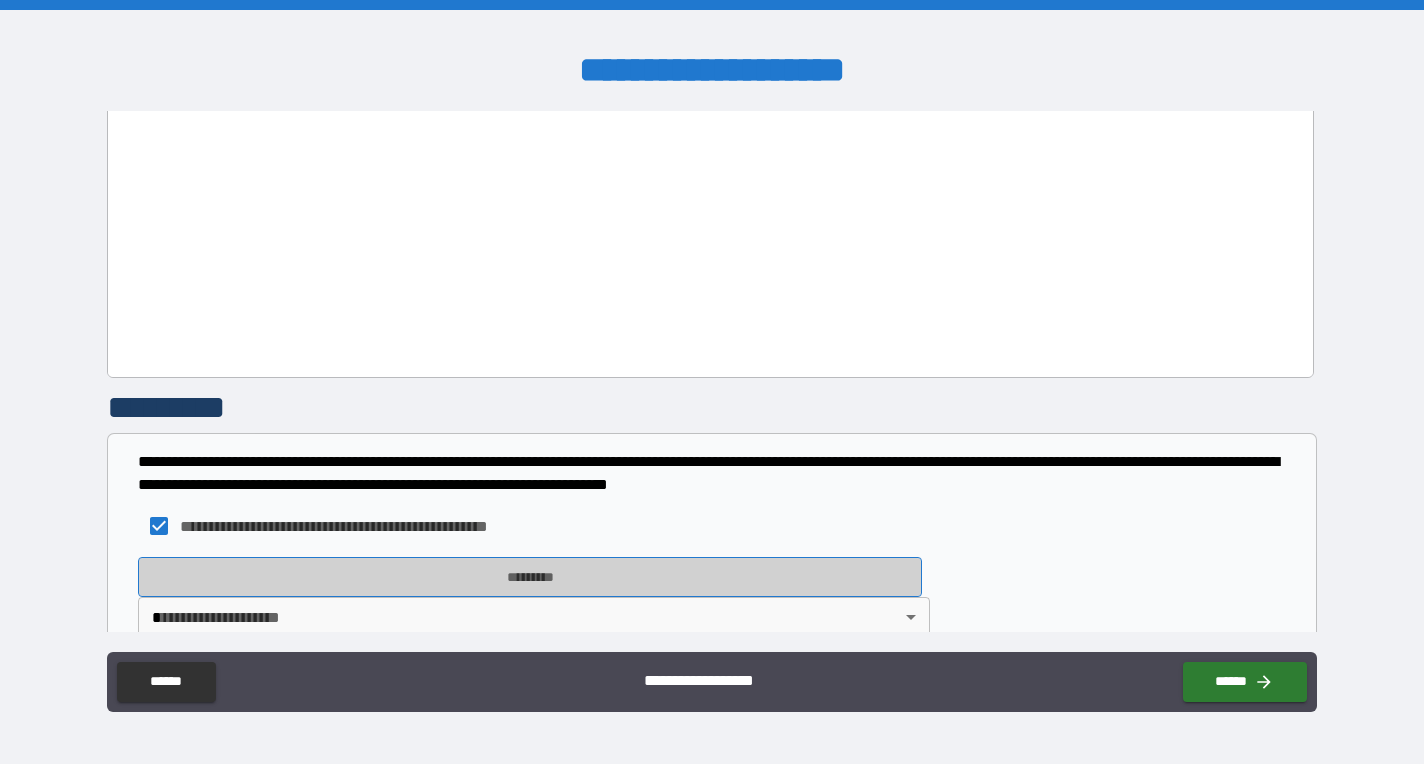 click on "*********" at bounding box center [530, 577] 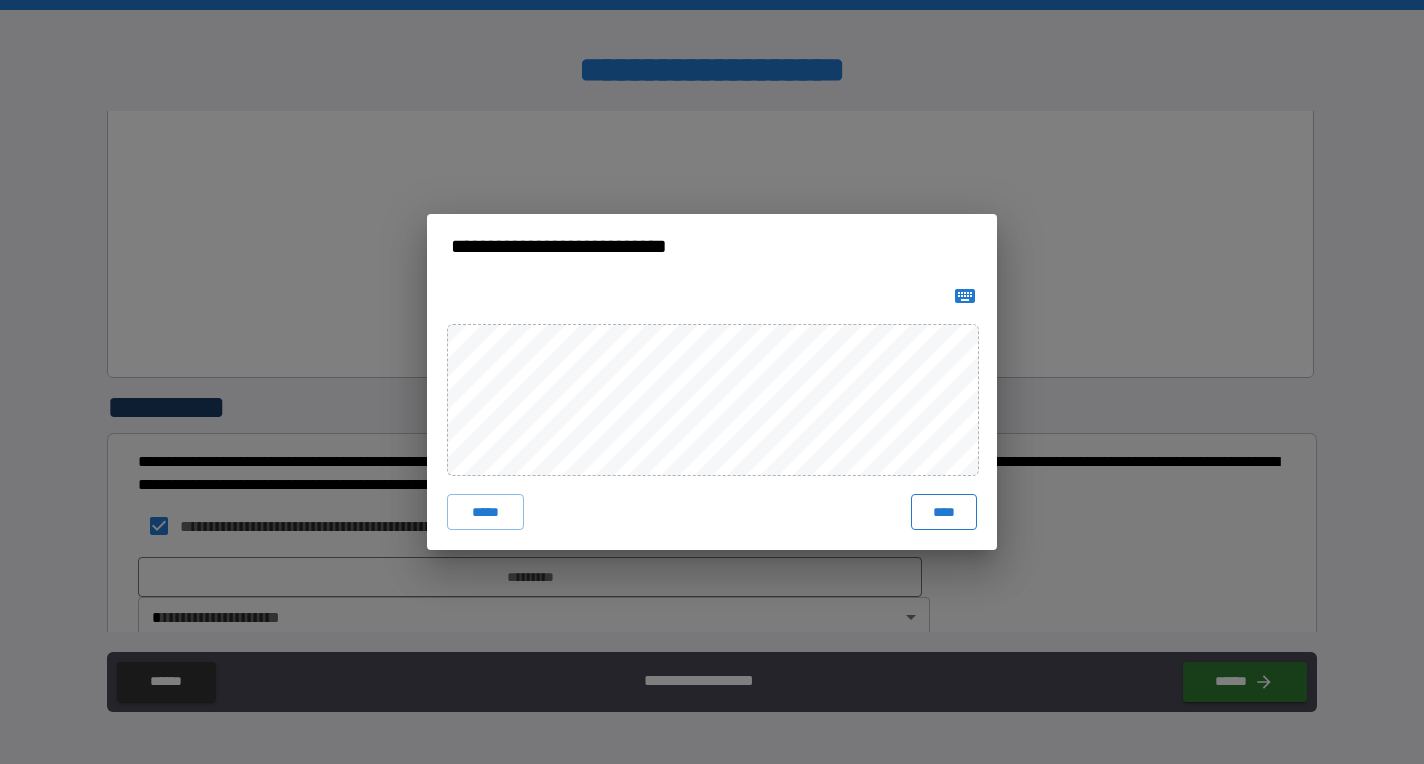 click on "****" at bounding box center (944, 512) 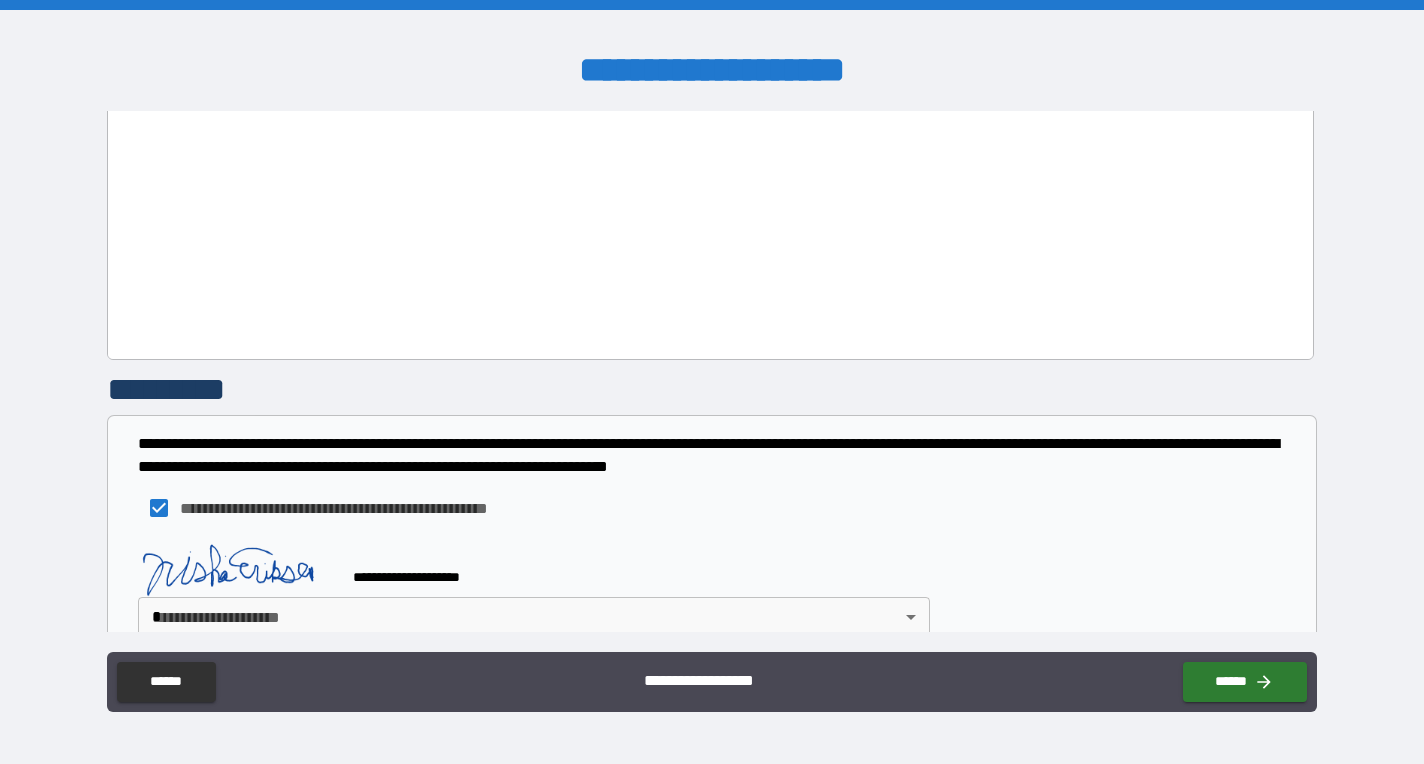 scroll, scrollTop: 2947, scrollLeft: 0, axis: vertical 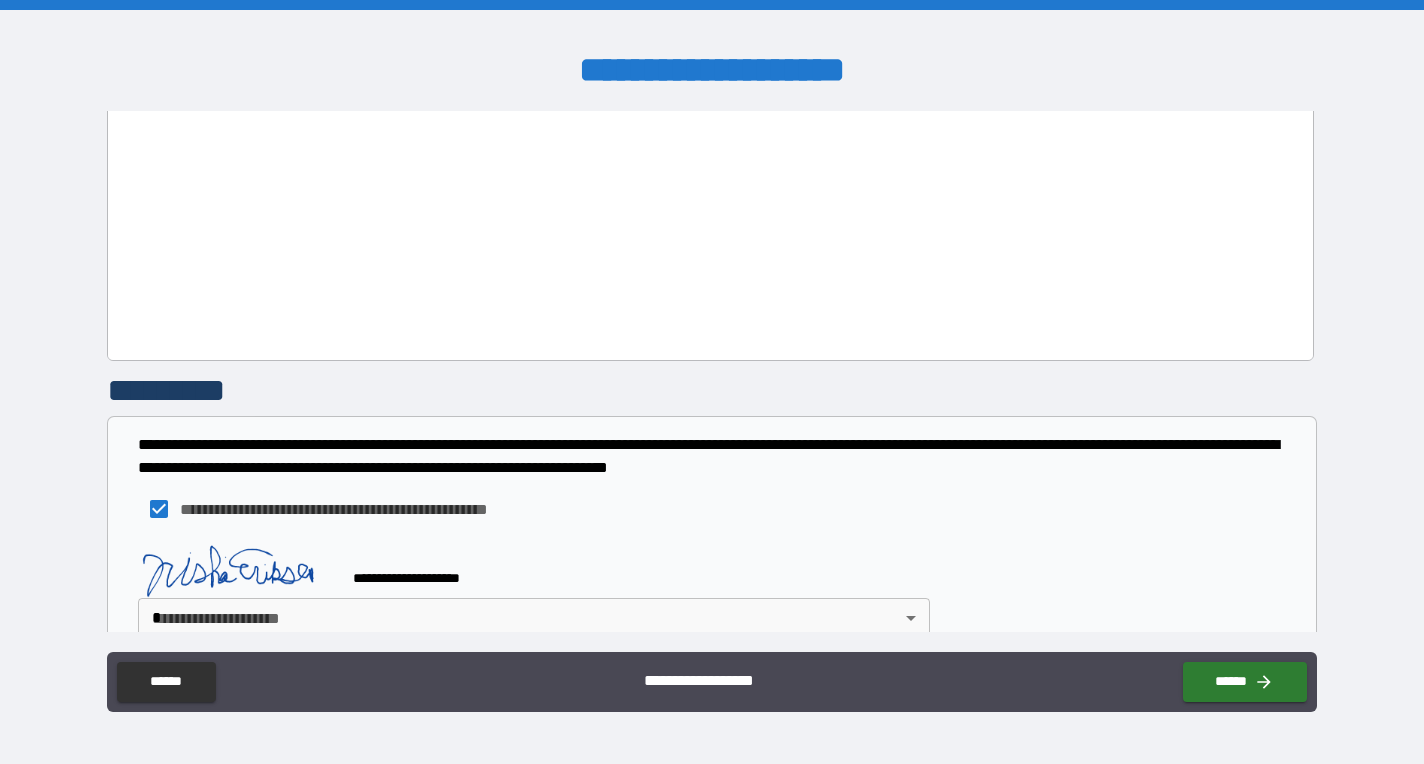 click on "**********" at bounding box center [712, 382] 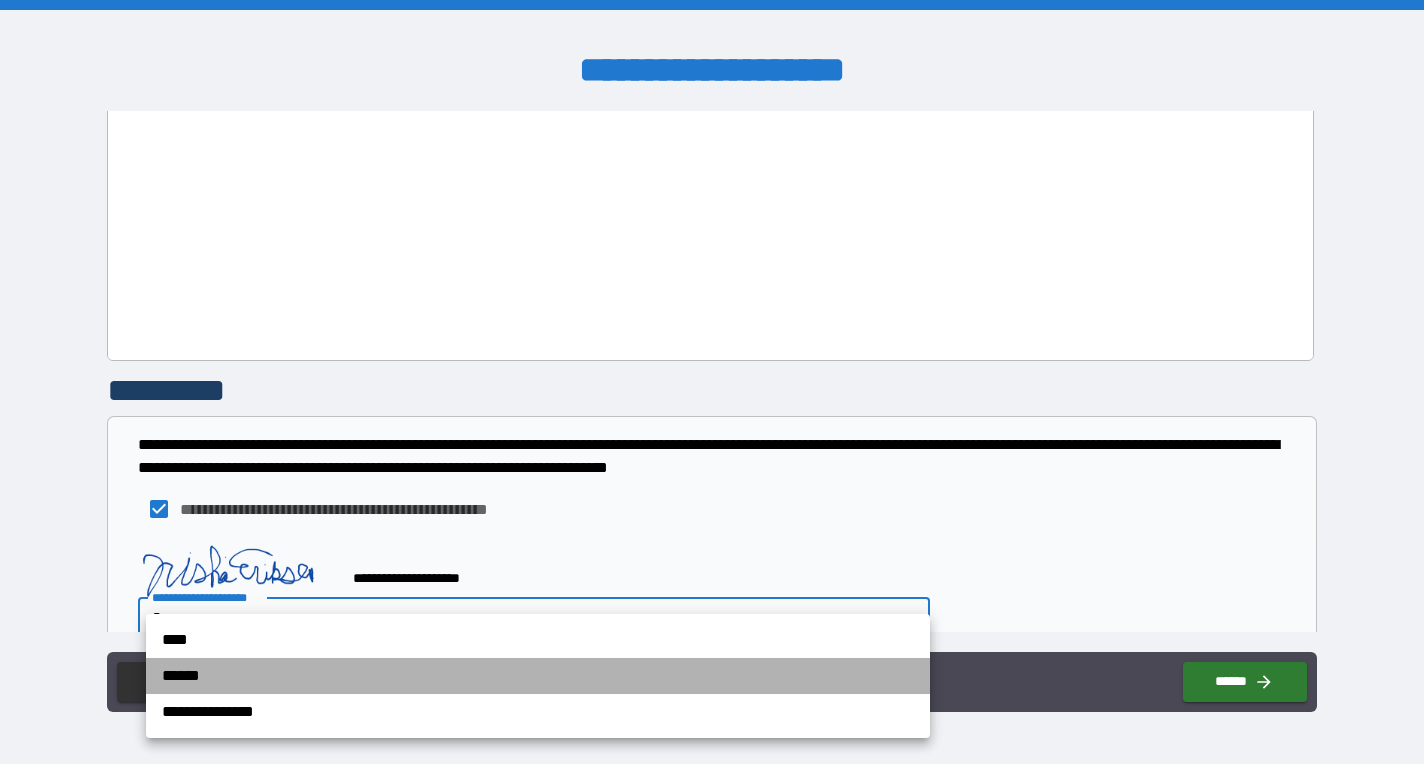 click on "******" at bounding box center (538, 676) 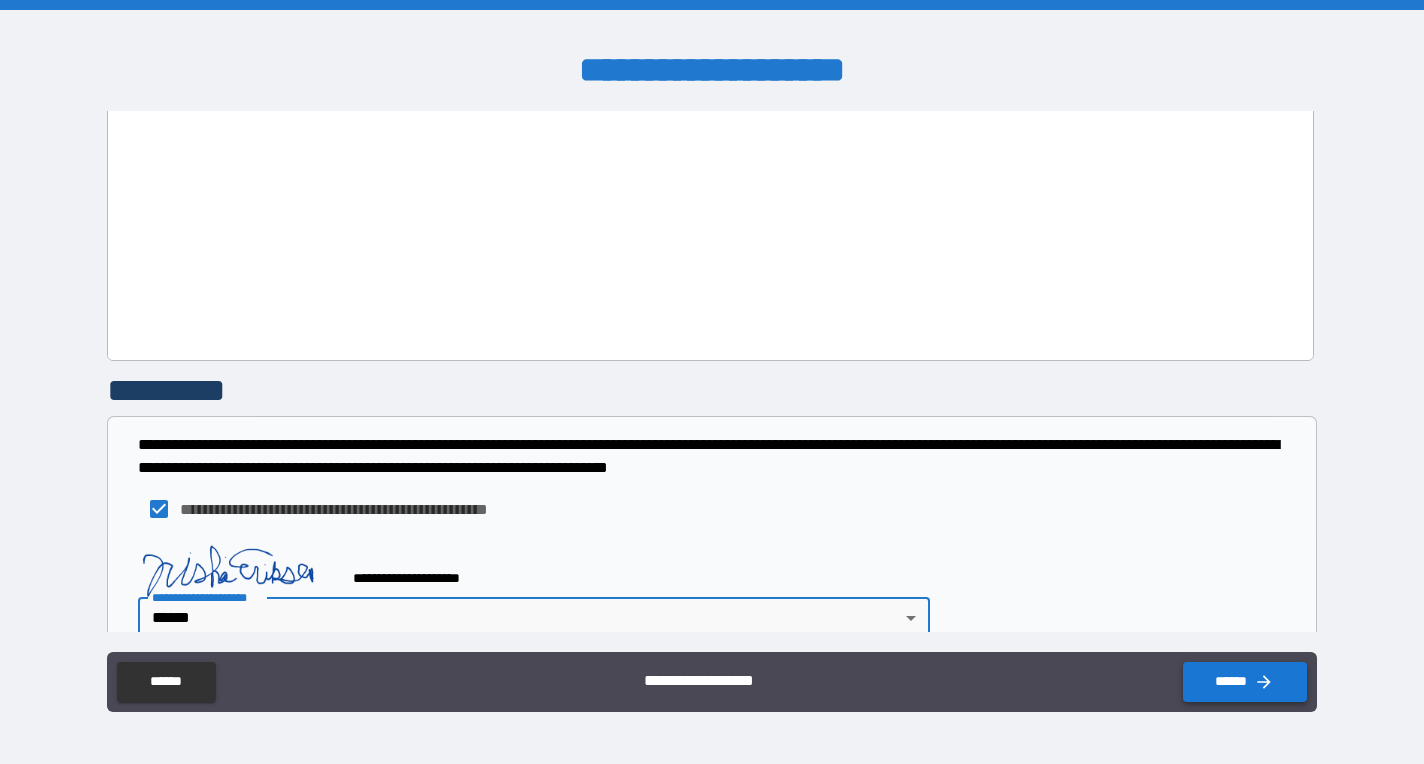 click on "******" at bounding box center [1245, 682] 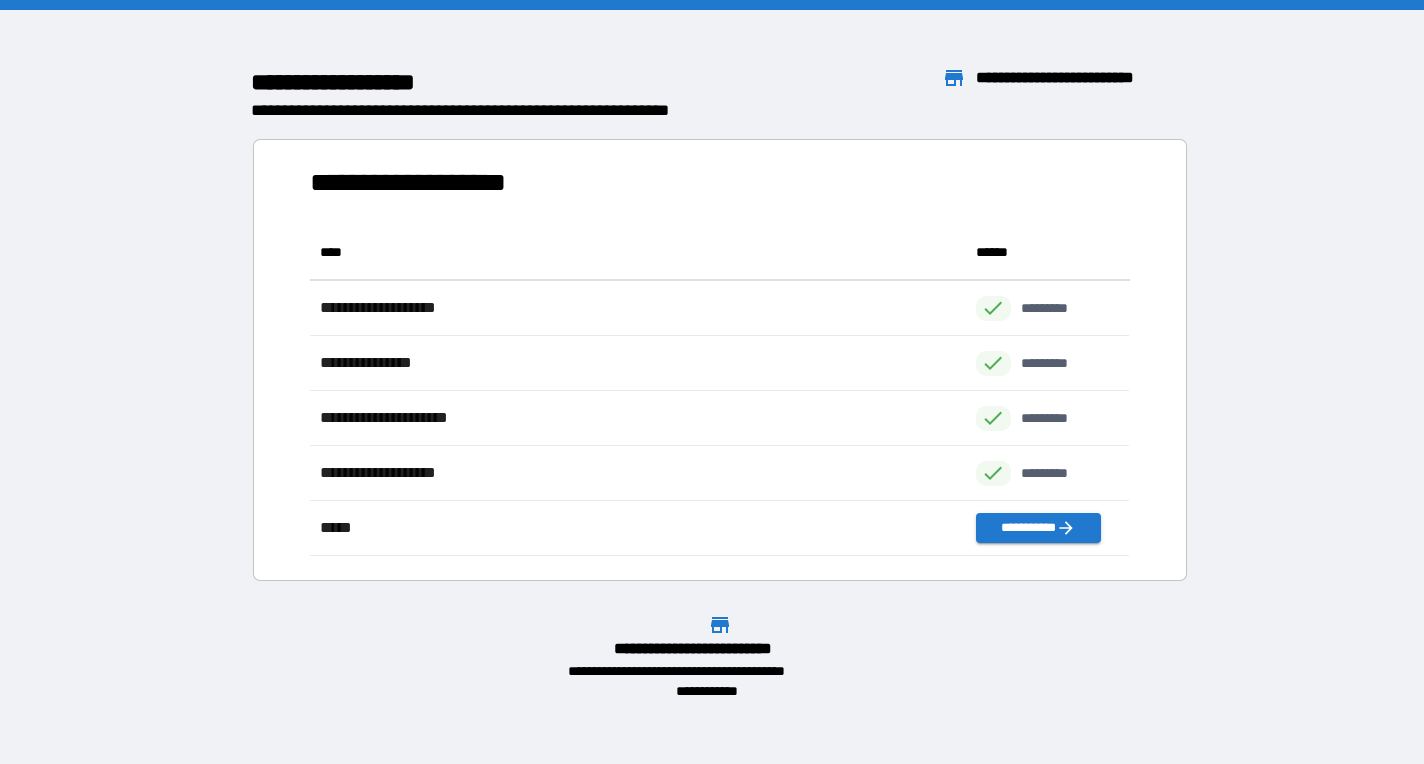 scroll, scrollTop: 1, scrollLeft: 1, axis: both 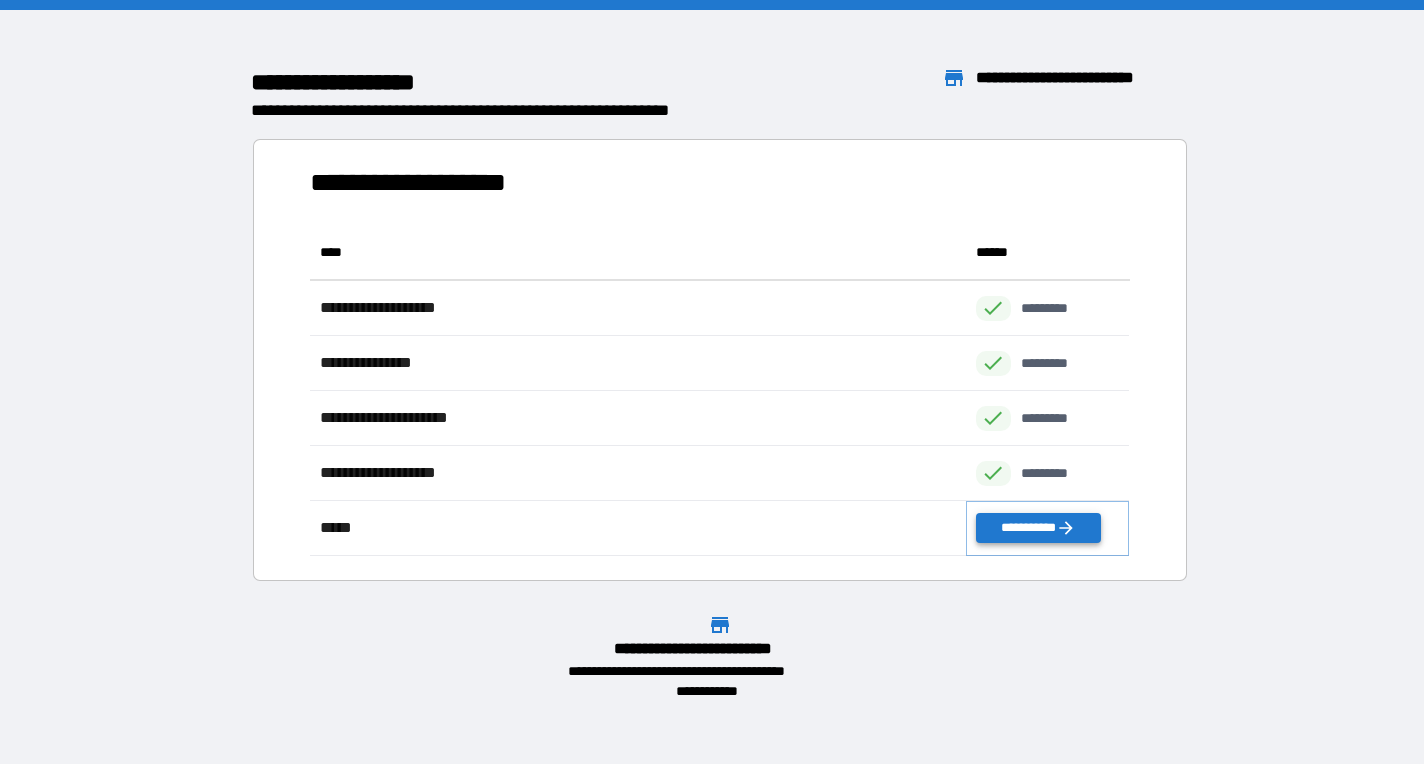 click on "**********" at bounding box center [1038, 528] 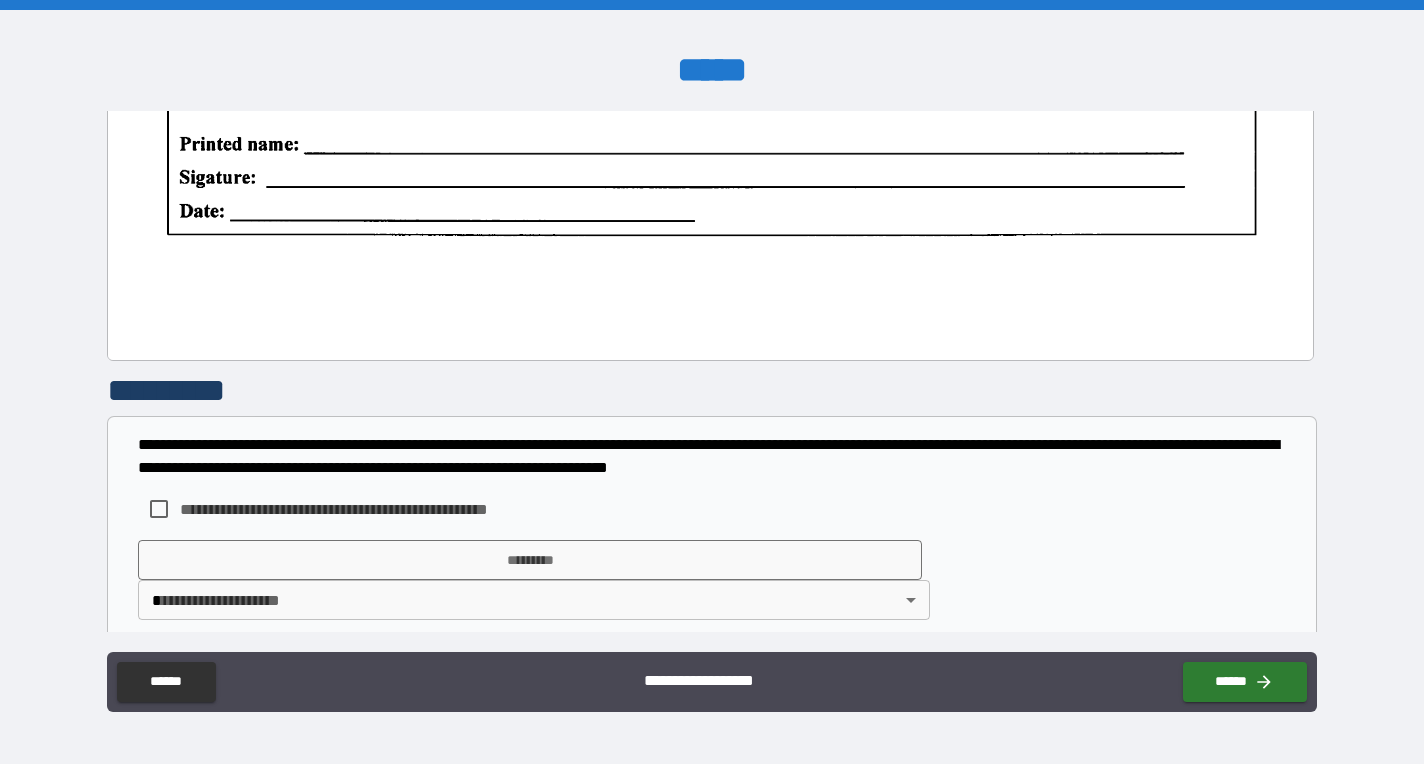 scroll, scrollTop: 1342, scrollLeft: 0, axis: vertical 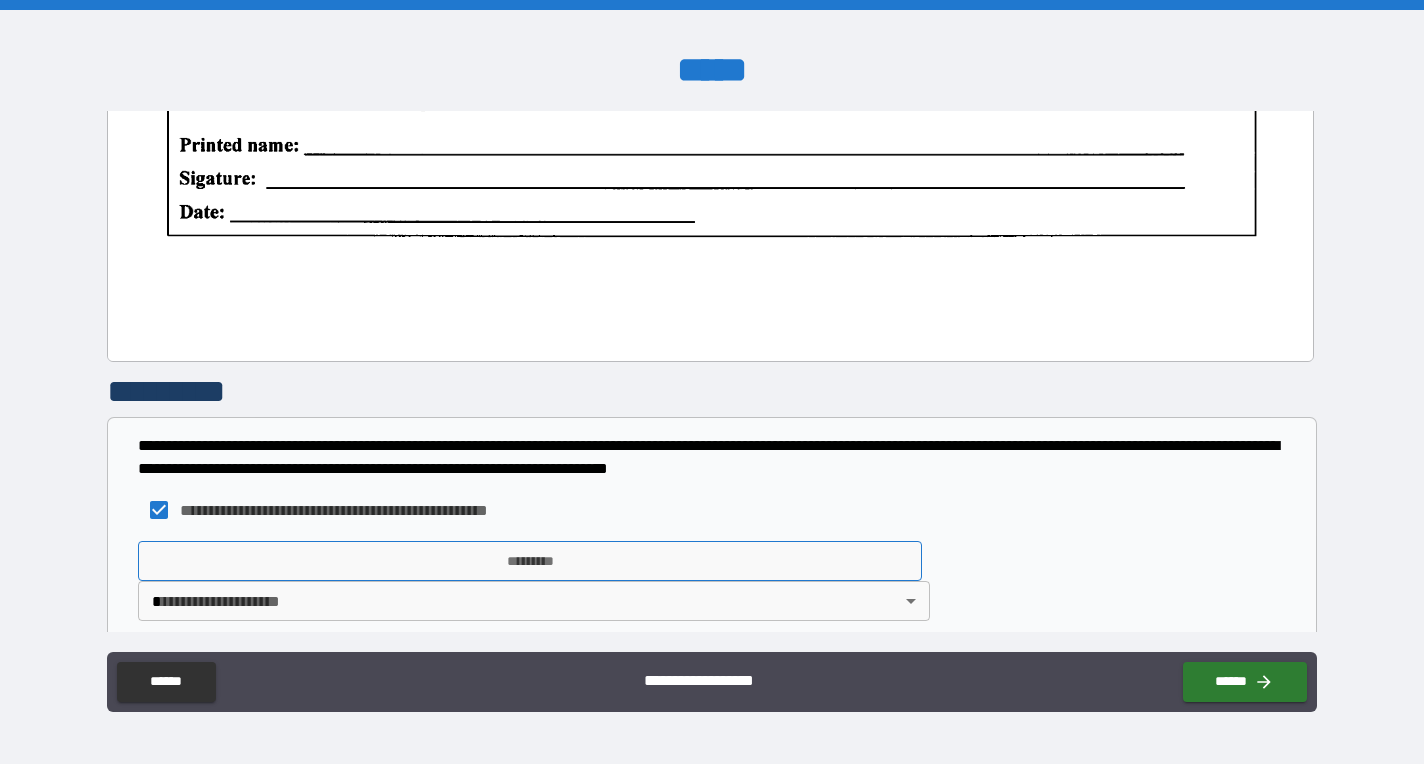 click on "*********" at bounding box center [530, 561] 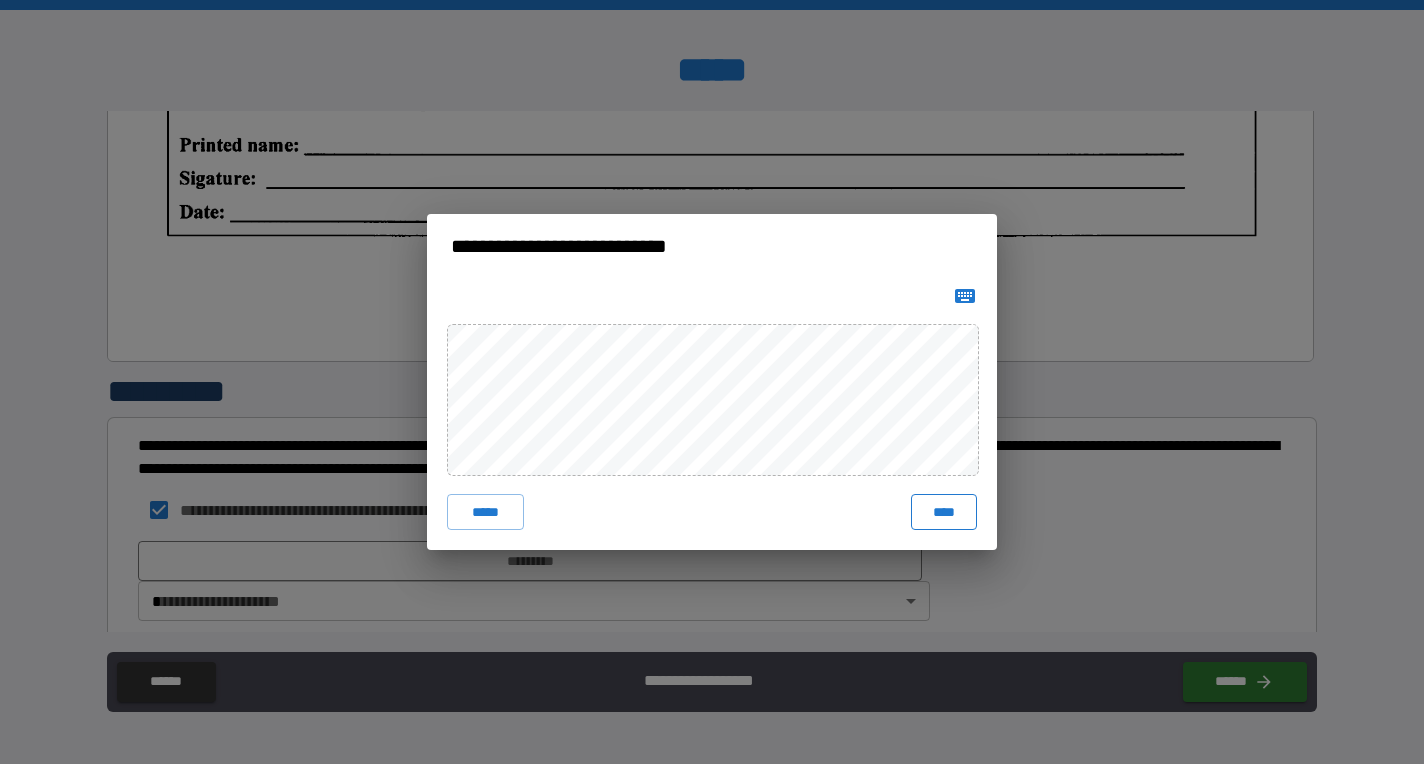 click on "****" at bounding box center [944, 512] 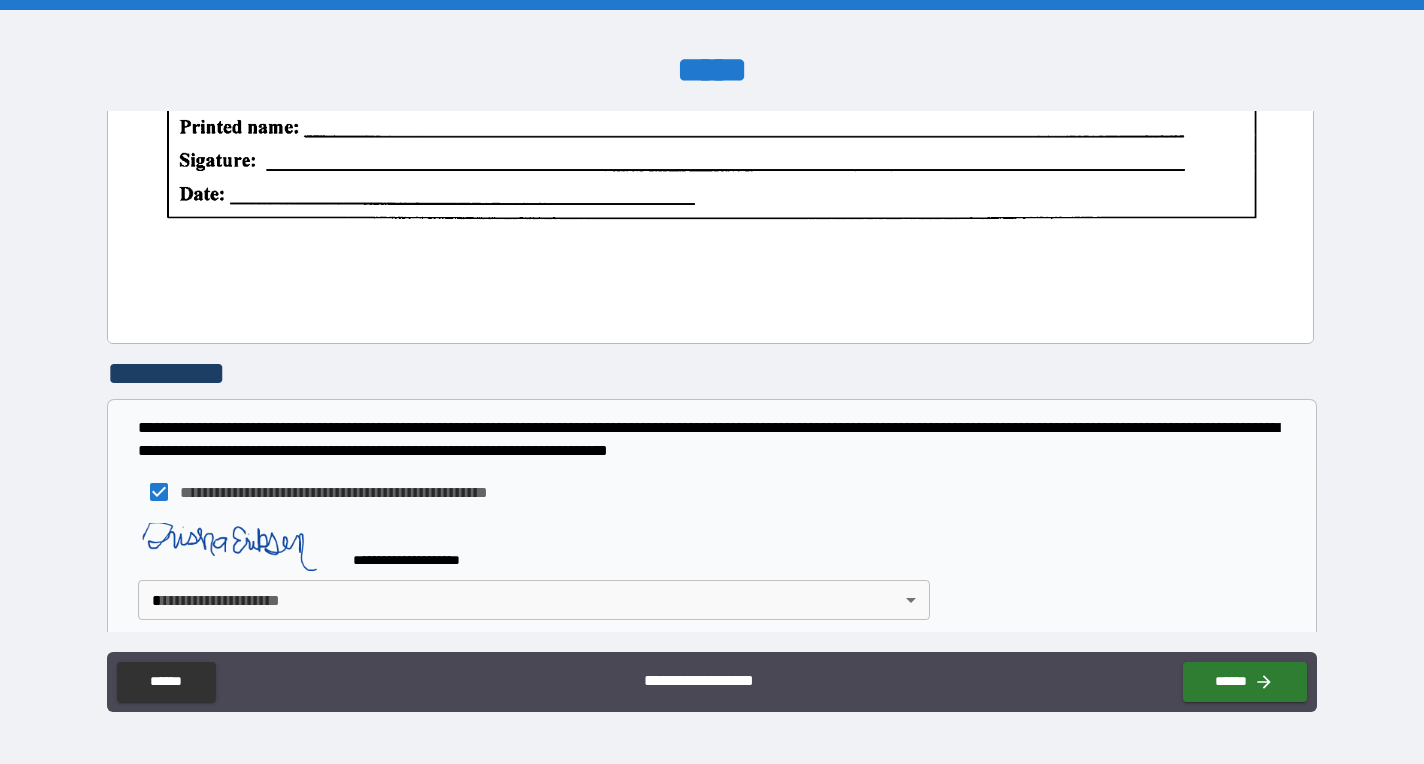 scroll, scrollTop: 1359, scrollLeft: 0, axis: vertical 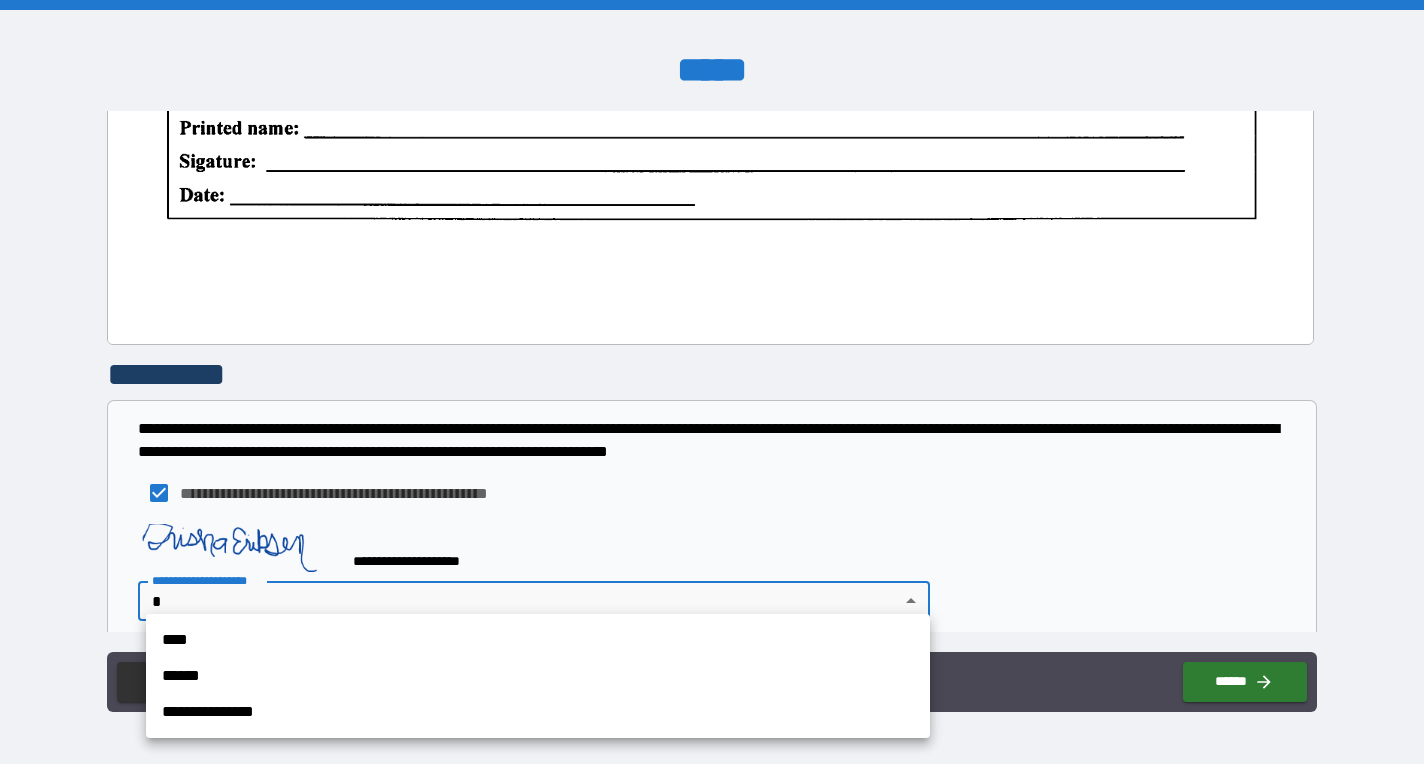 click on "**********" at bounding box center (712, 382) 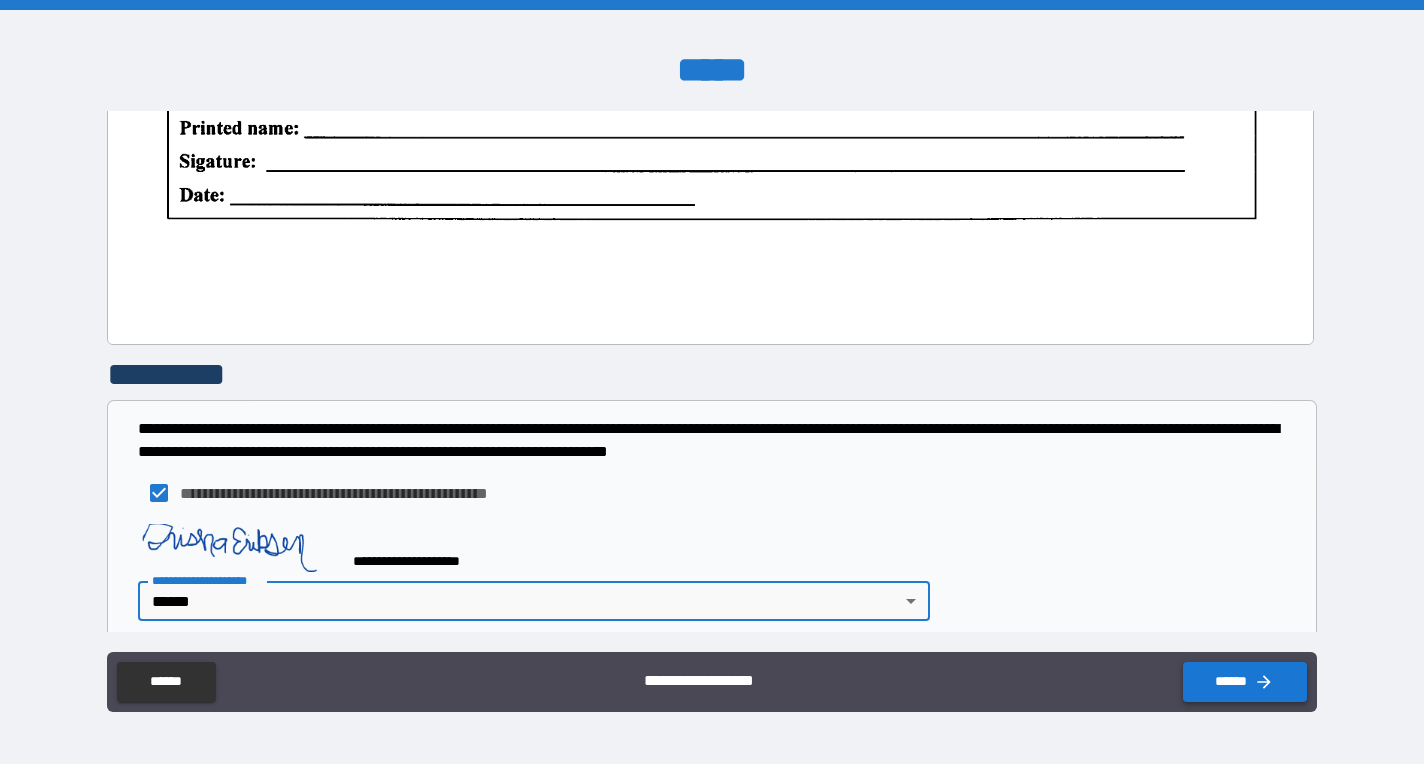 click 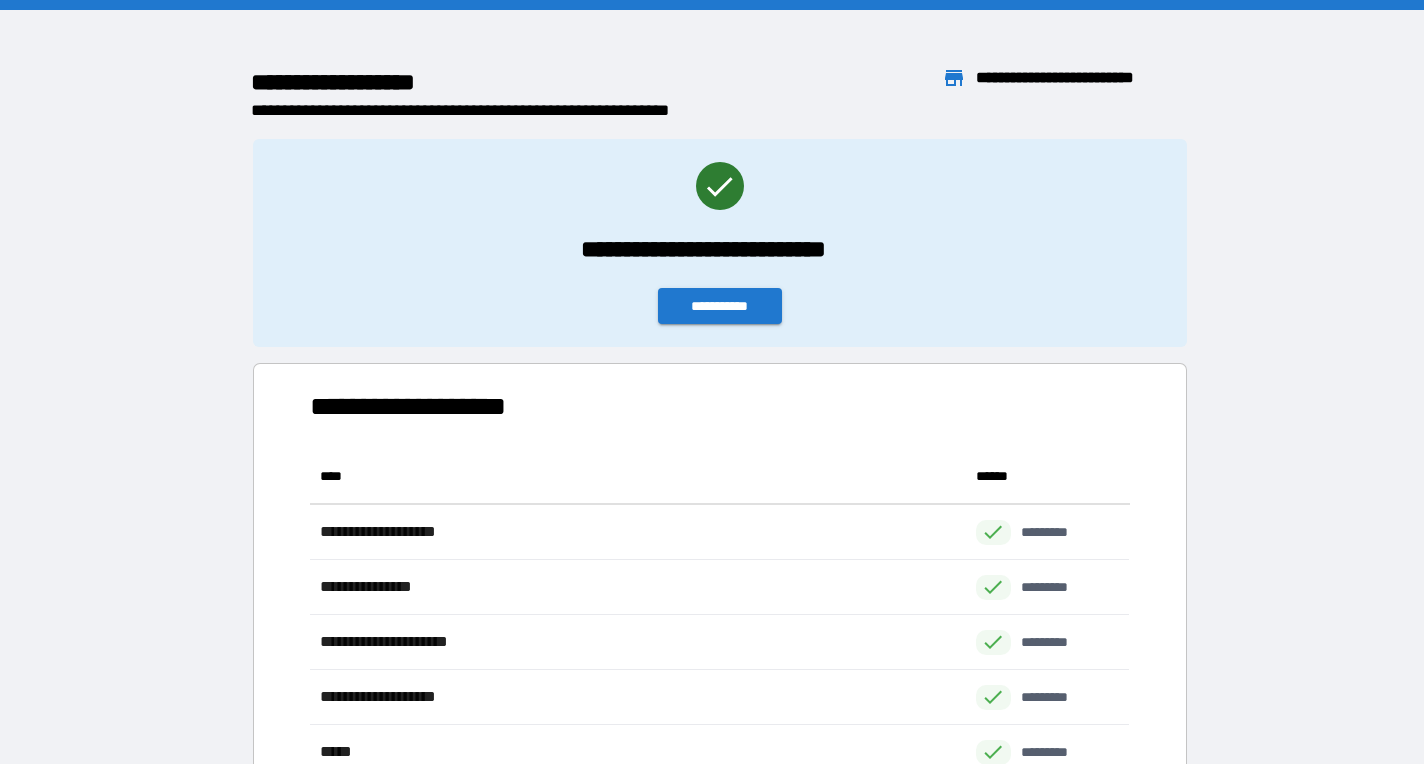 scroll, scrollTop: 1, scrollLeft: 1, axis: both 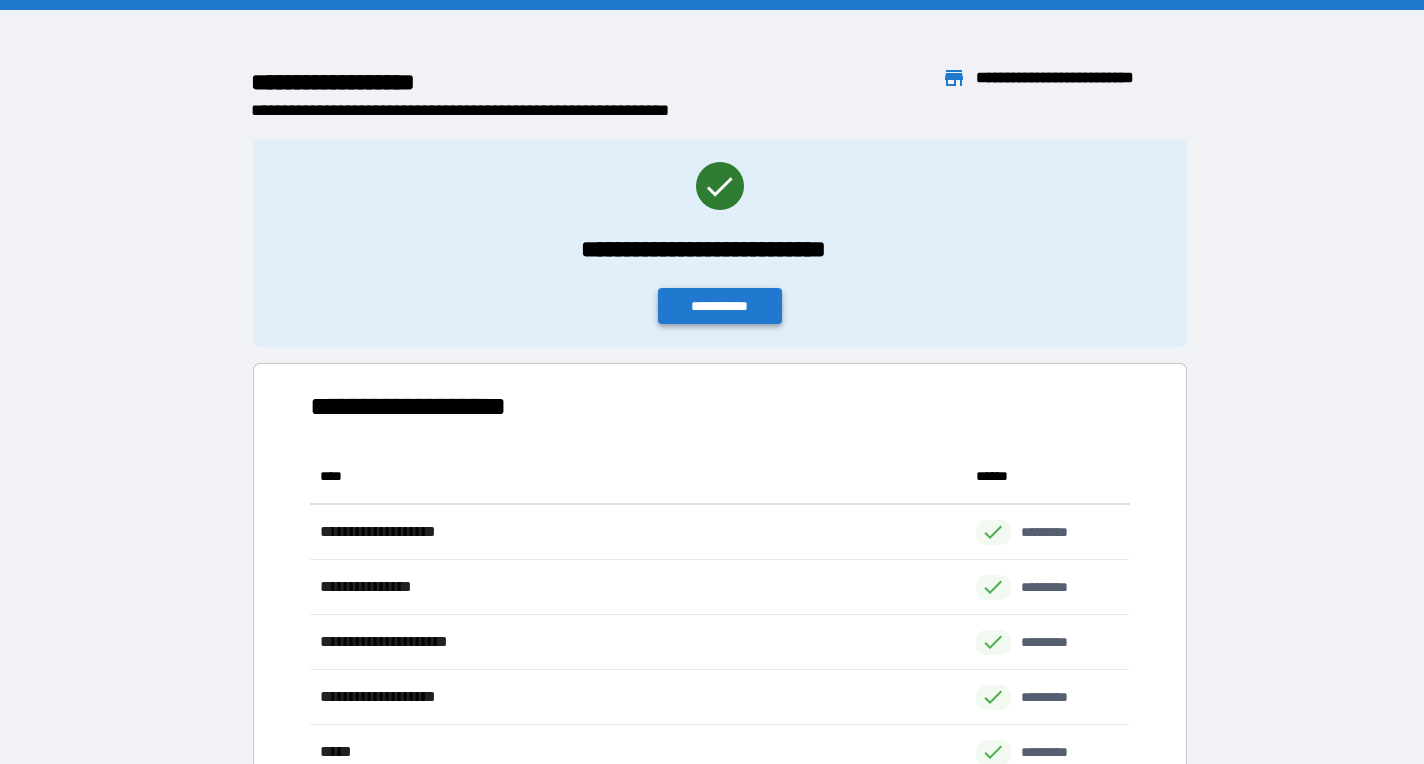 click on "**********" at bounding box center [720, 306] 